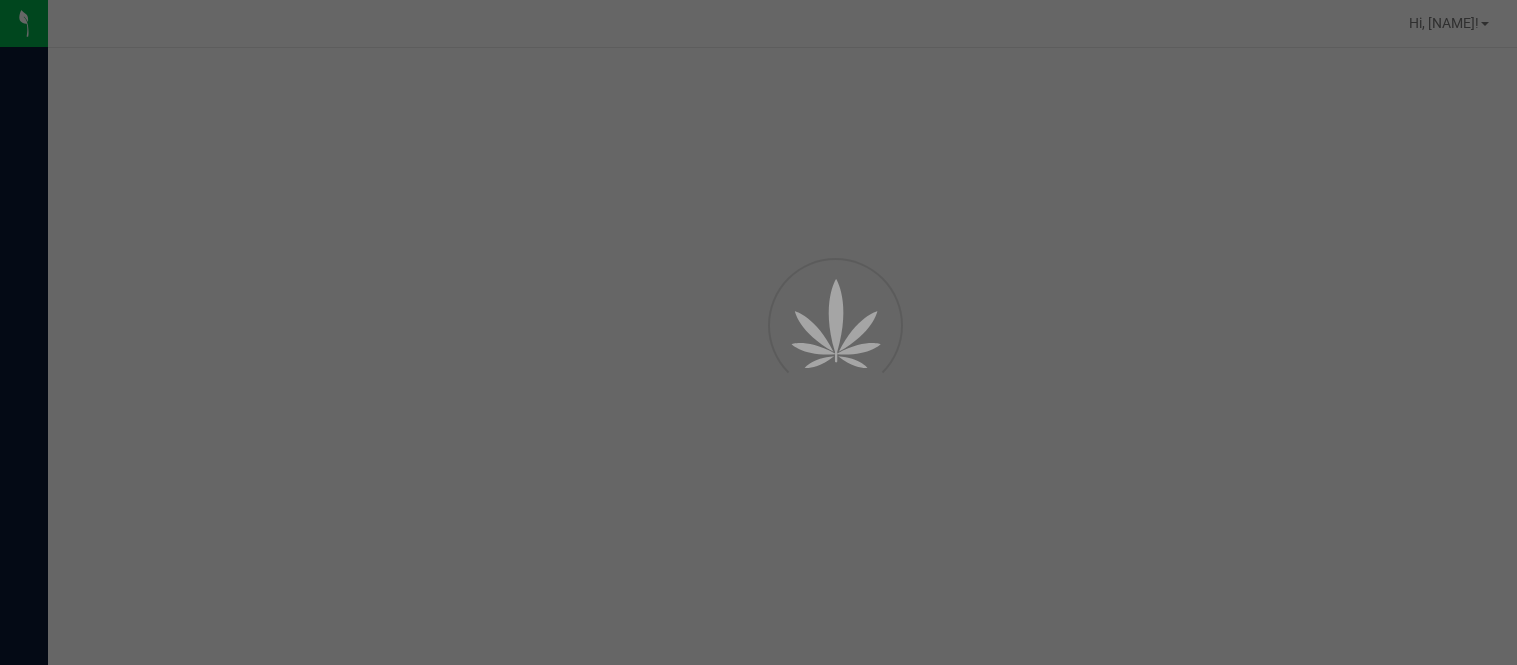 scroll, scrollTop: 0, scrollLeft: 0, axis: both 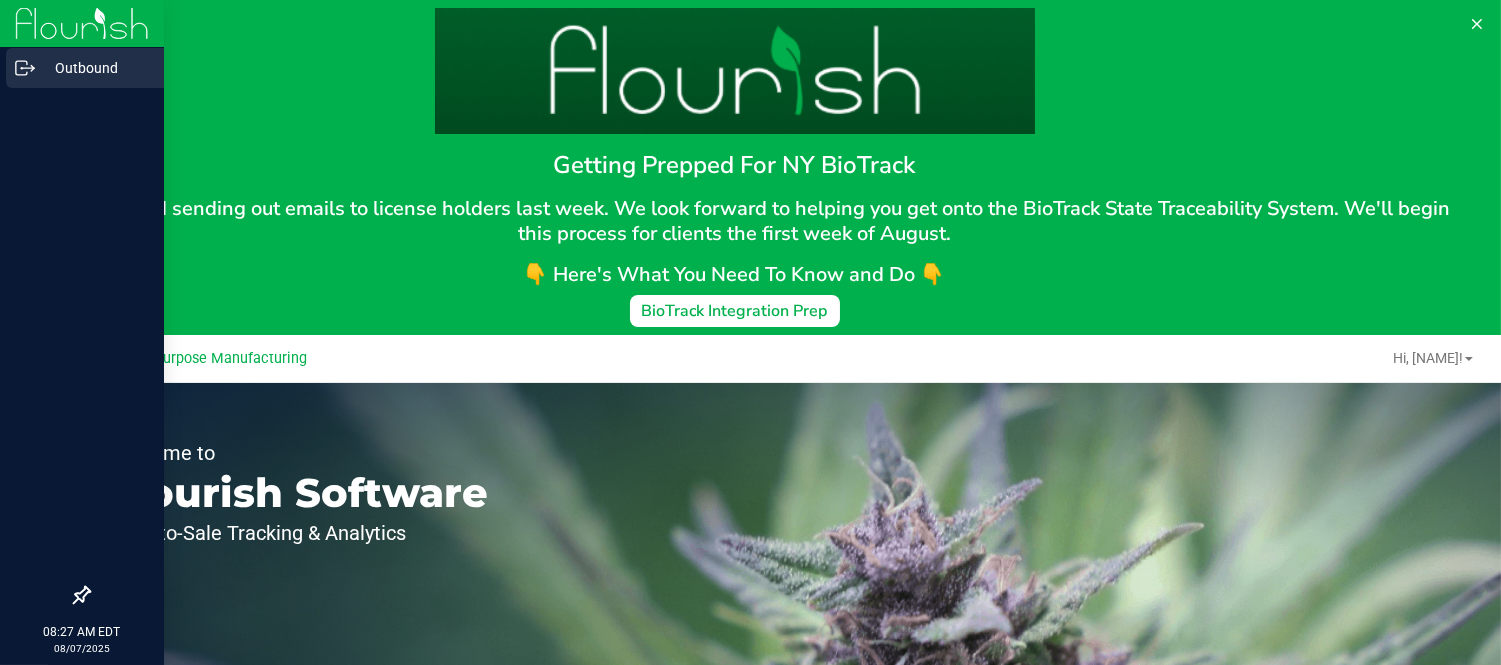 click on "Outbound" at bounding box center [85, 68] 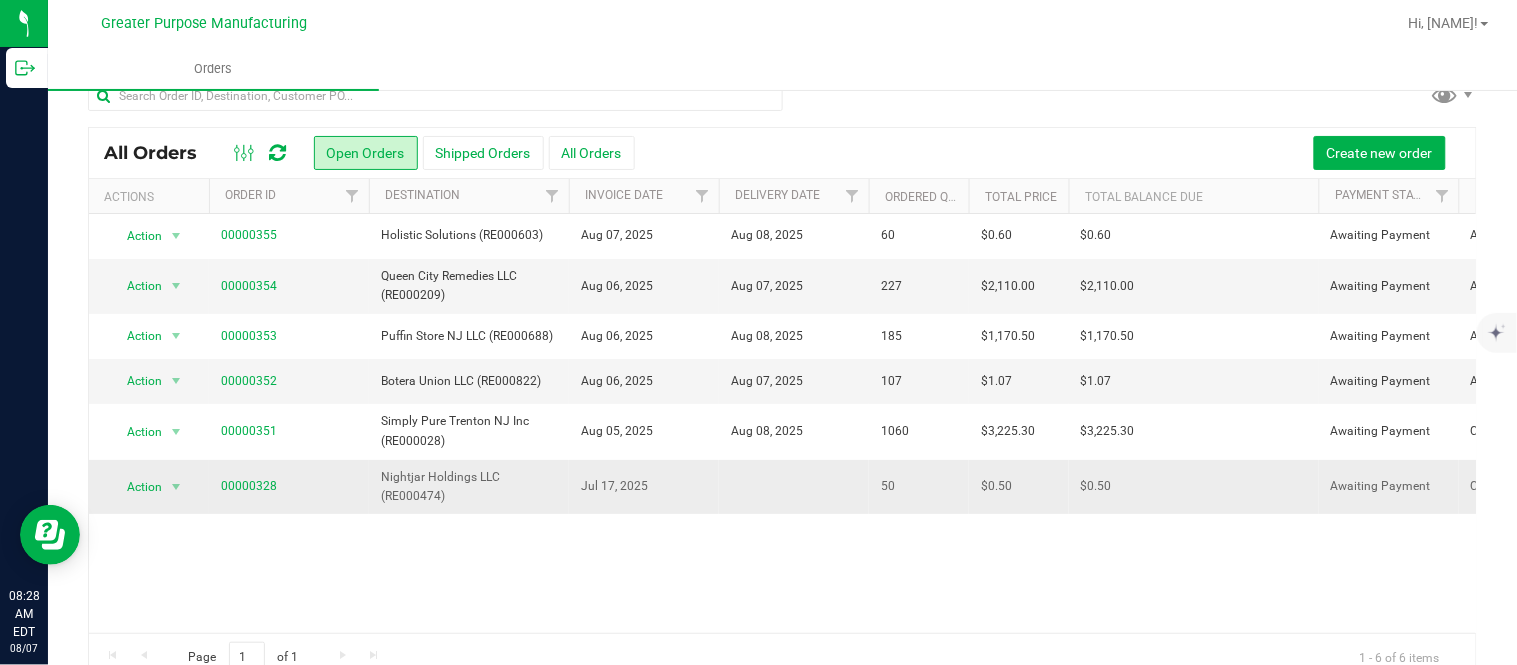 scroll, scrollTop: 0, scrollLeft: 0, axis: both 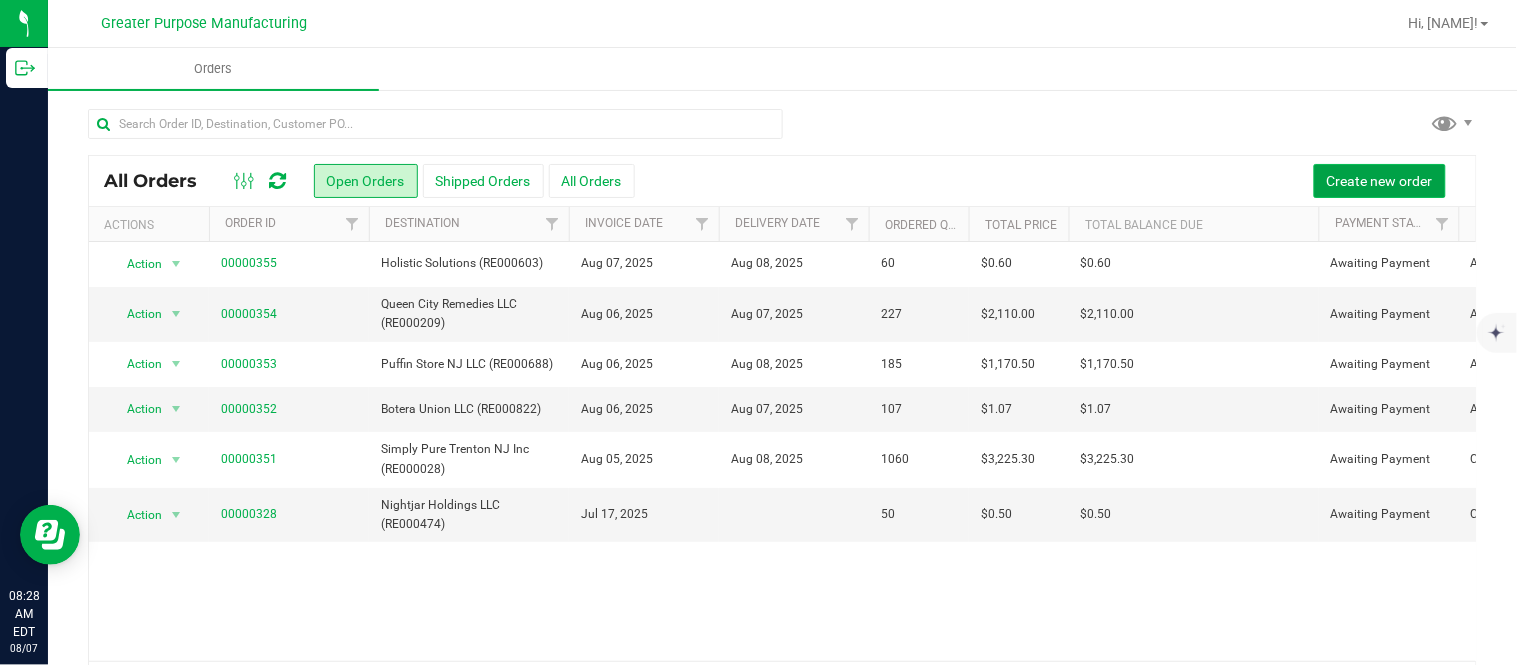 click on "Create new order" at bounding box center [1380, 181] 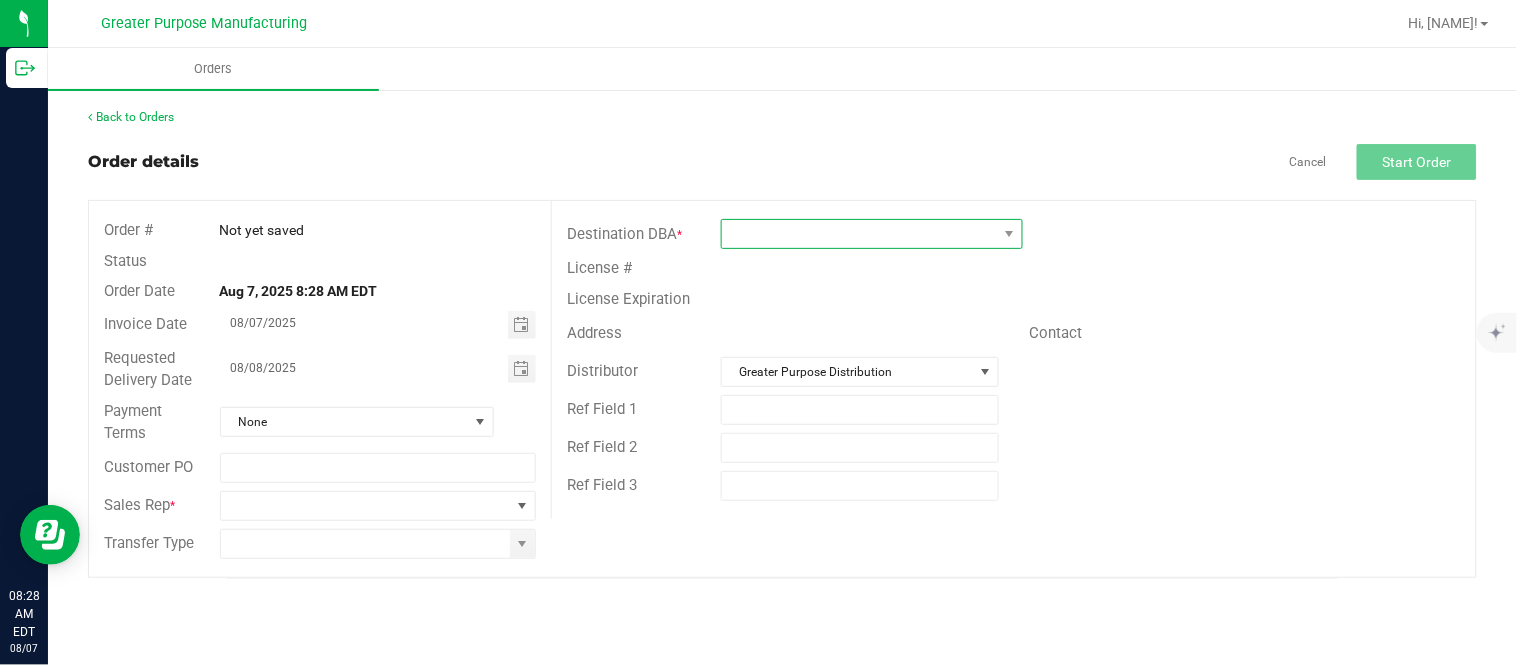 click at bounding box center [859, 234] 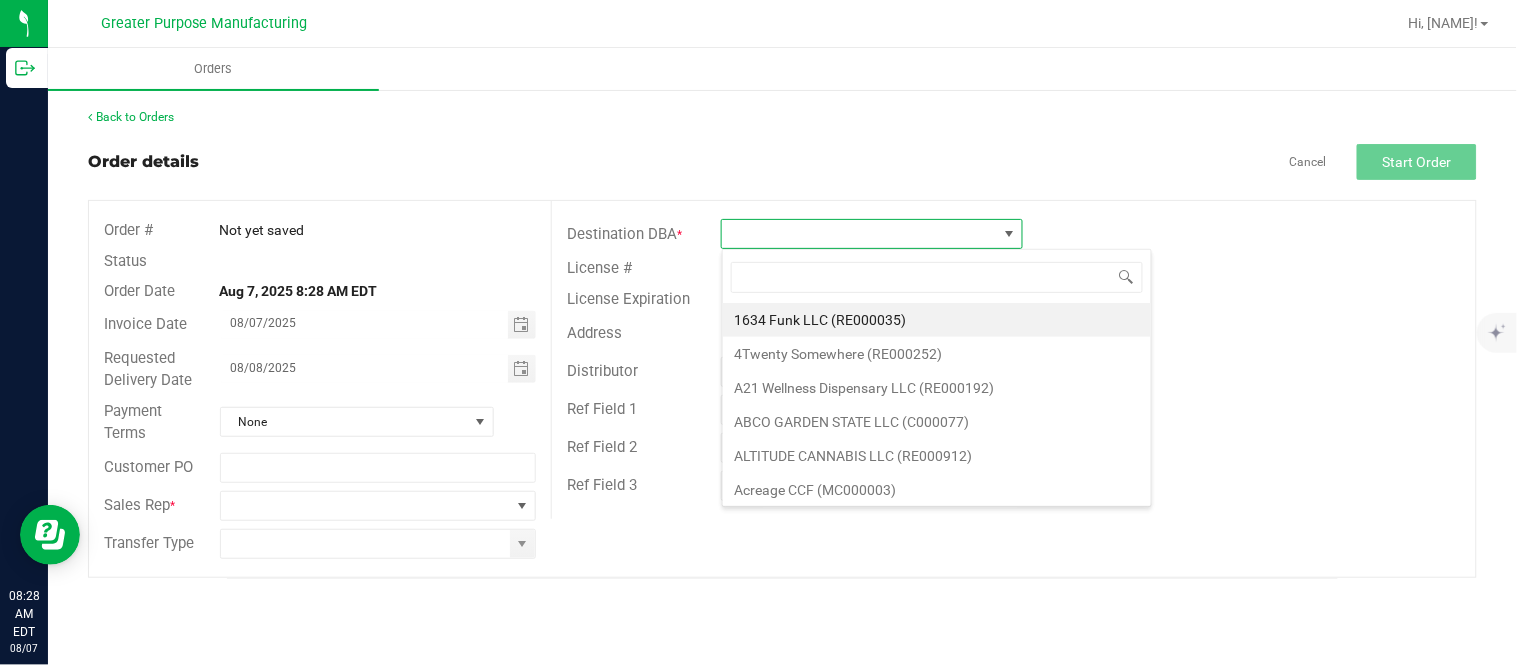 scroll, scrollTop: 99970, scrollLeft: 99697, axis: both 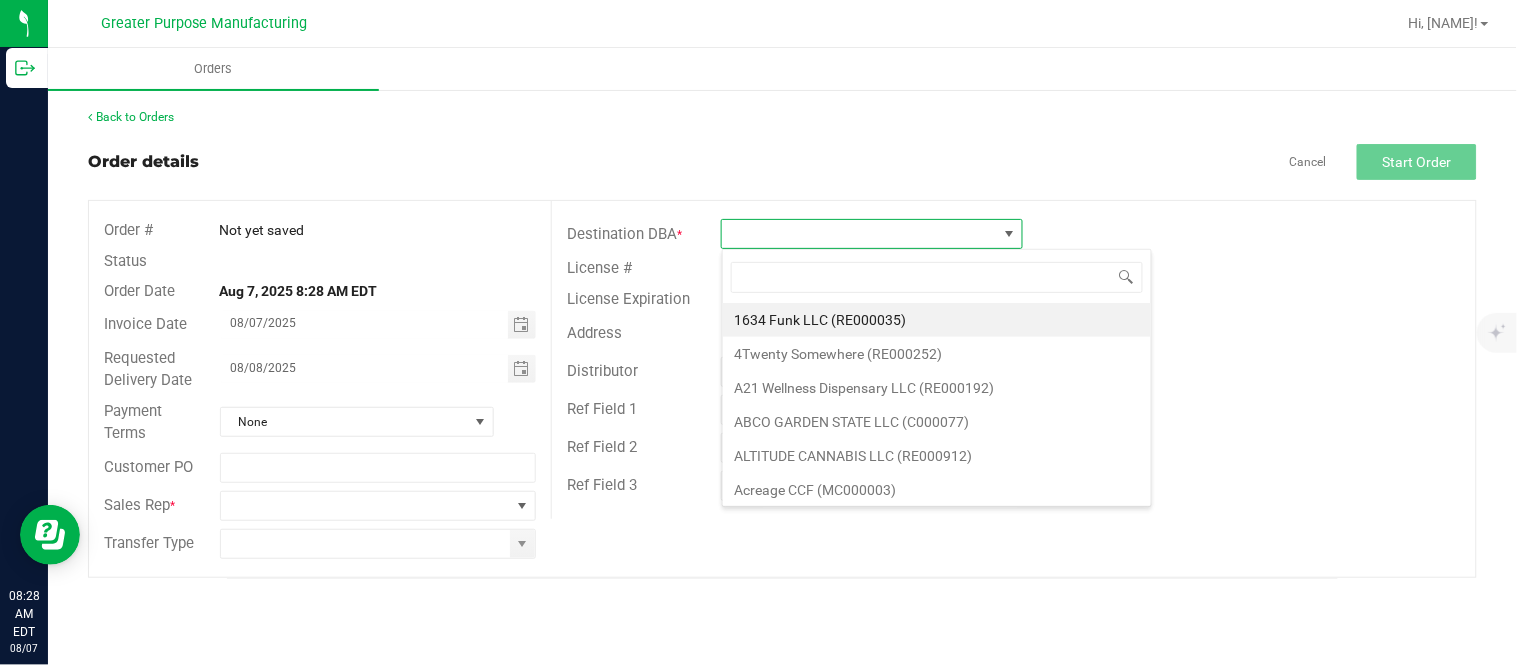 type on "RE000810" 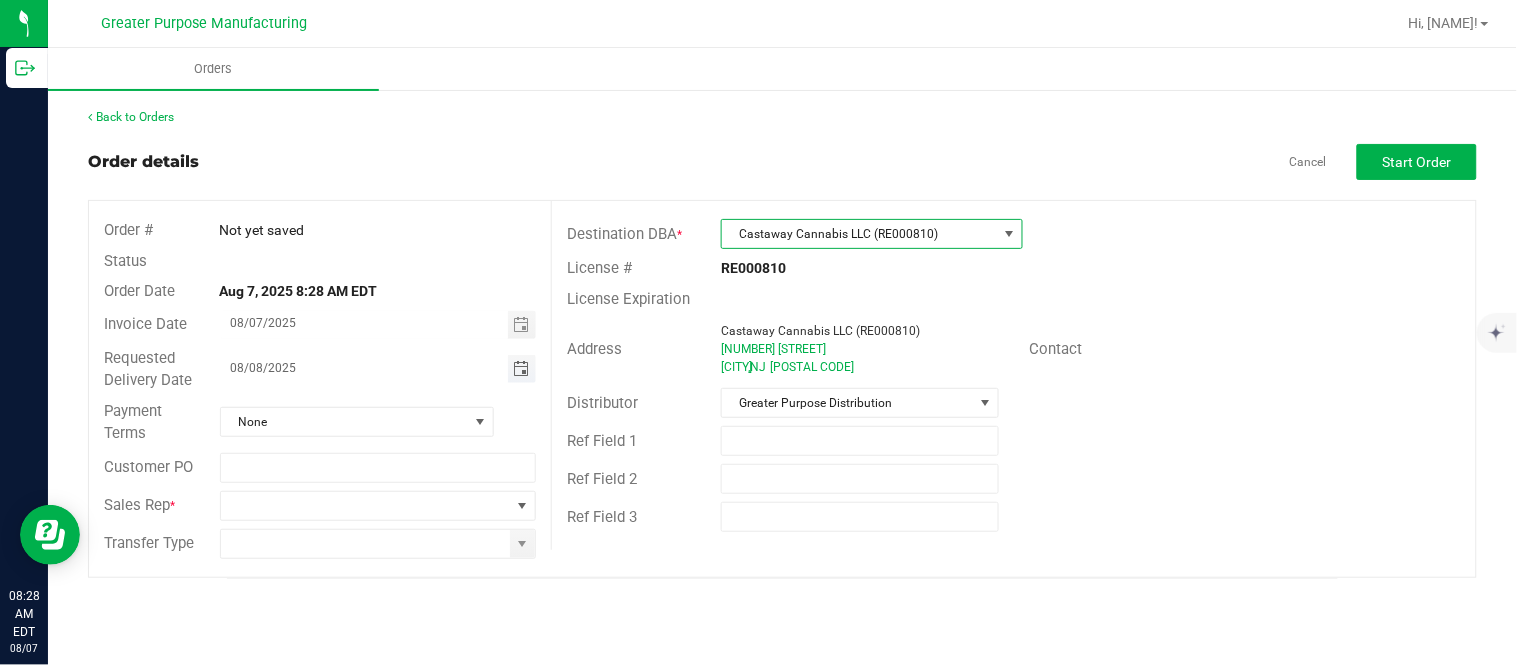 click at bounding box center (521, 369) 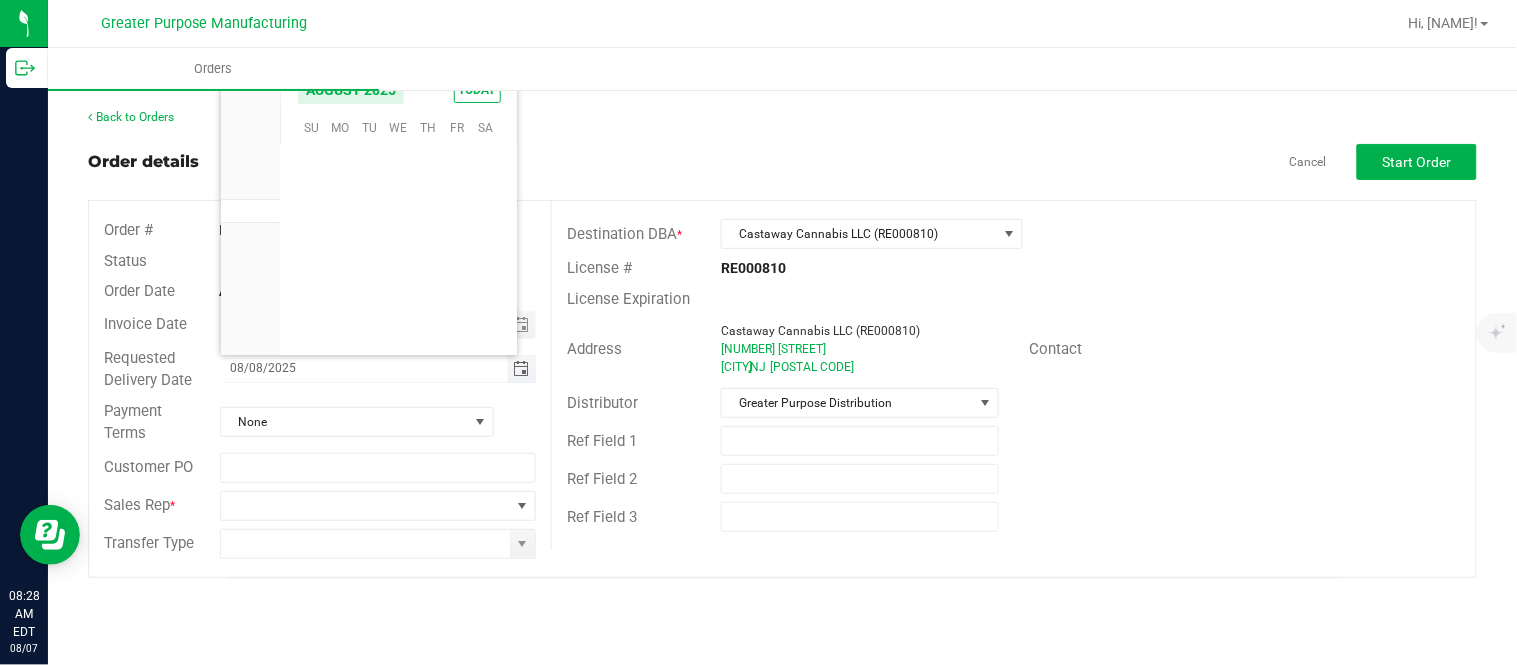scroll, scrollTop: 0, scrollLeft: 0, axis: both 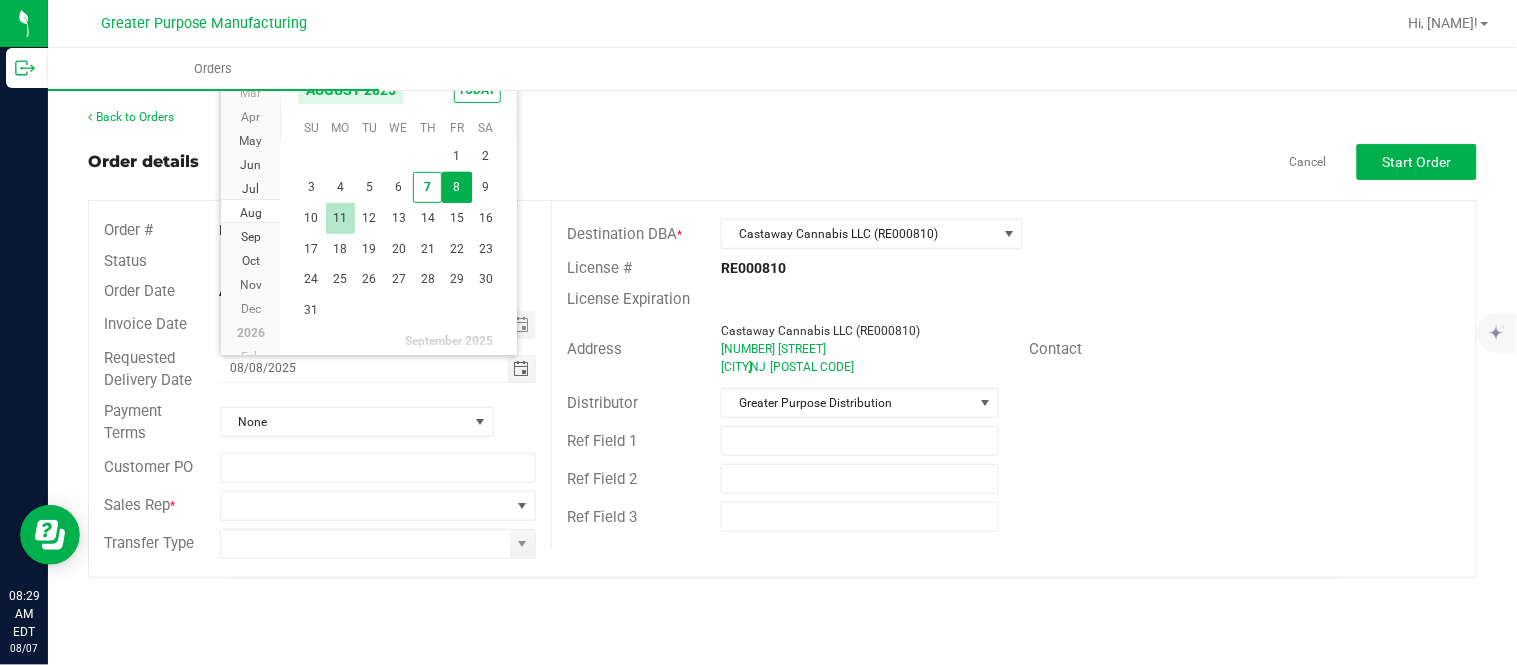 click on "11" at bounding box center (340, 218) 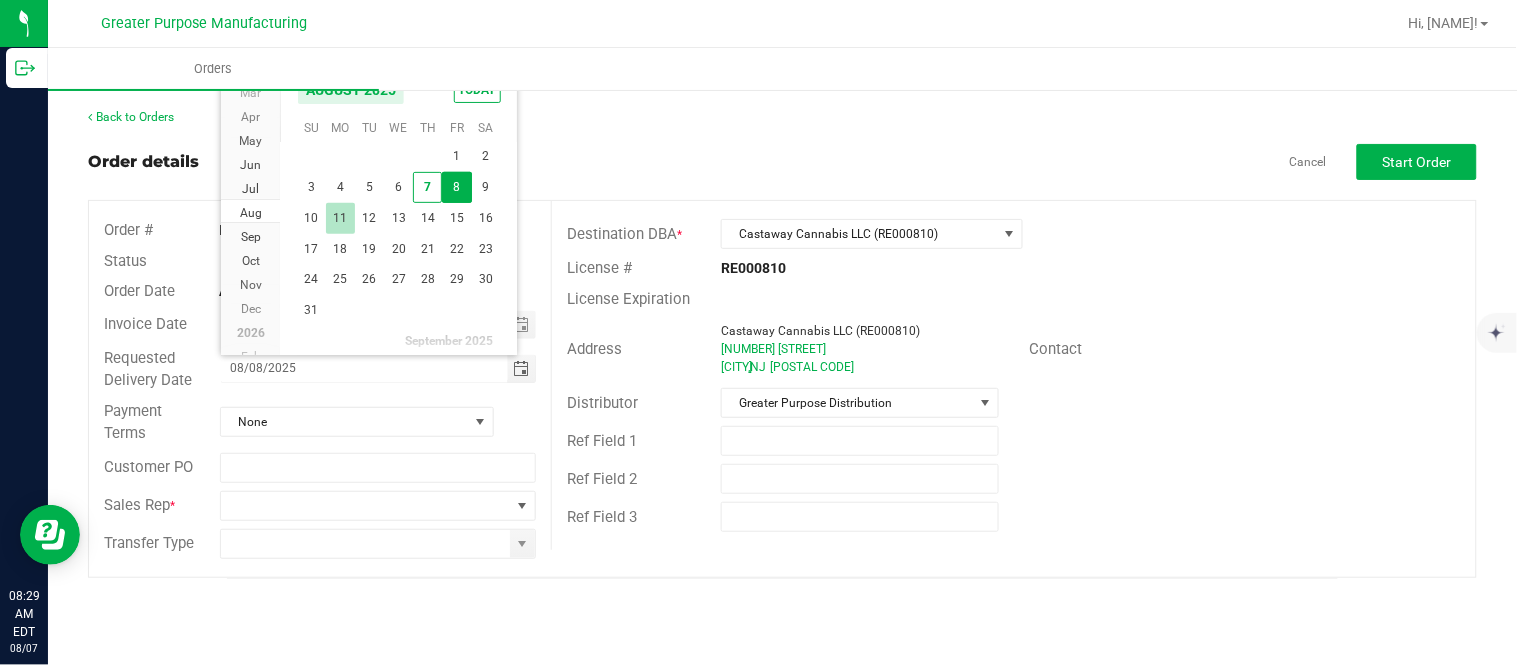 type on "08/11/2025" 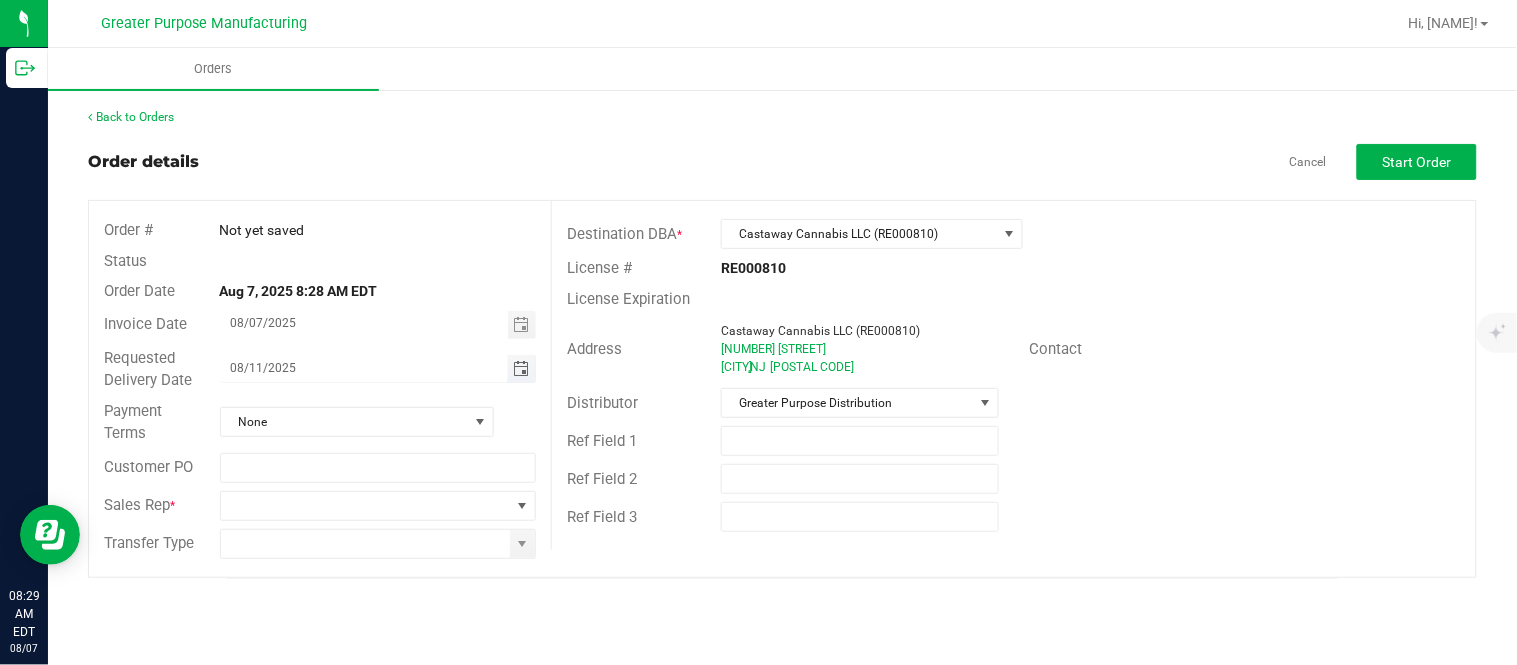 click on "08/11/2025" at bounding box center [364, 367] 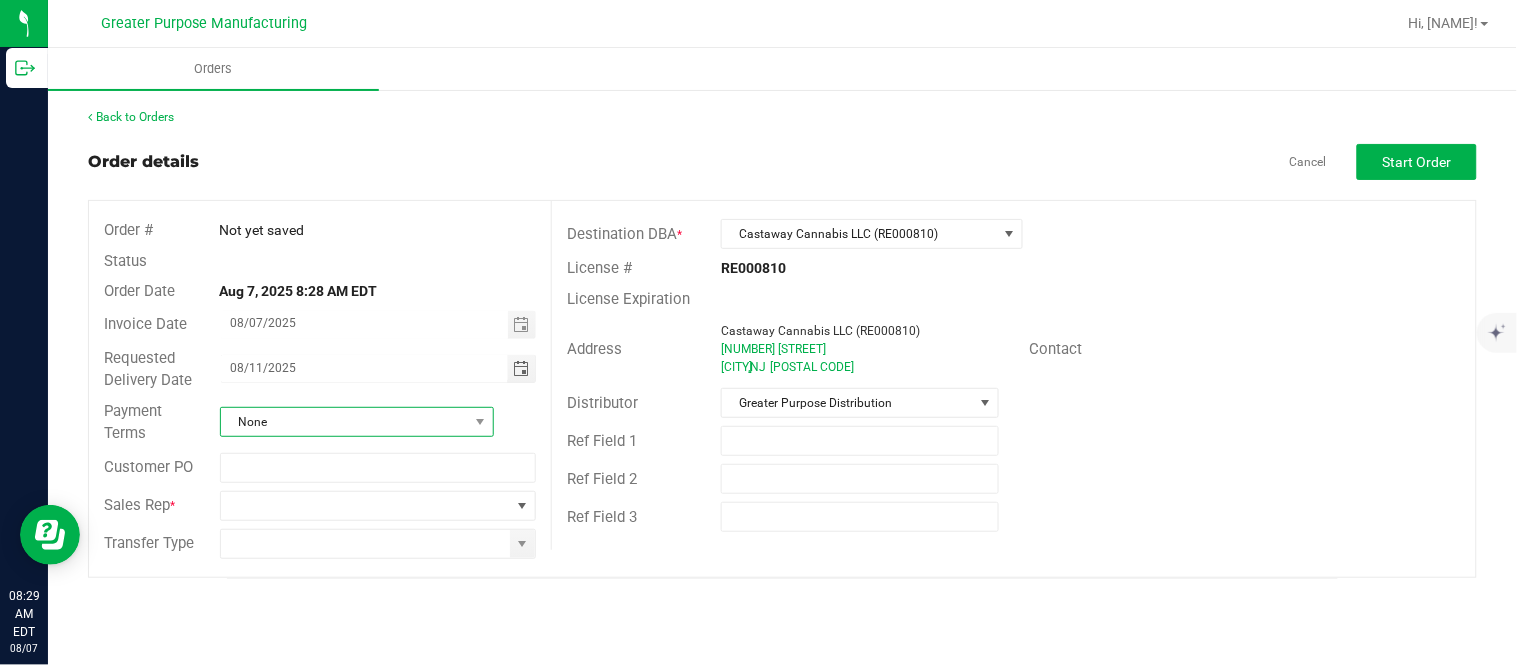click on "None" at bounding box center (344, 422) 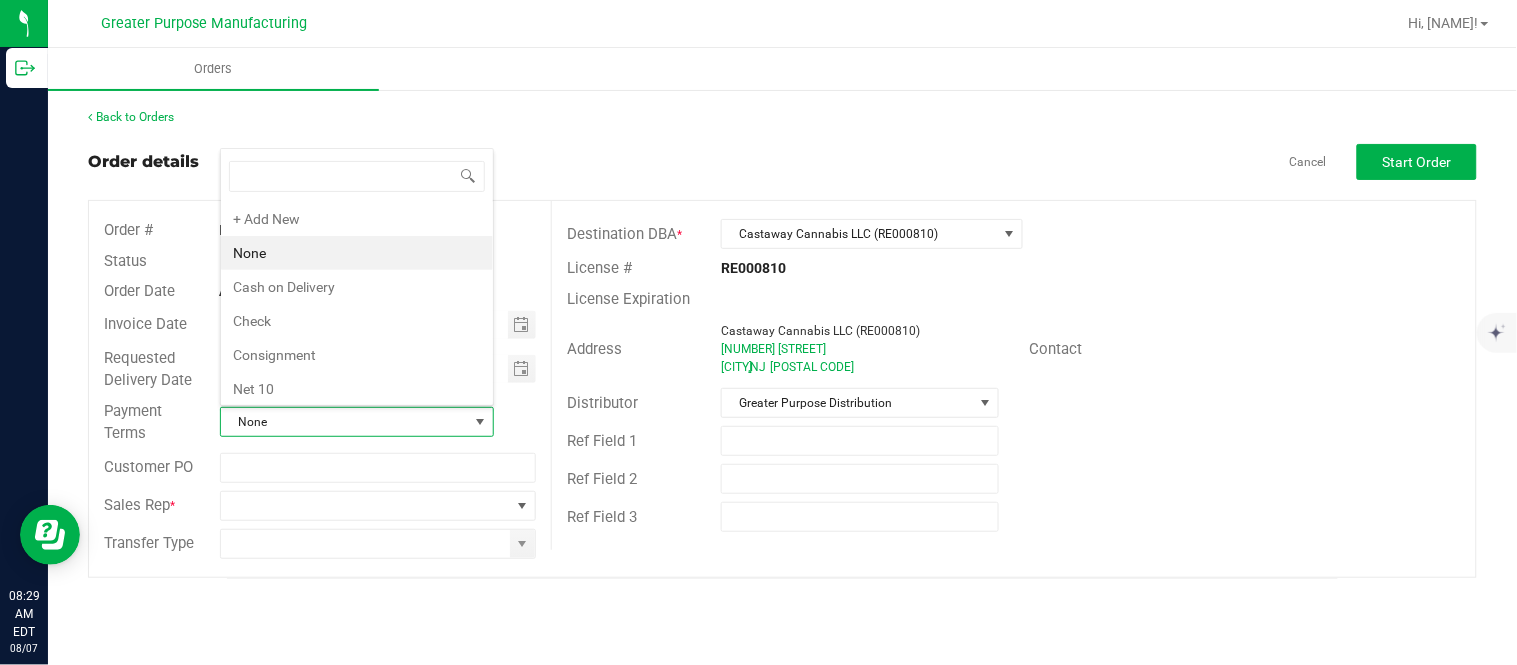 scroll, scrollTop: 99970, scrollLeft: 99725, axis: both 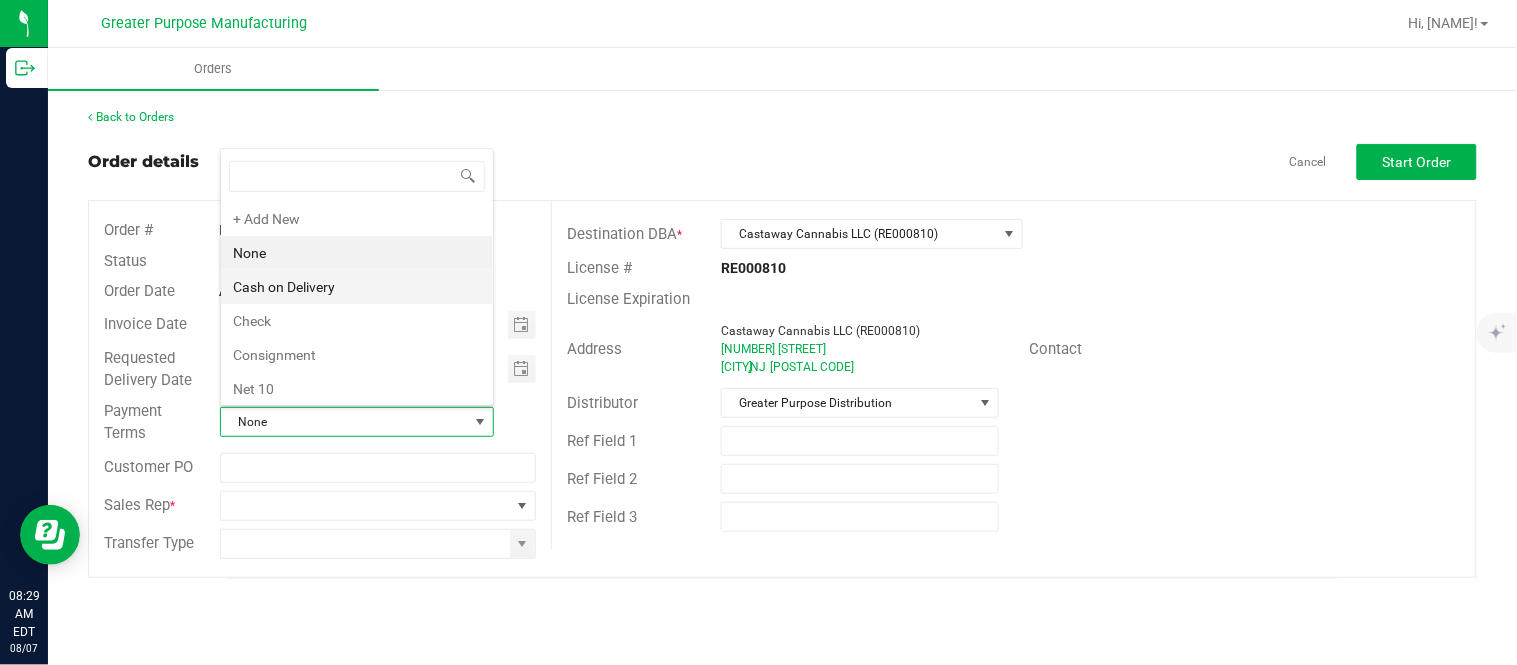 click on "Cash on Delivery" at bounding box center (357, 287) 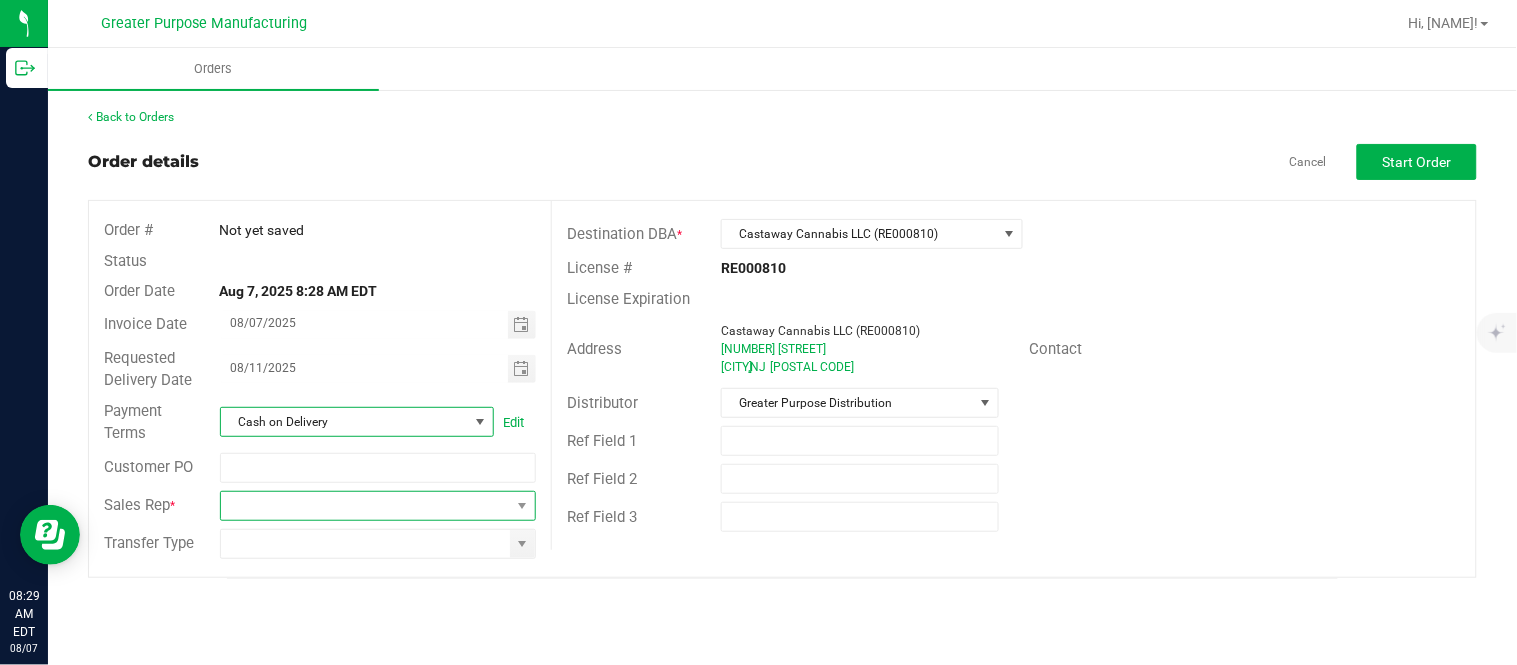 click at bounding box center [366, 506] 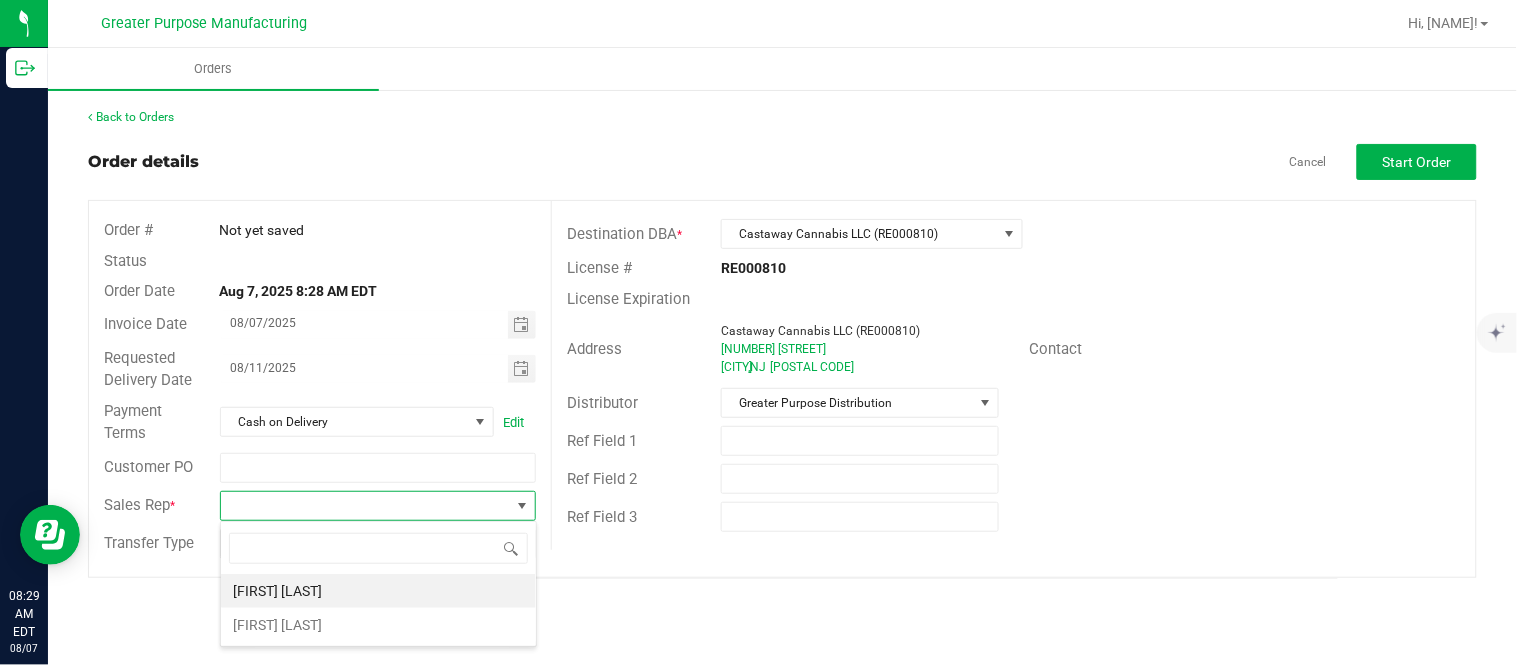 scroll, scrollTop: 99970, scrollLeft: 99683, axis: both 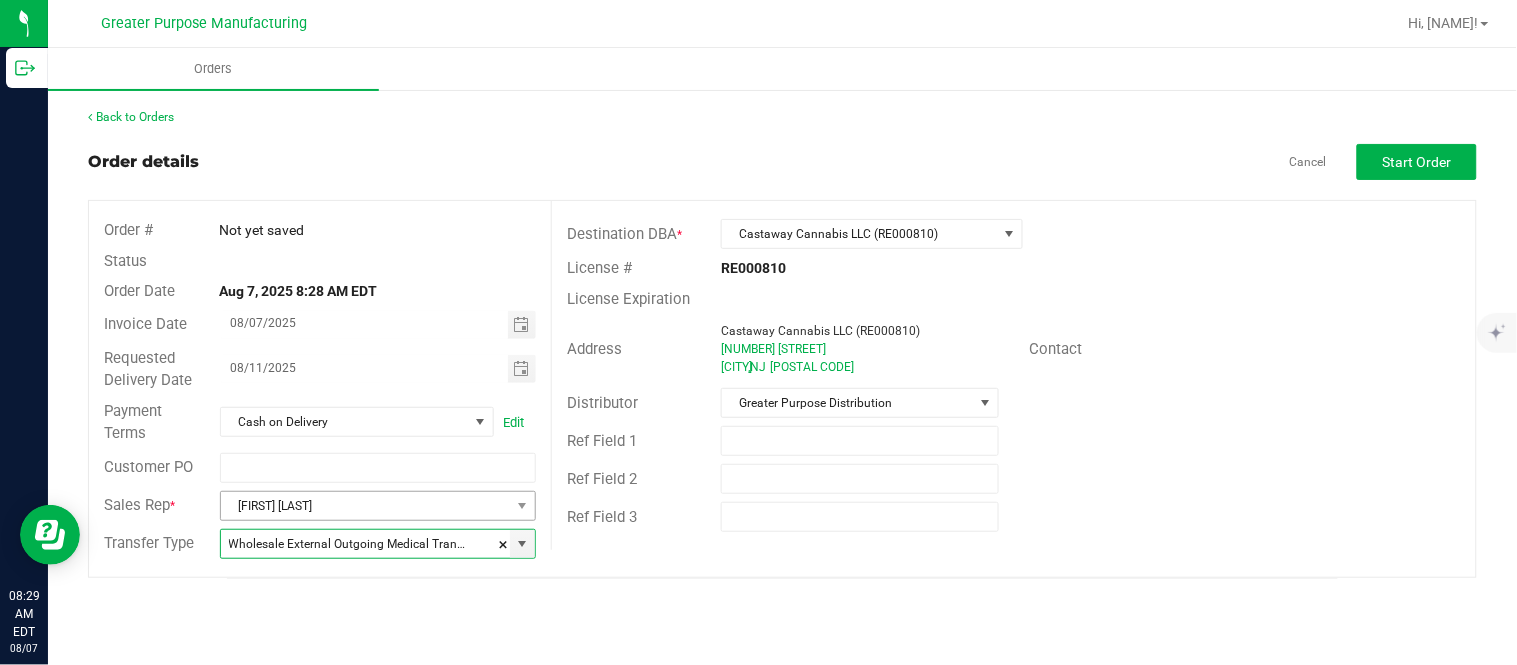 type on "Wholesale Transfer" 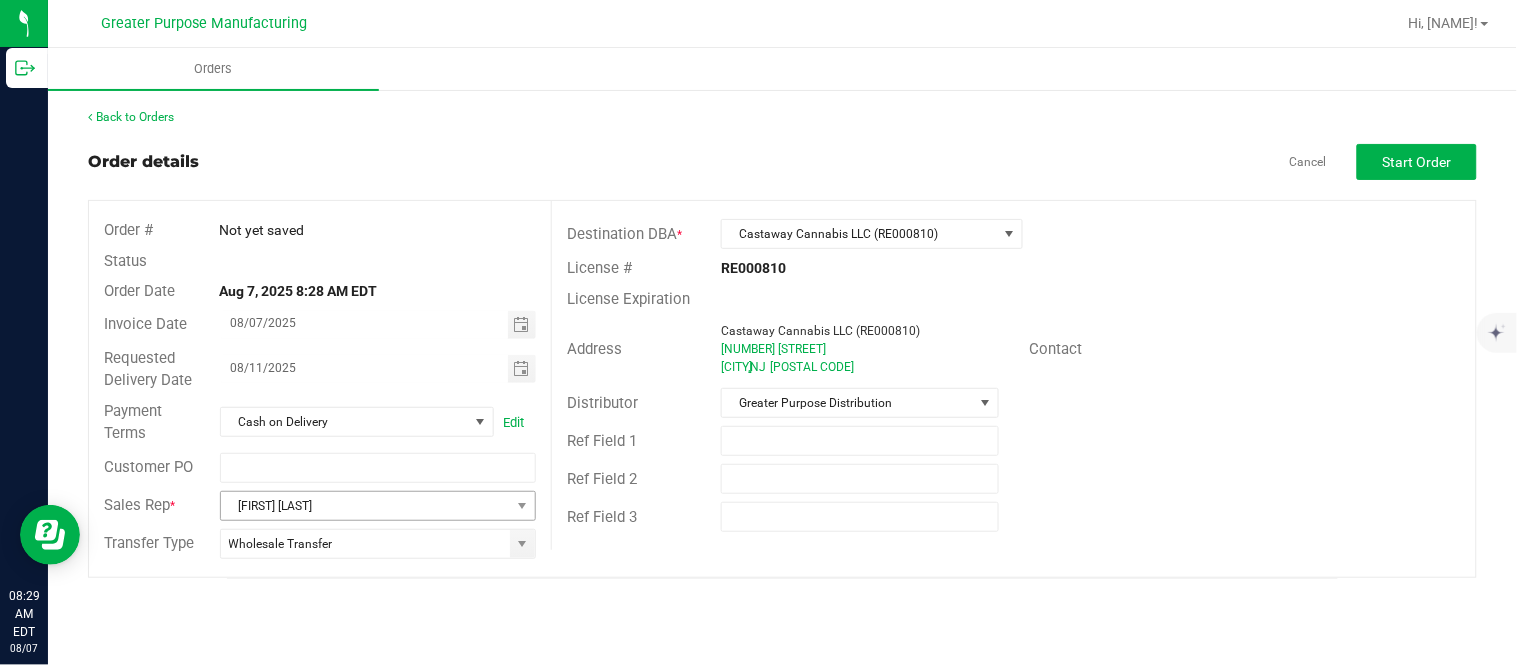 type 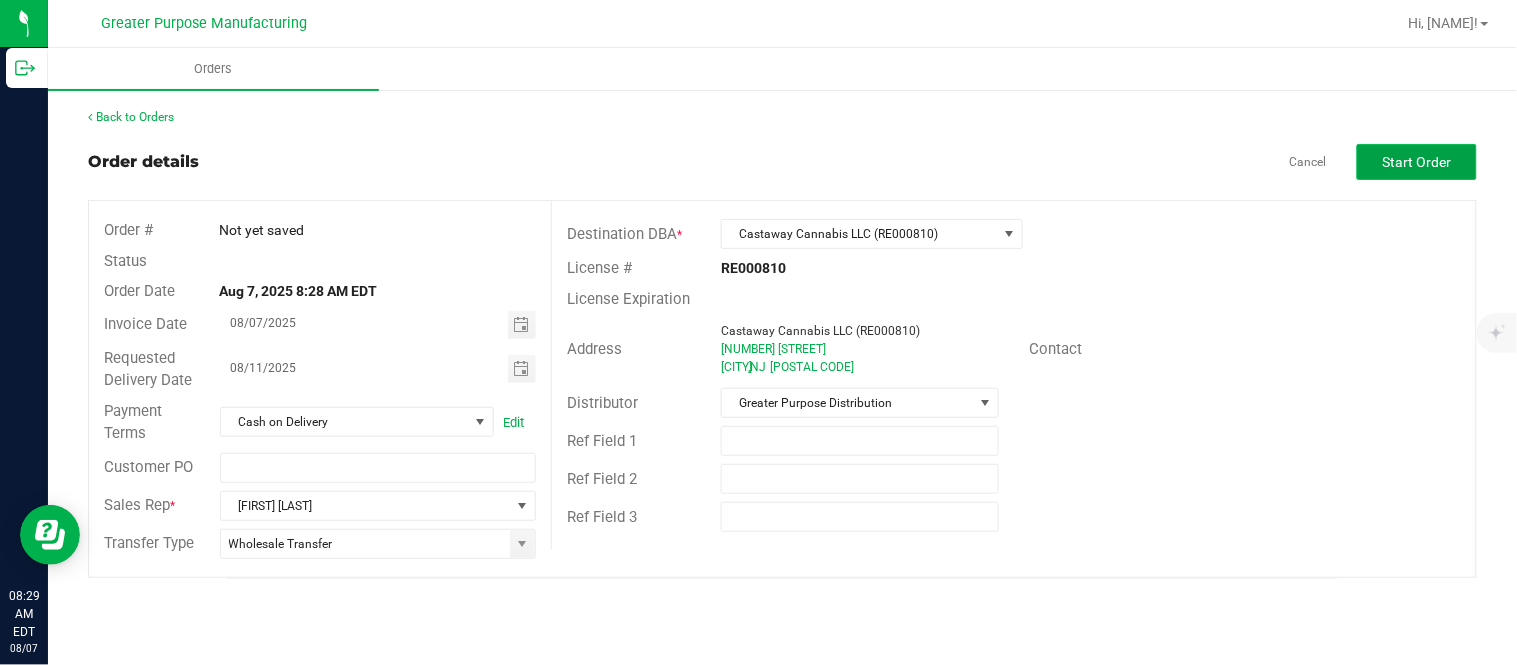 click on "Start Order" at bounding box center [1417, 162] 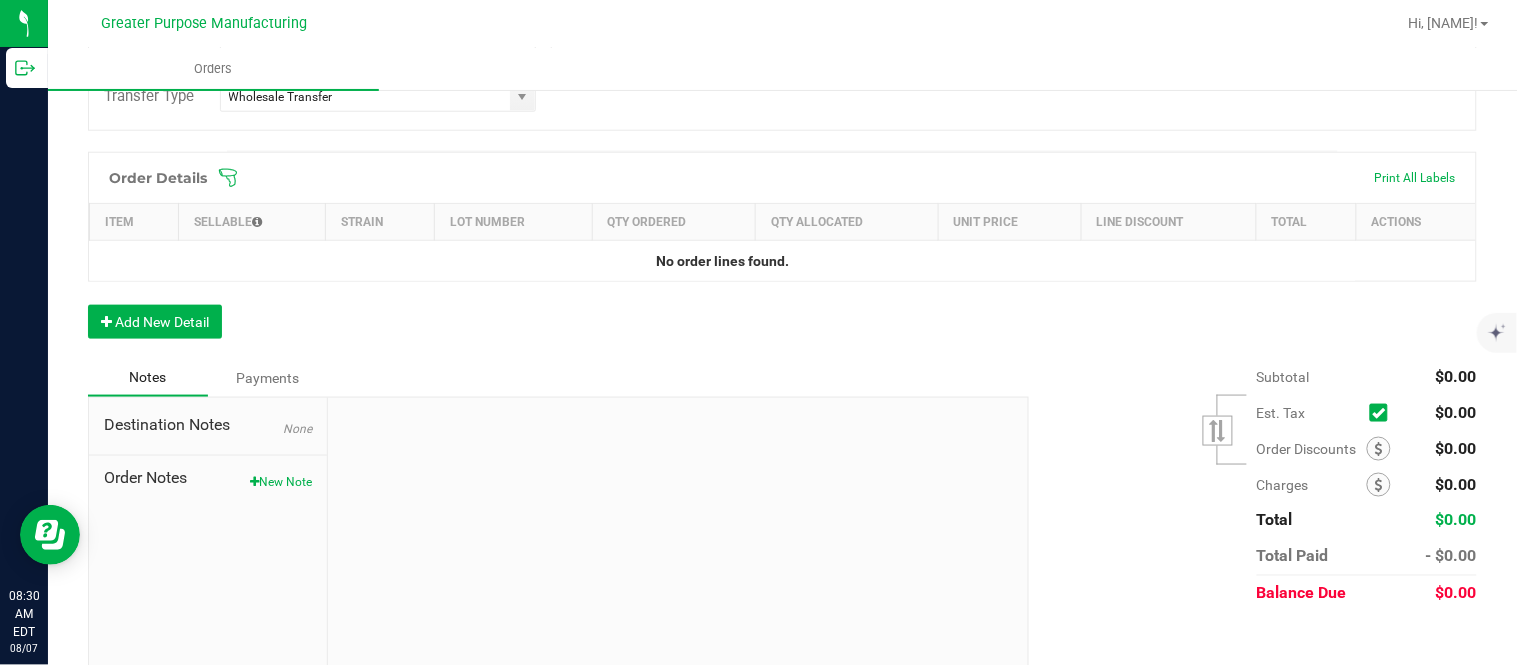 scroll, scrollTop: 0, scrollLeft: 0, axis: both 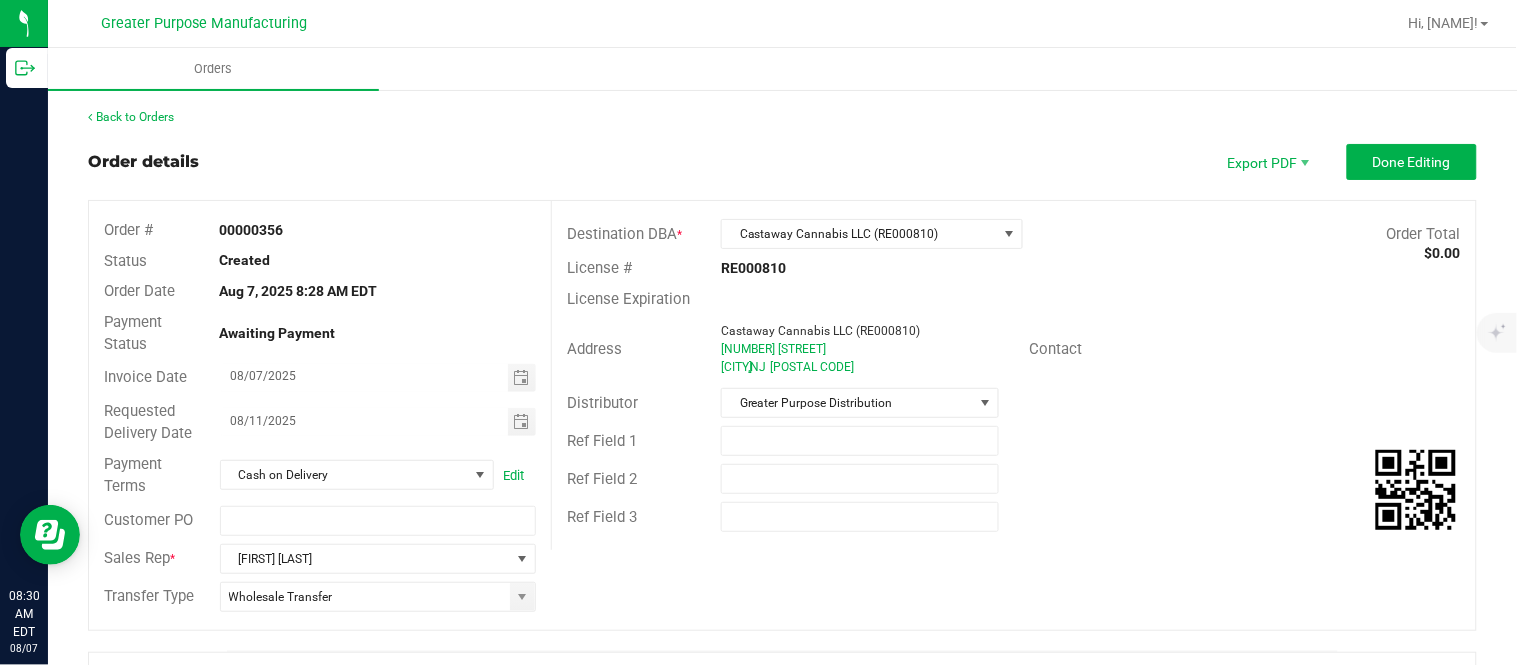 click on "00000356" at bounding box center (252, 230) 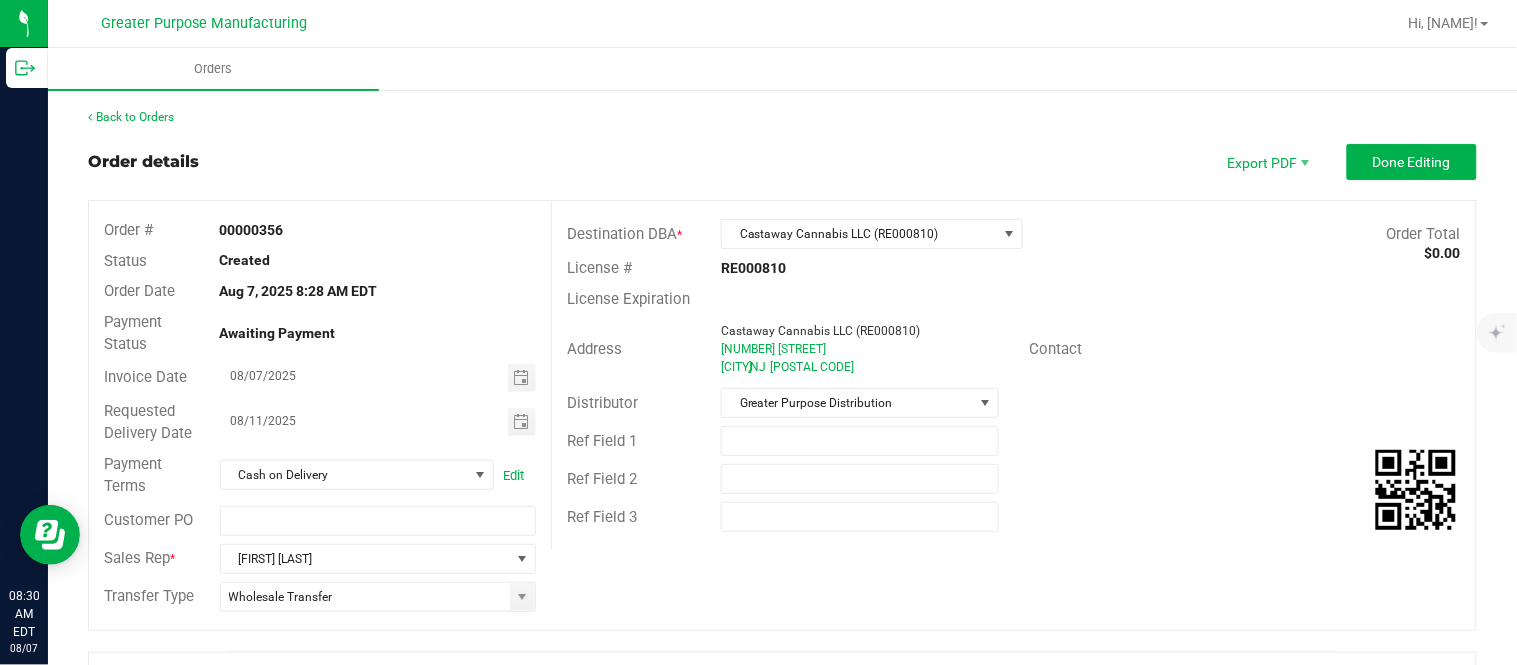 click on "00000356" at bounding box center (252, 230) 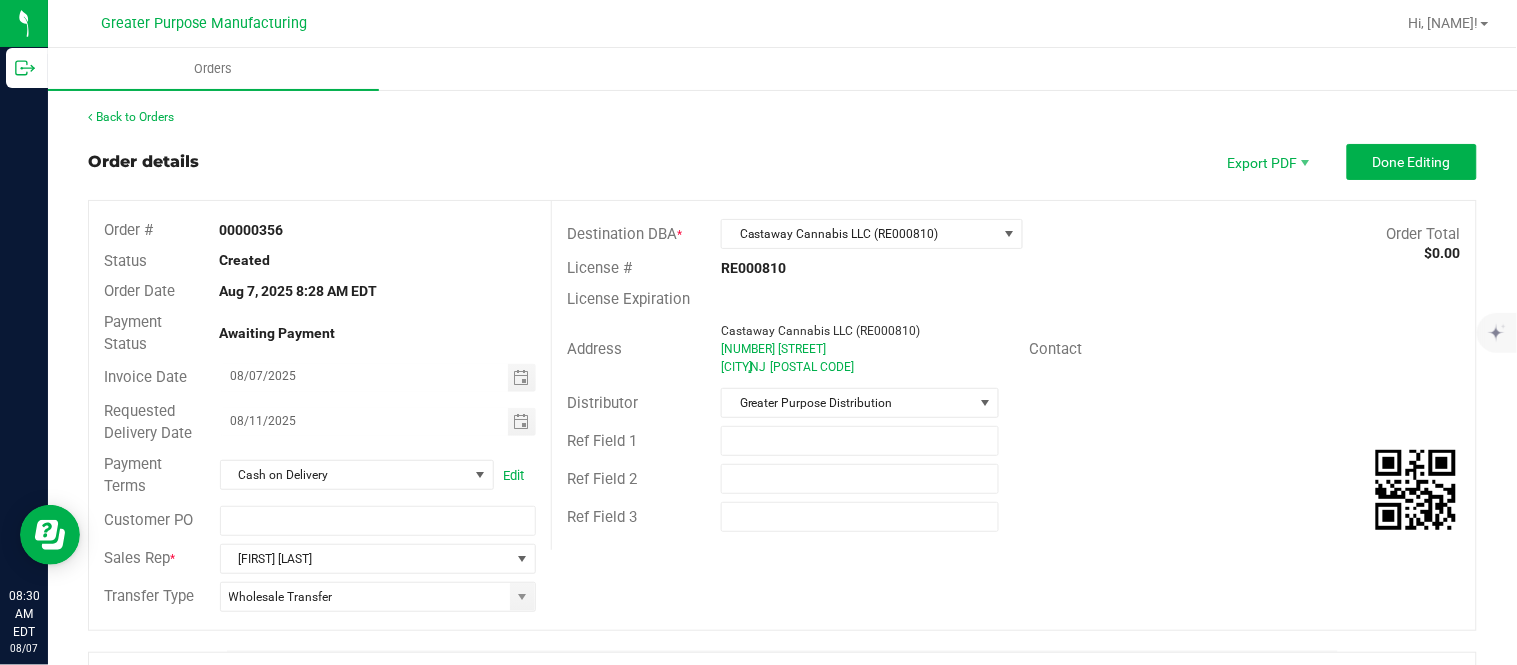 copy on "00000356" 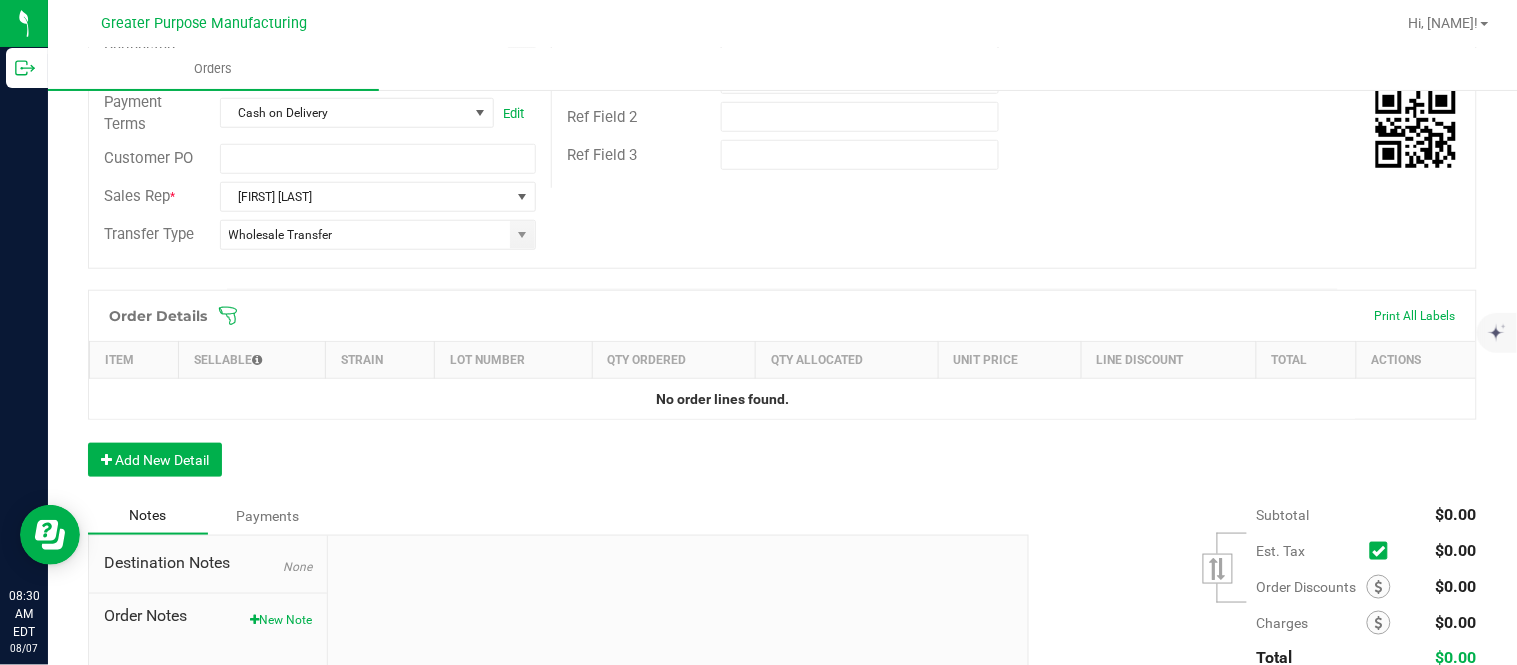 scroll, scrollTop: 370, scrollLeft: 0, axis: vertical 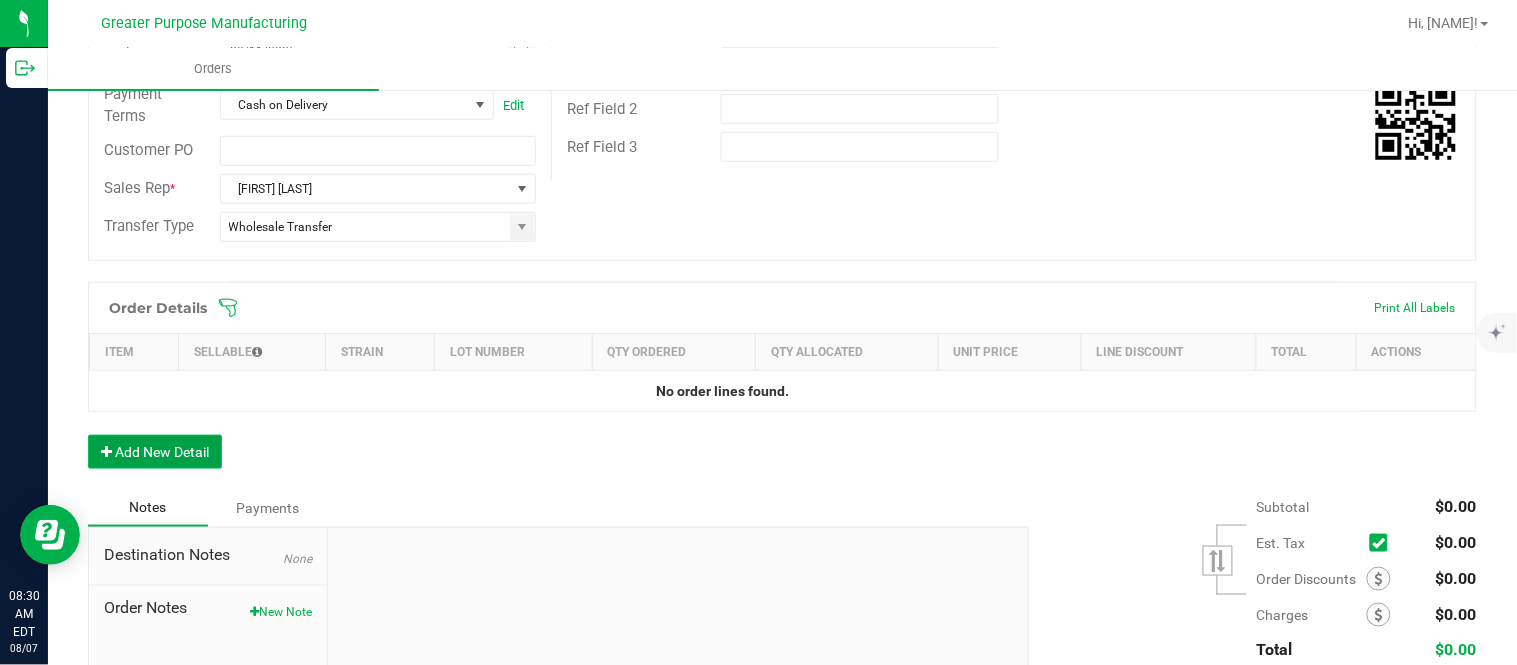 click on "Add New Detail" at bounding box center [155, 452] 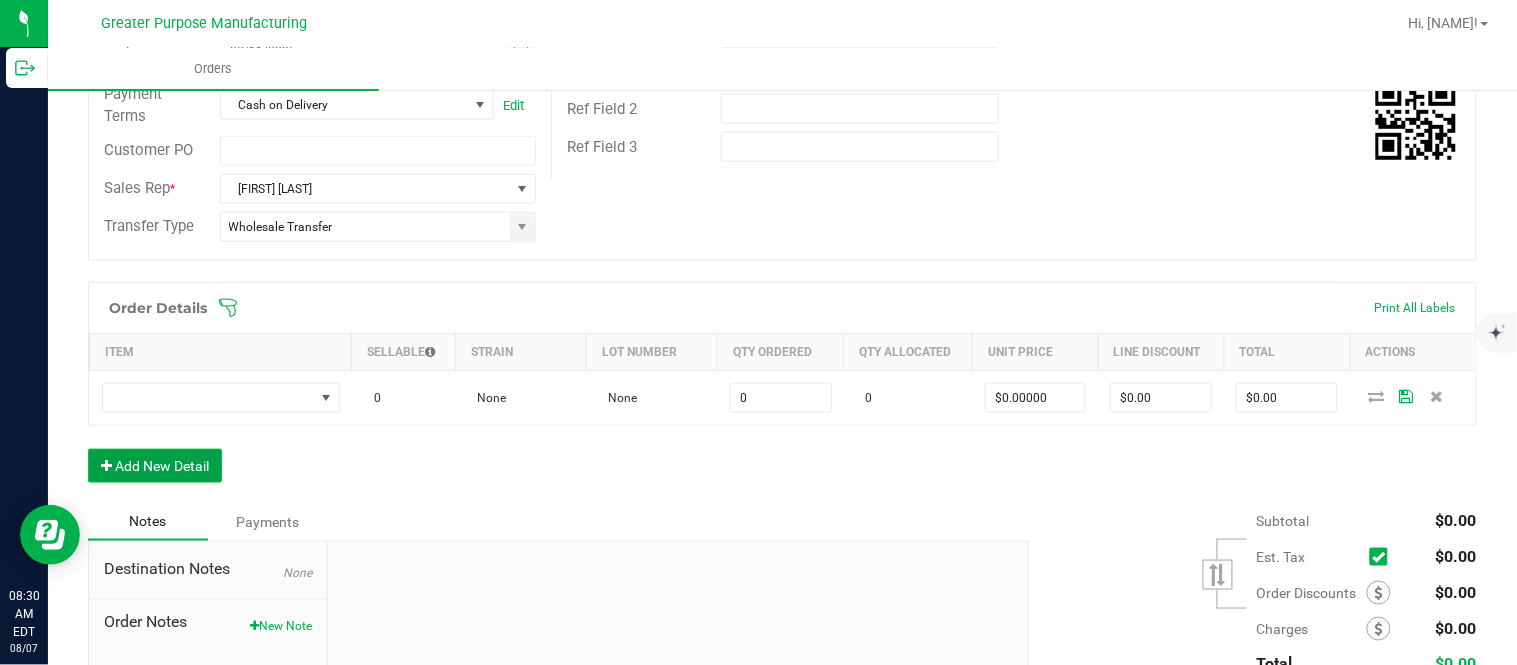 type 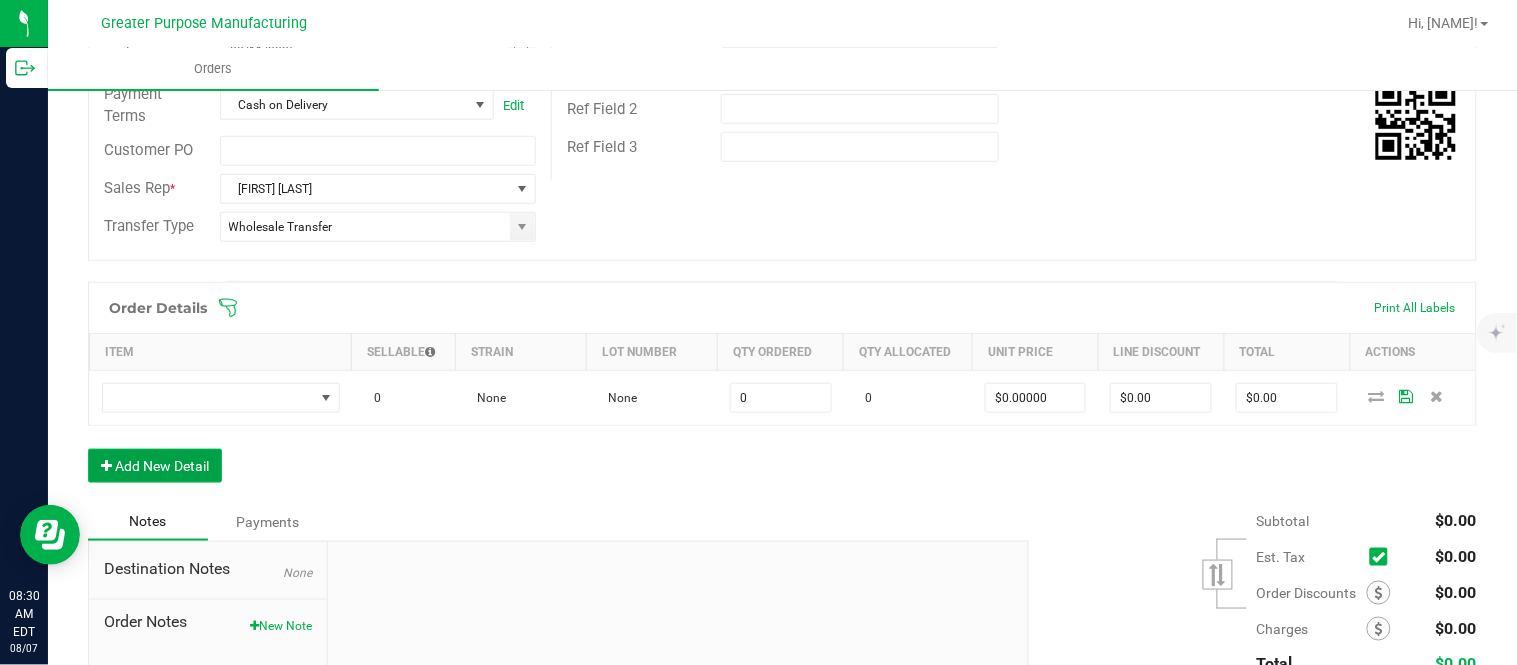 click on "Add New Detail" at bounding box center (155, 466) 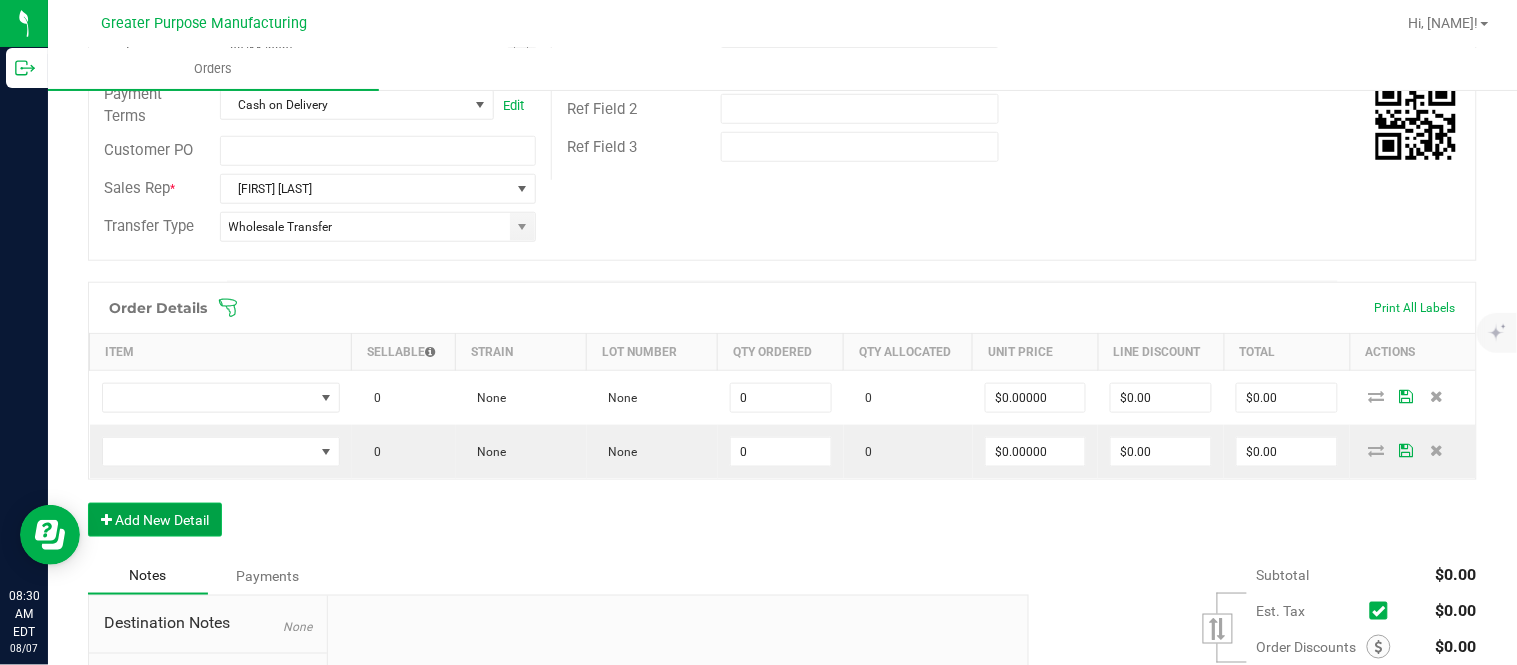 click on "Add New Detail" at bounding box center [155, 520] 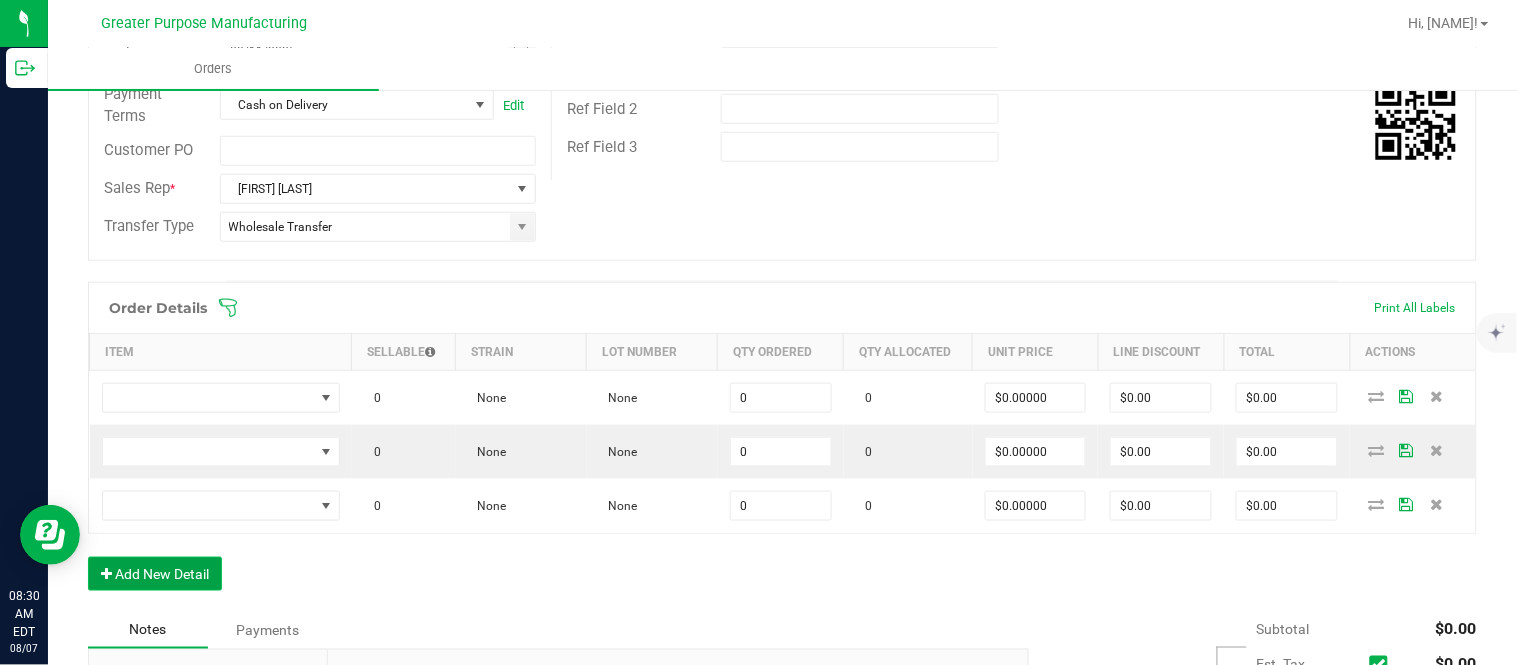 click on "Add New Detail" at bounding box center [155, 574] 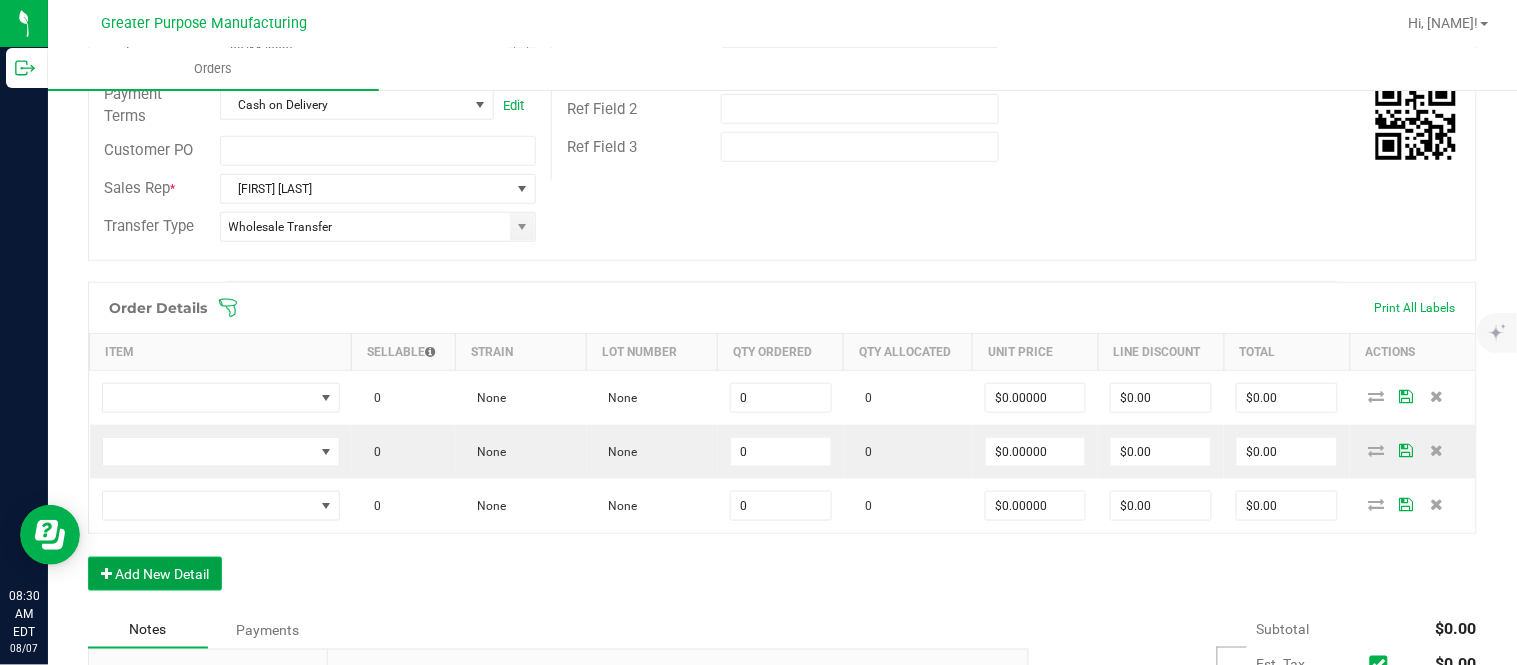 click on "Add New Detail" at bounding box center (155, 574) 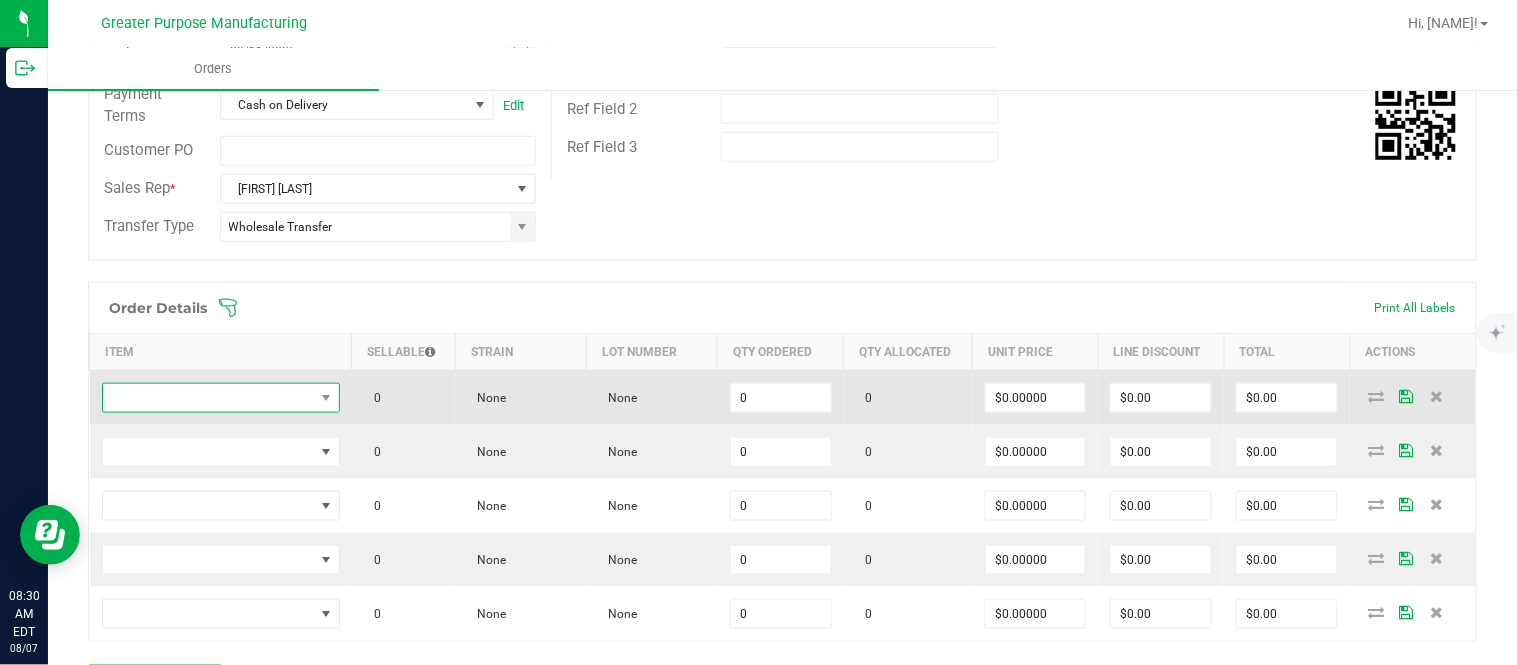 click at bounding box center (208, 398) 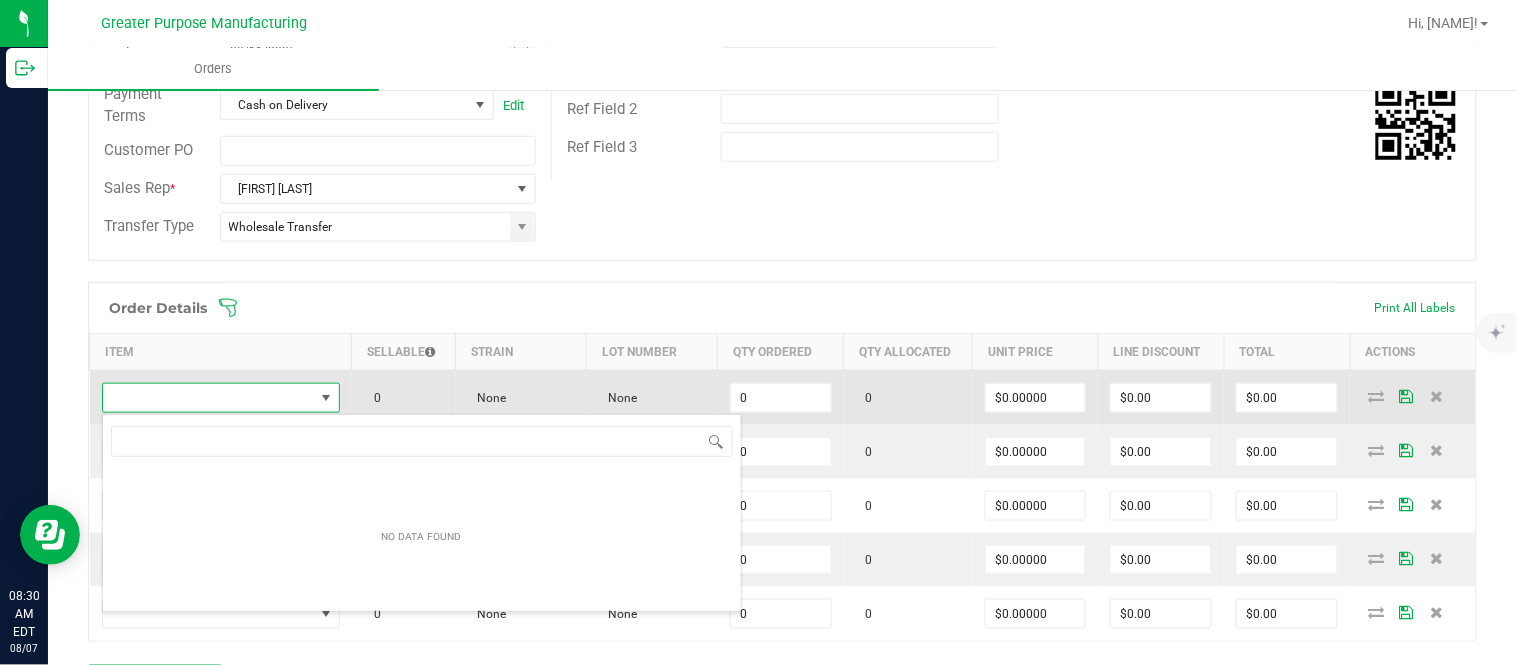 scroll, scrollTop: 99970, scrollLeft: 99765, axis: both 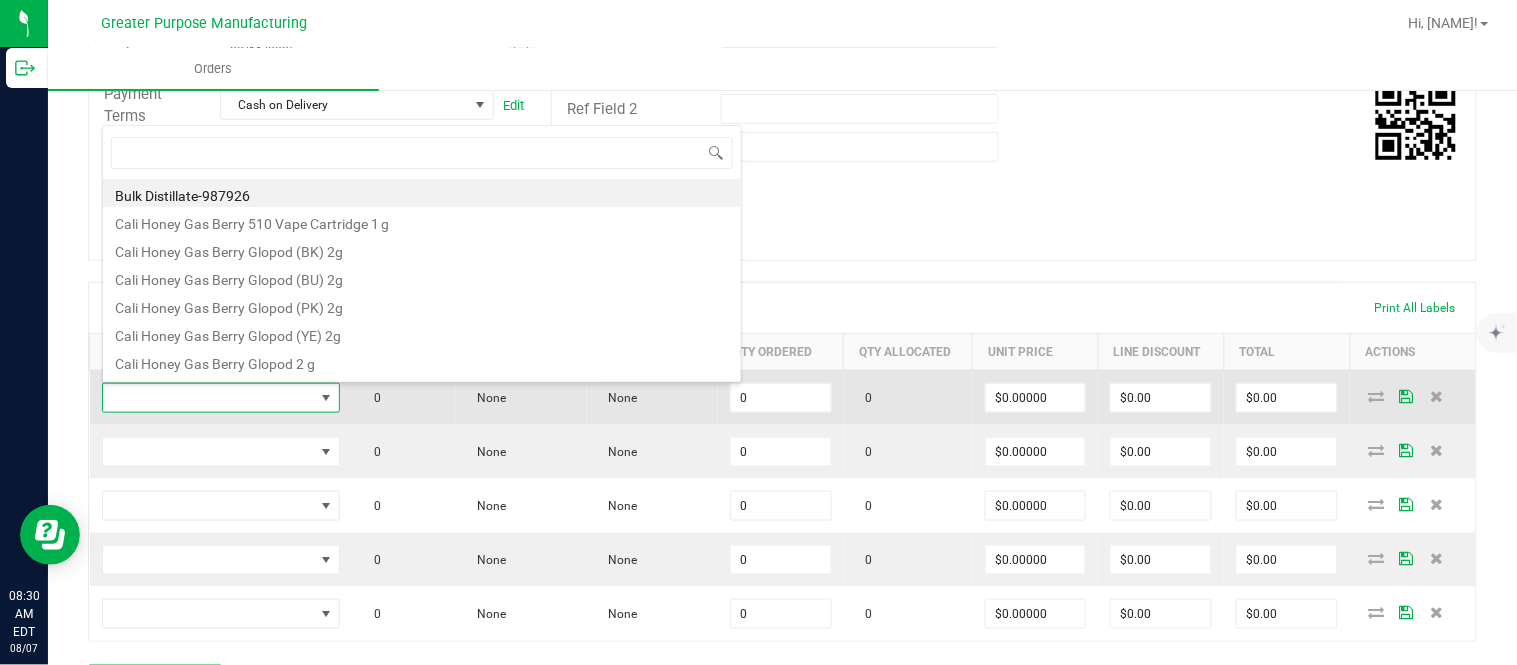type on "1.3.13.1017.0" 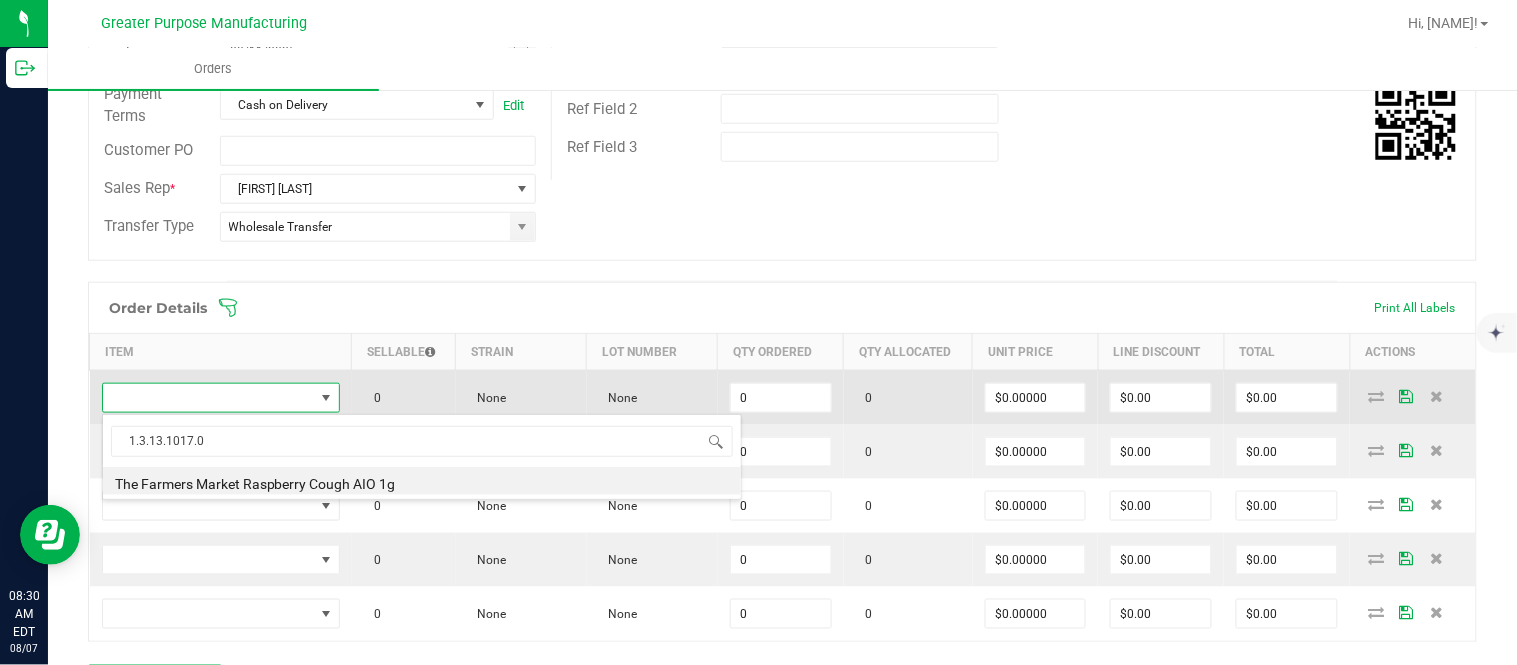 type on "0 ea" 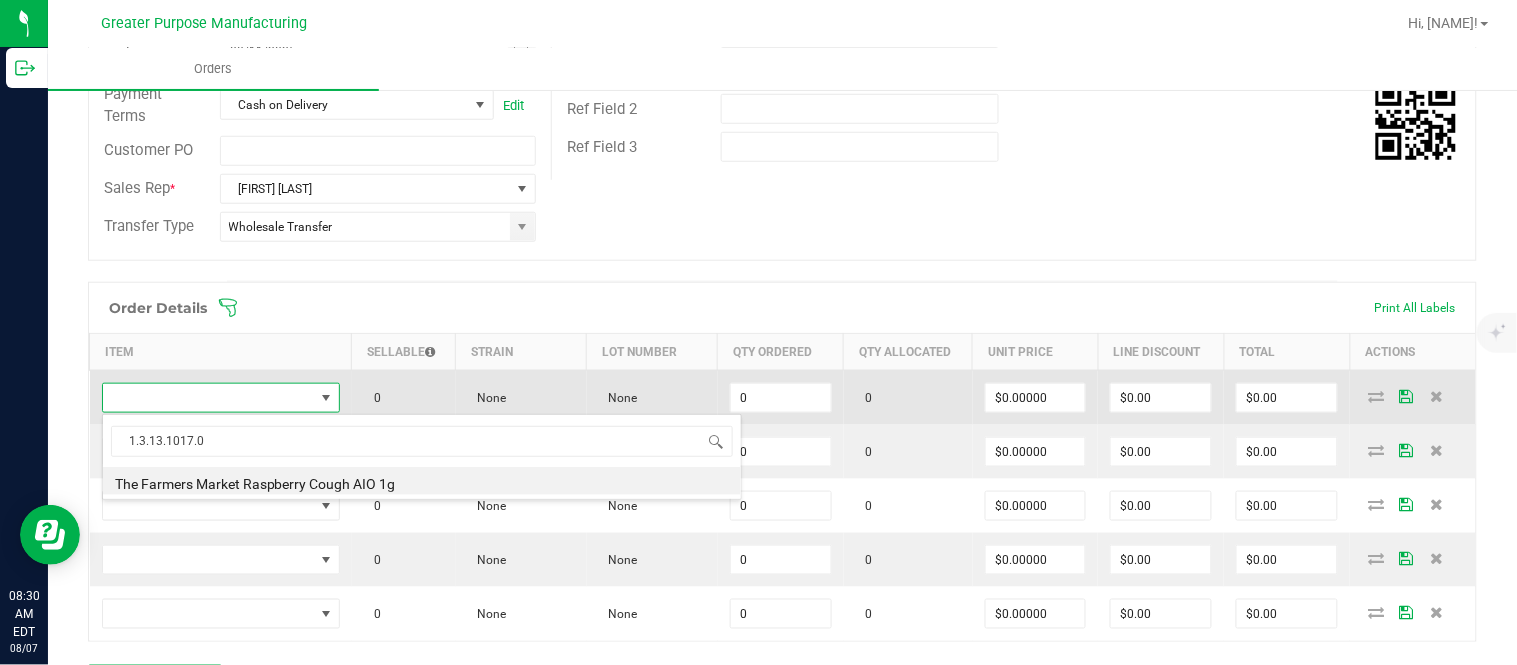 type on "$30.00000" 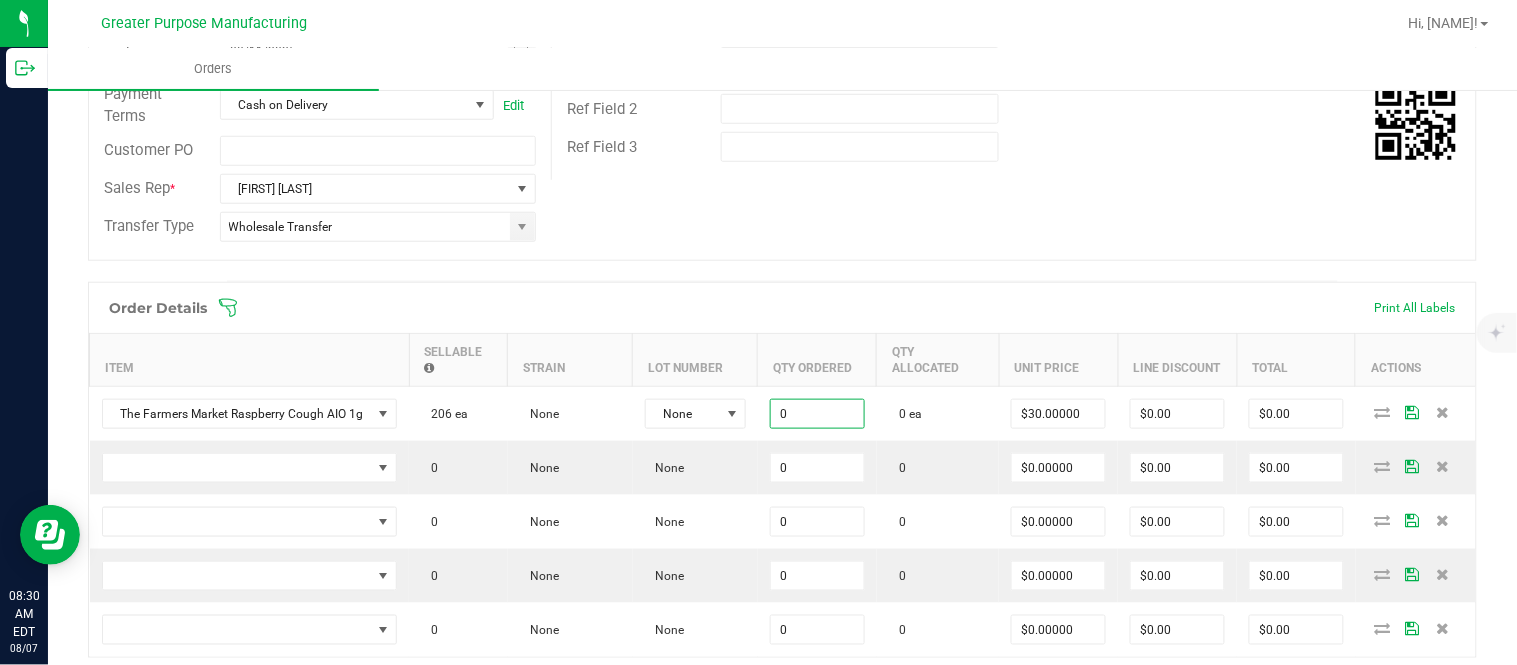 paste on "48" 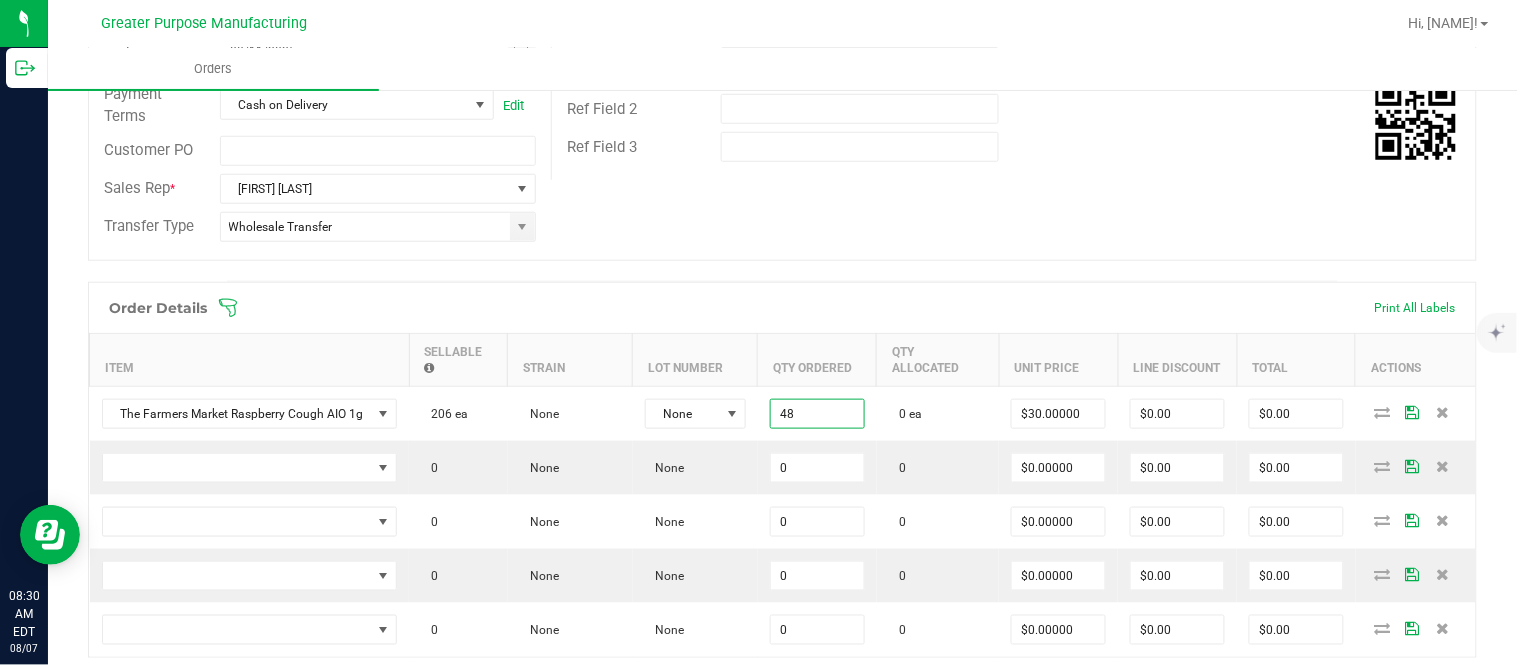 type on "48" 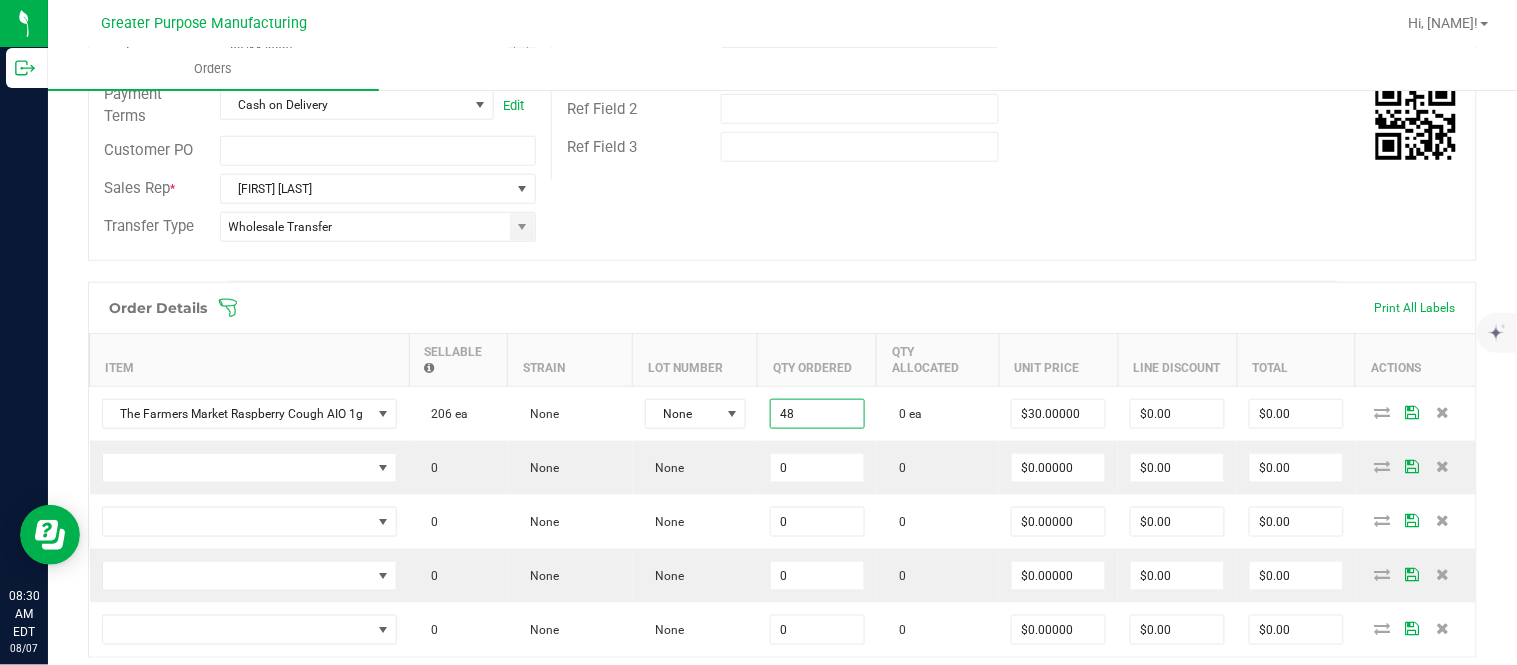 type on "30" 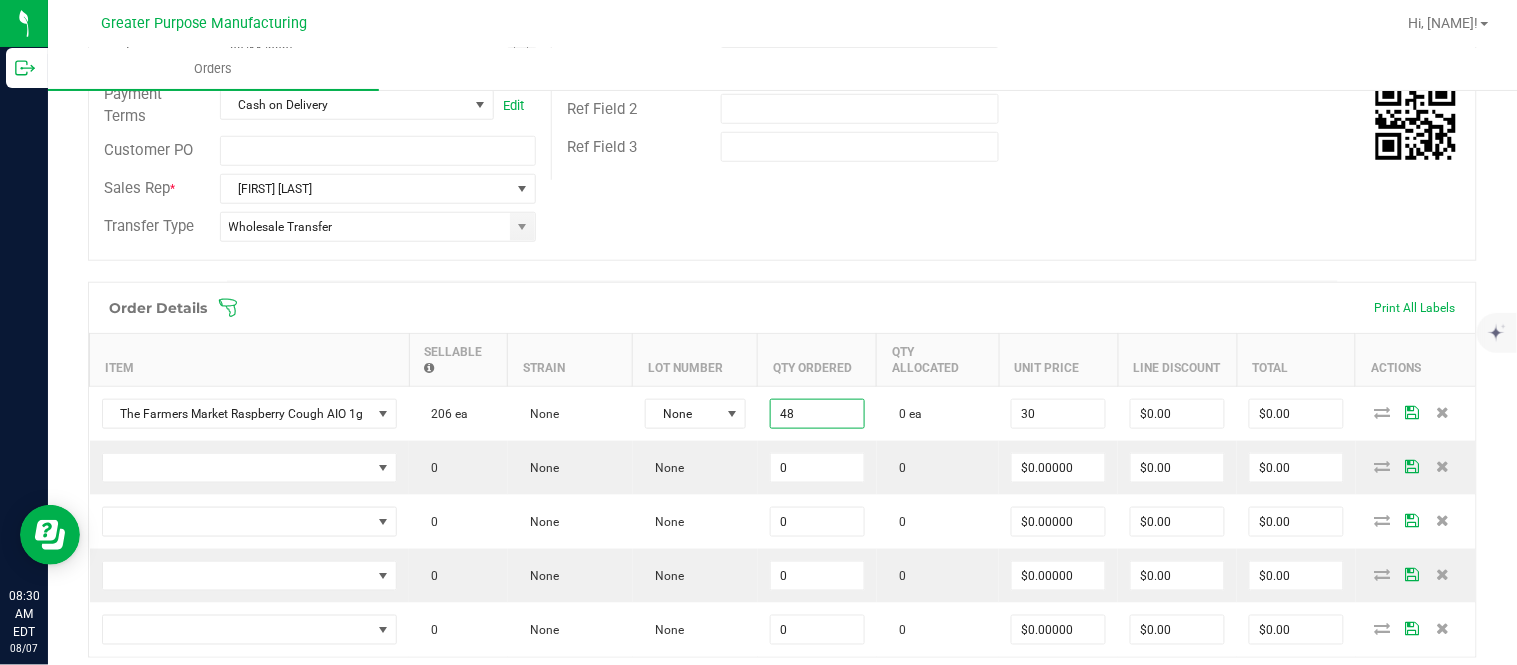 type on "48 ea" 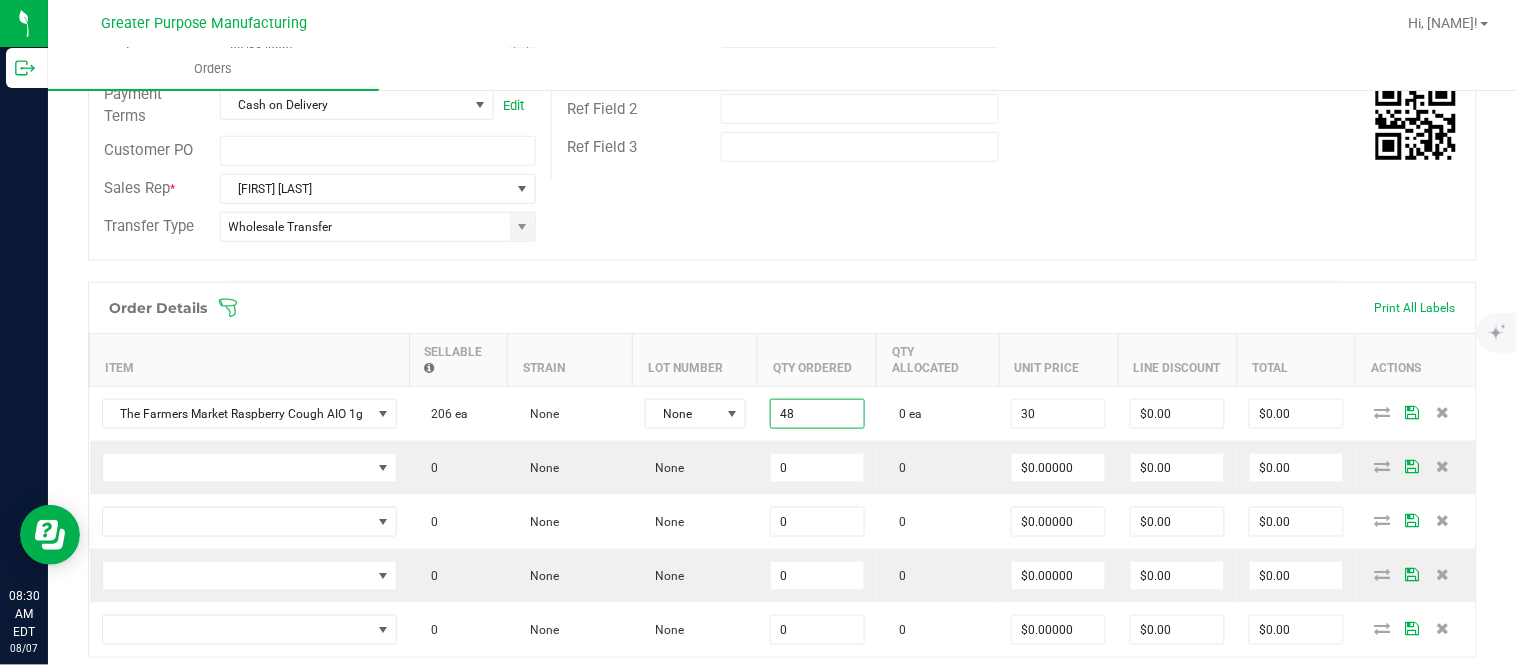 type on "$1,440.00" 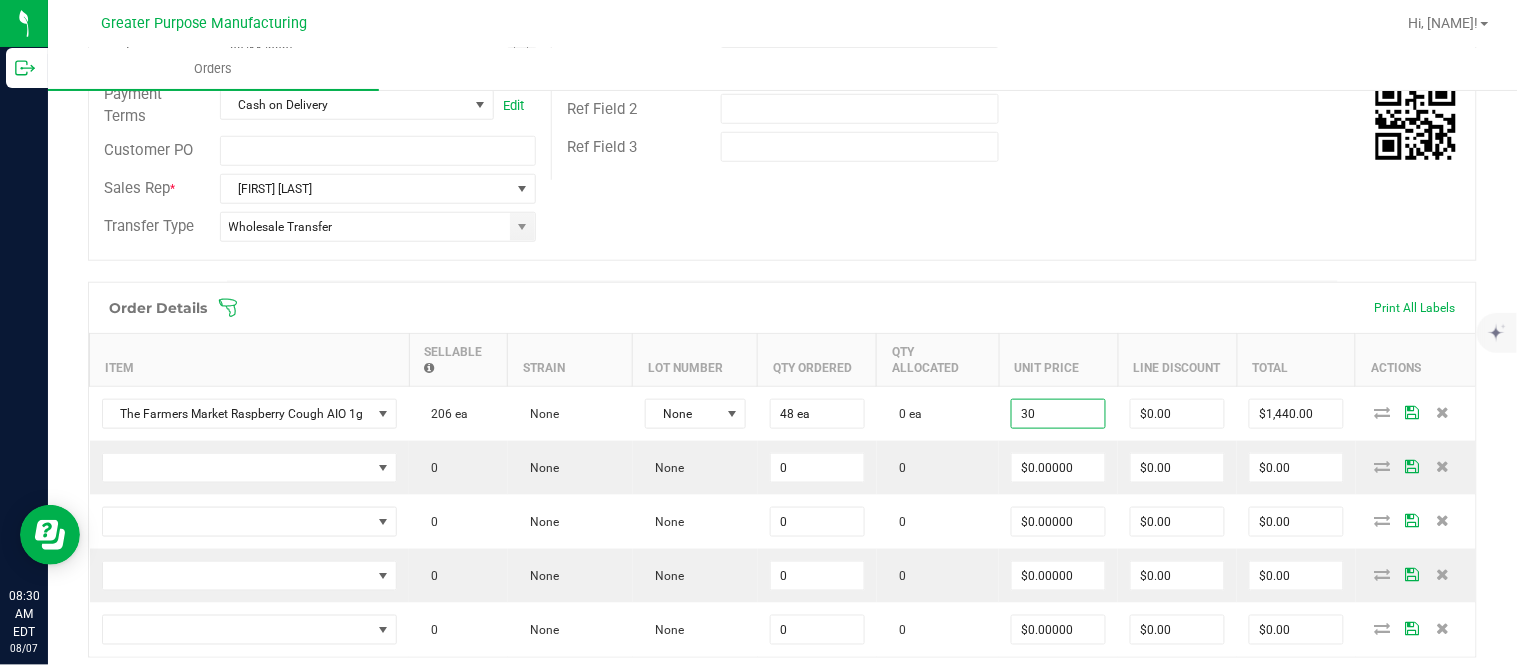 type on "$30.00000" 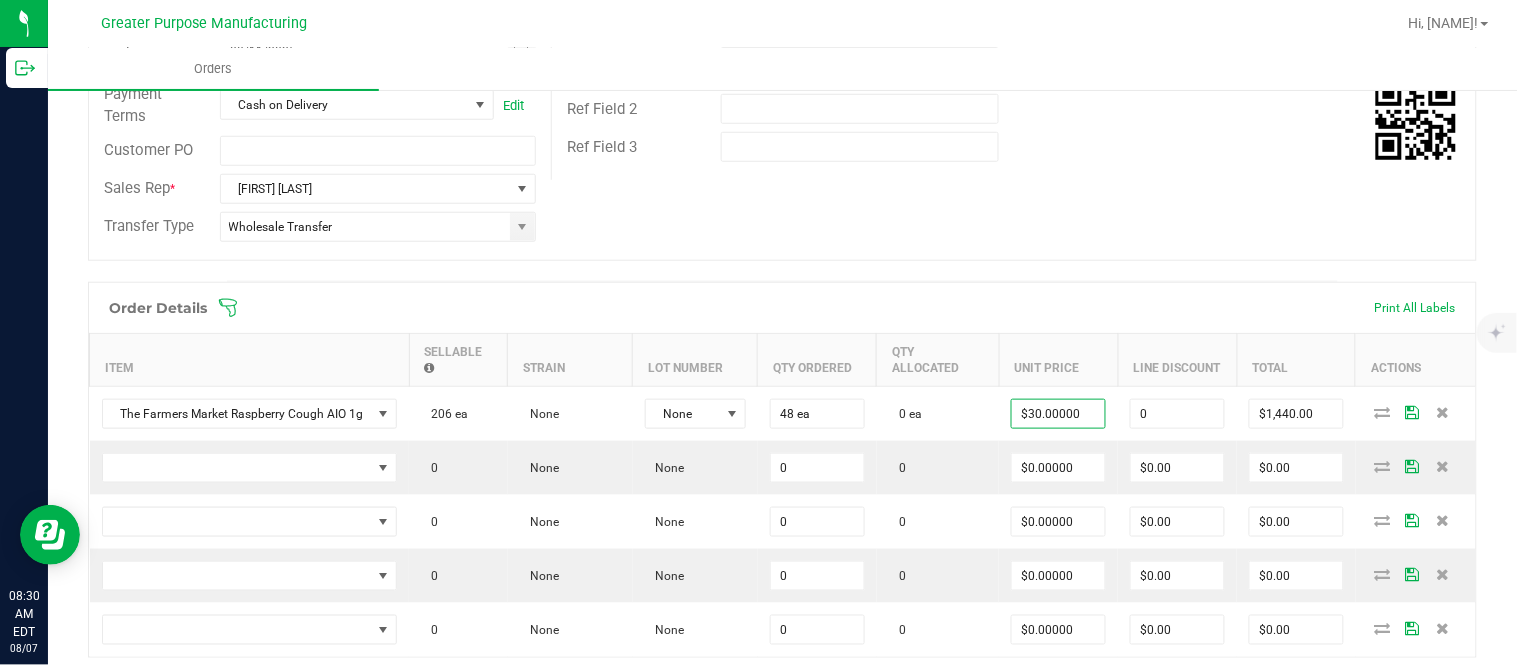 type on "$0.00" 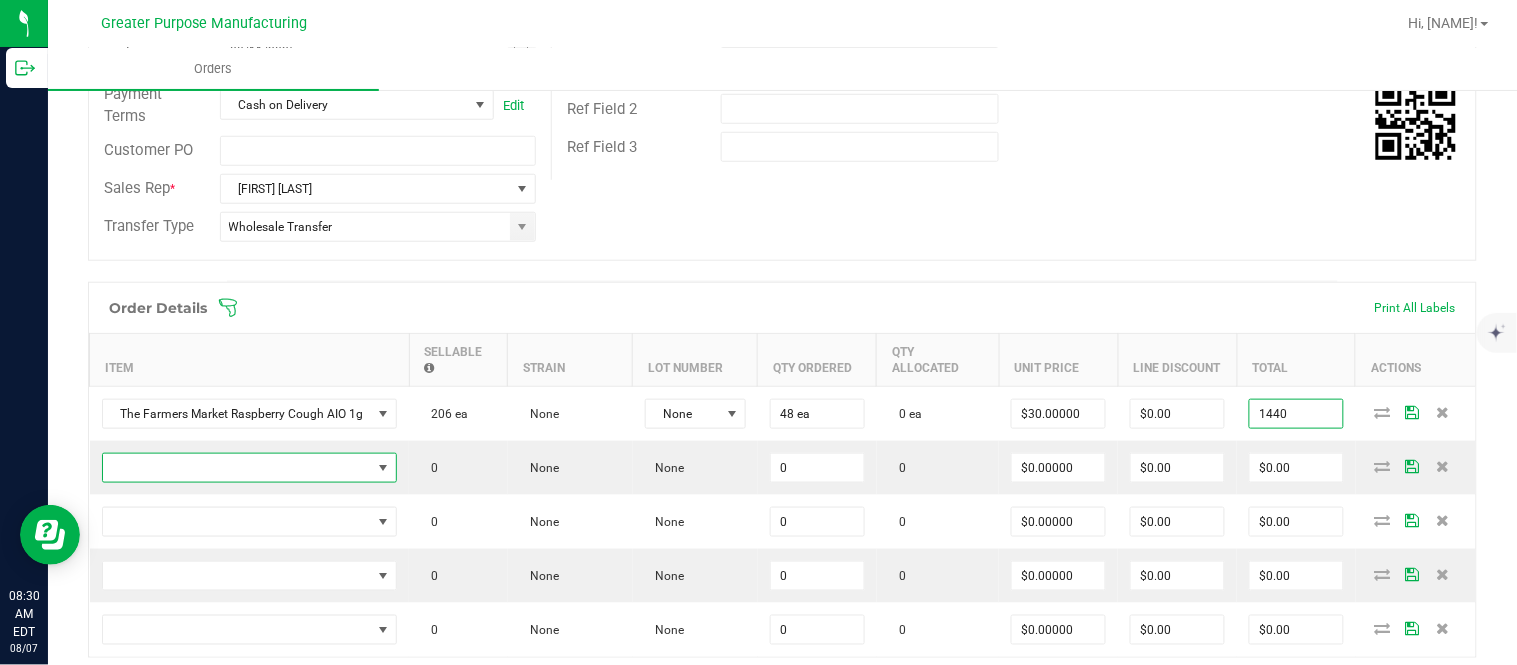 type on "$1,440.00" 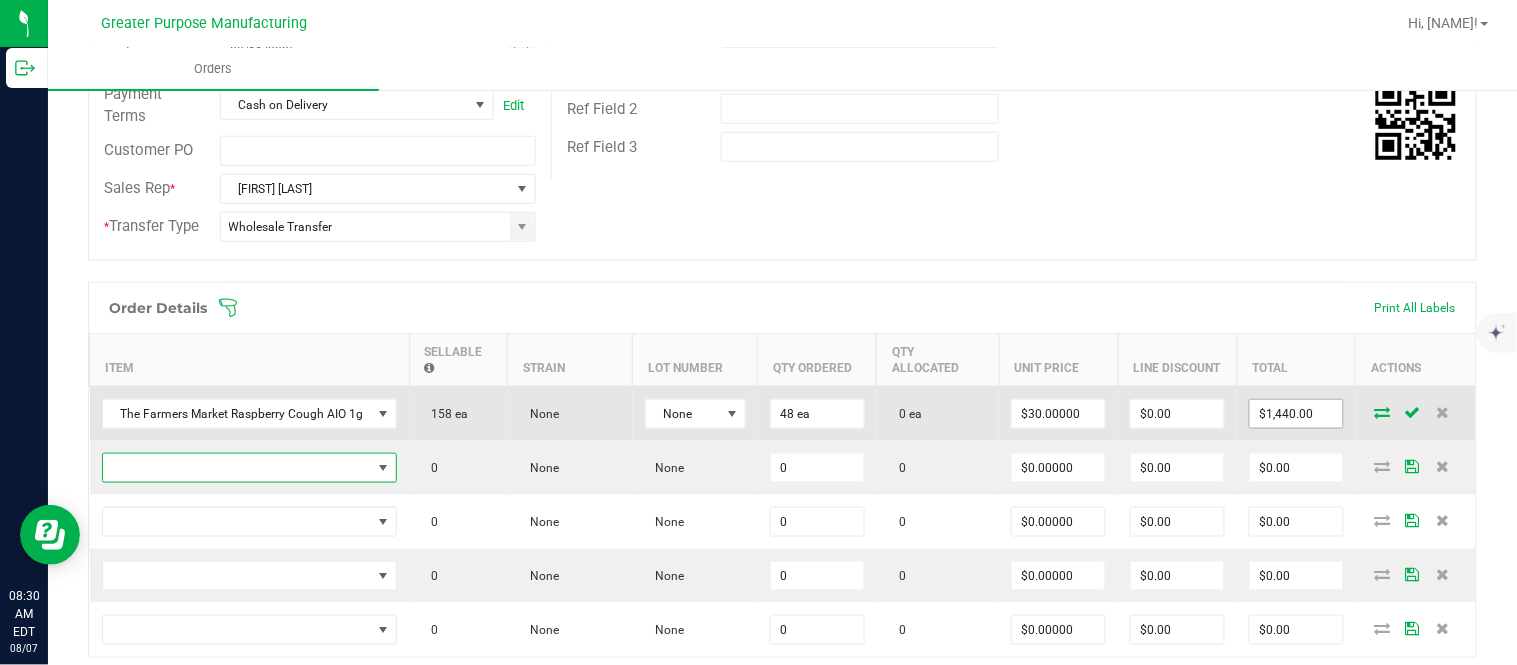 click on "$1,440.00" at bounding box center (1296, 414) 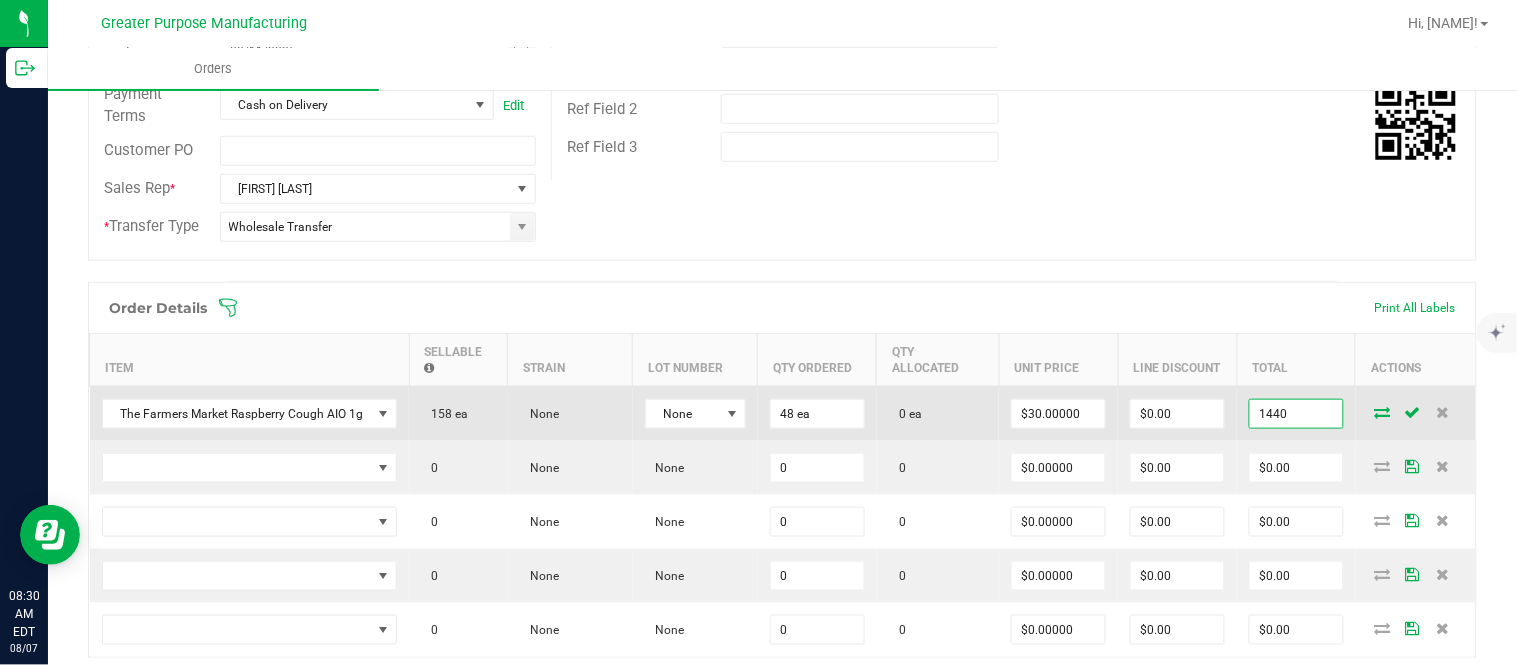 paste on "32" 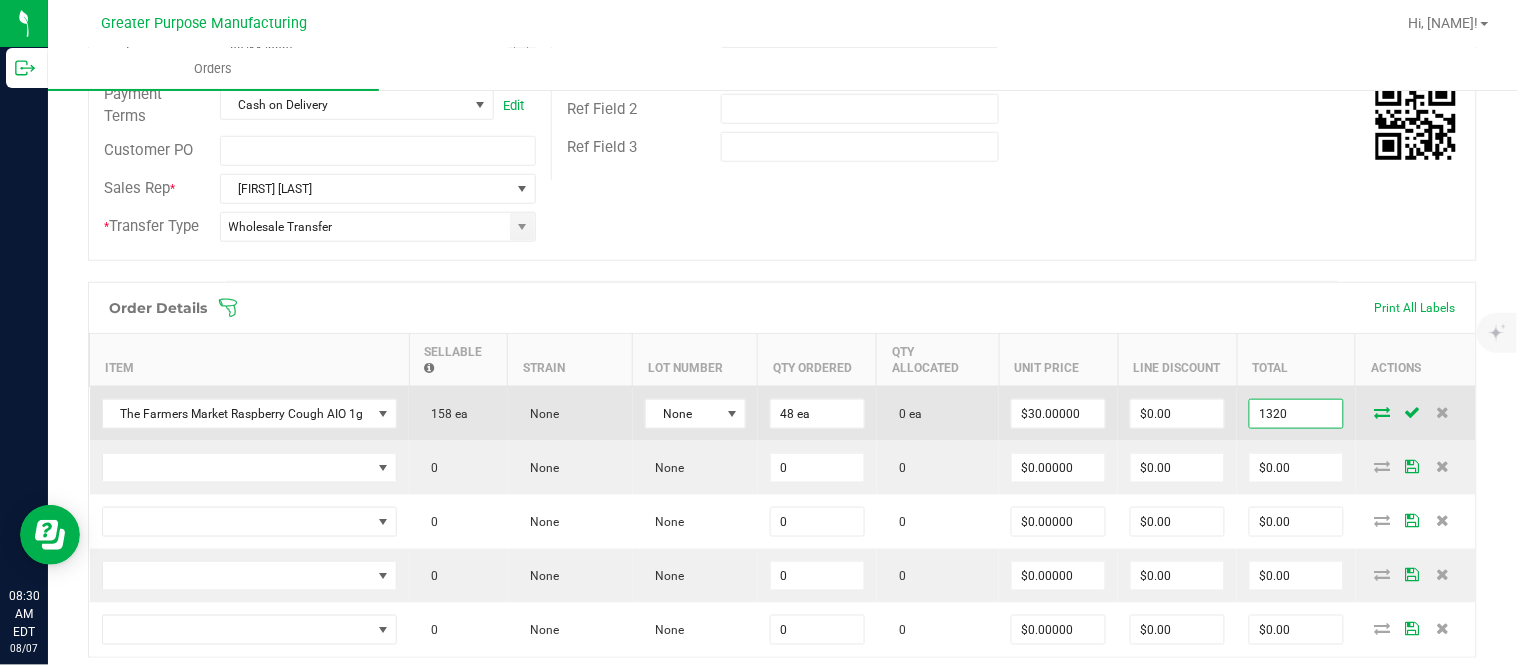 type on "1320" 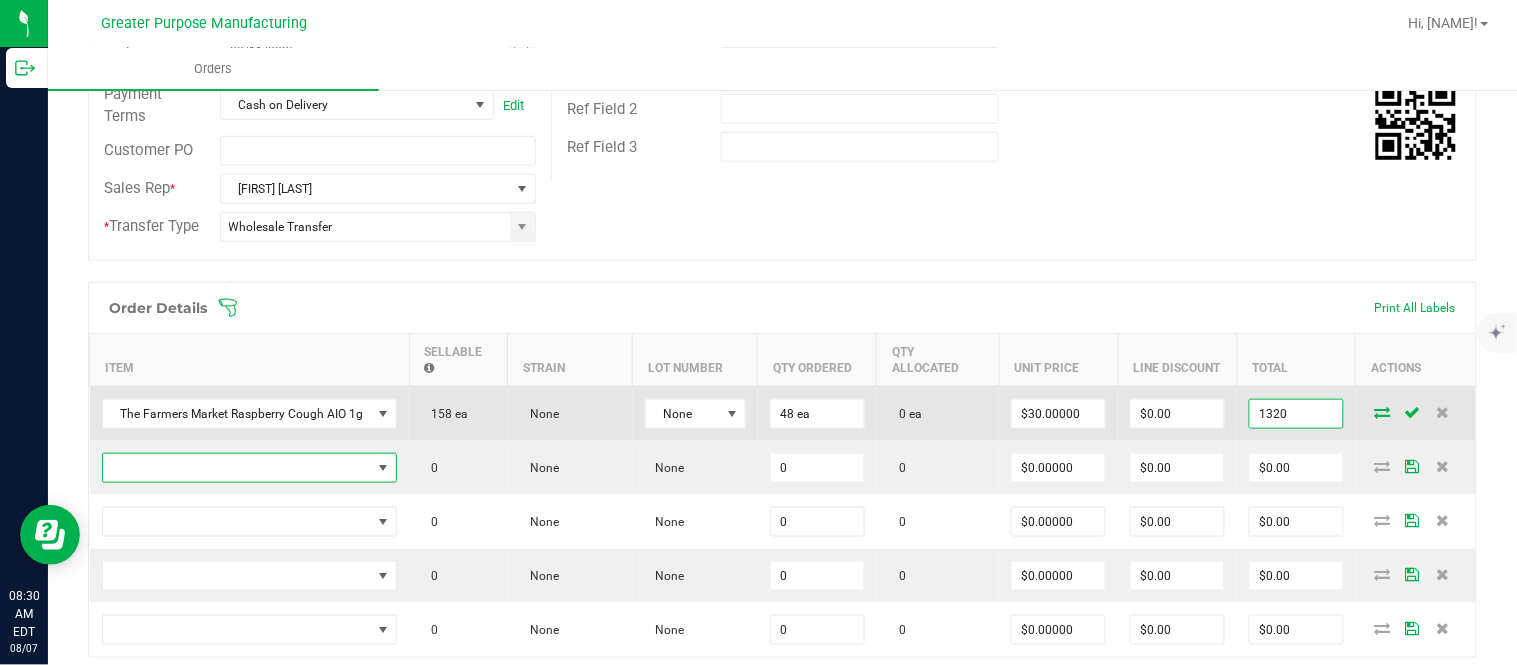 type on "$27.50000" 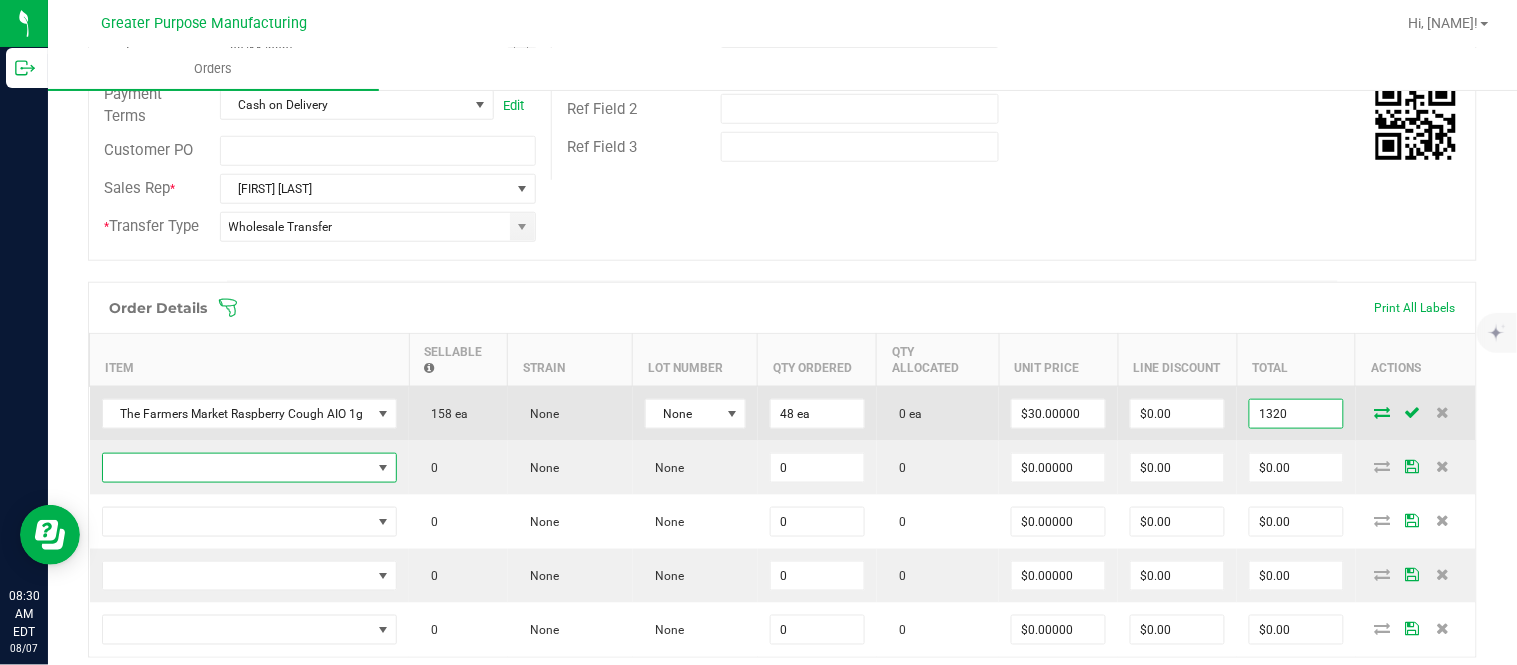 type on "$1,320.00" 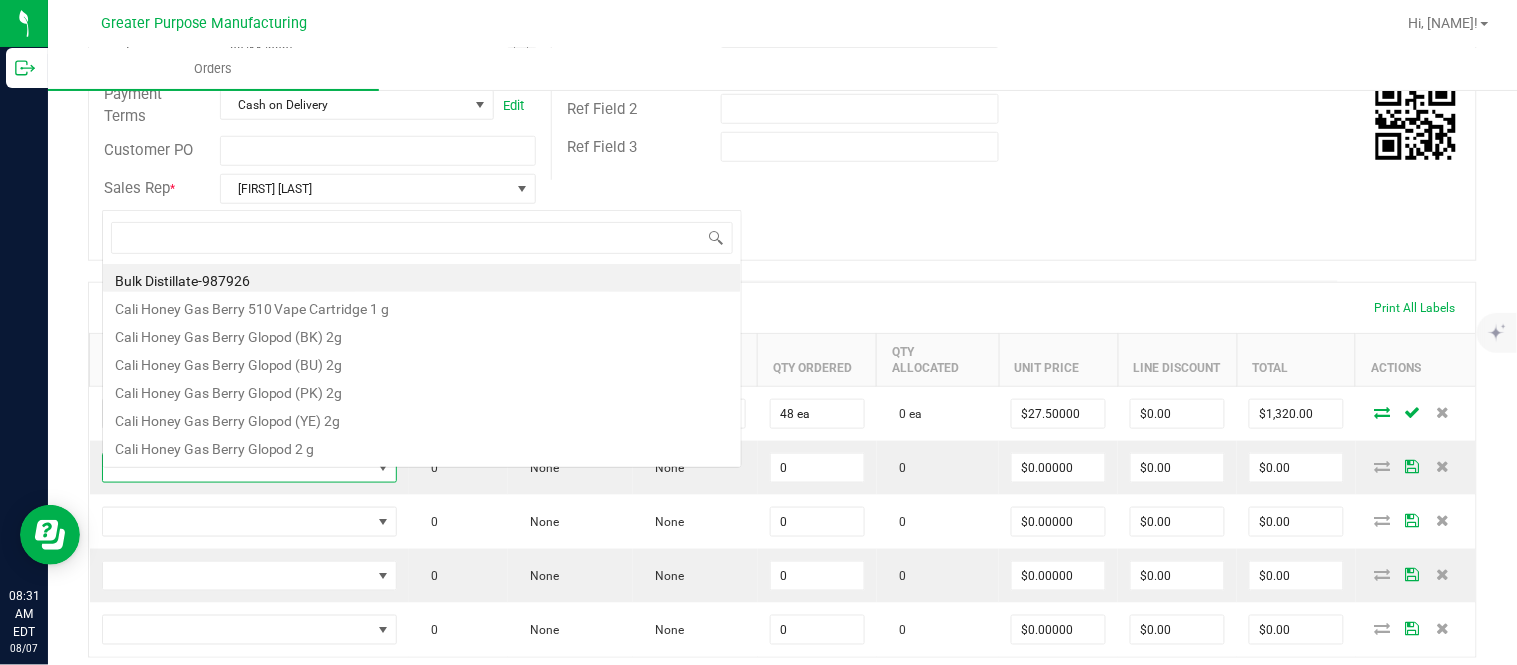scroll, scrollTop: 0, scrollLeft: 0, axis: both 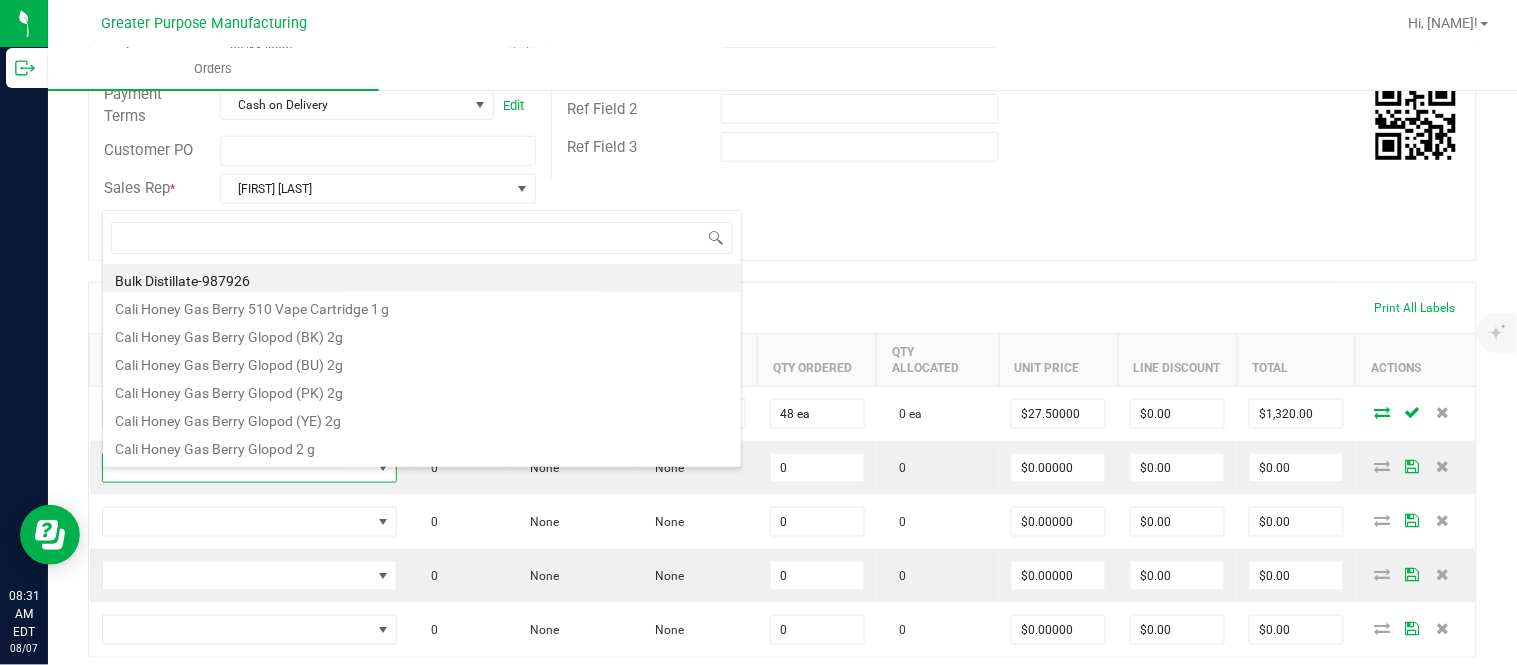 type on "1.3.13.1013.0" 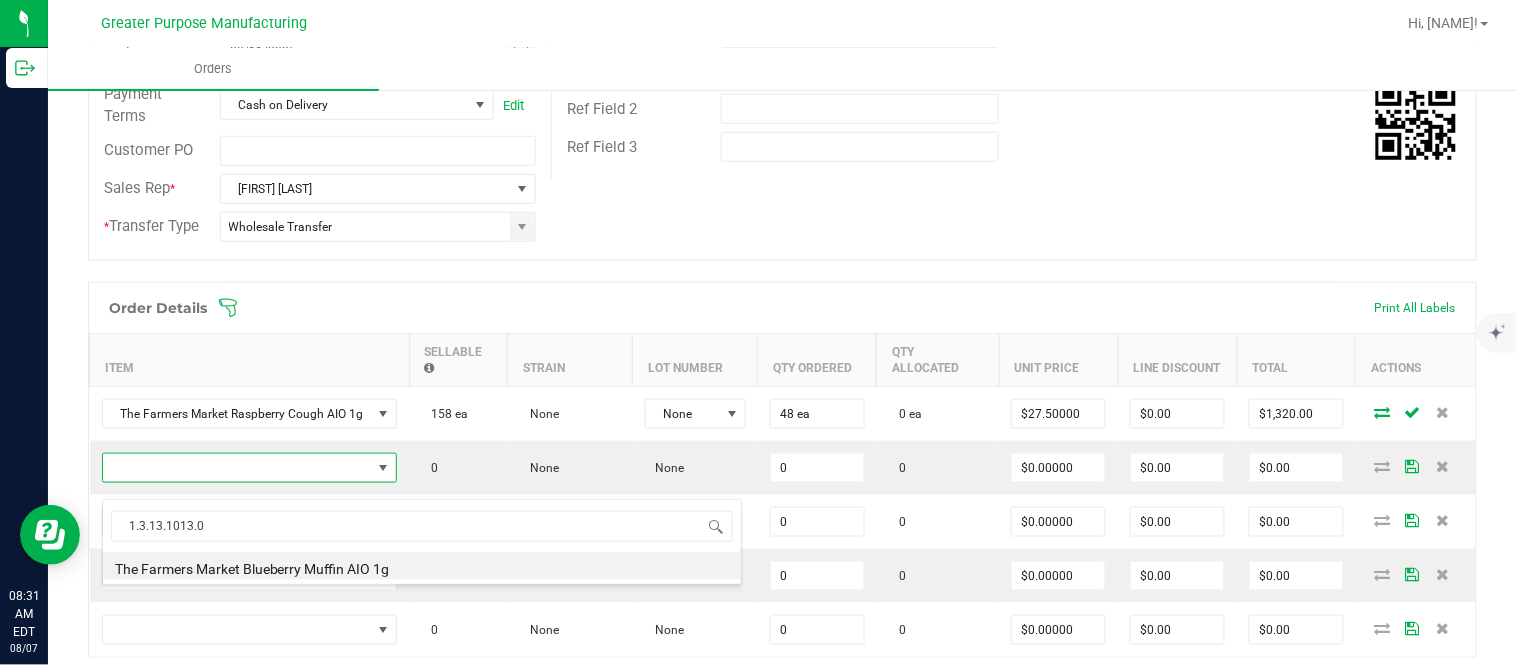 type on "0 ea" 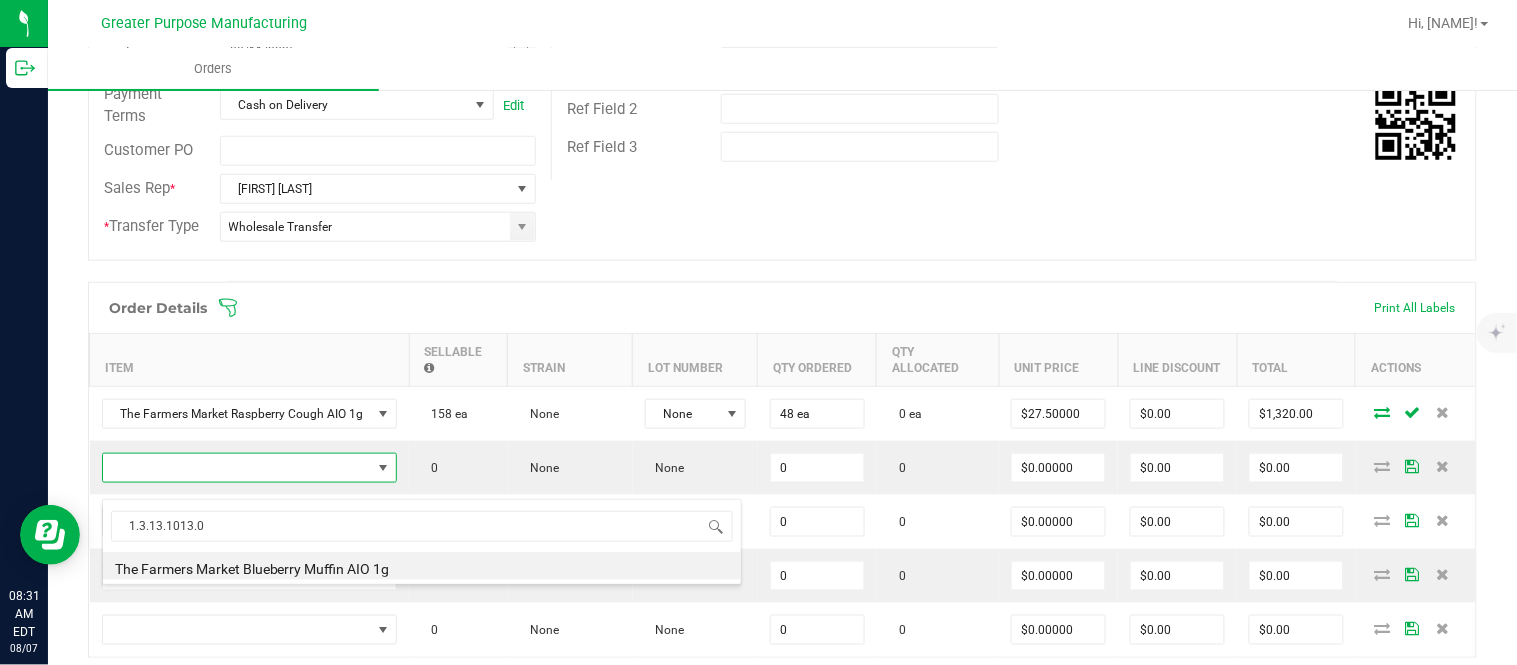 type on "$30.00000" 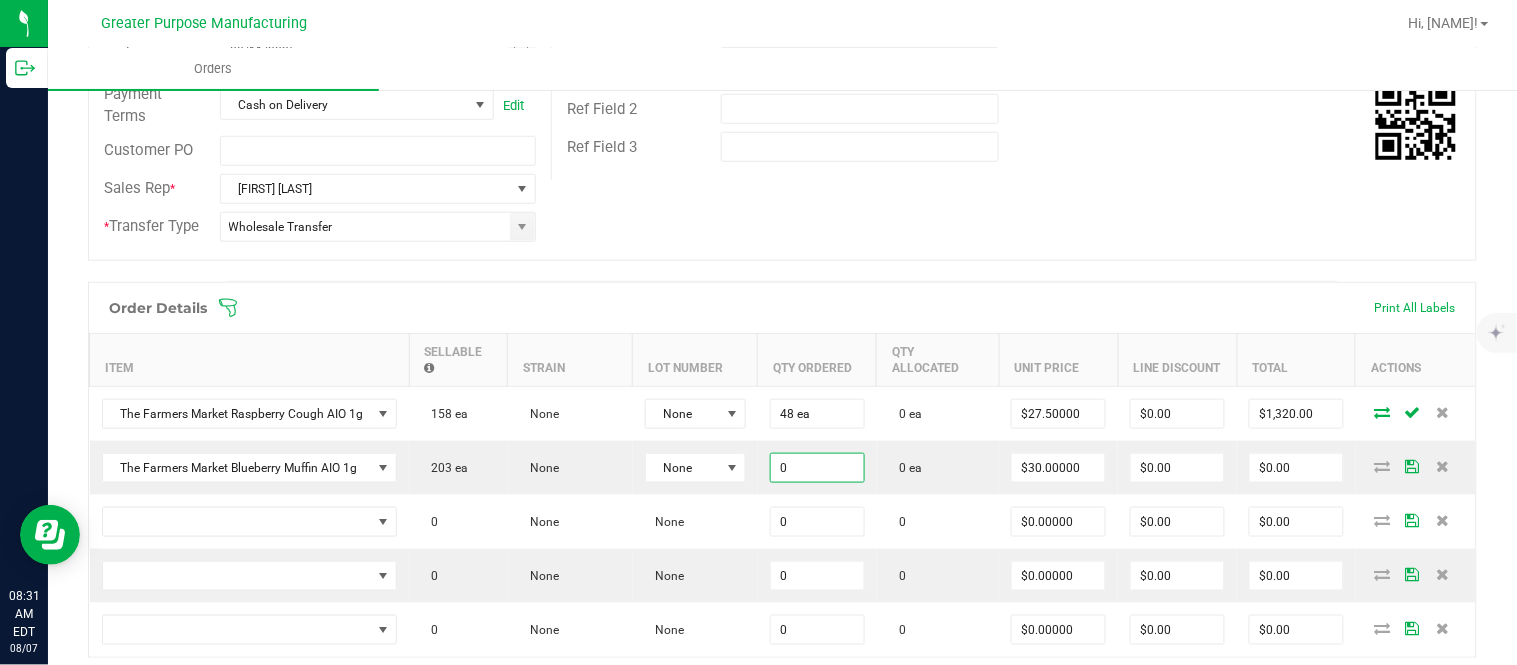paste on "48" 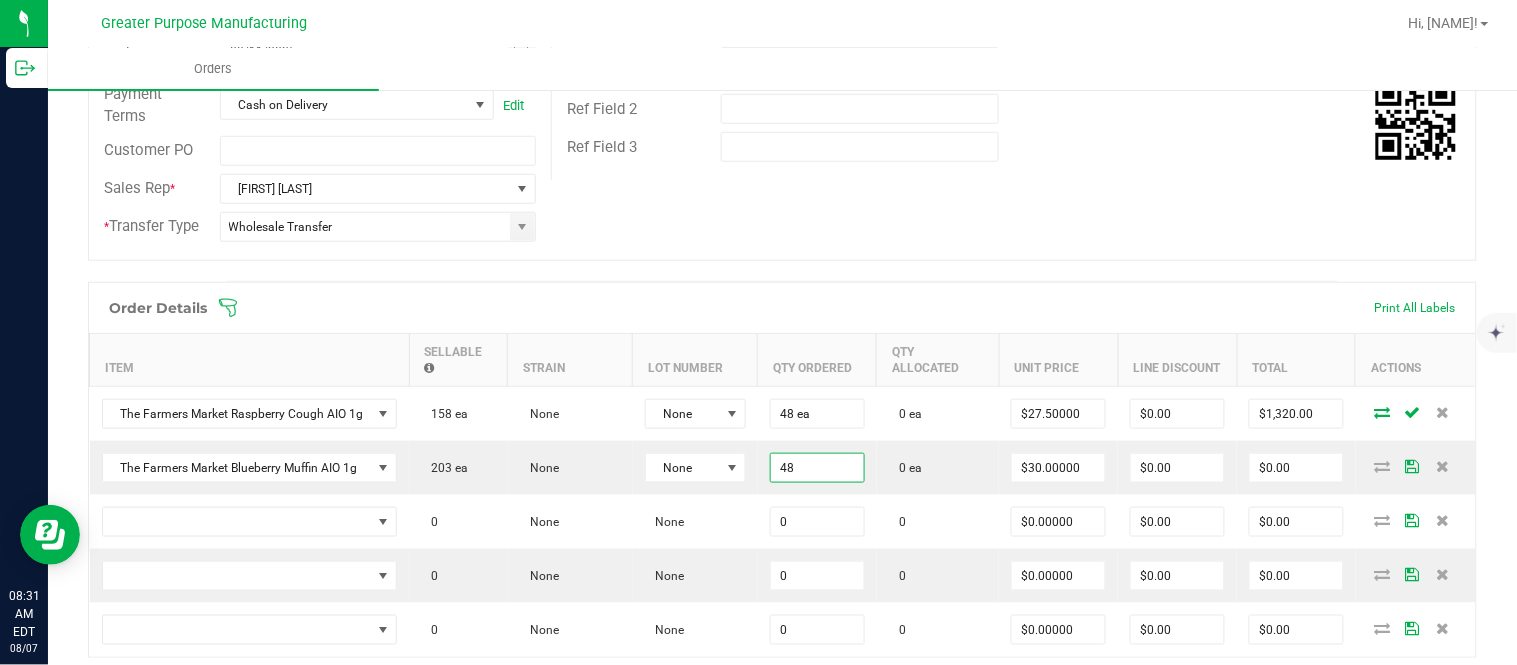 type on "48 ea" 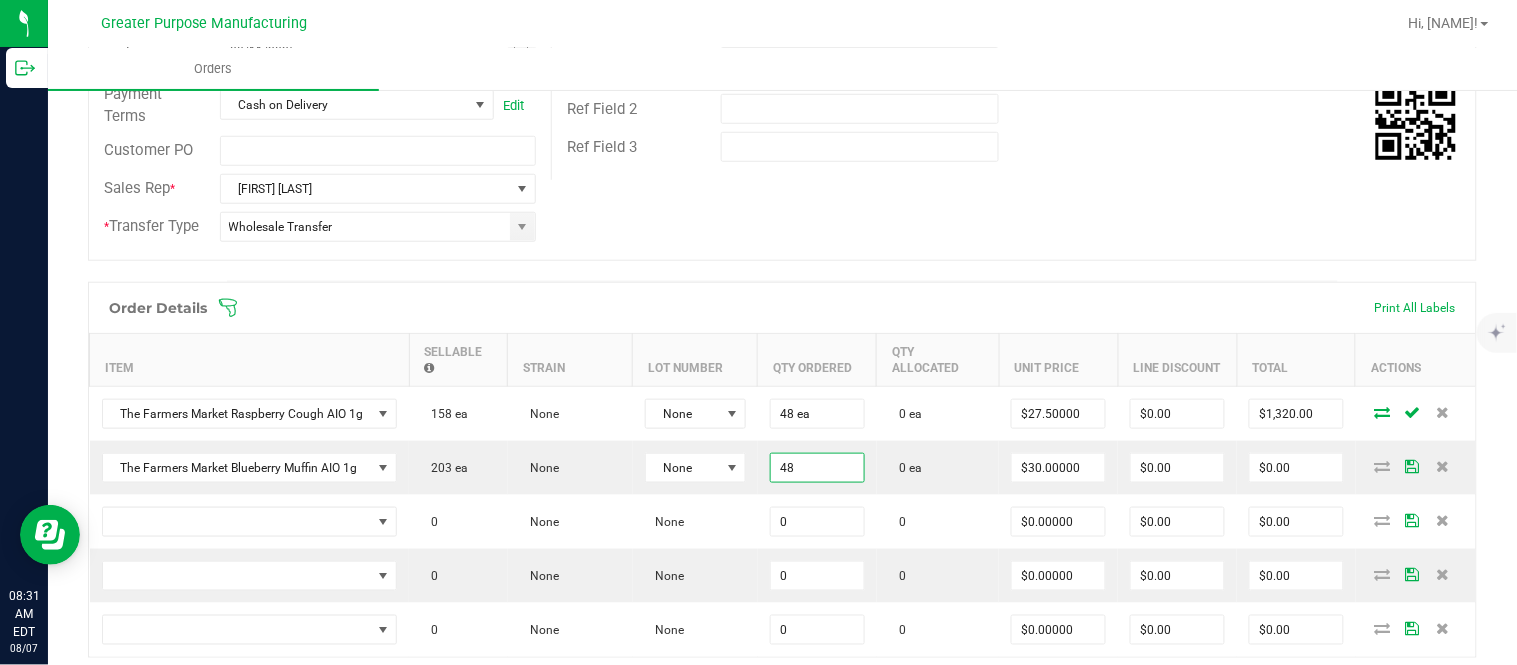 type on "30" 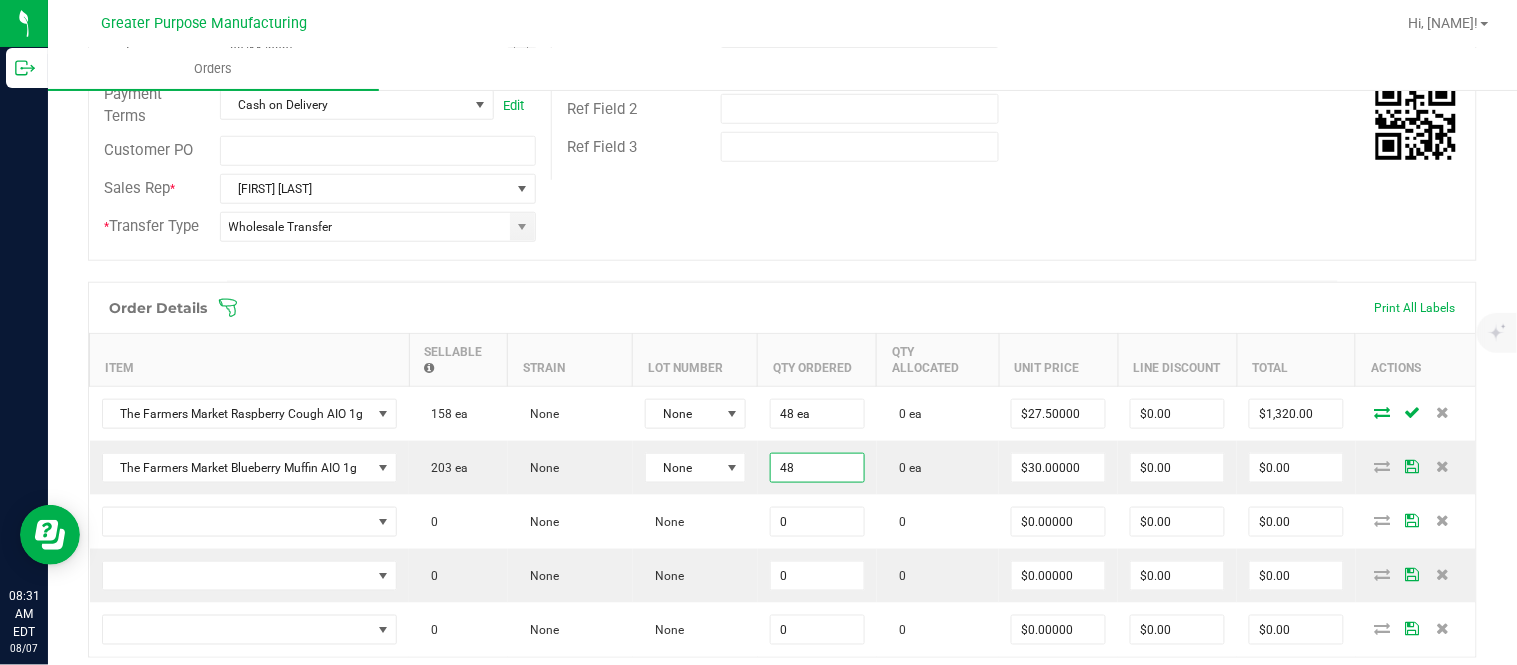 type on "$1,440.00" 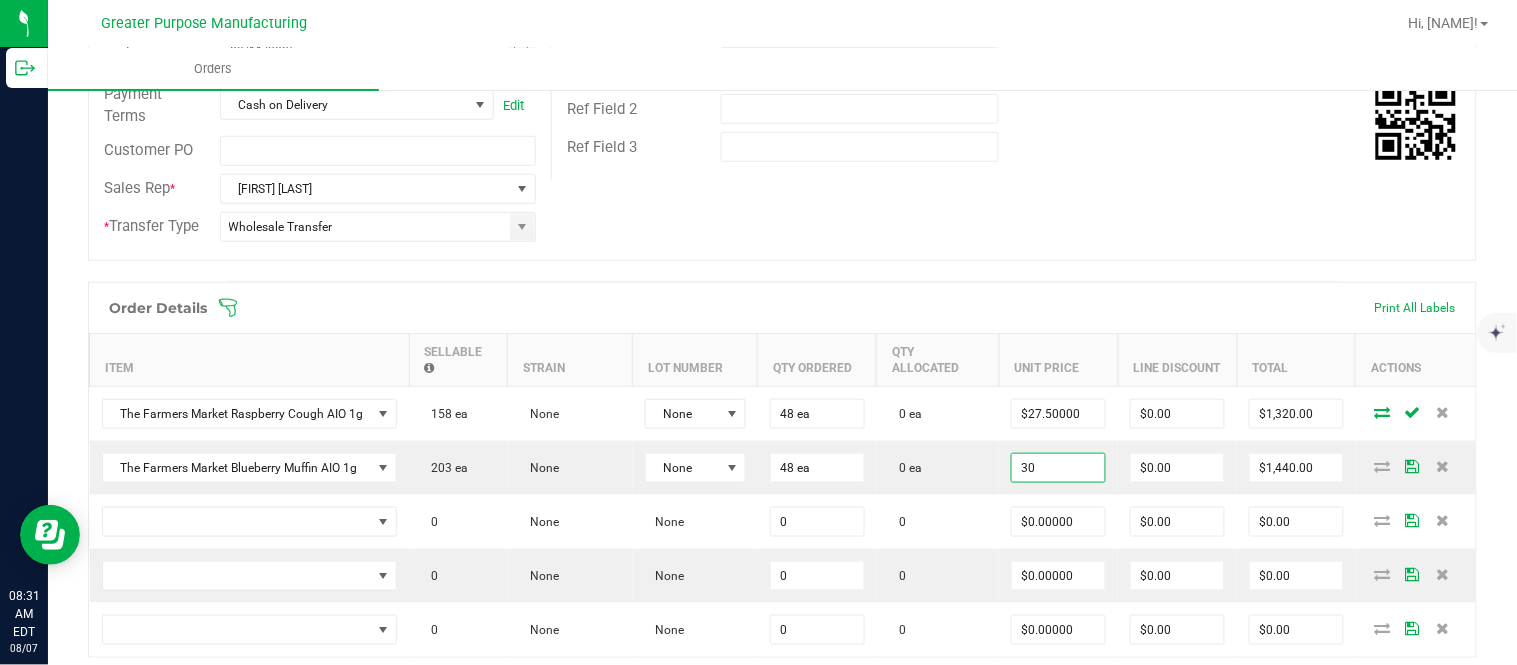 type on "$30.00000" 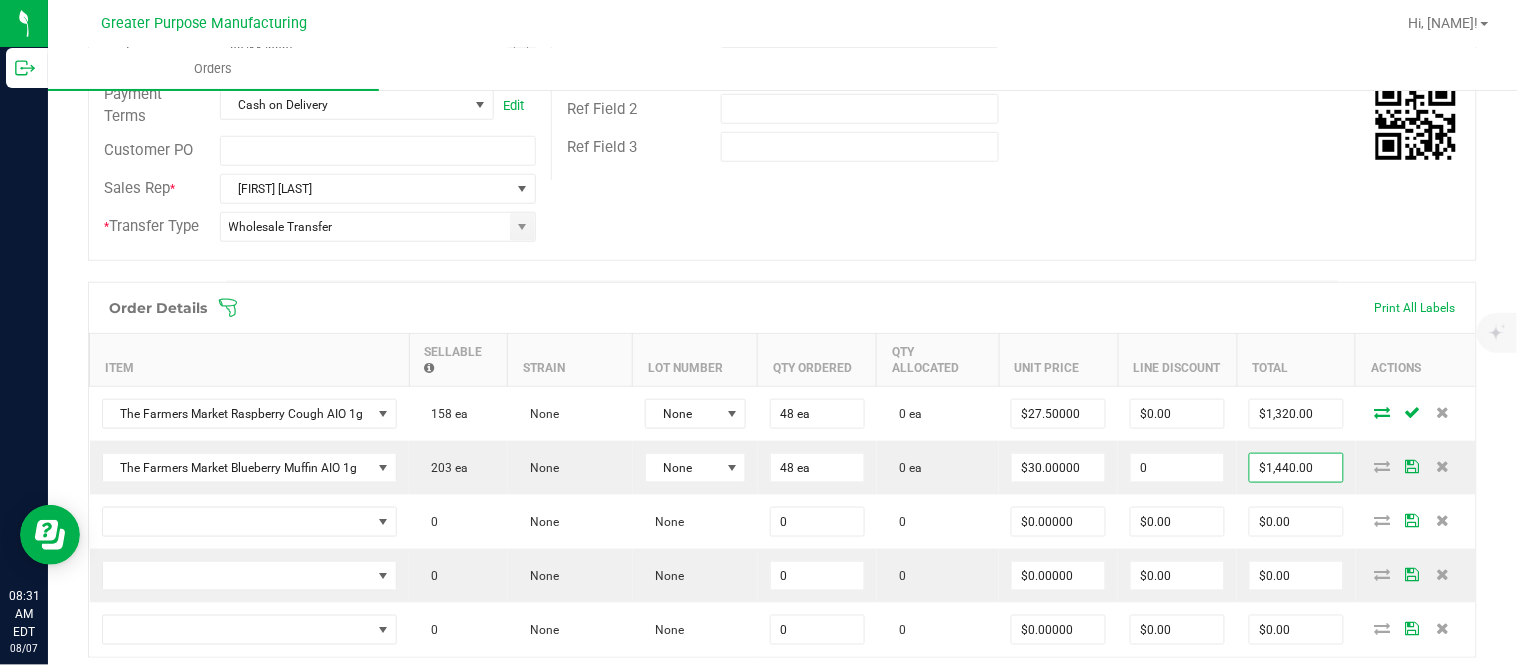 type on "$0.00" 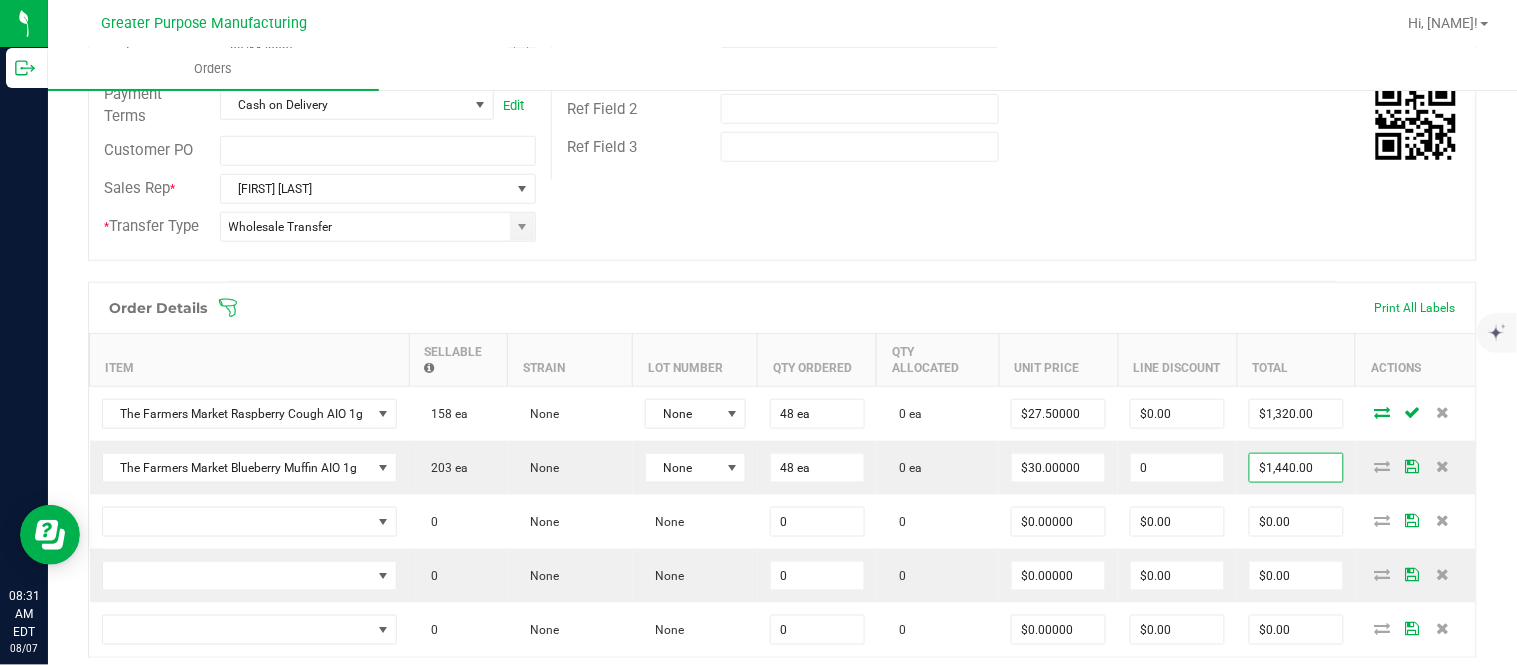 type on "1440" 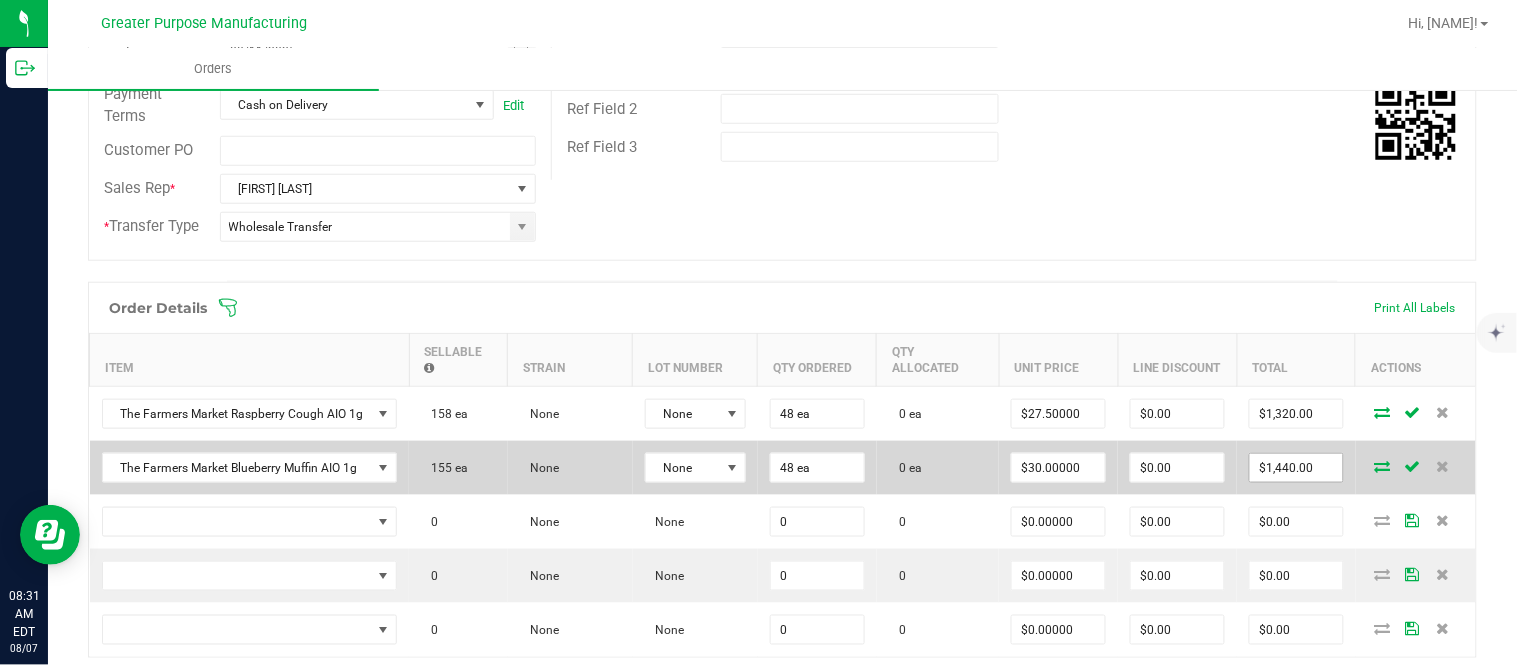 click on "$1,440.00" at bounding box center [1296, 468] 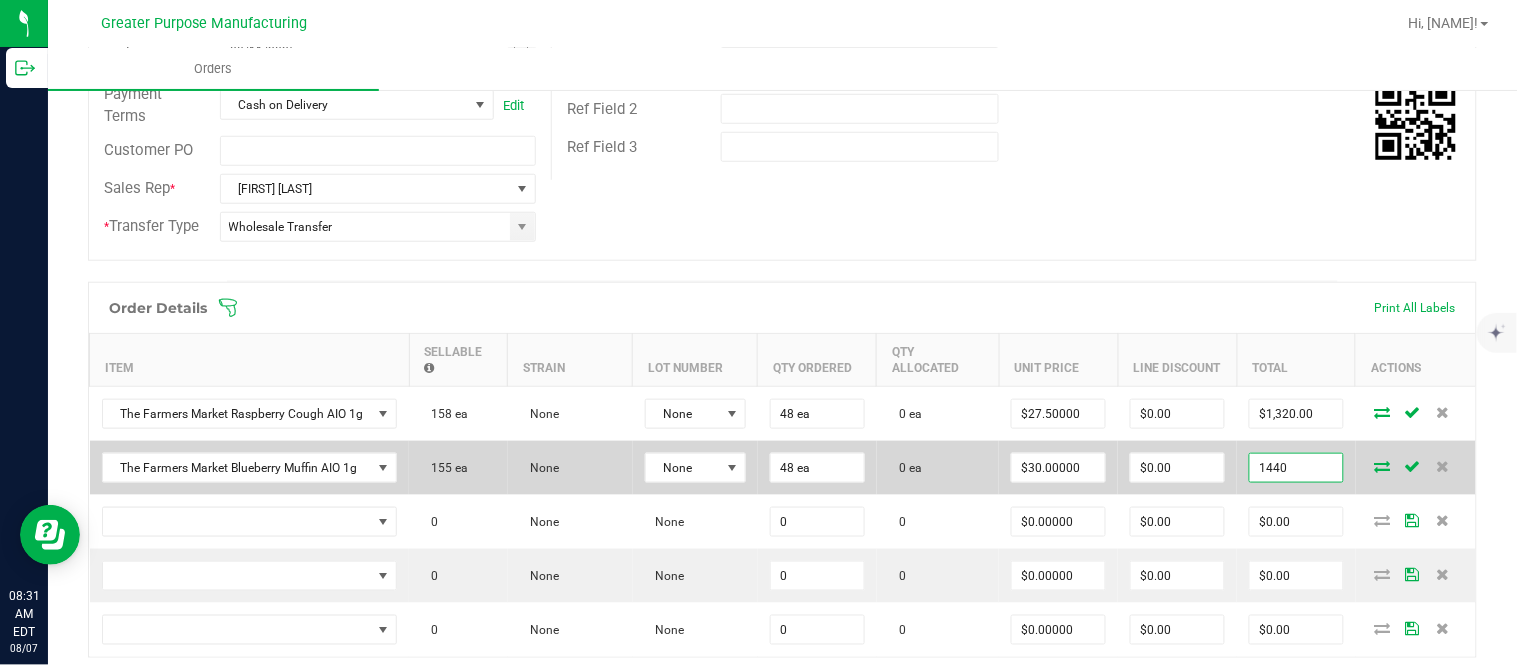 paste on "32" 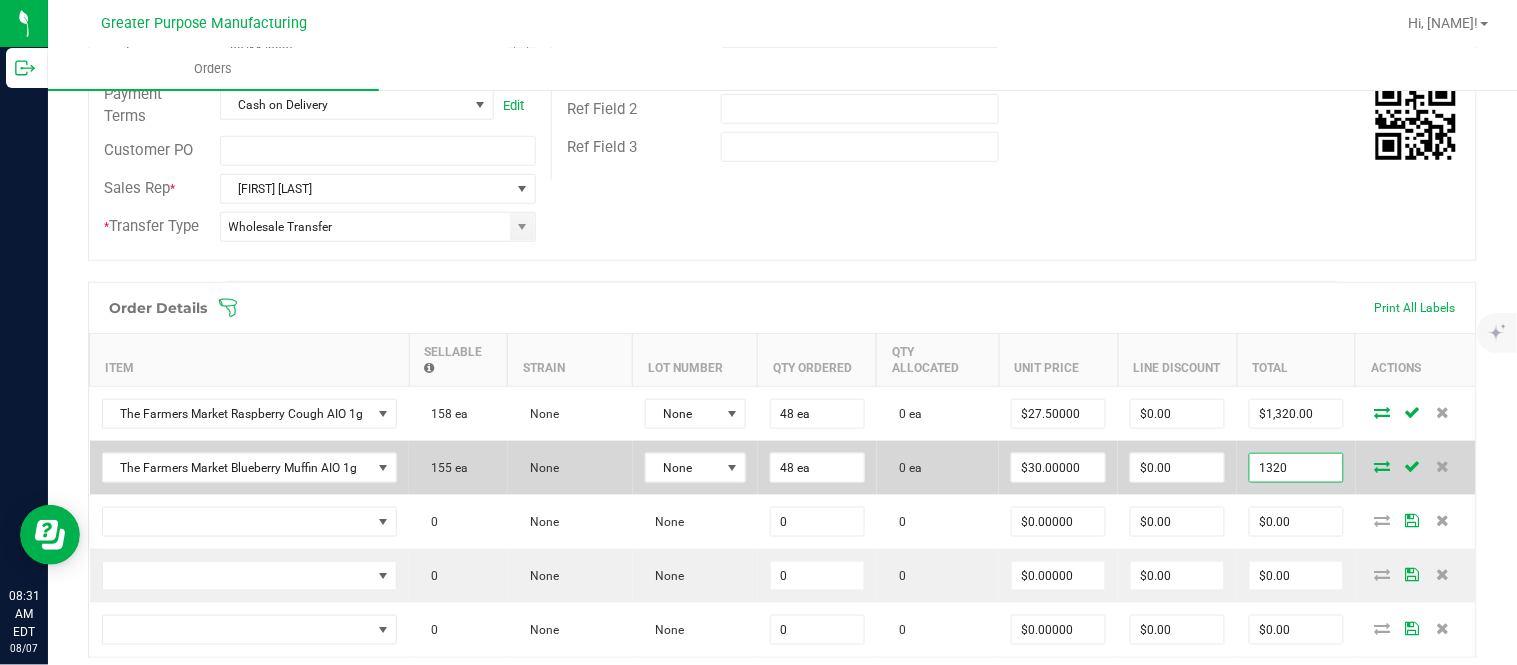type on "1320" 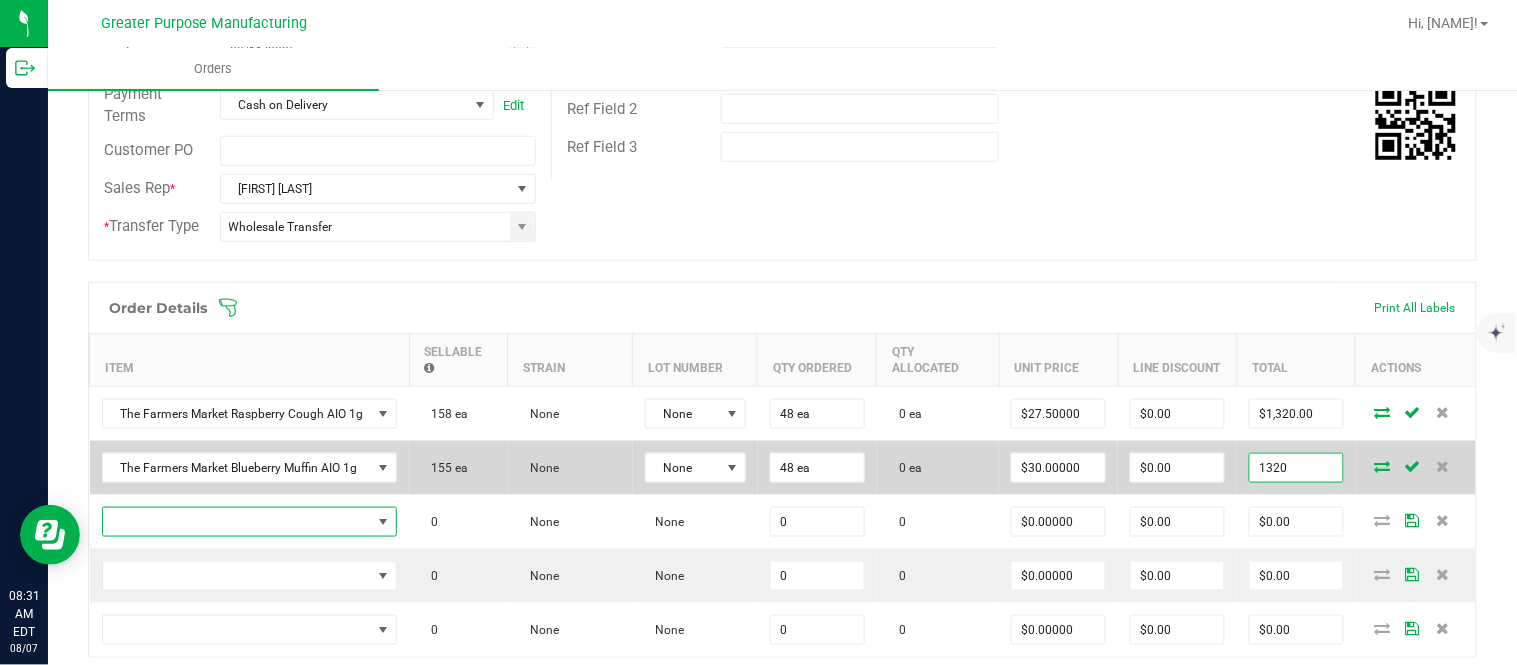 type on "$27.50000" 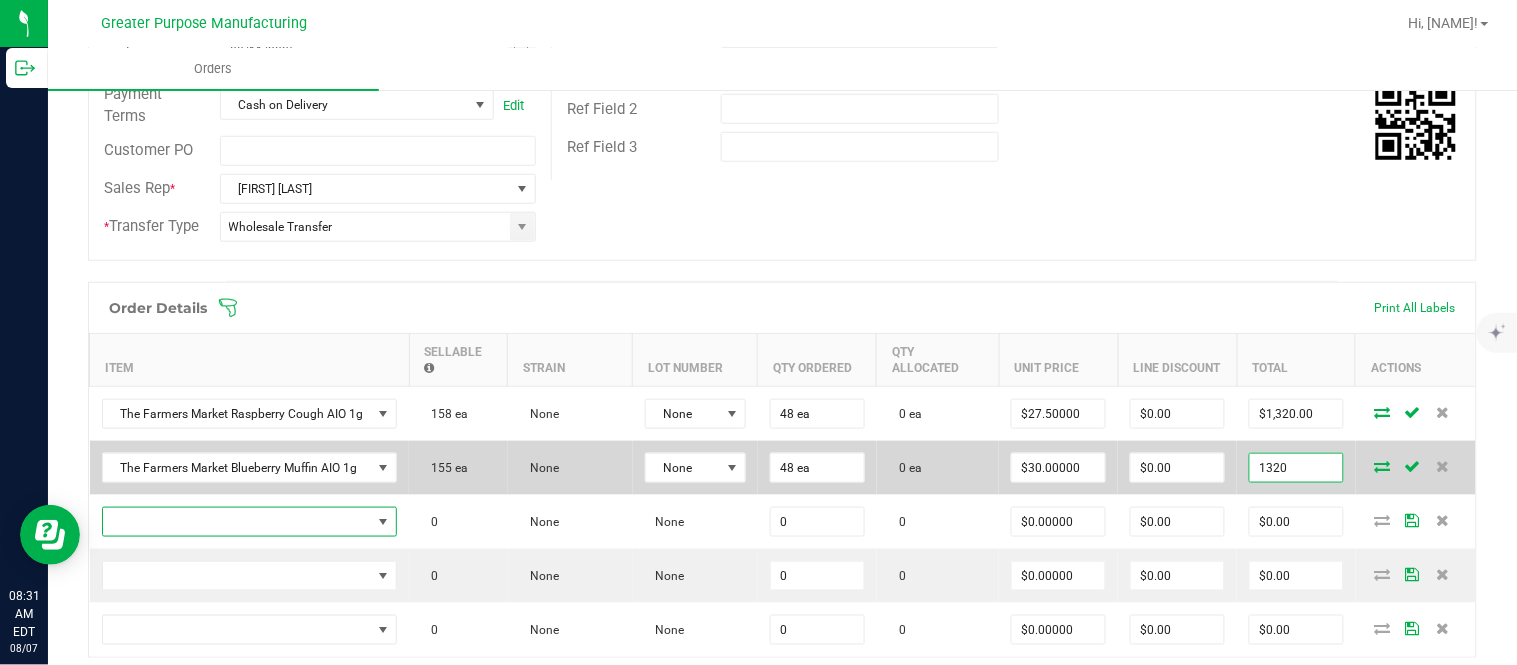 type on "$1,320.00" 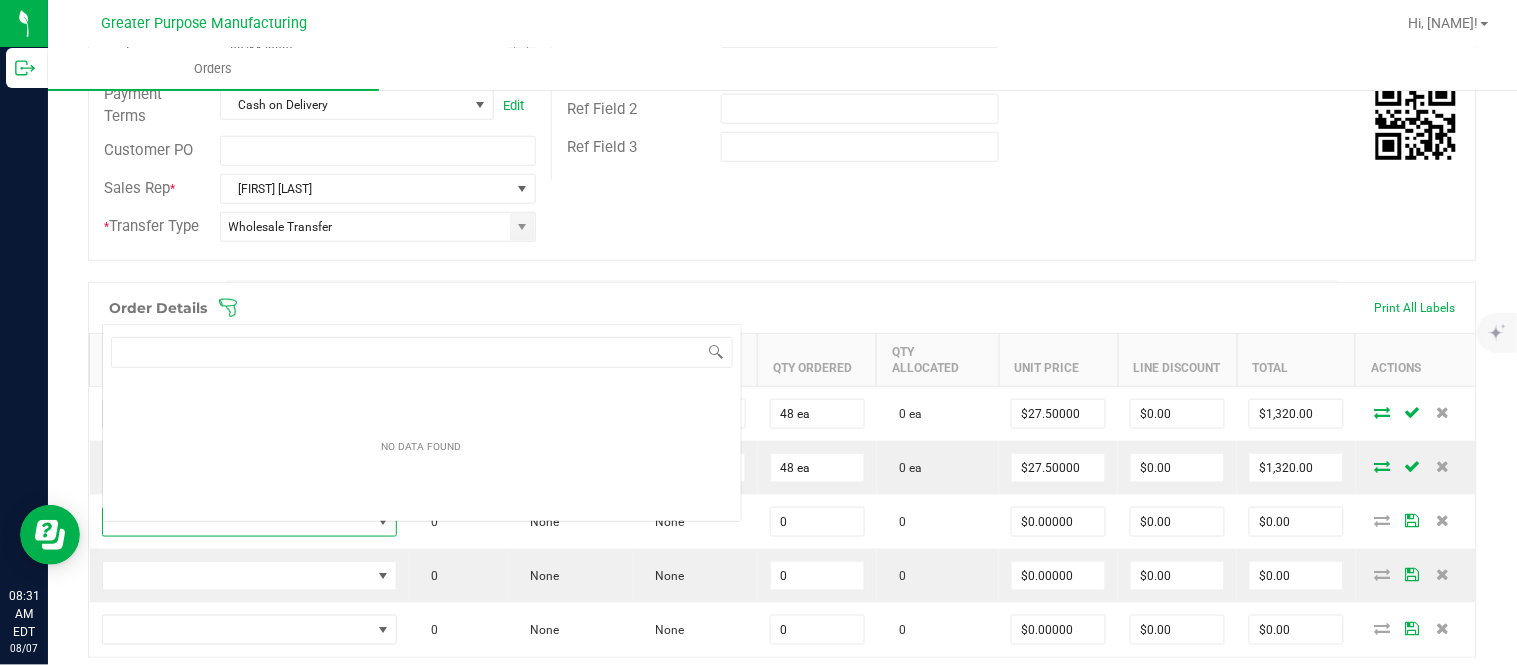 scroll, scrollTop: 0, scrollLeft: 0, axis: both 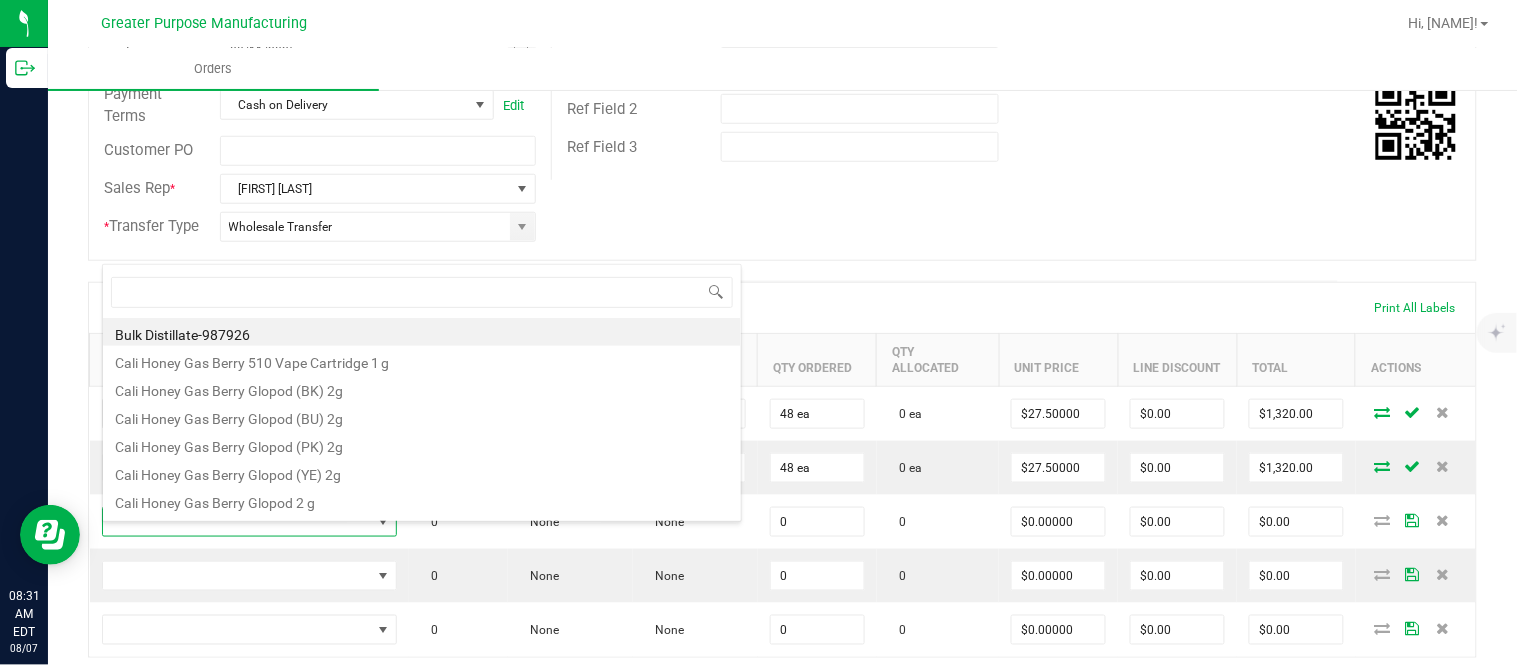 type on "[VERSION]" 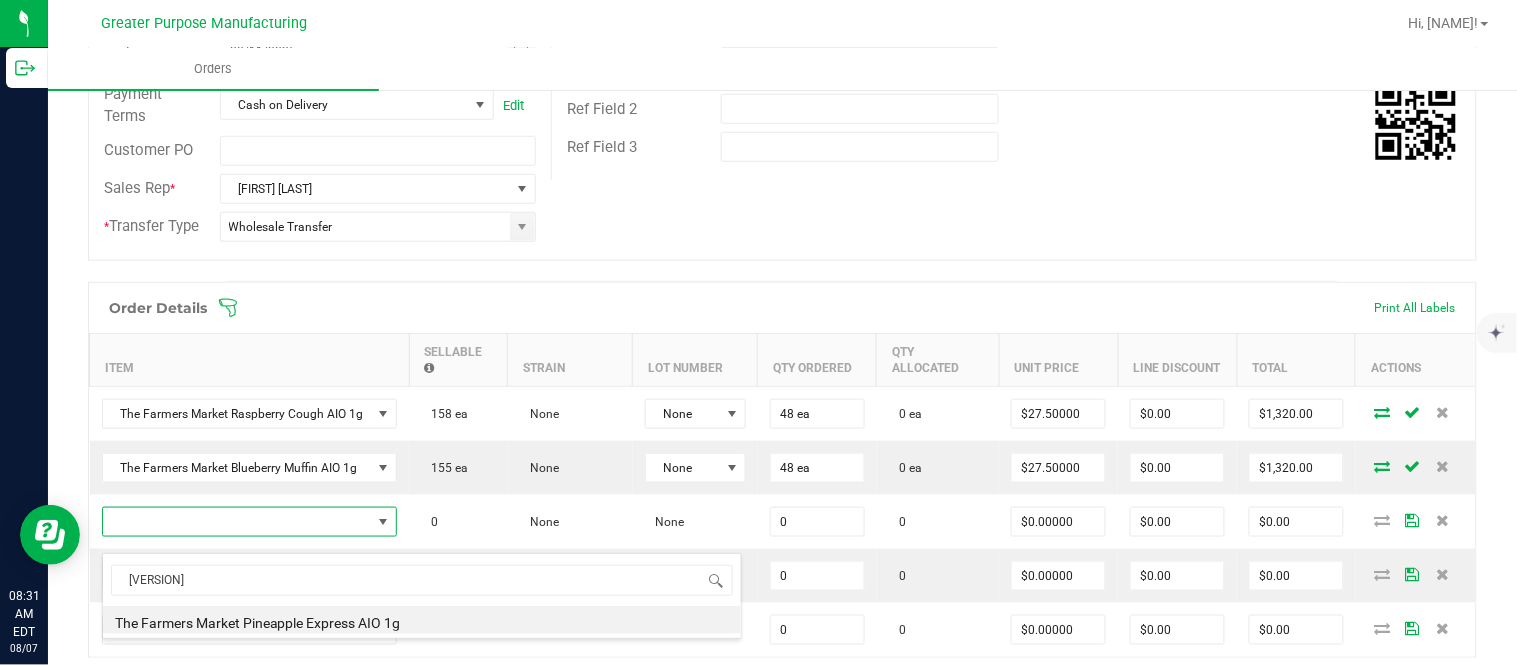 type on "0 ea" 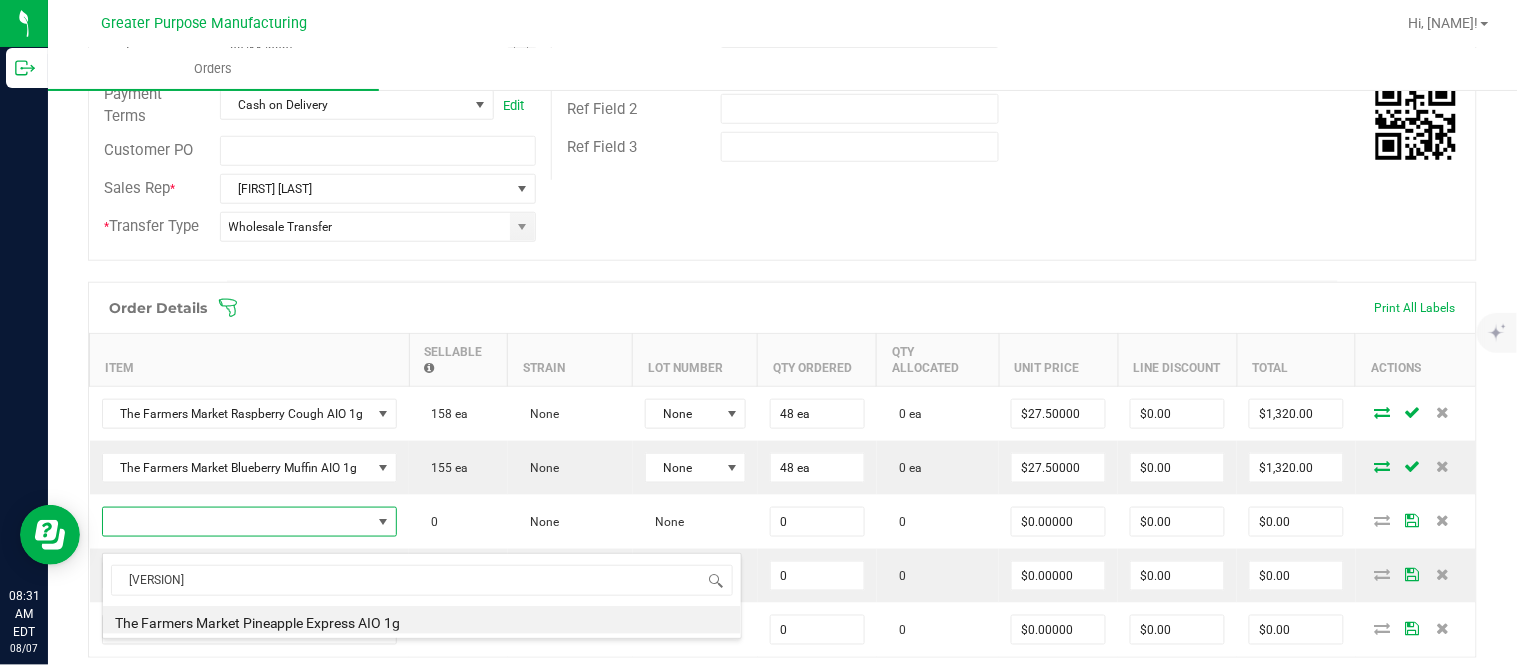 type on "$30.00000" 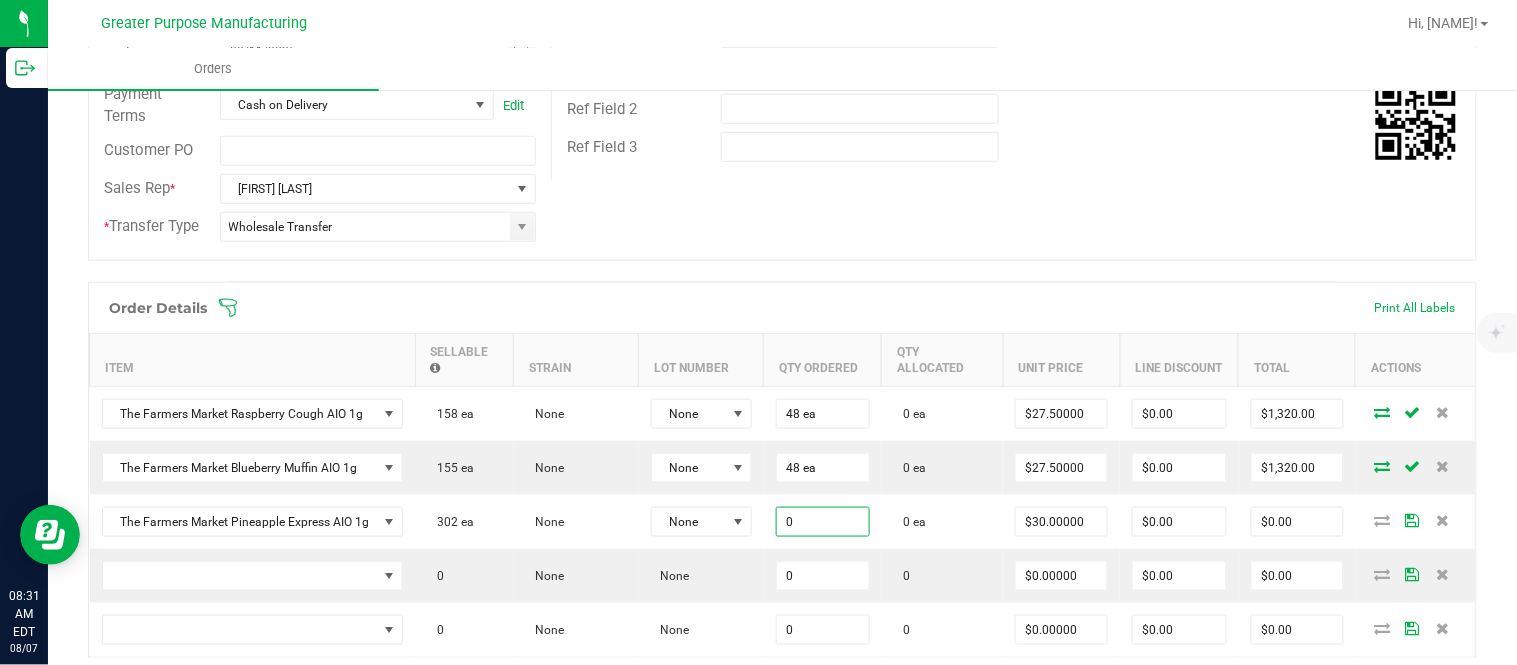 paste on "48" 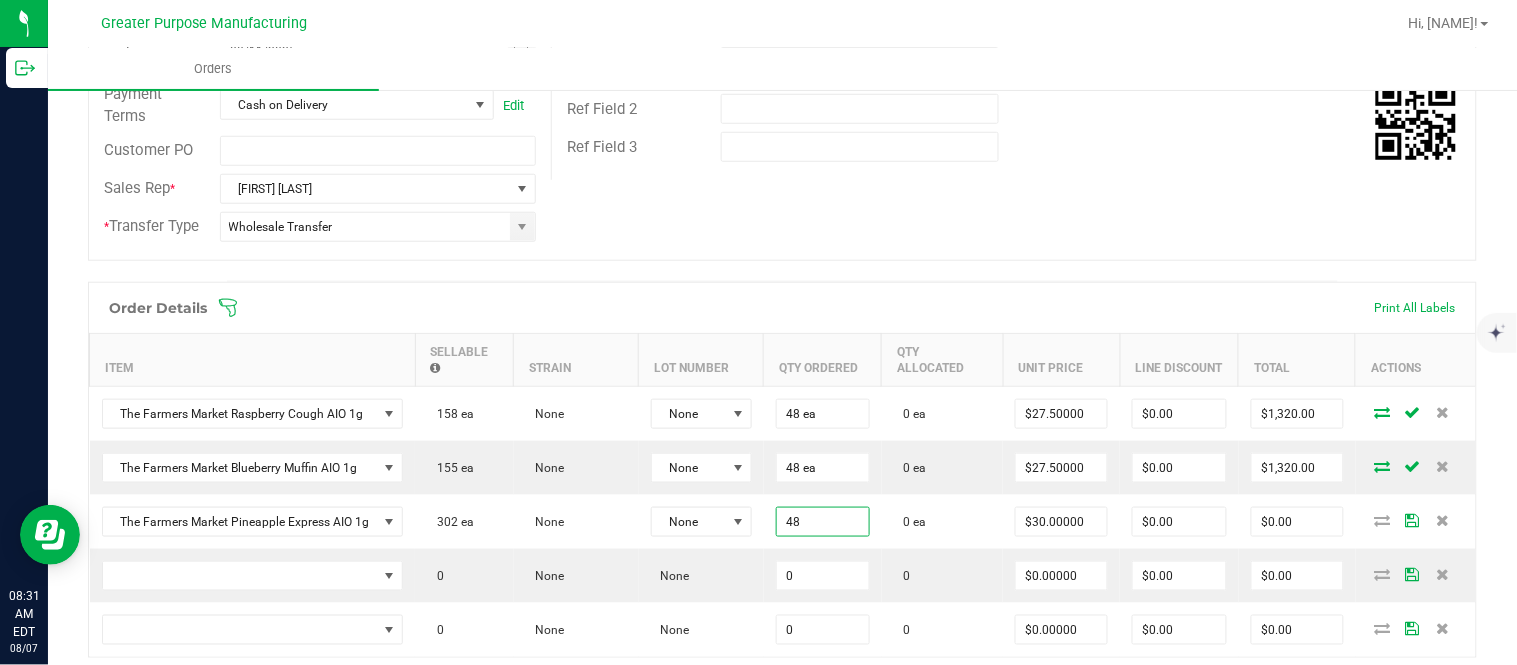 type on "48 ea" 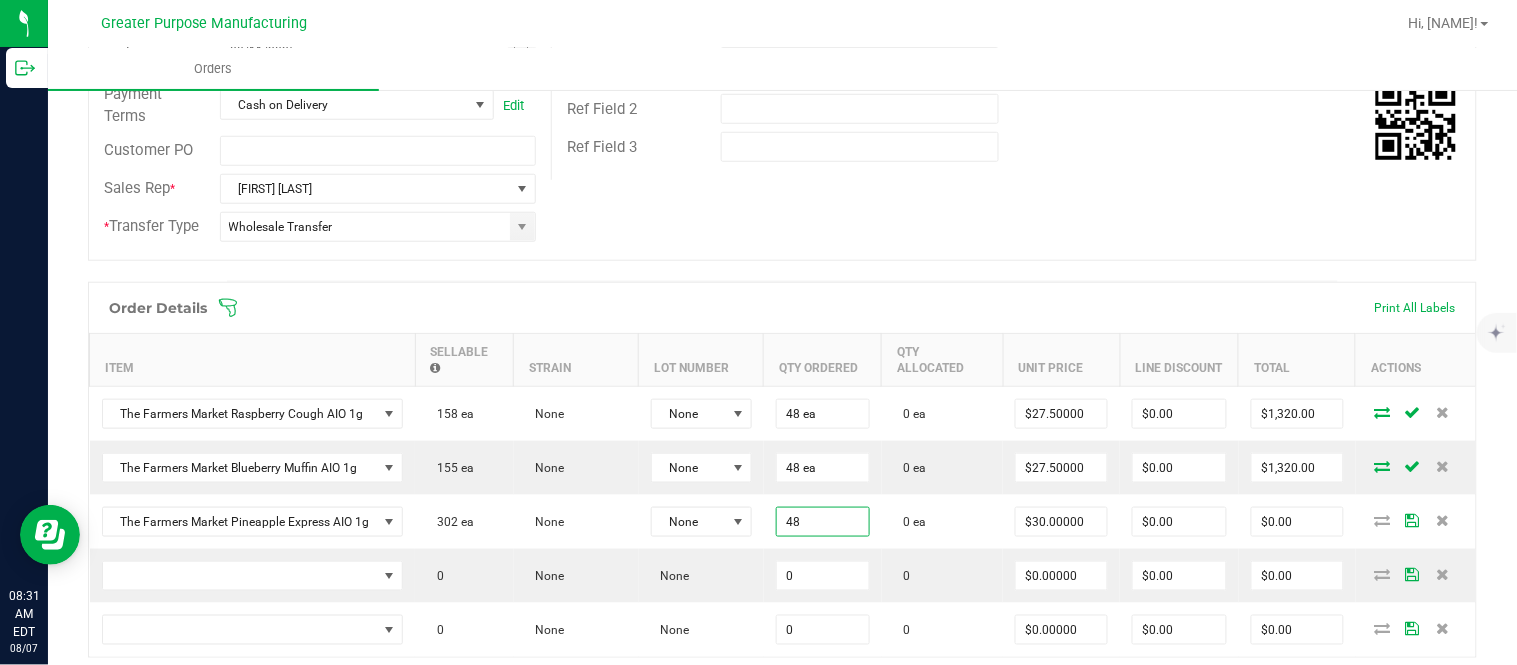 type on "30" 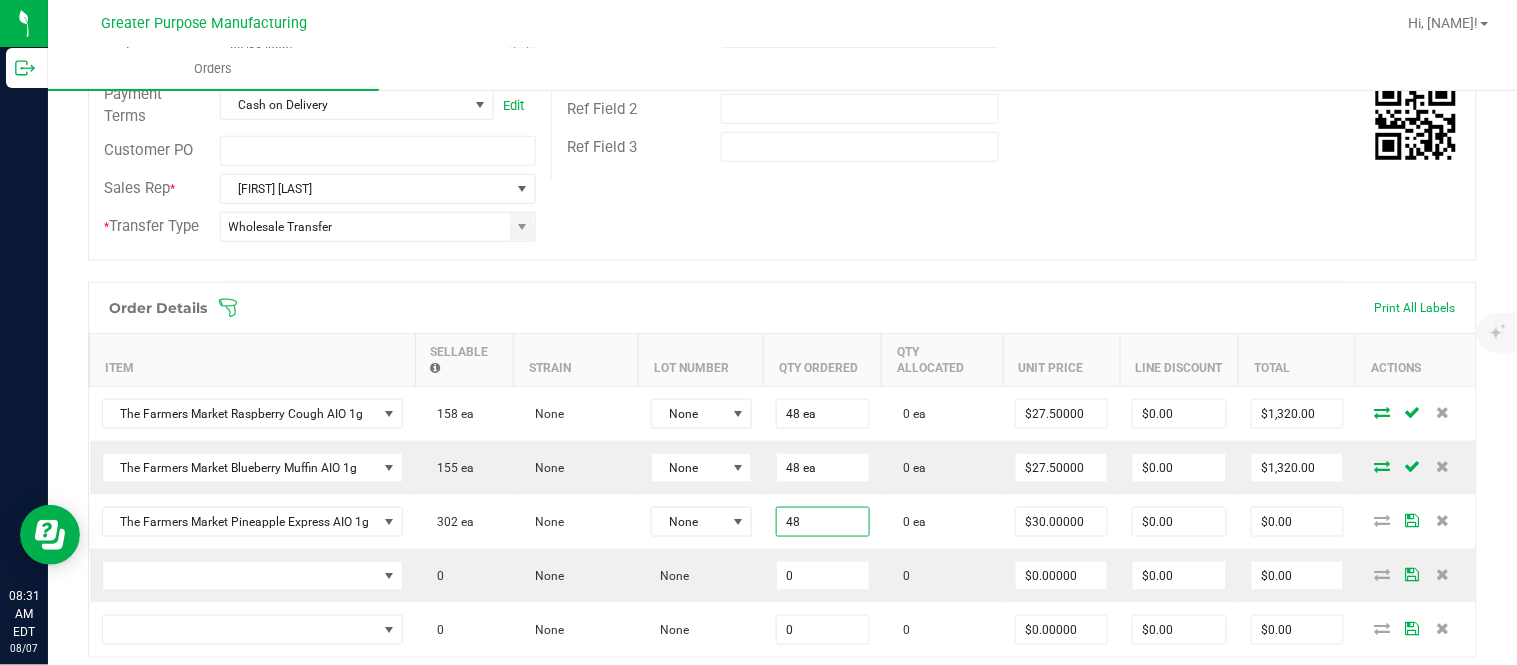 type on "$1,440.00" 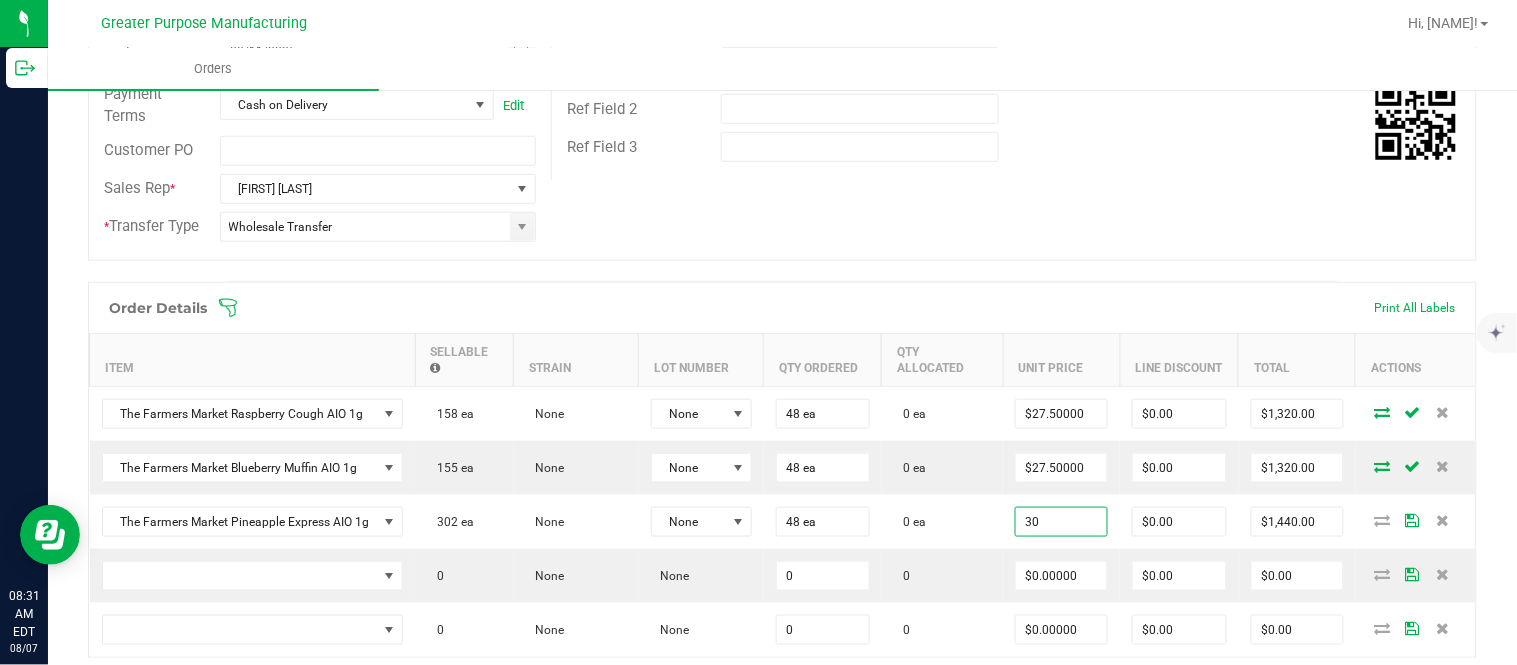 type on "$30.00000" 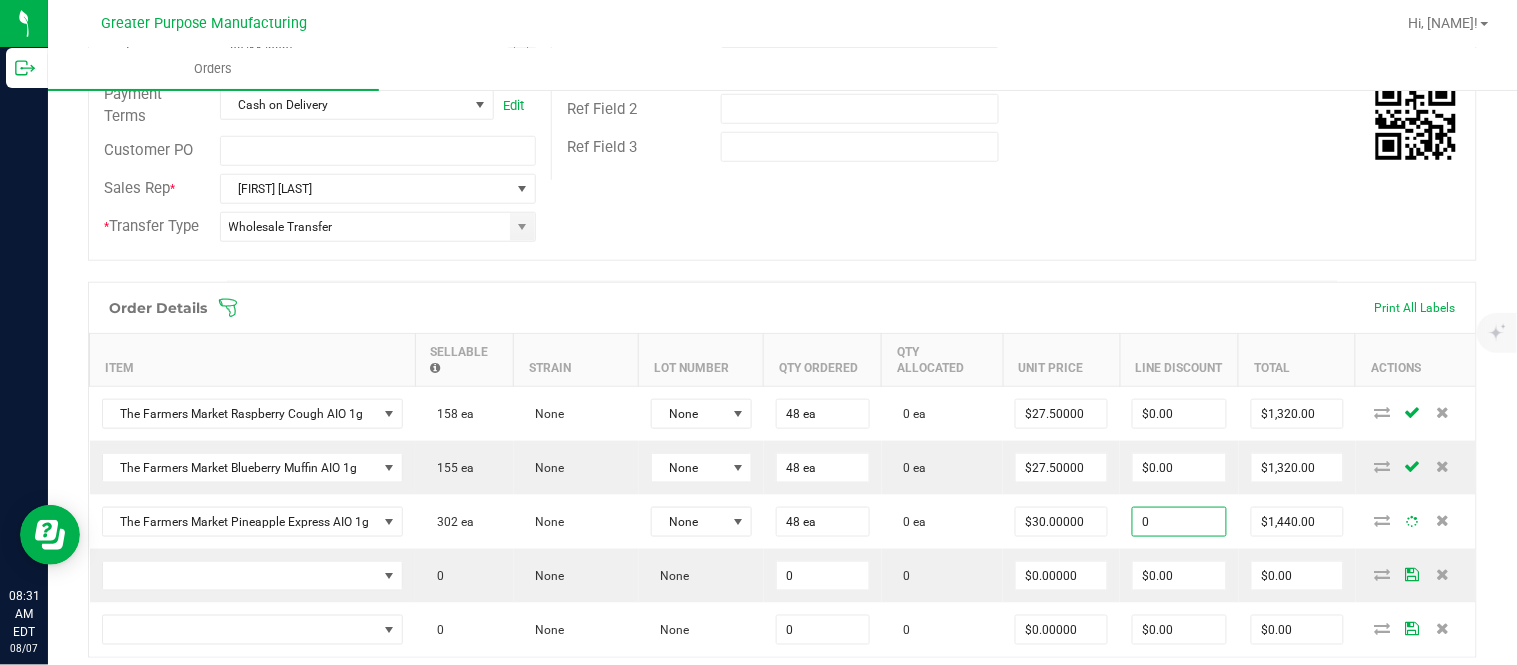 type on "$0.00" 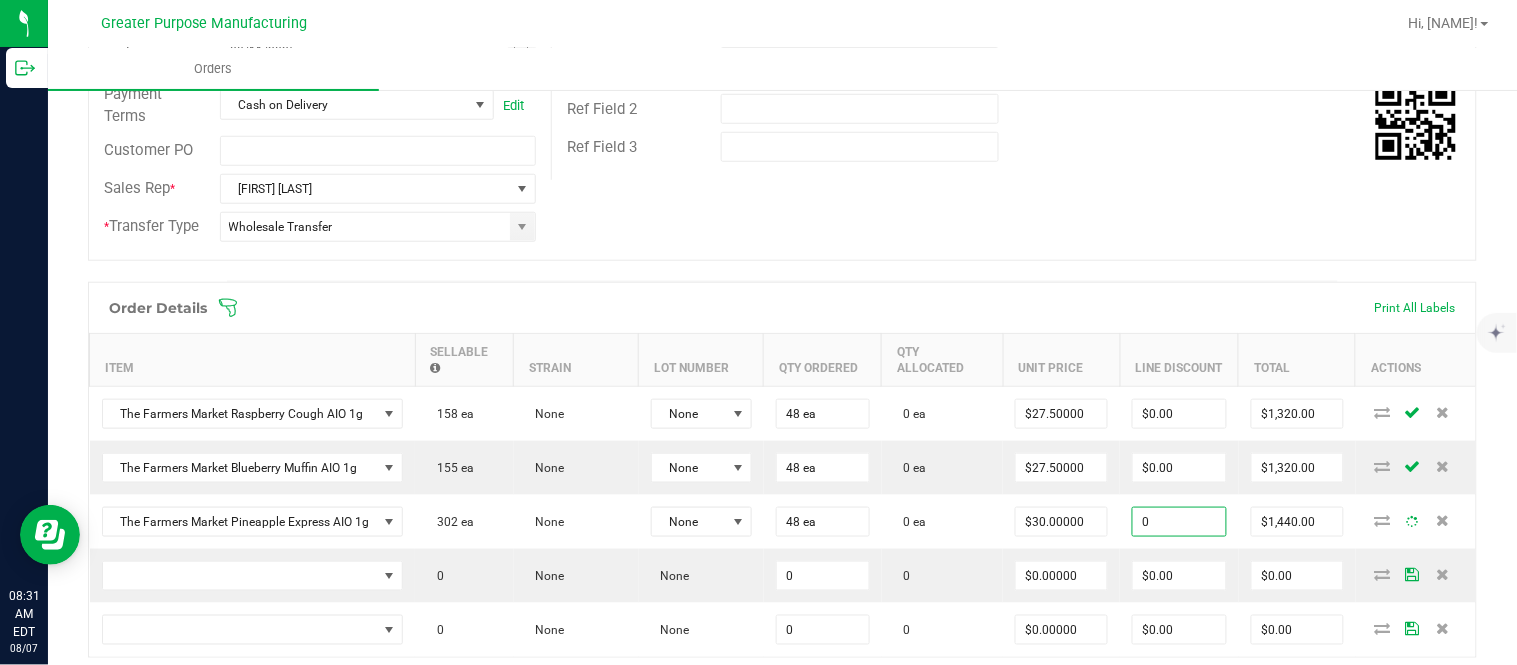 type on "1440" 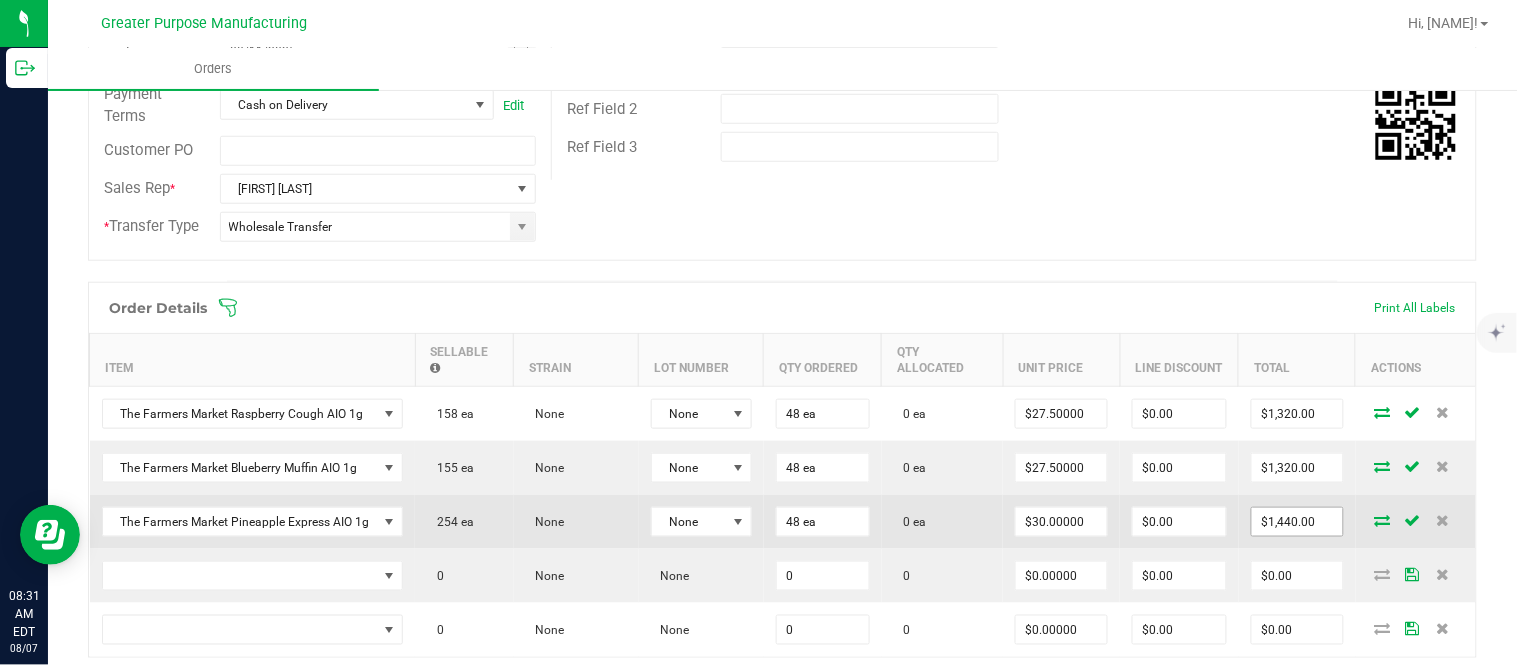 click on "$1,440.00" at bounding box center (1297, 522) 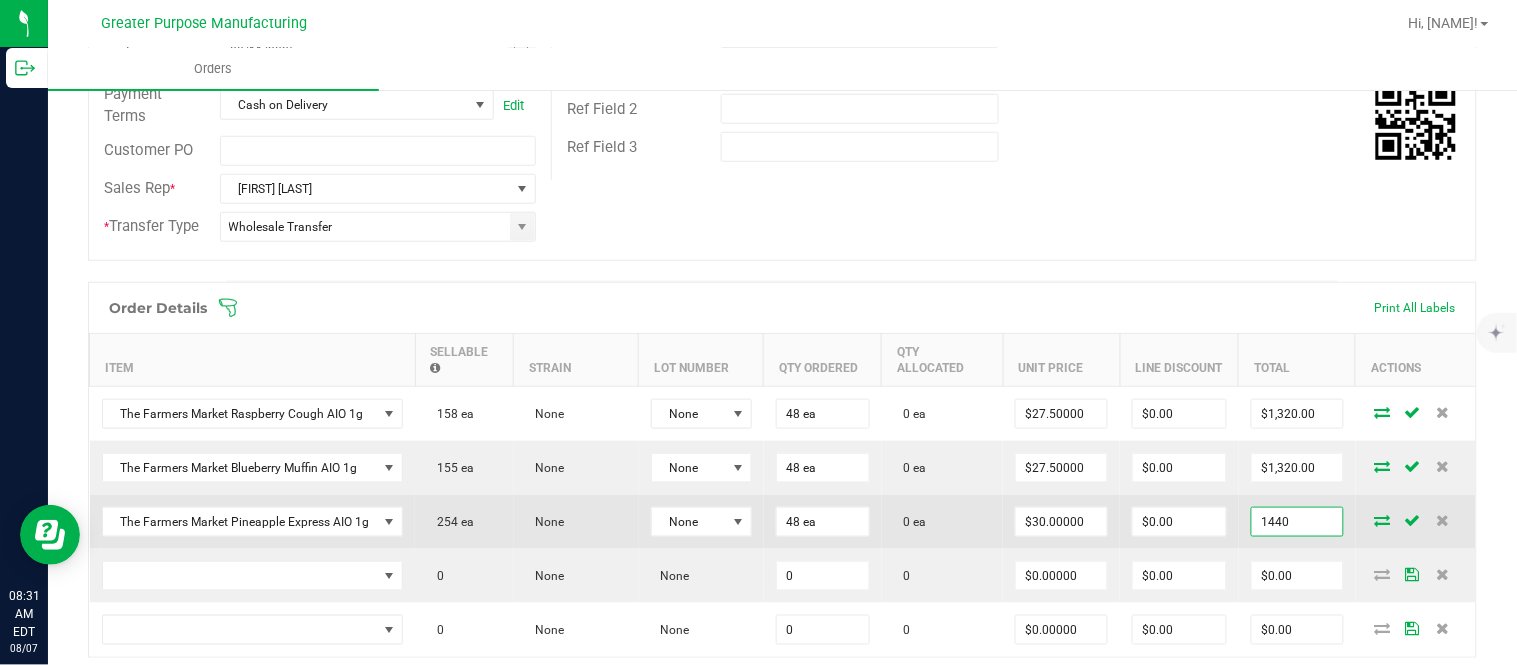 paste on "32" 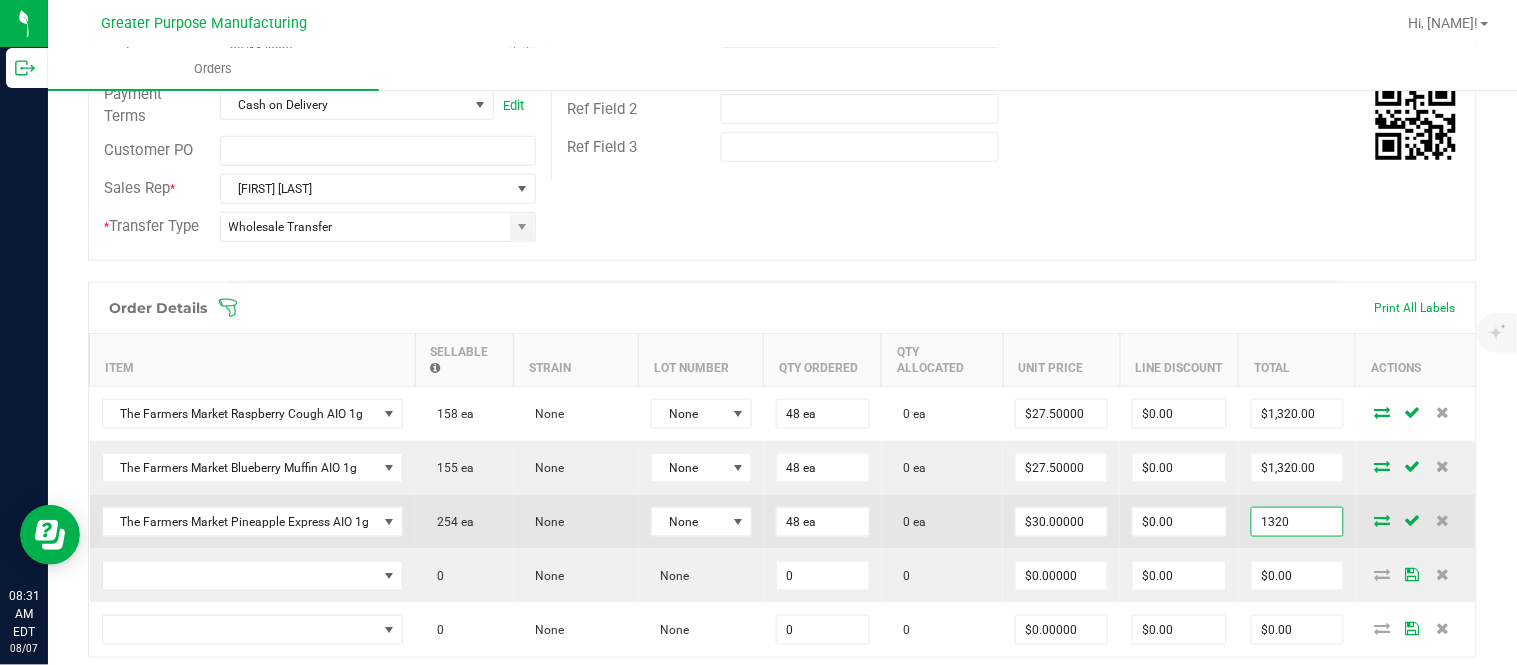 type on "1320" 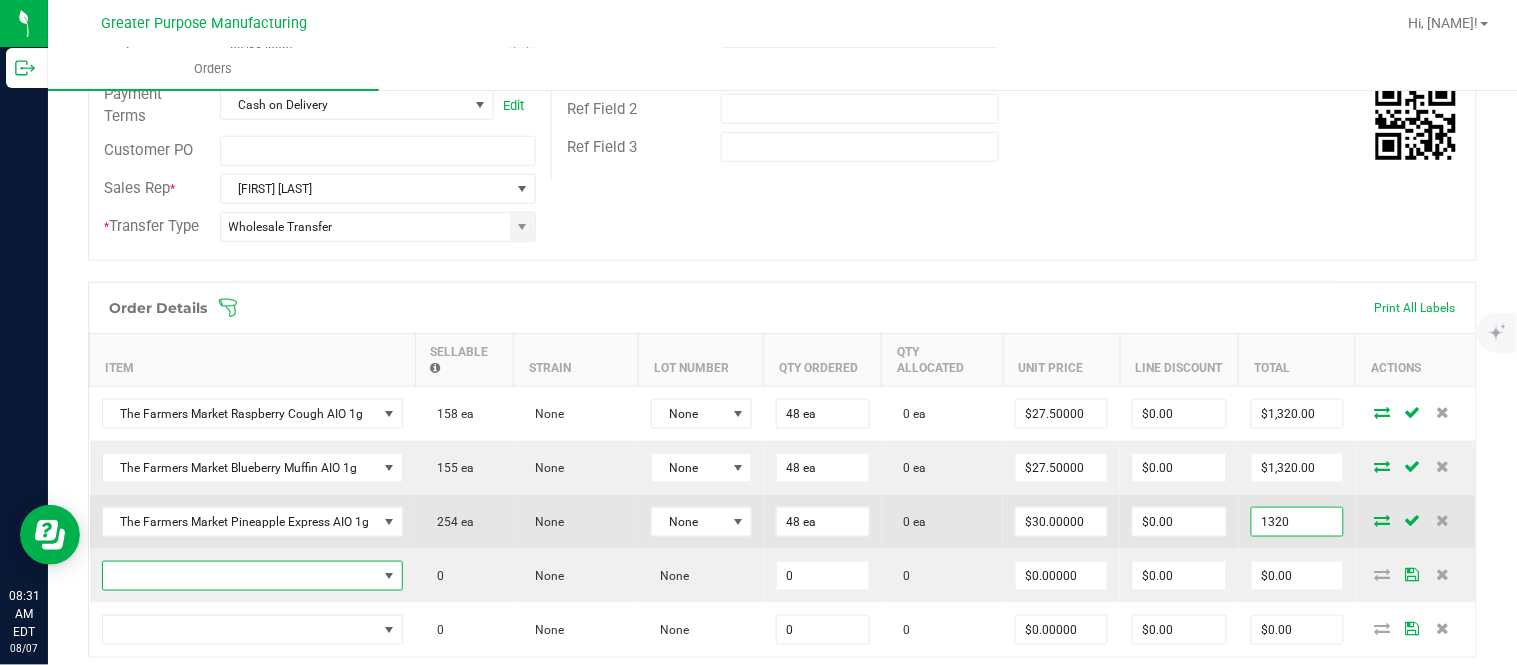 type on "$27.50000" 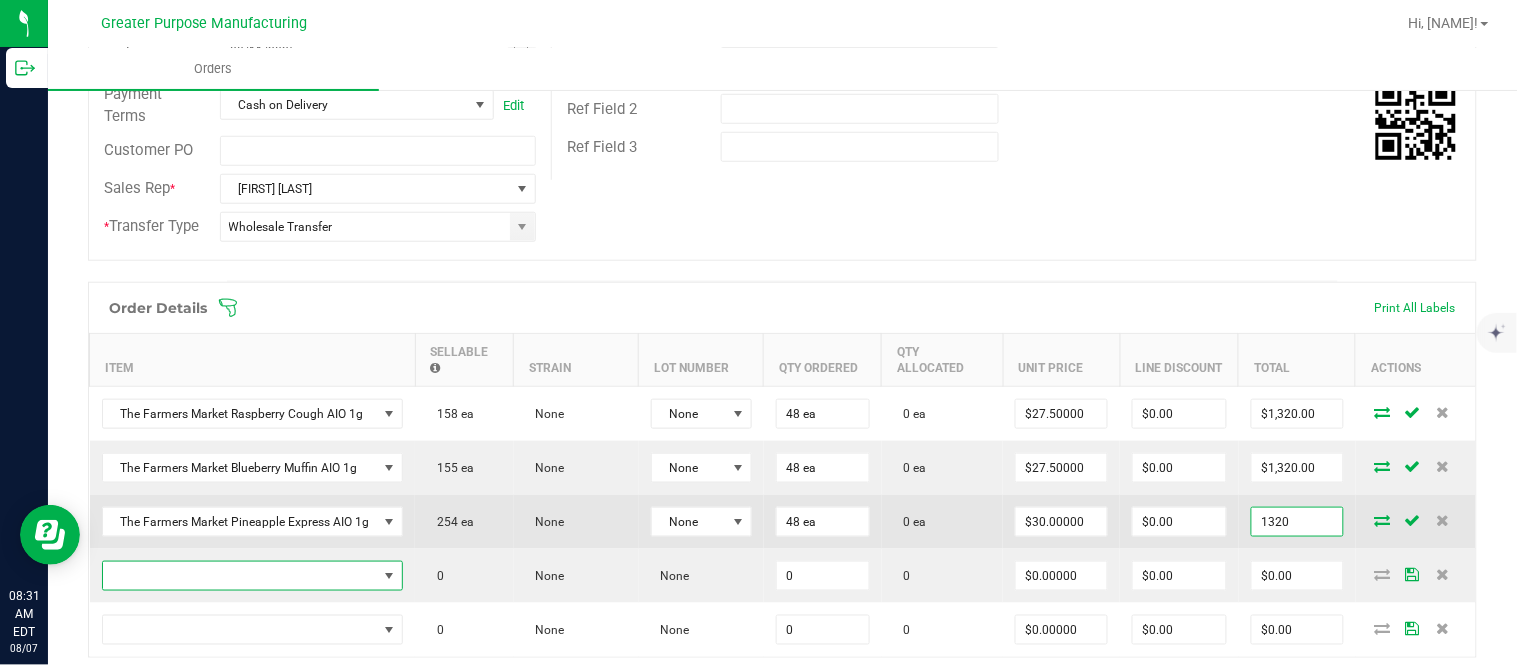 type on "$1,320.00" 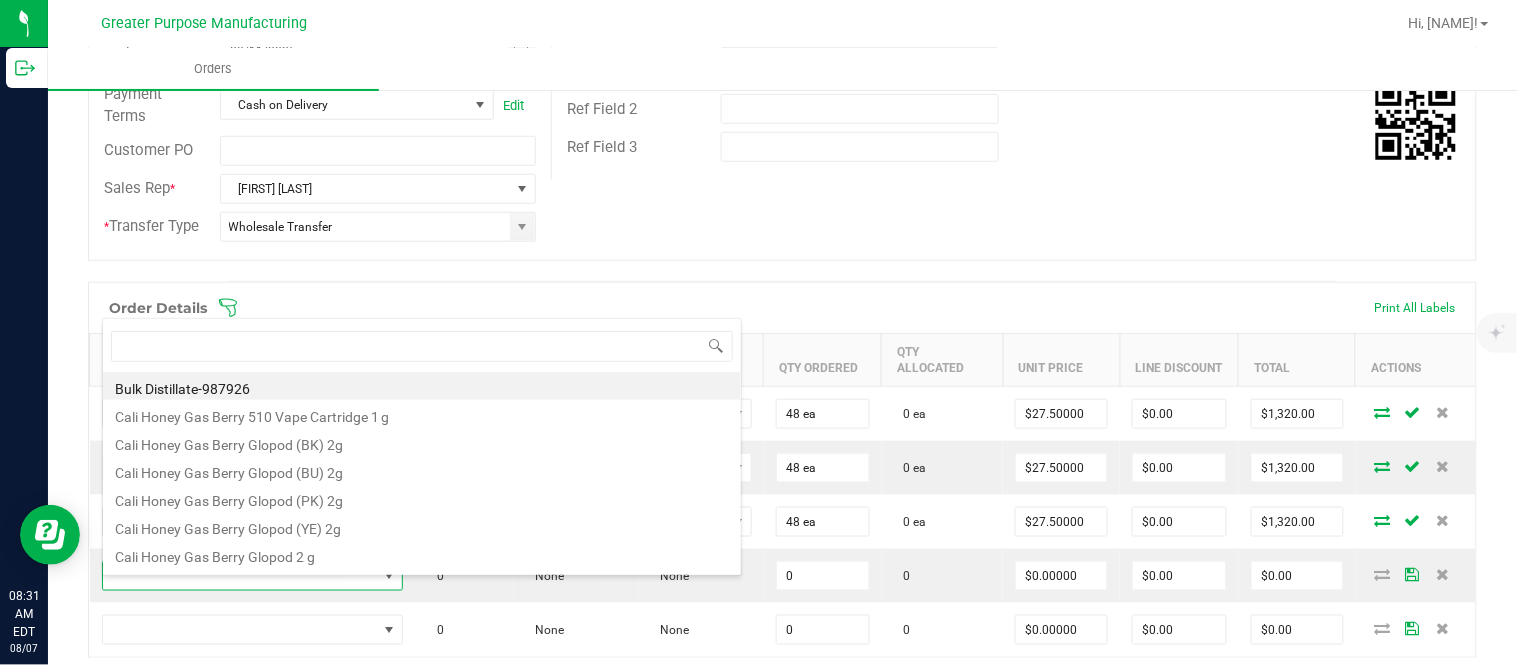 scroll, scrollTop: 99970, scrollLeft: 99700, axis: both 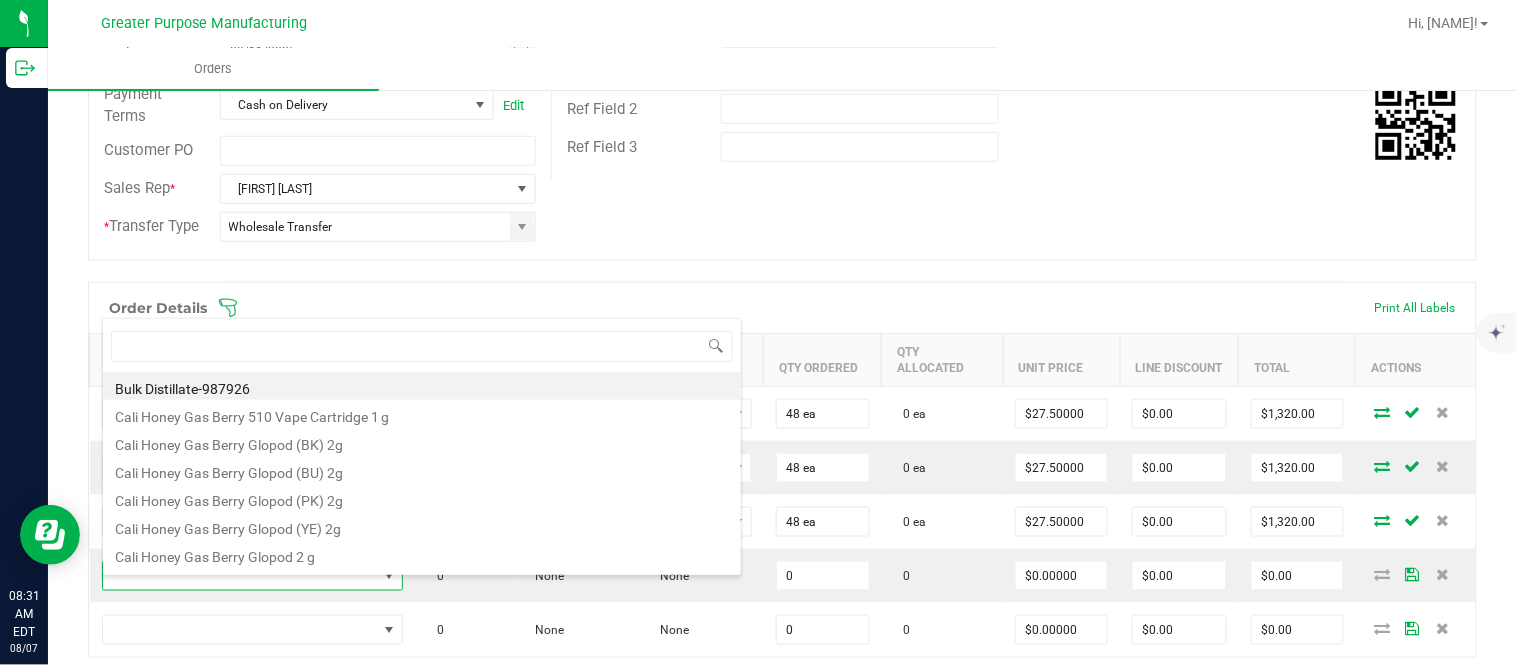 type on "1.3.13.1014.0" 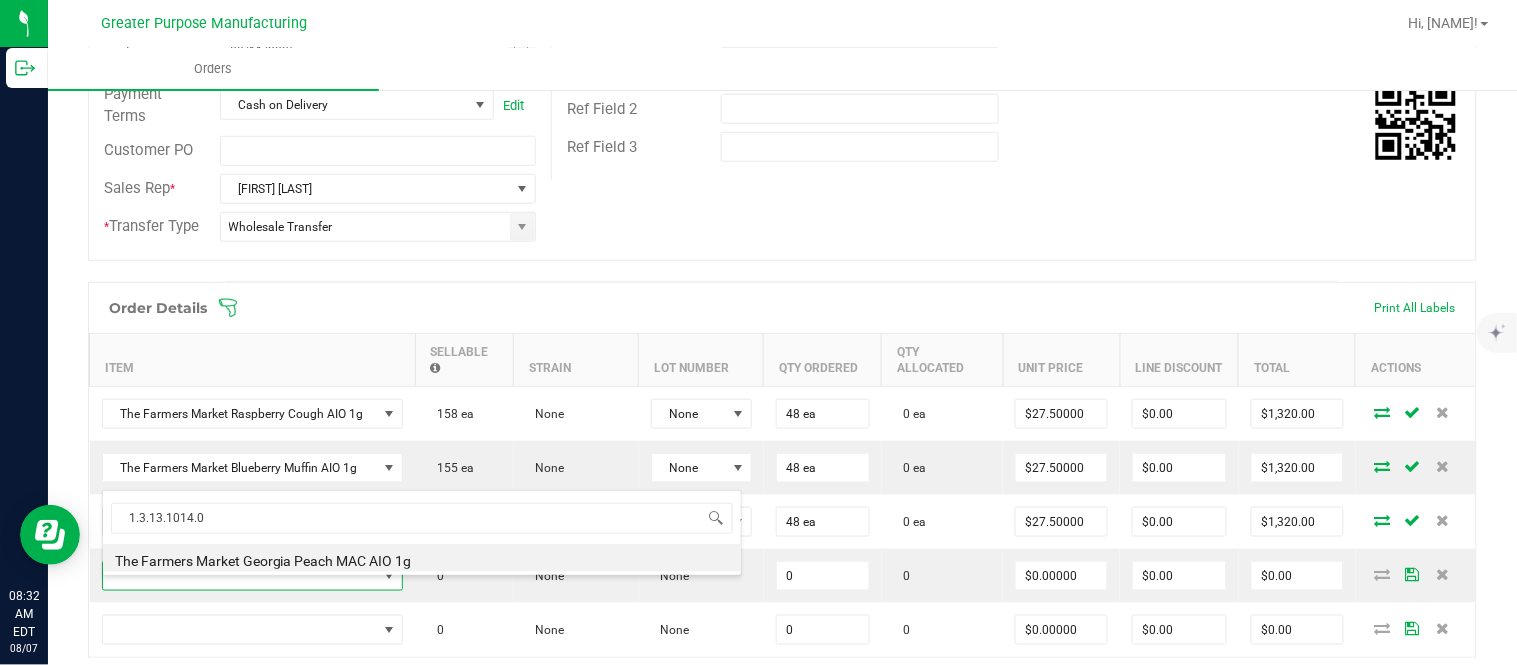 type on "0 ea" 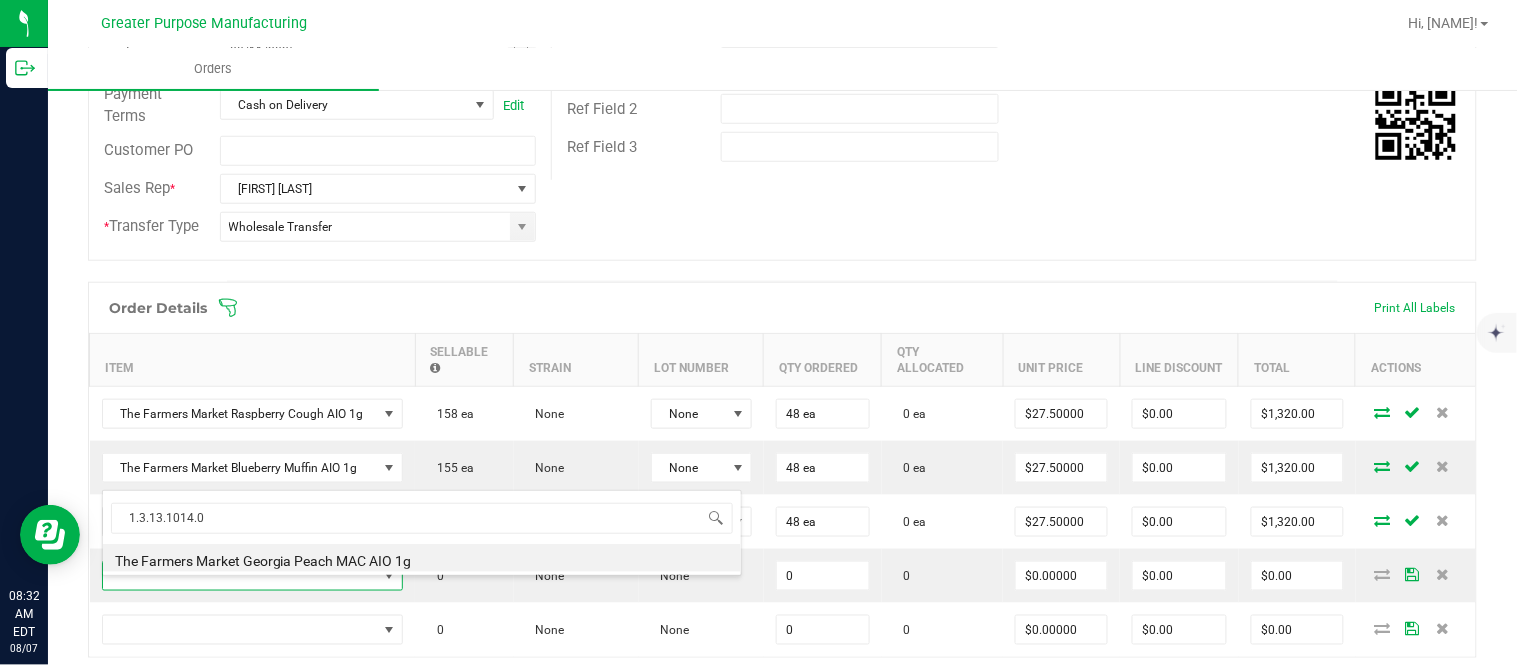 type on "$30.00000" 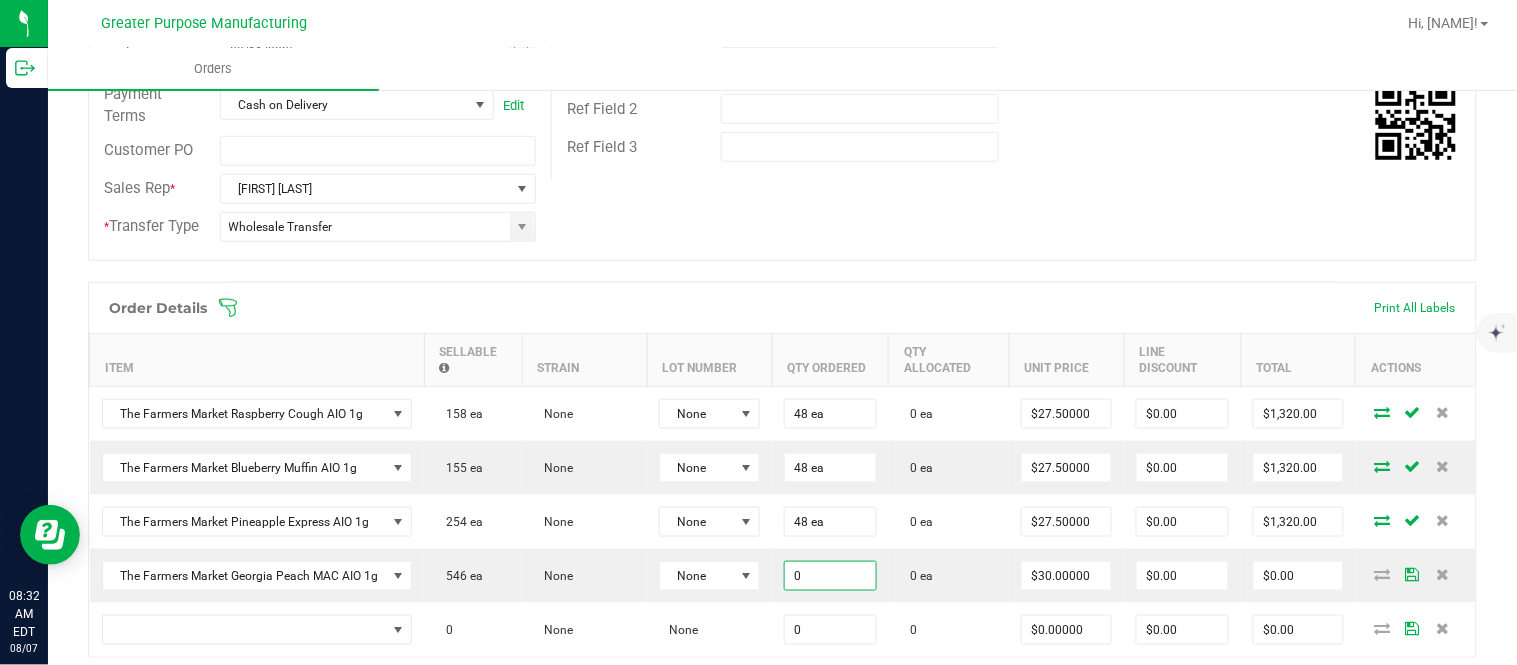 paste on "48" 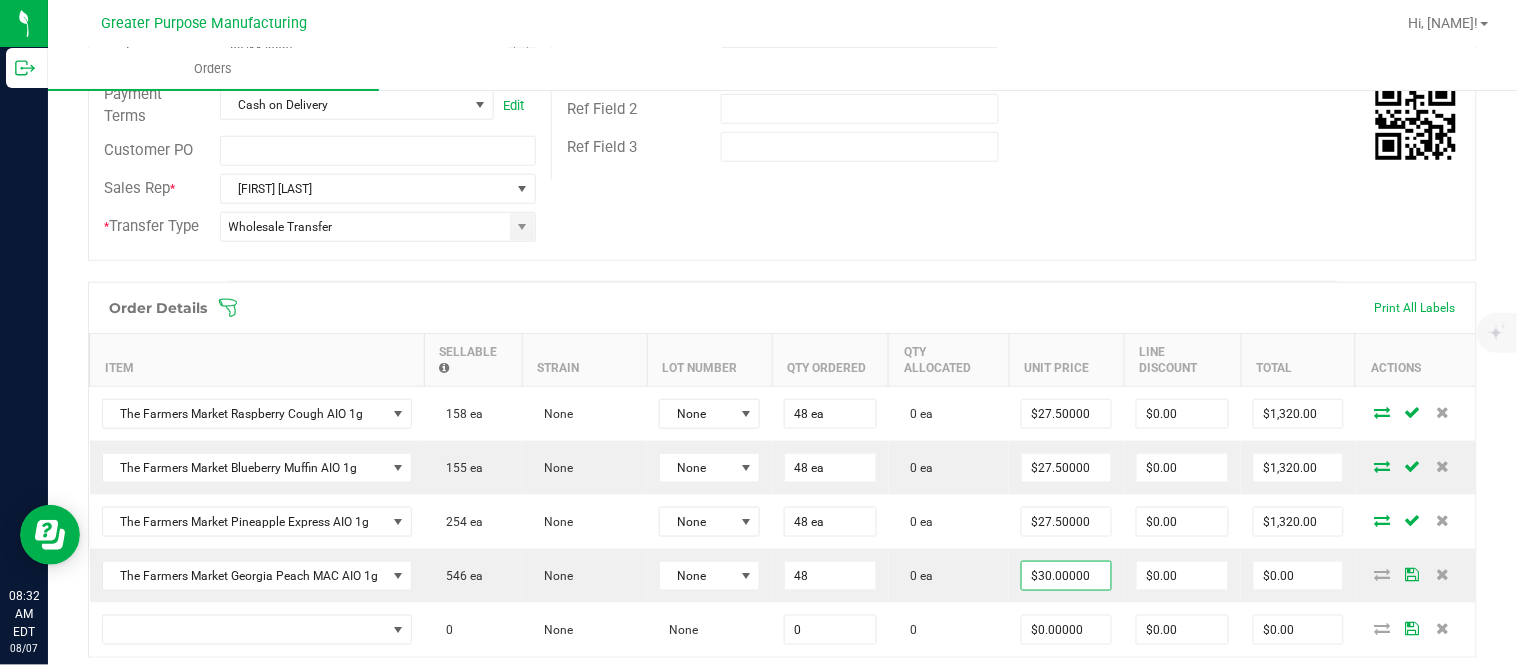 type on "48 ea" 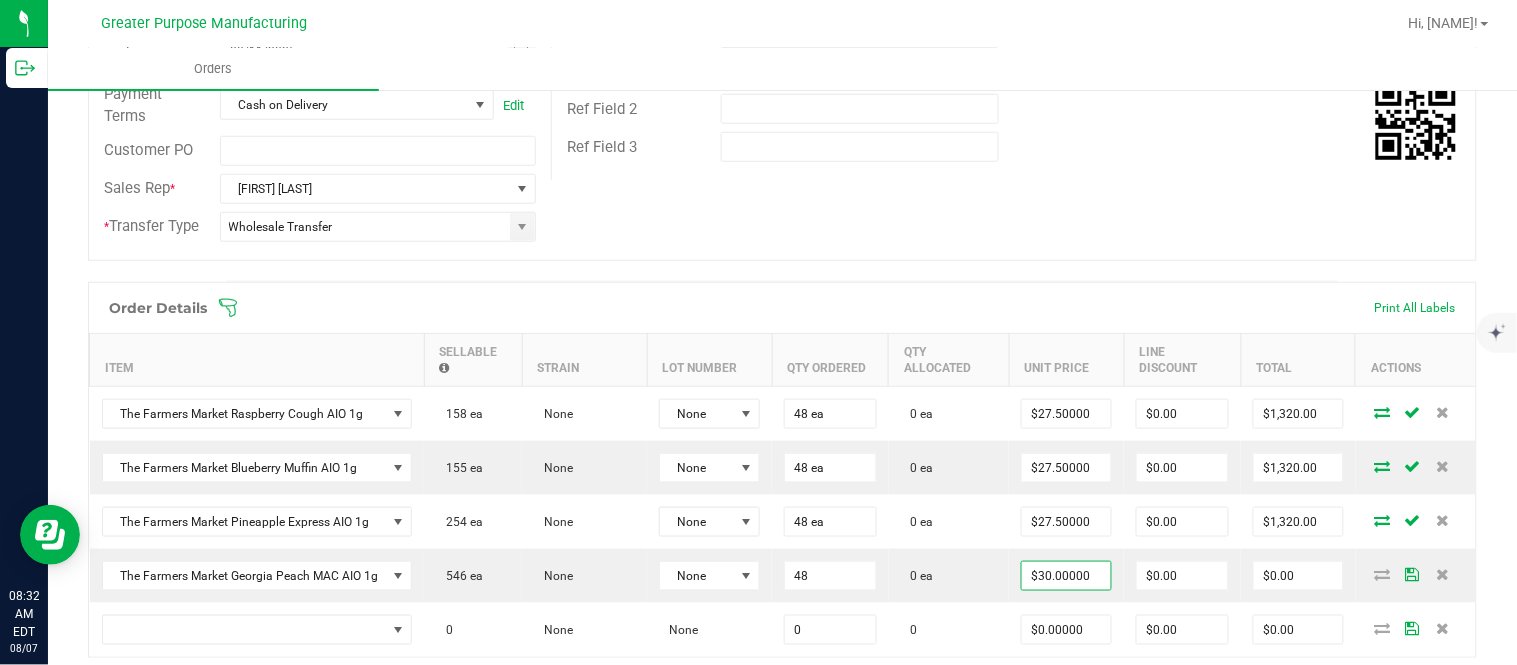 type on "30" 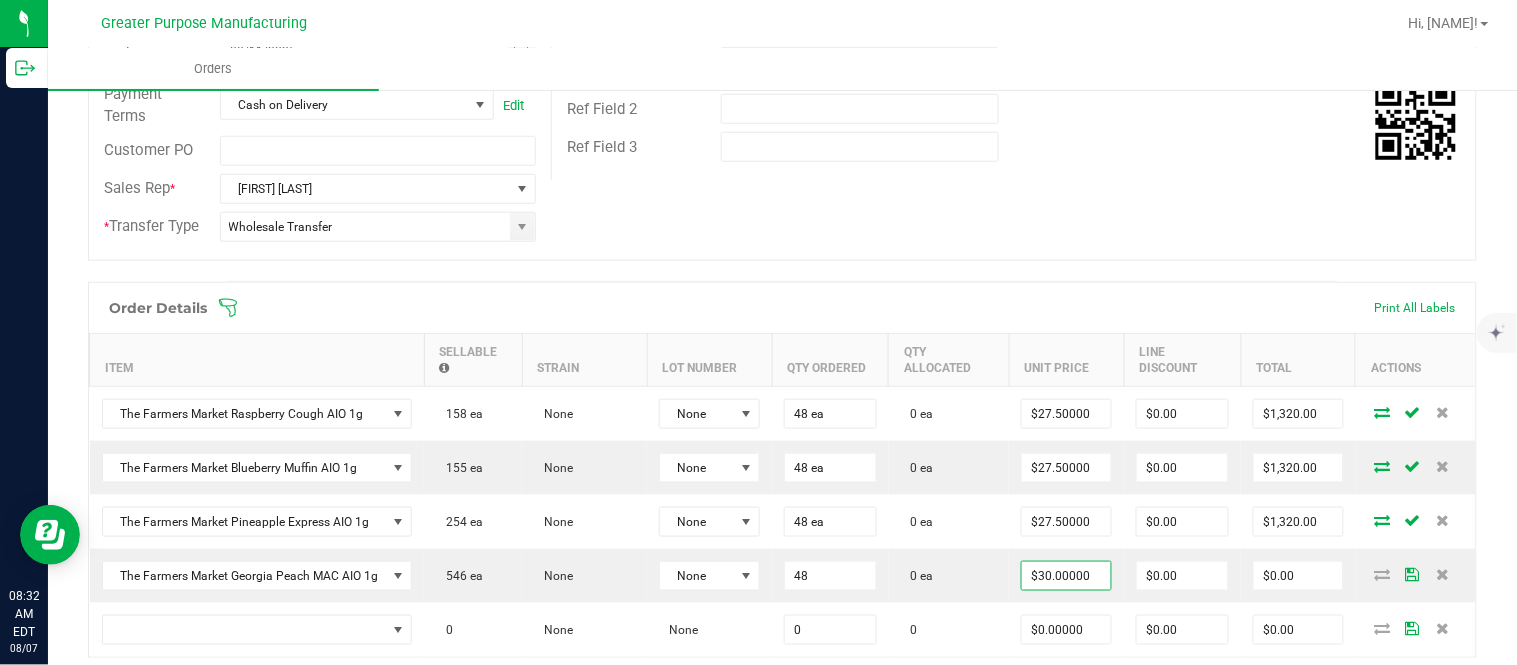 type on "$1,440.00" 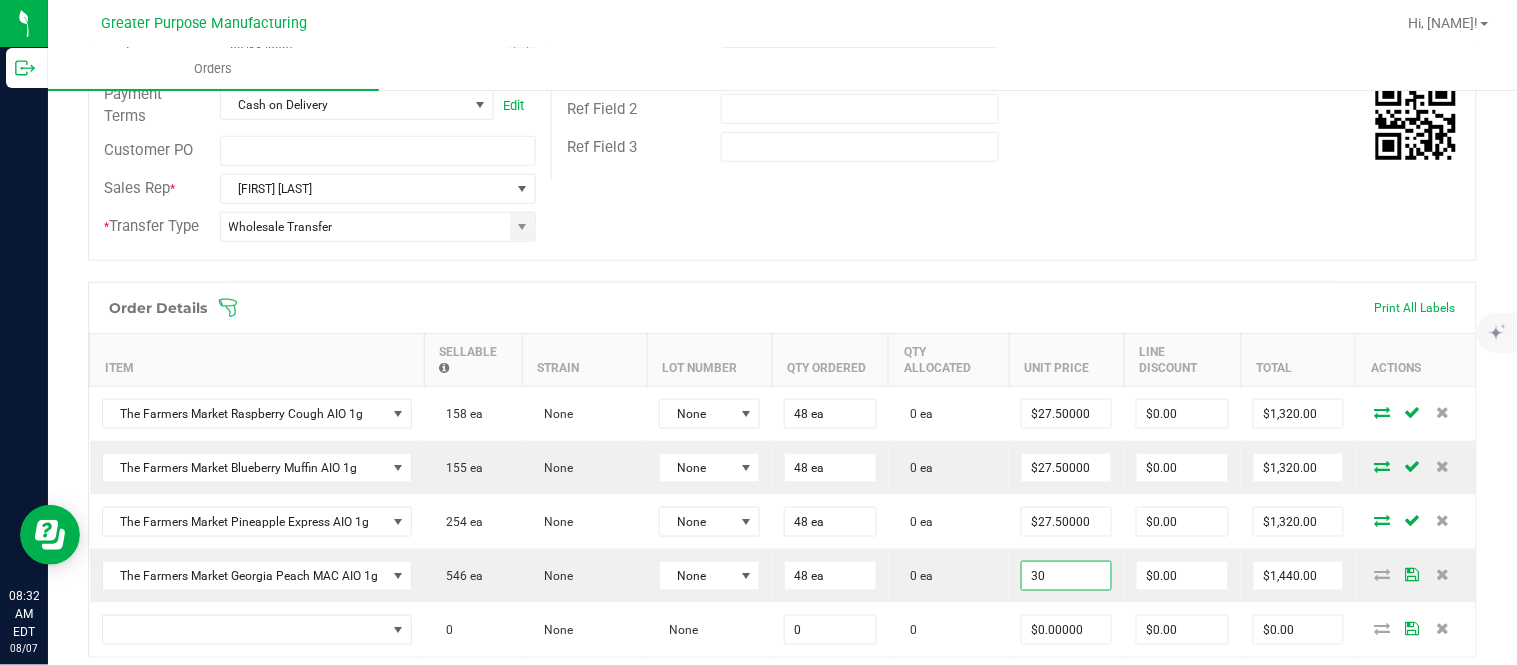 type on "$30.00000" 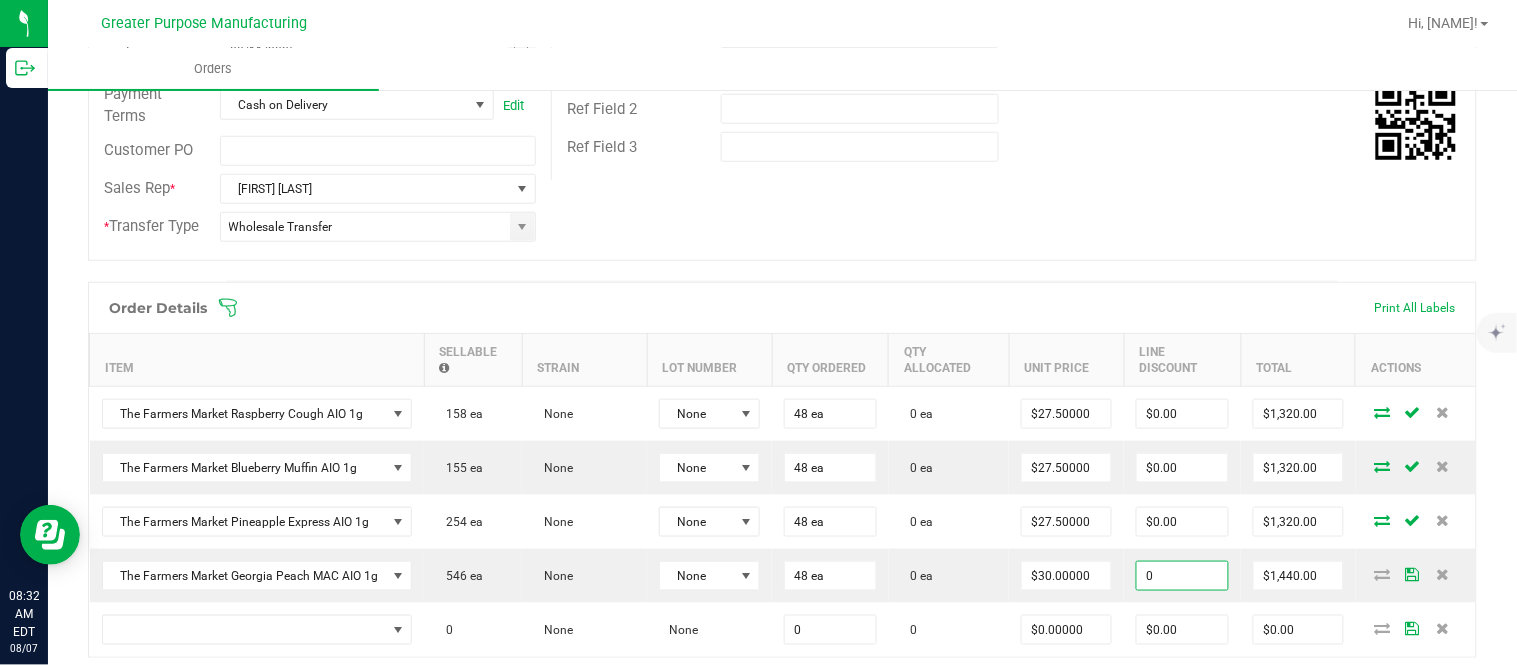 type on "$0.00" 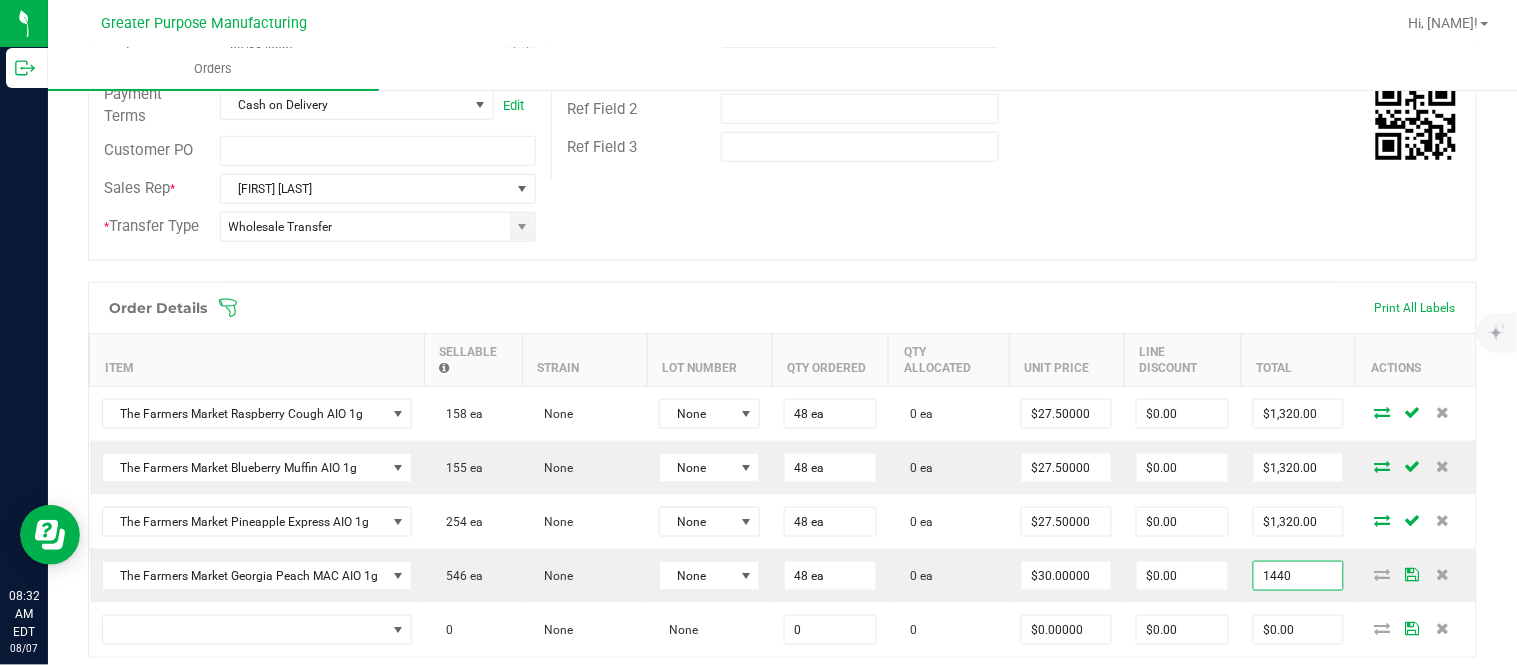 type on "$1,440.00" 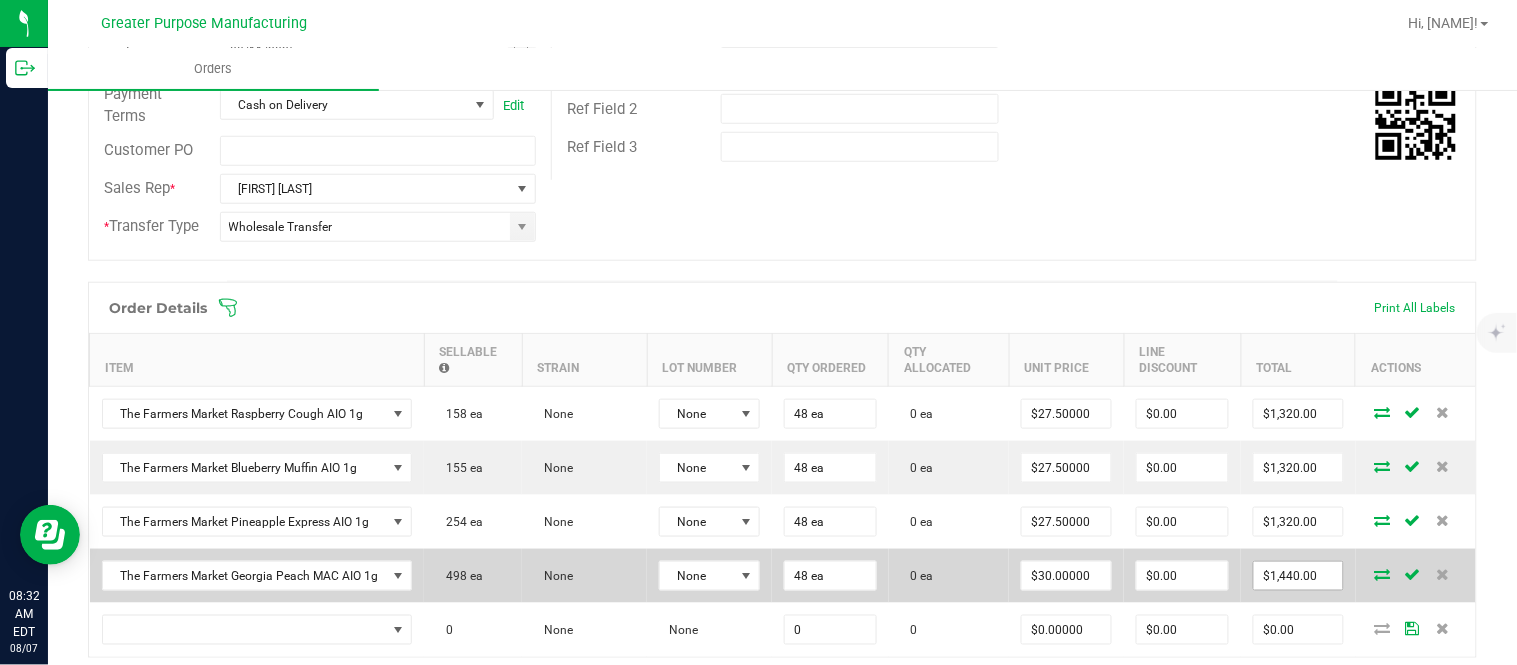click on "$1,440.00" at bounding box center [1298, 576] 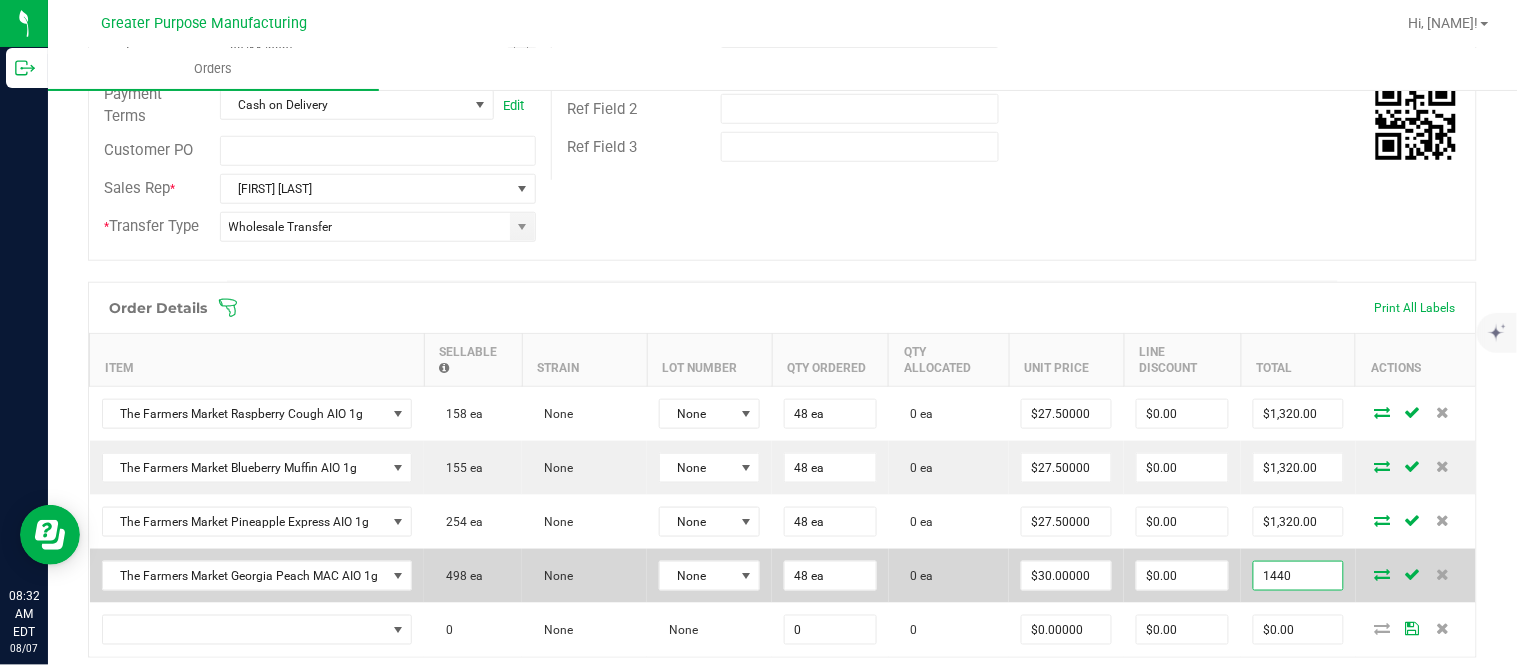 paste on "32" 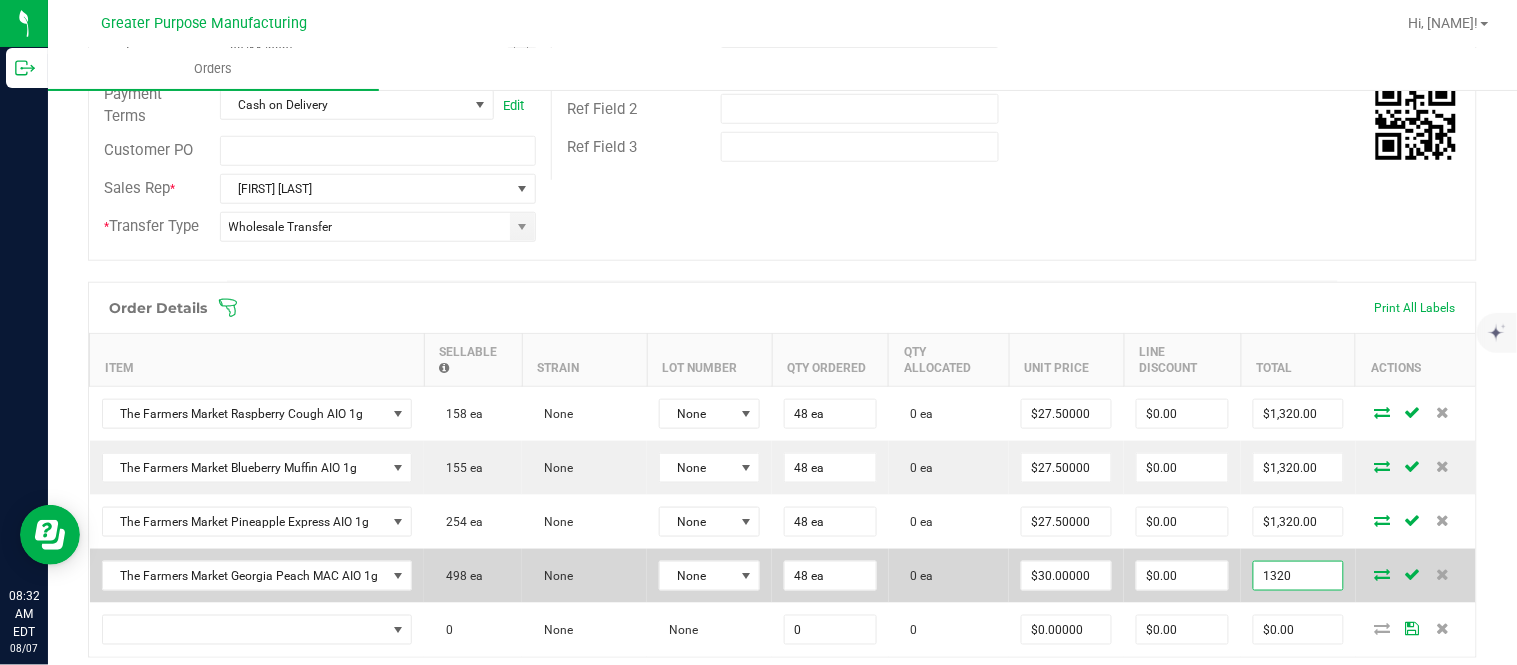 type on "1320" 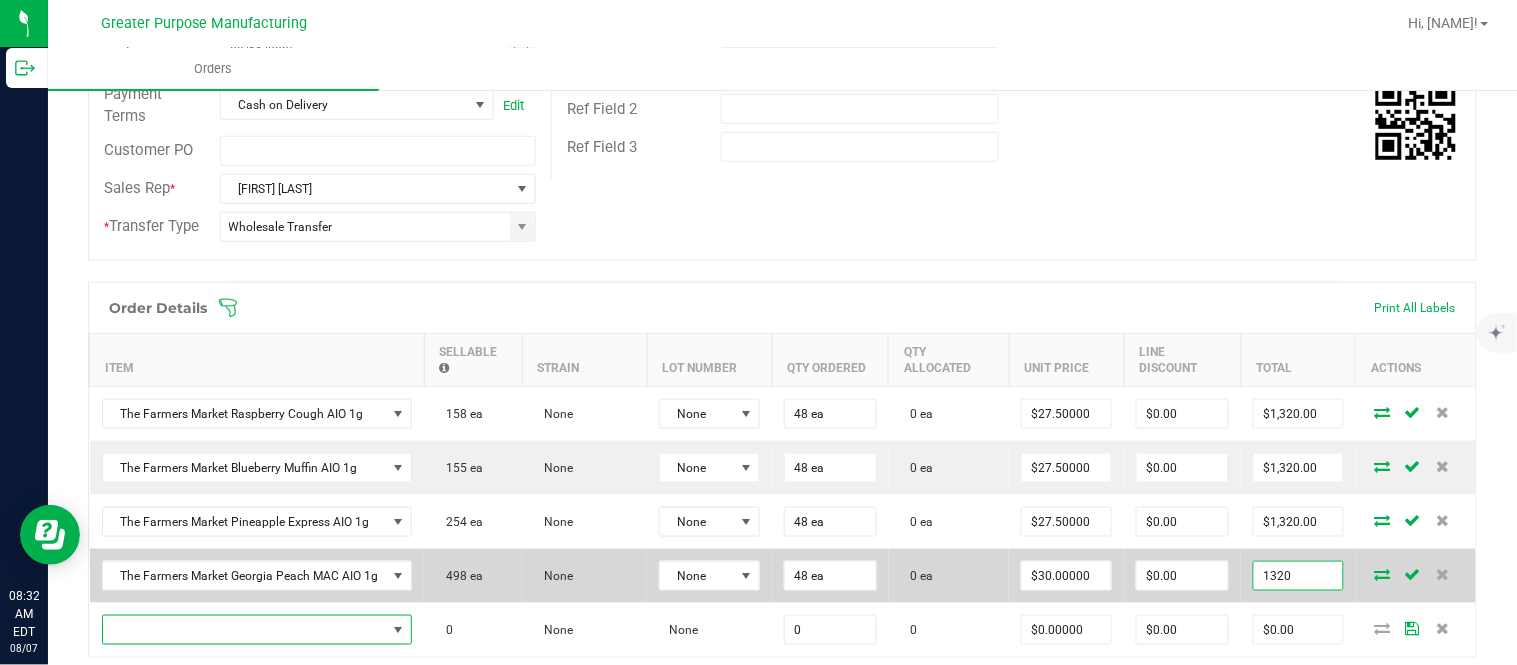 type on "$27.50000" 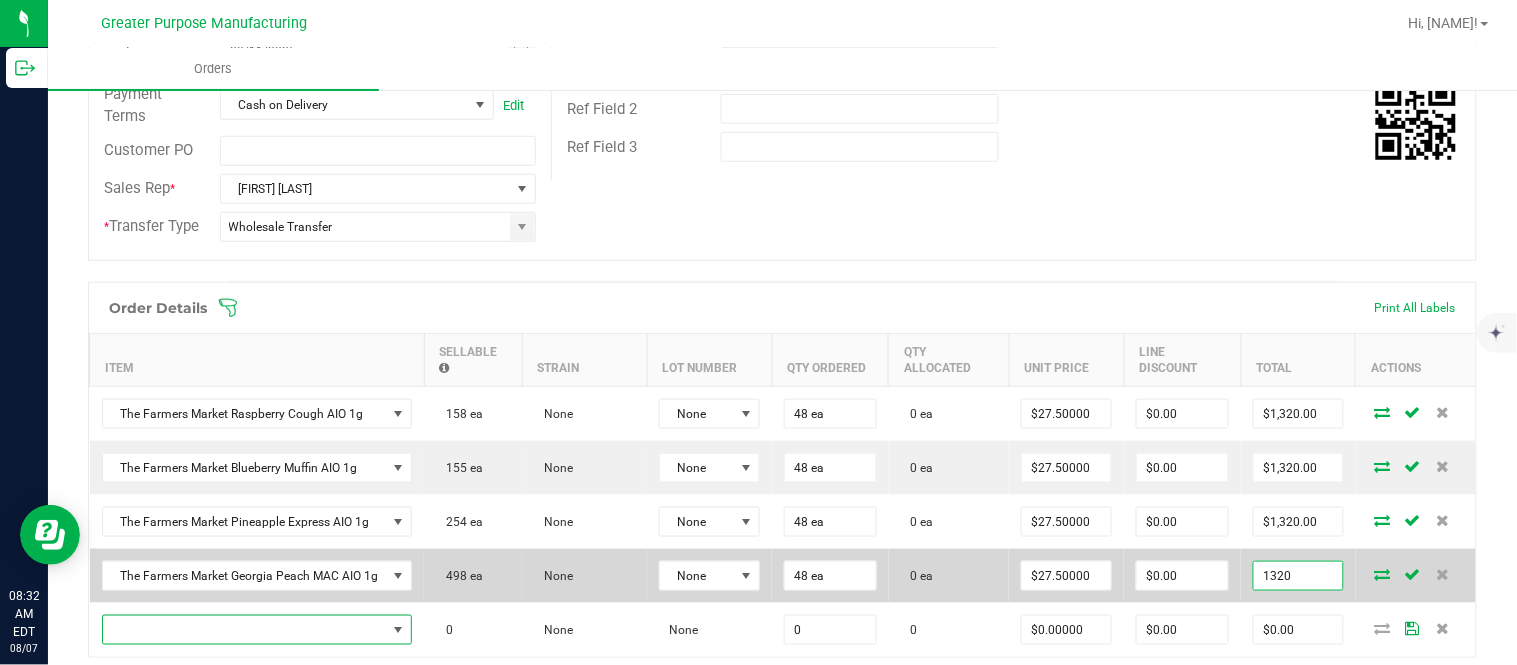 type on "$1,320.00" 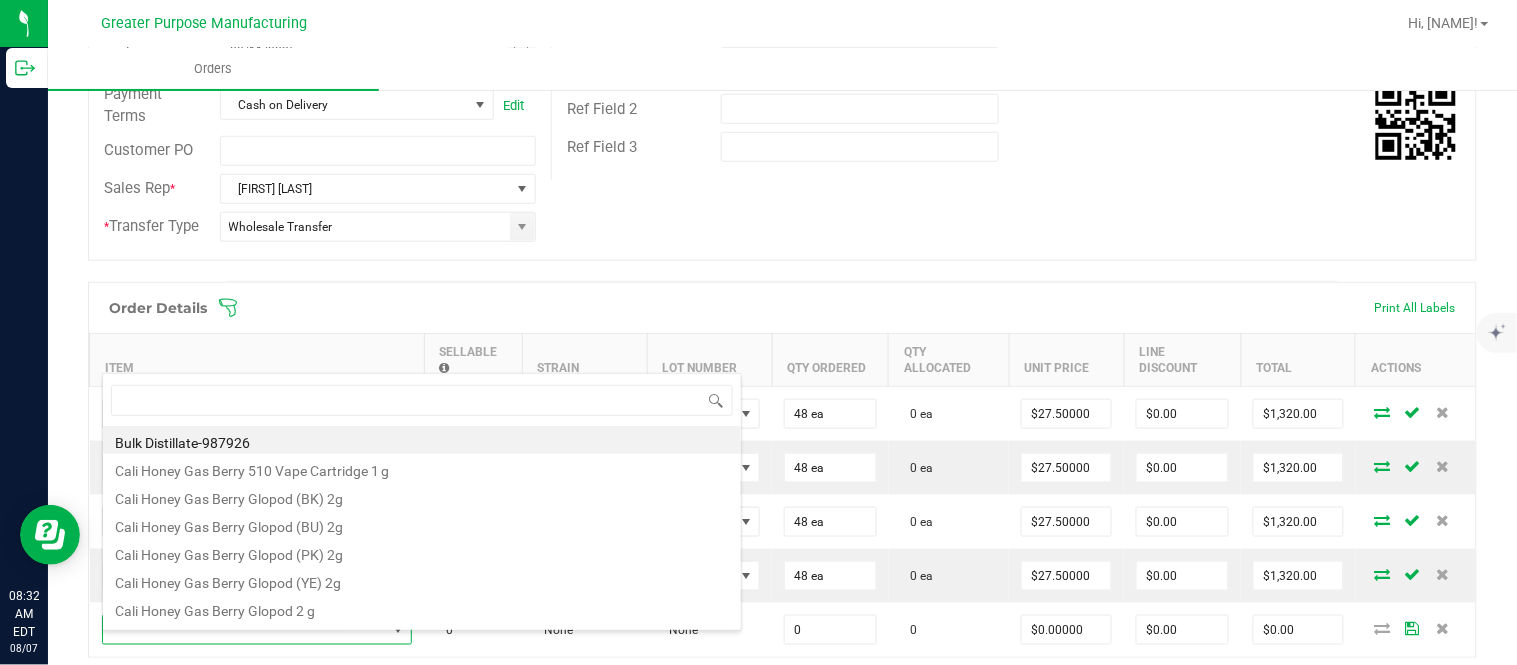 scroll, scrollTop: 99970, scrollLeft: 99691, axis: both 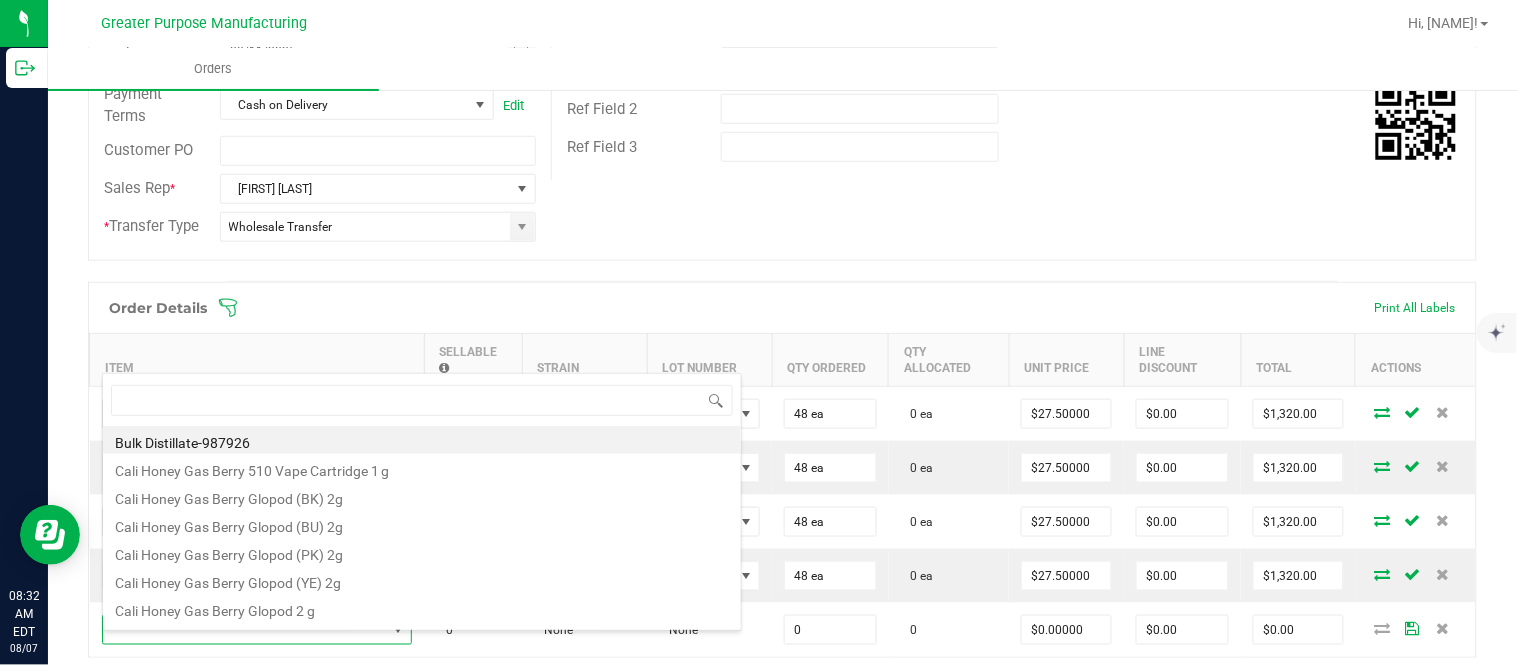 type on "1.3.13.1012.0" 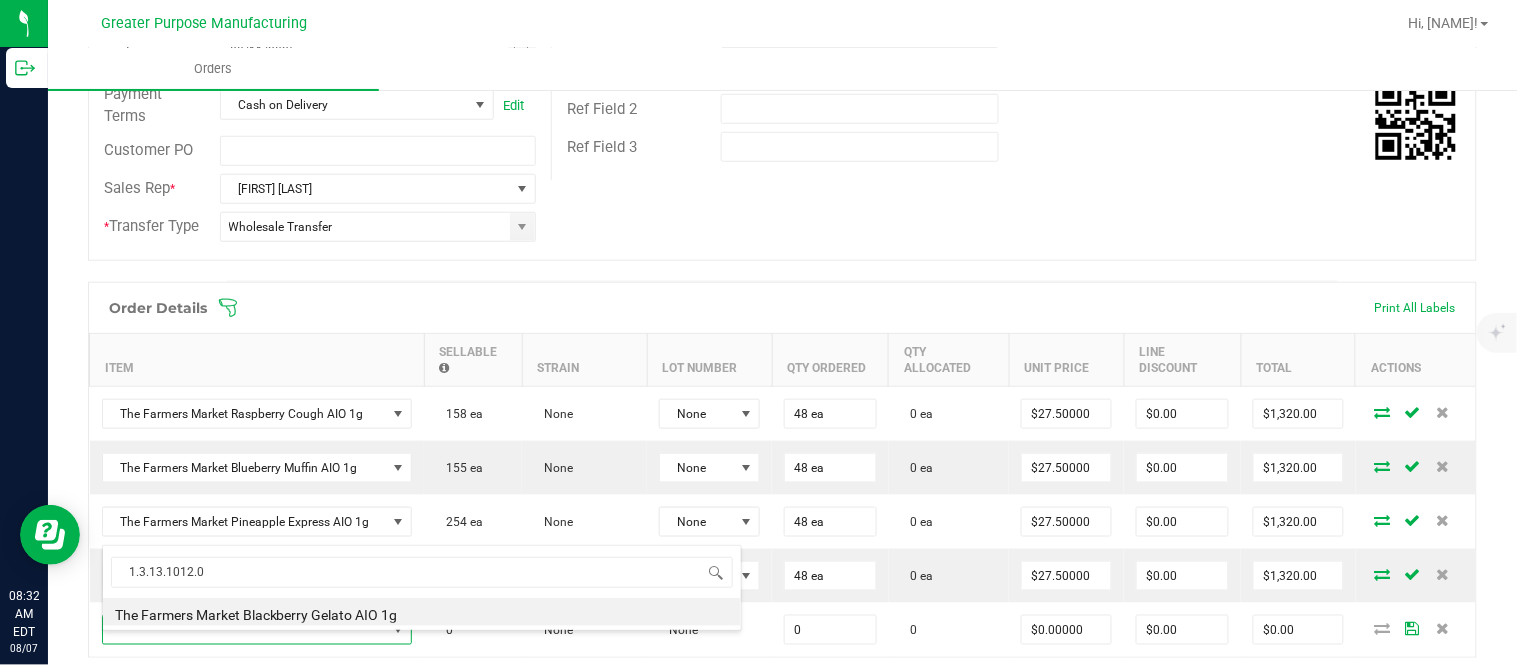 type on "0 ea" 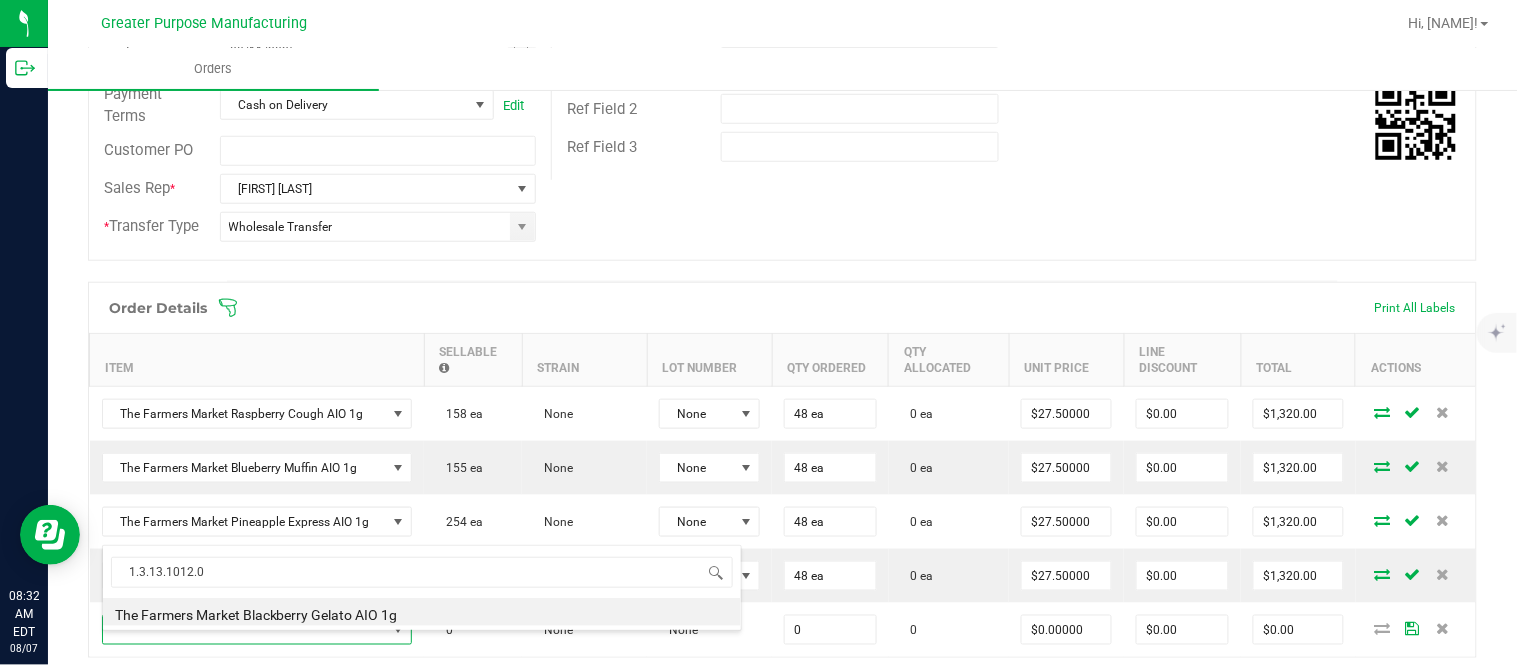 type on "$30.00000" 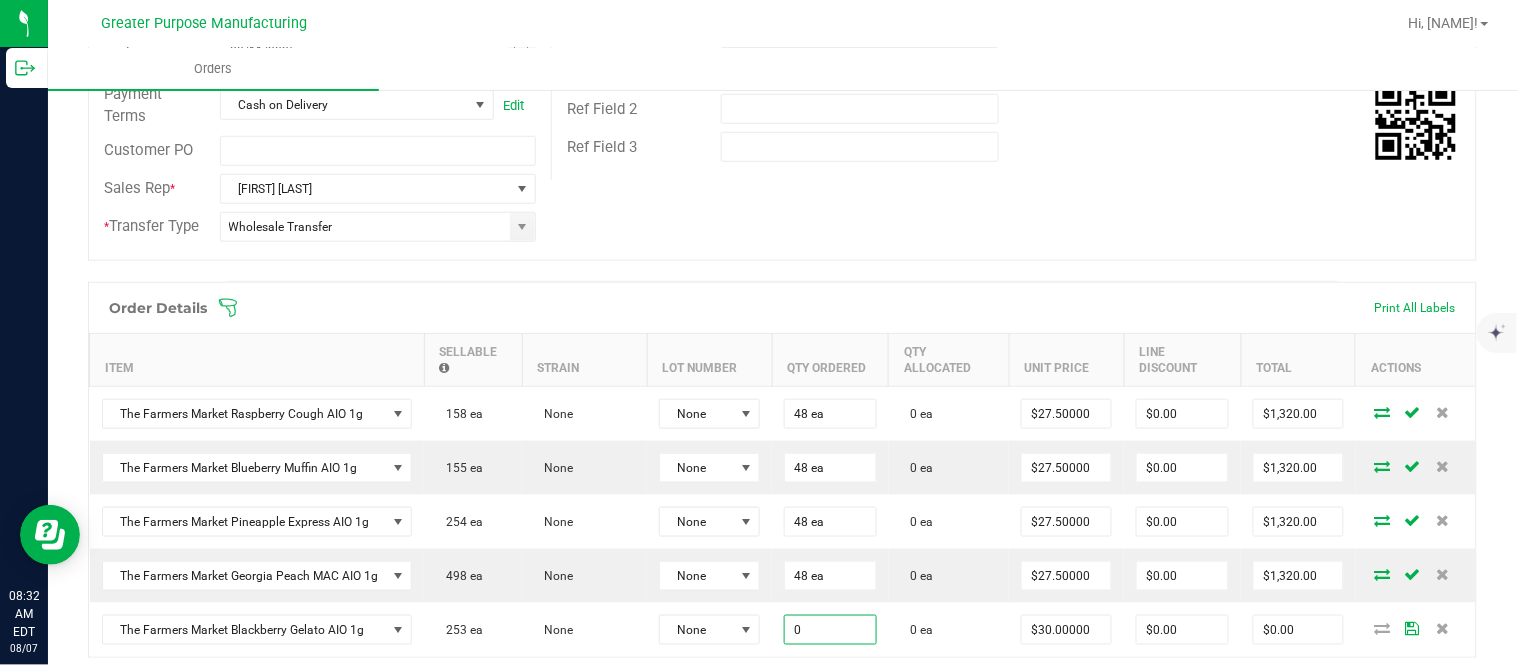 paste on "48" 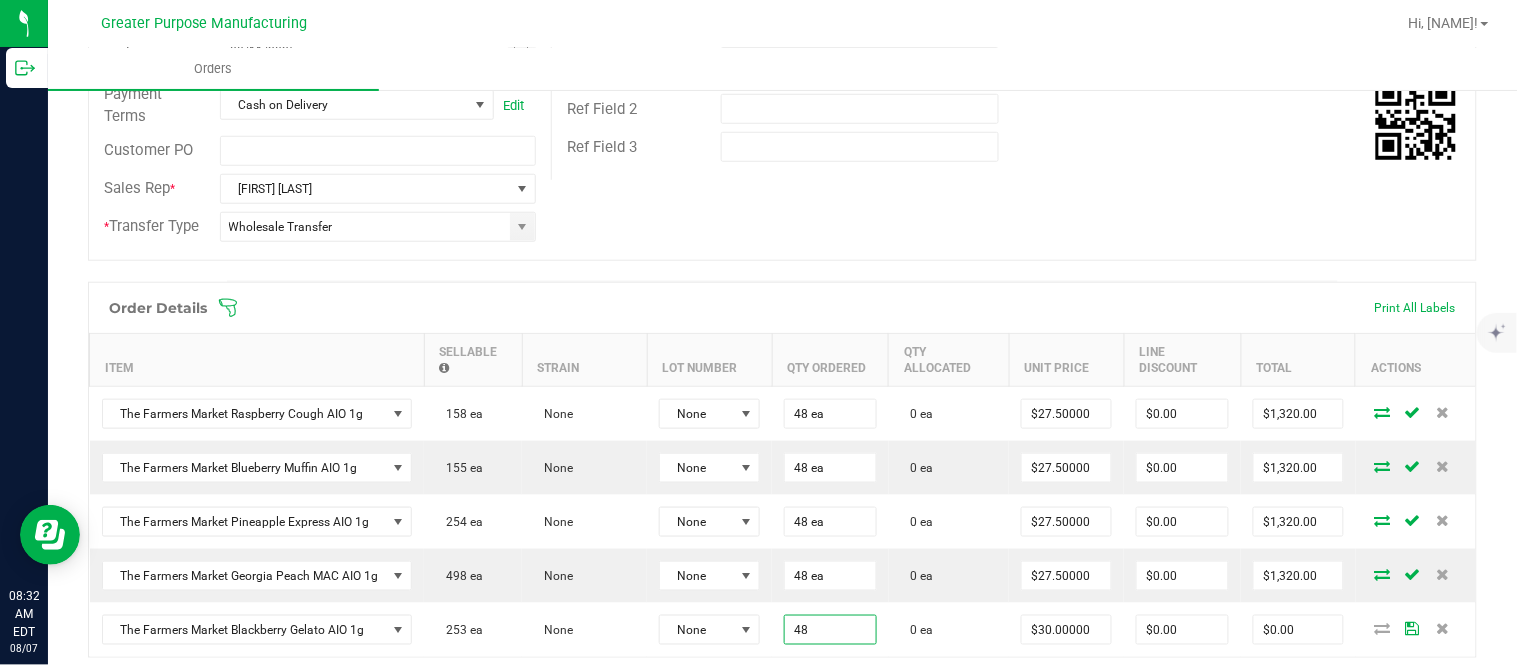 type on "48 ea" 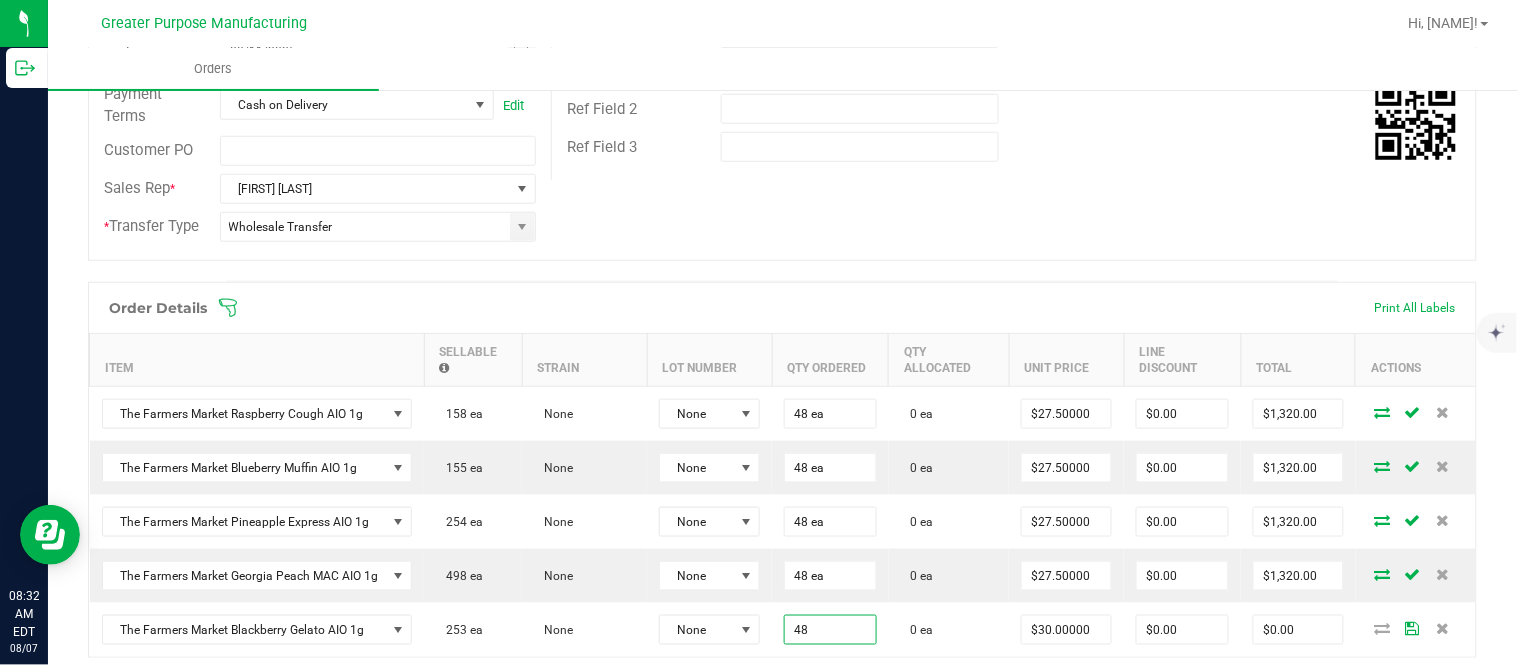 type on "30" 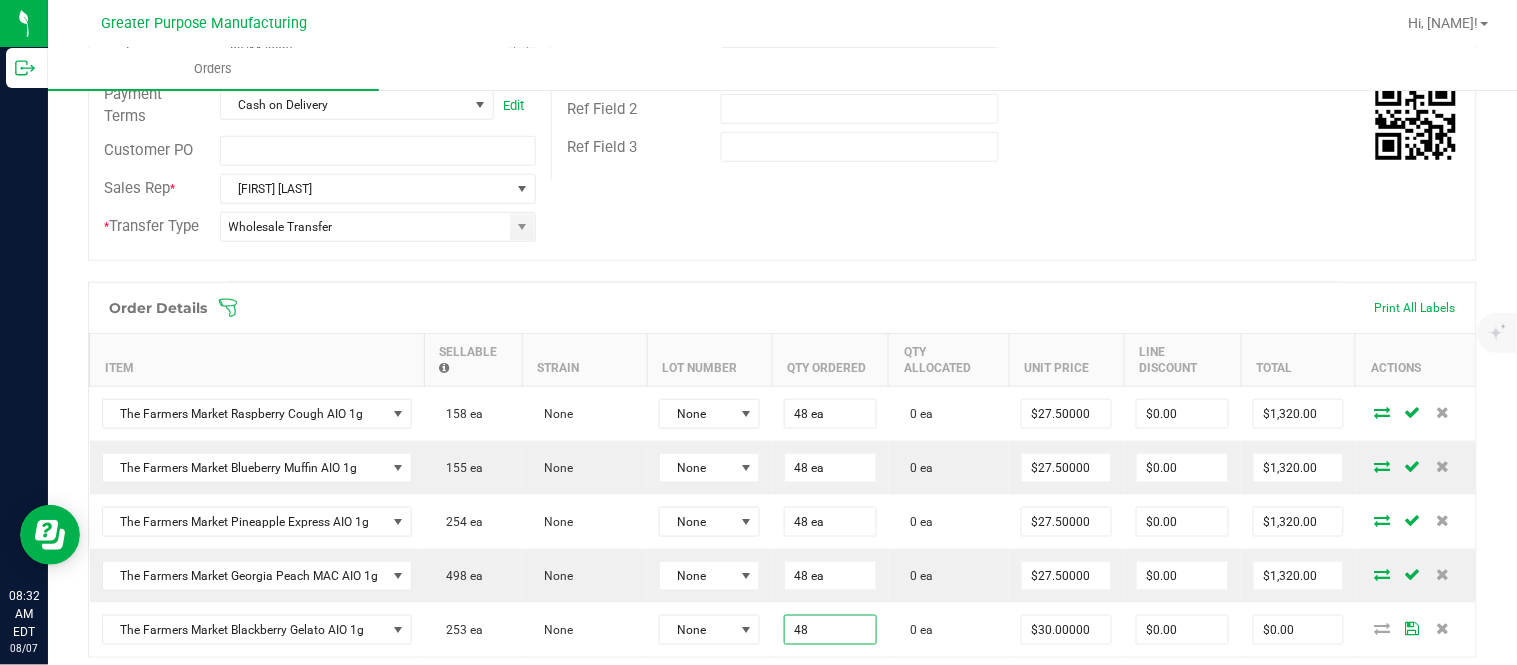 type on "$1,440.00" 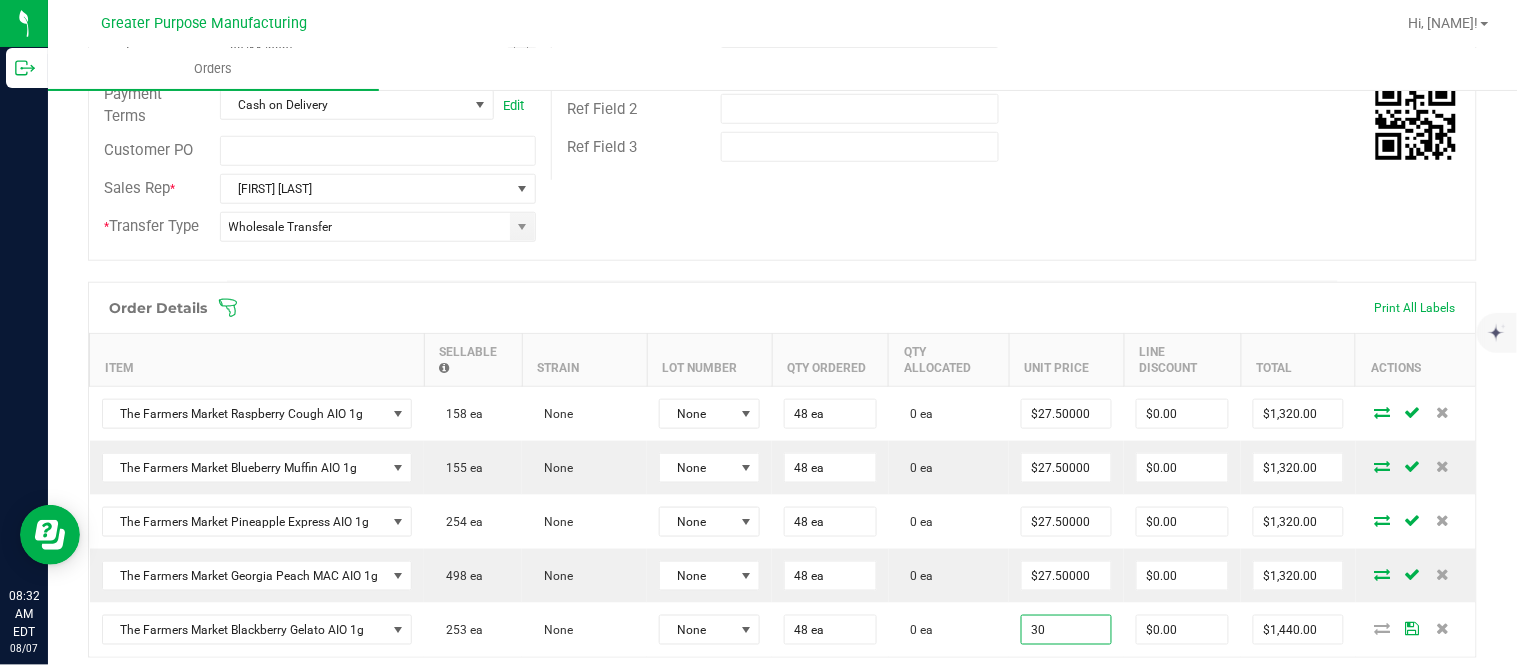 type on "$30.00000" 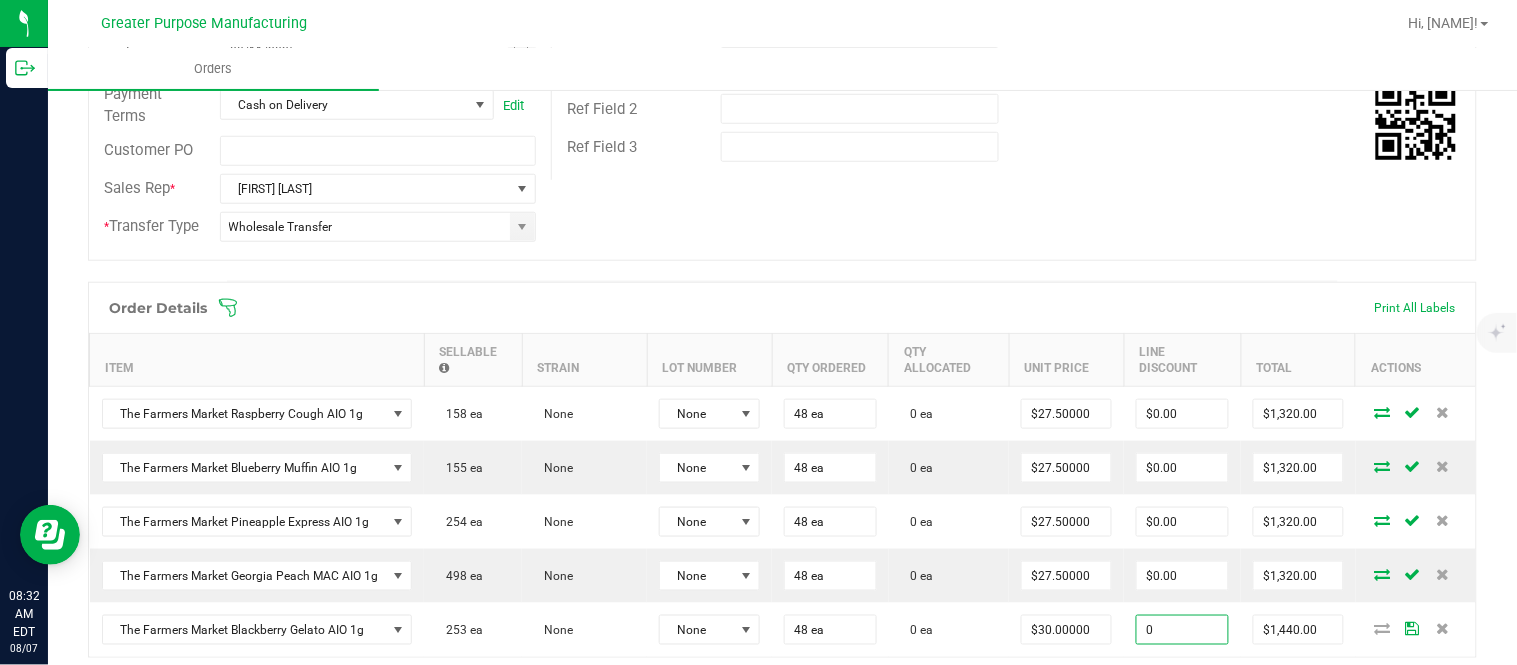 type on "$0.00" 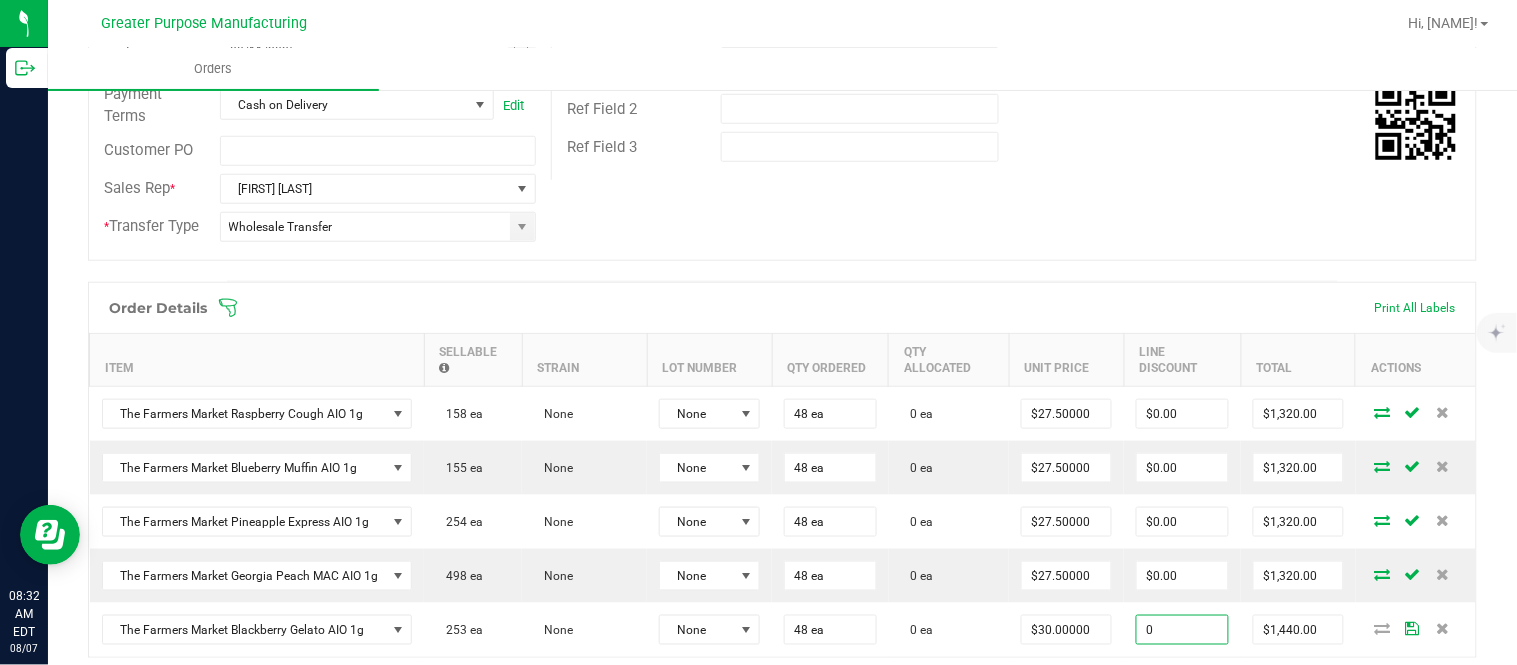 type on "1440" 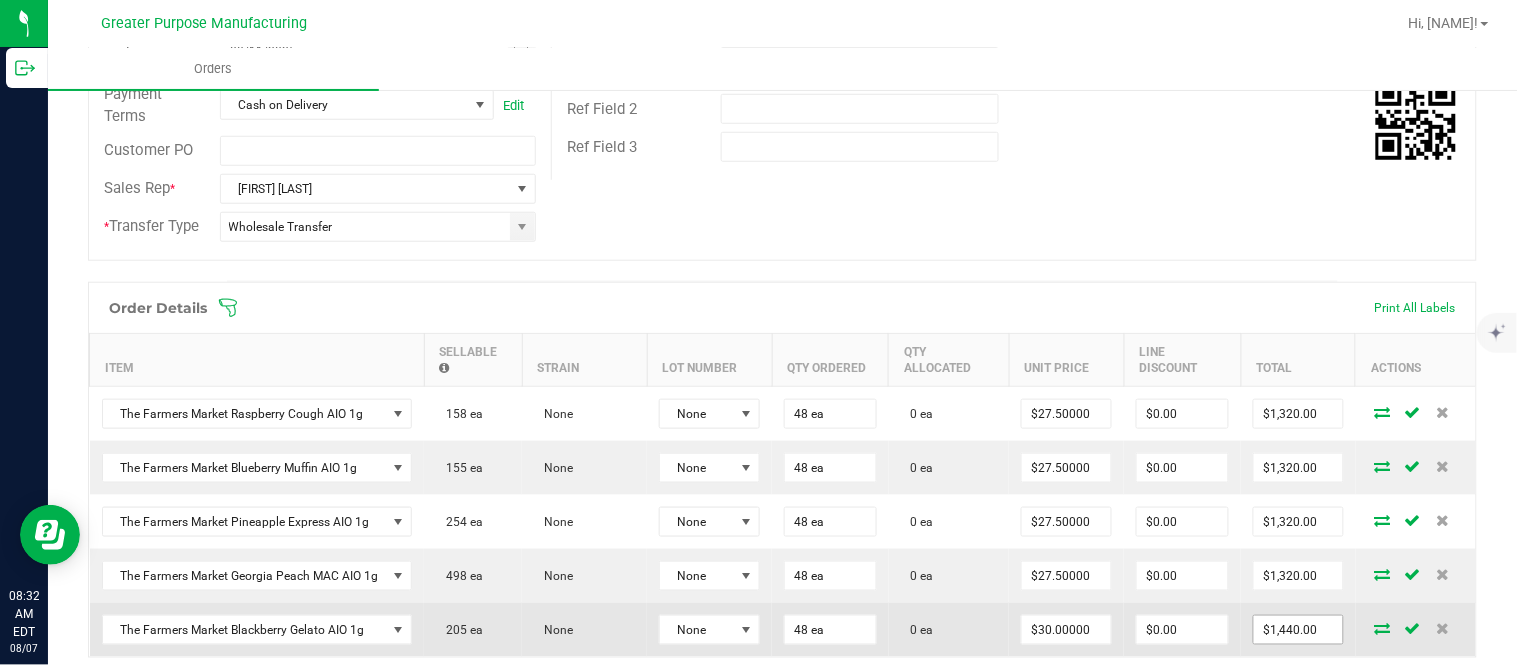 click on "$1,440.00" at bounding box center [1298, 630] 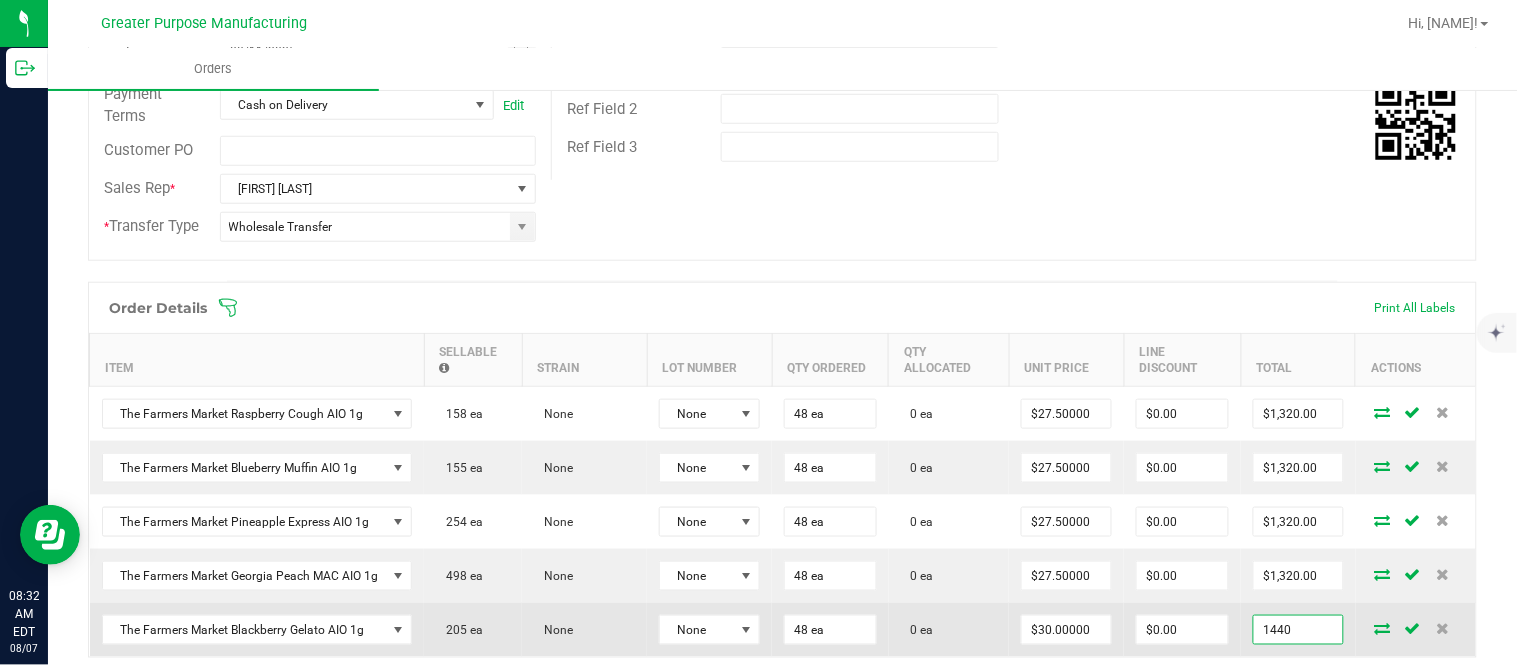 paste on "32" 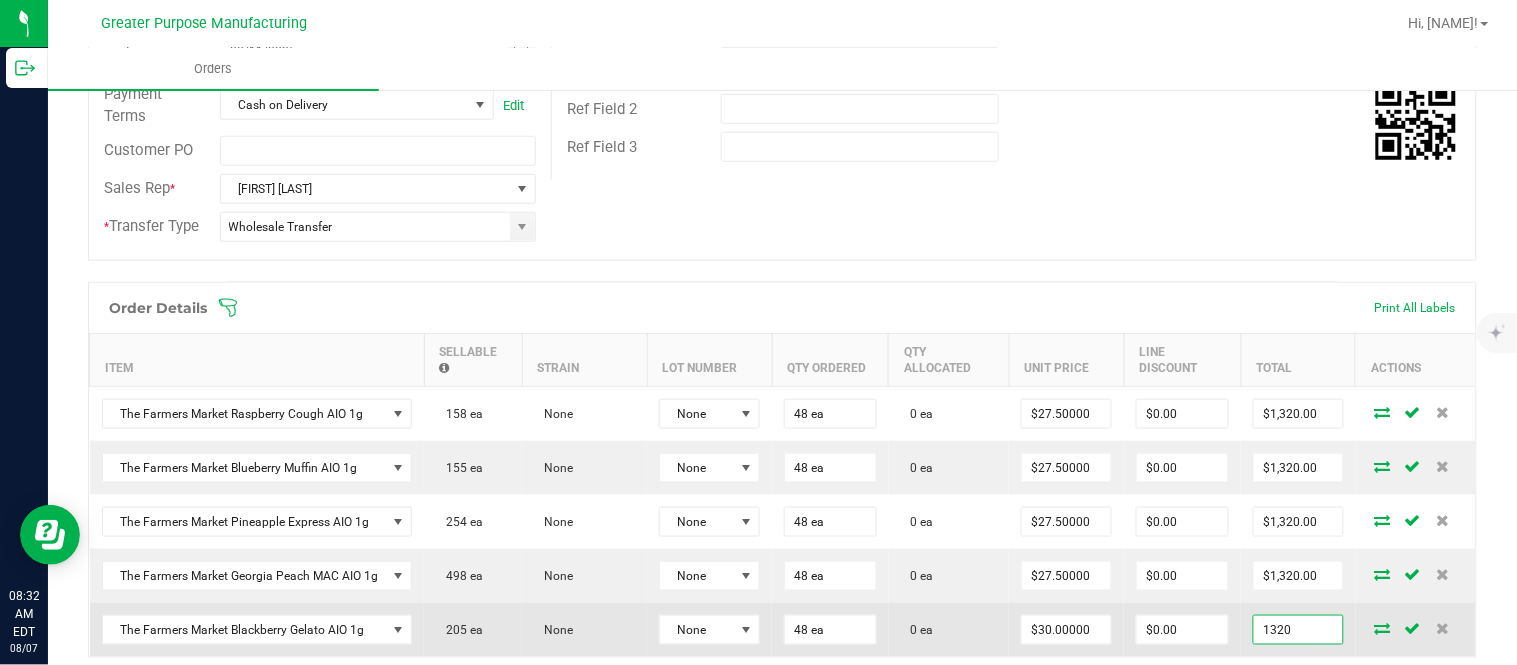 type on "1320" 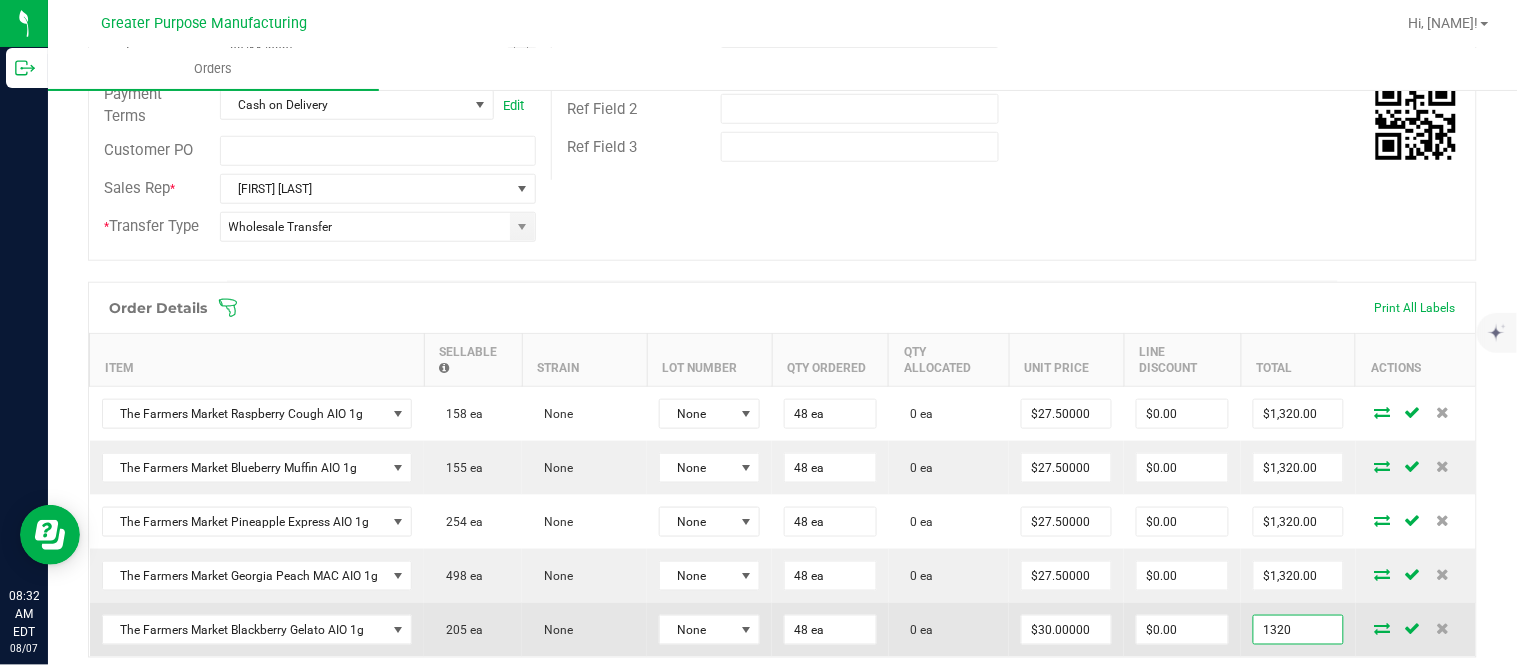 type on "$27.50000" 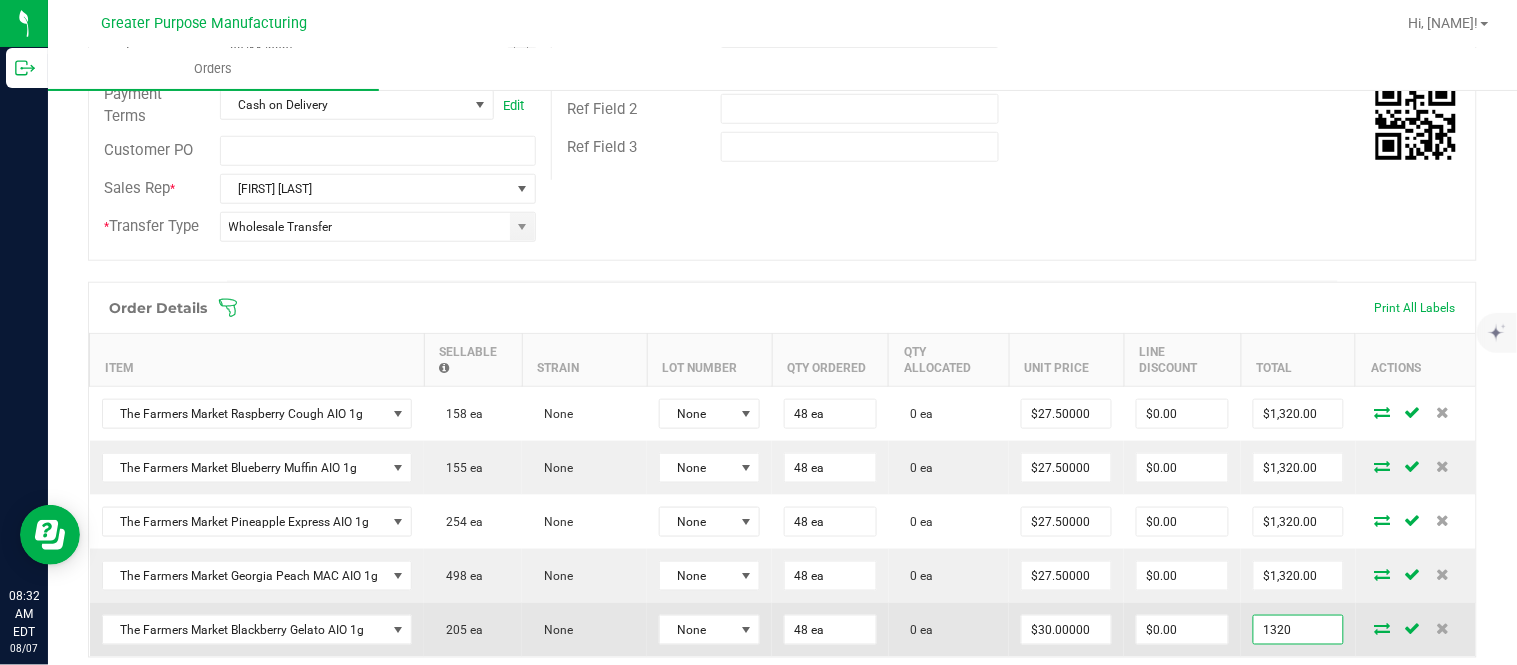 type on "$1,320.00" 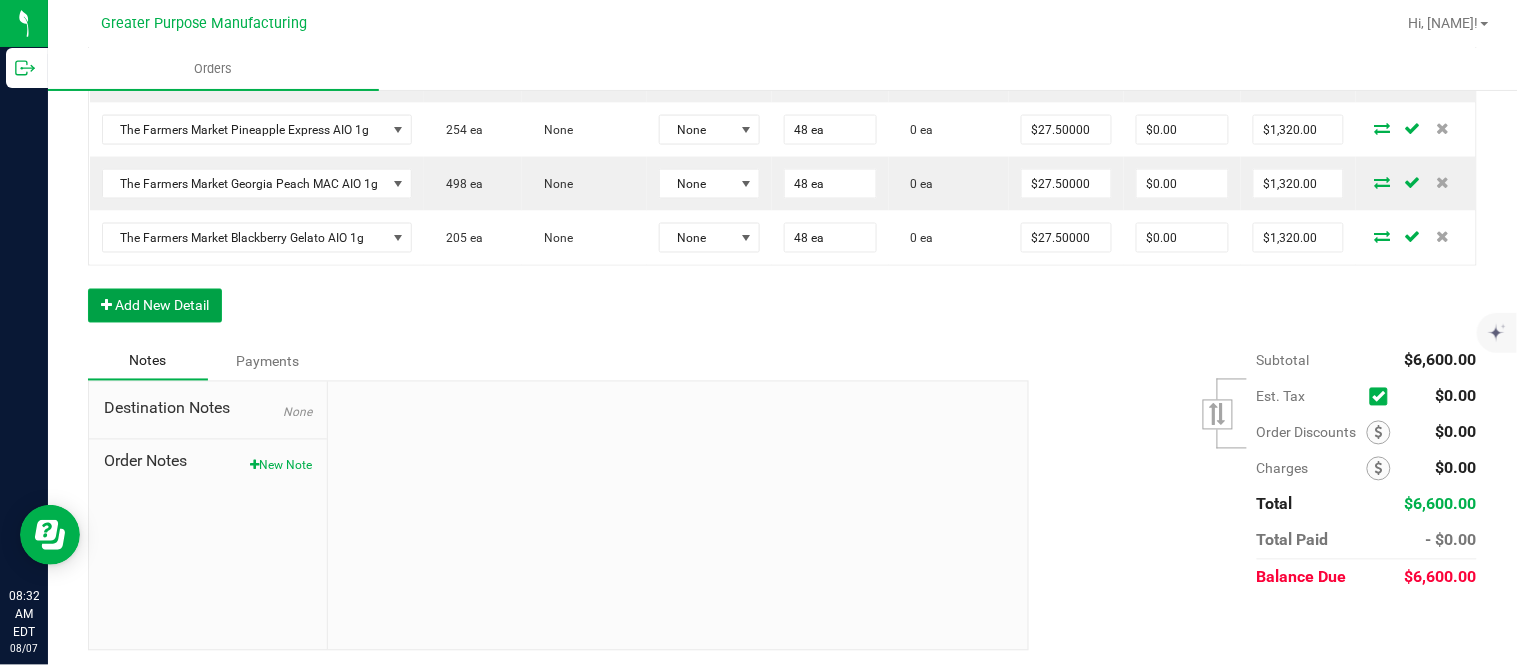 scroll, scrollTop: 765, scrollLeft: 0, axis: vertical 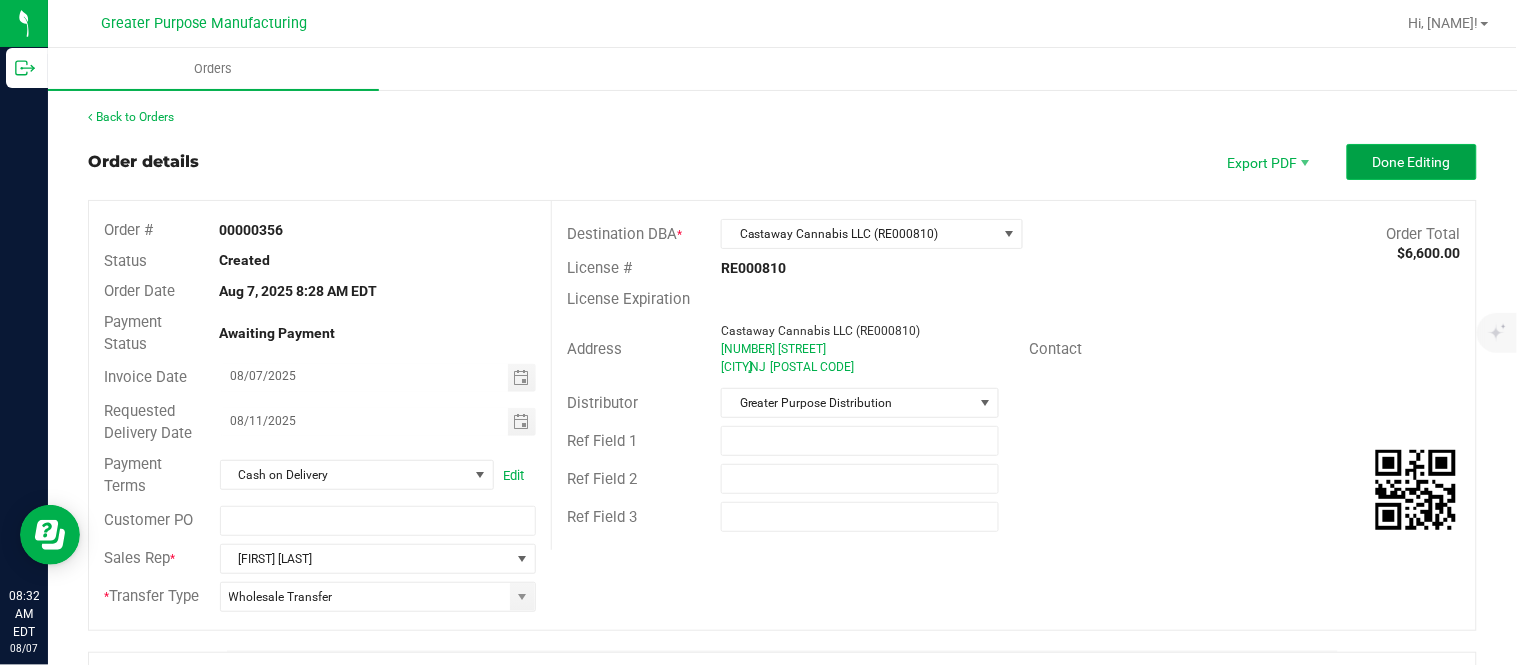 click on "Done Editing" at bounding box center (1412, 162) 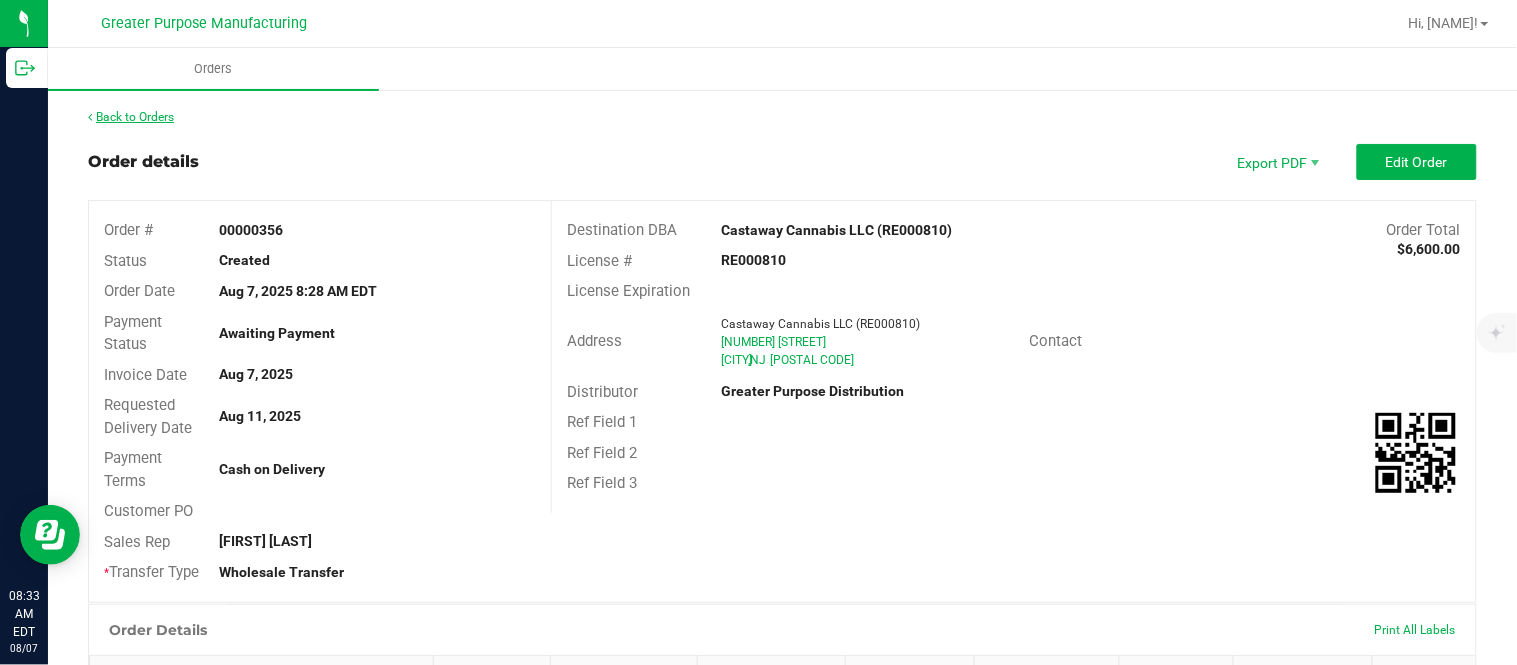 click on "Back to Orders" at bounding box center [131, 117] 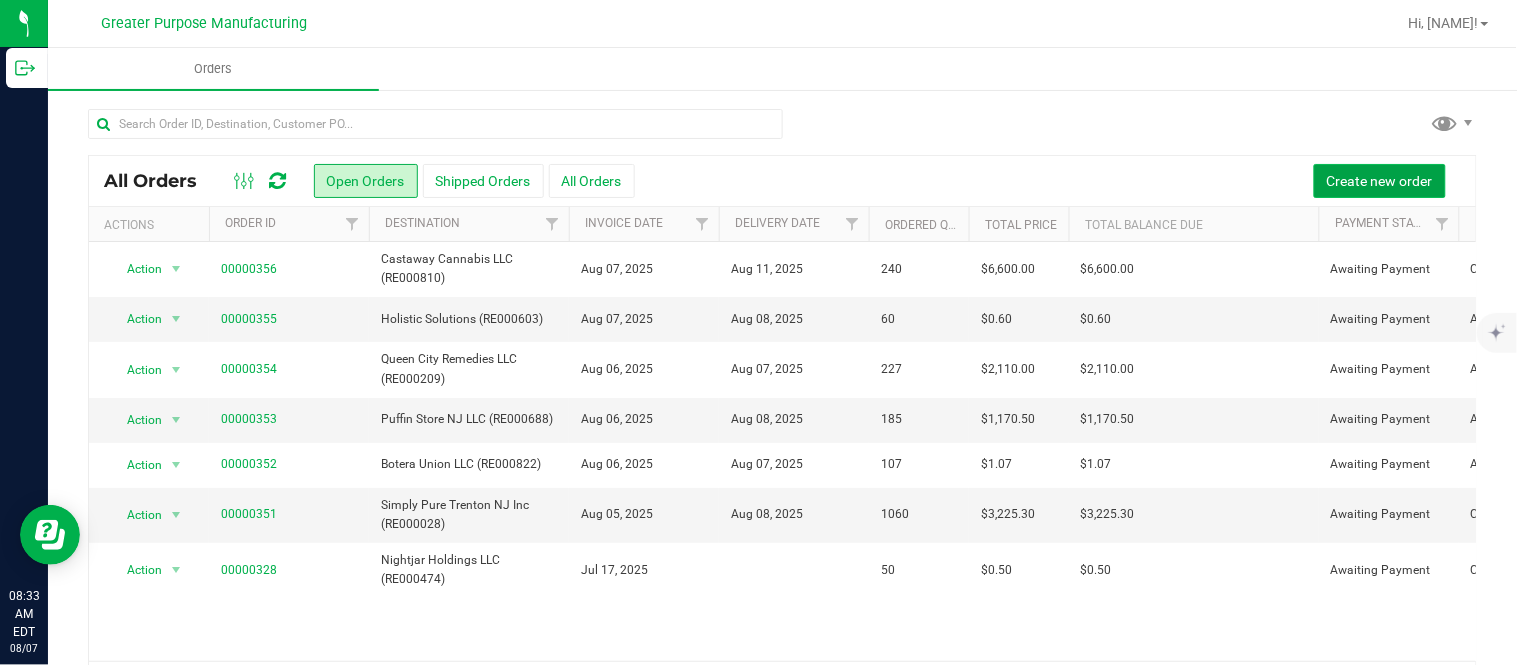 click on "Create new order" at bounding box center [1380, 181] 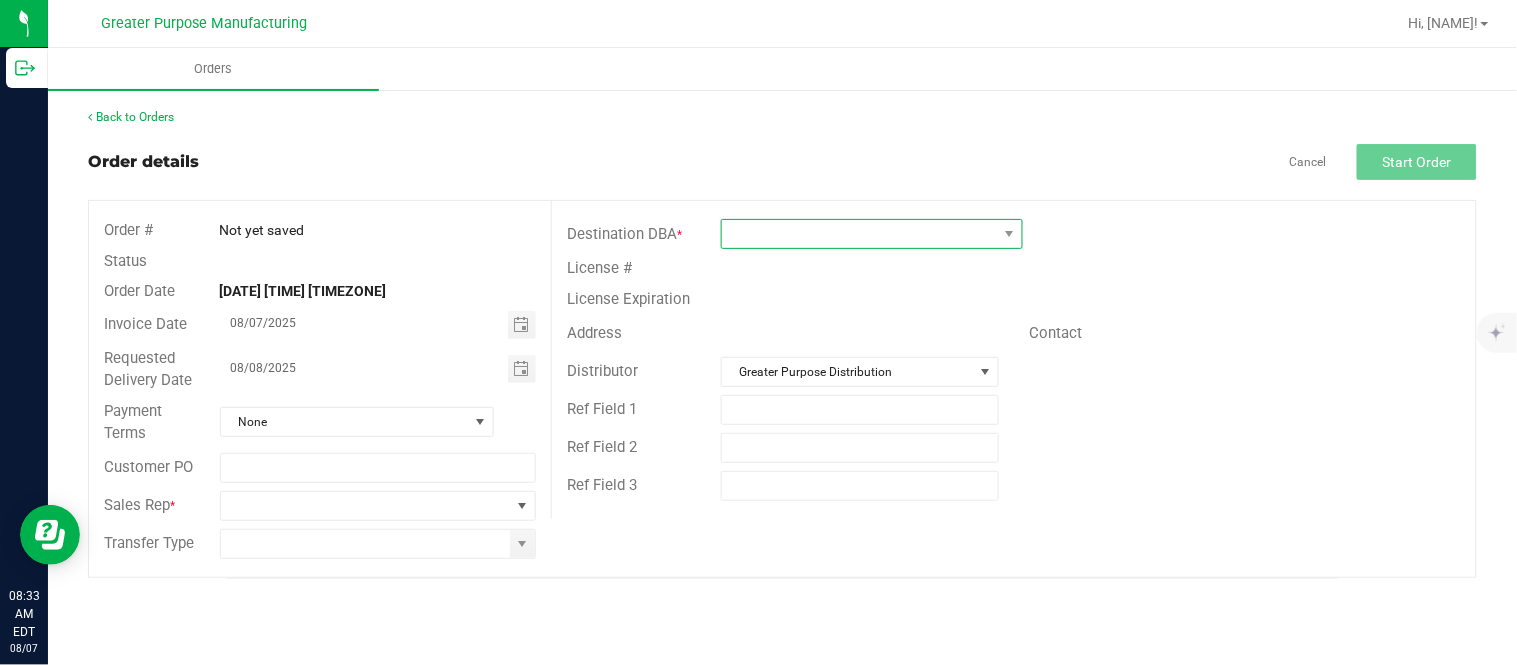 click at bounding box center [859, 234] 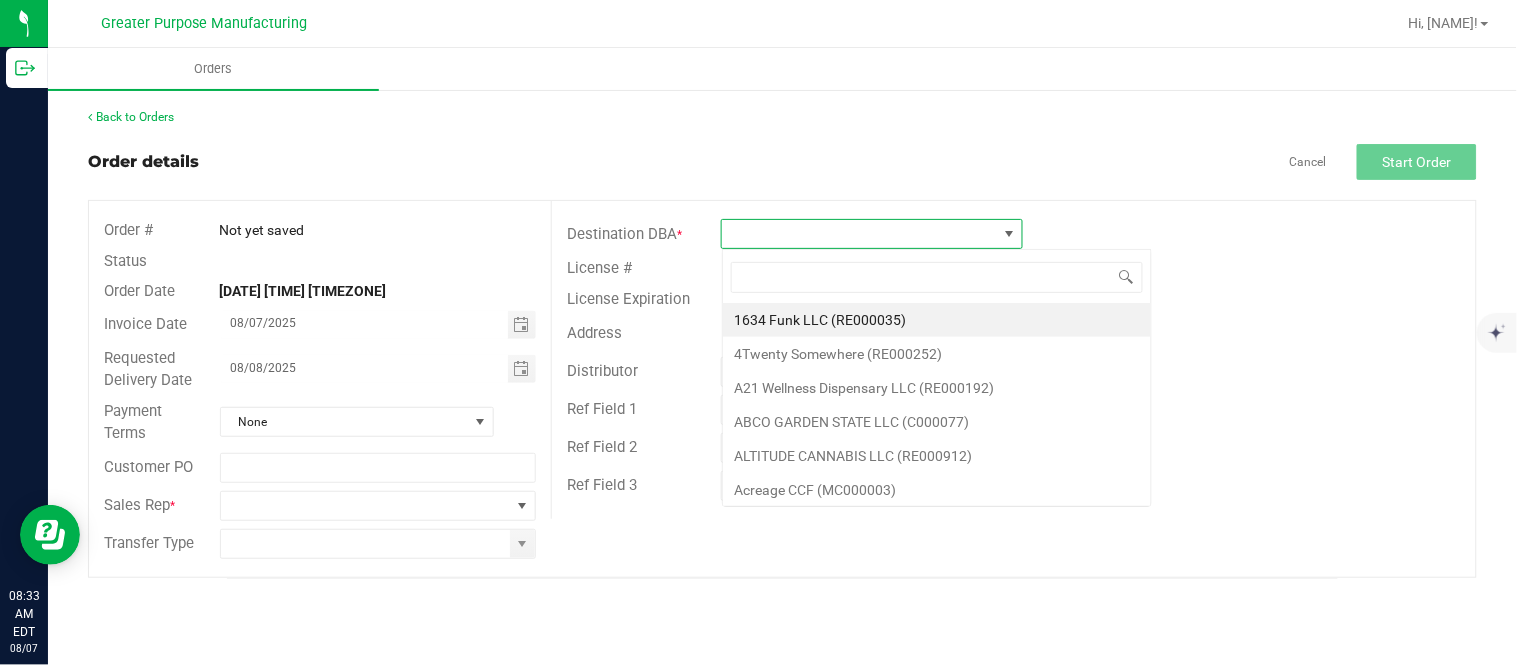 scroll, scrollTop: 99970, scrollLeft: 99697, axis: both 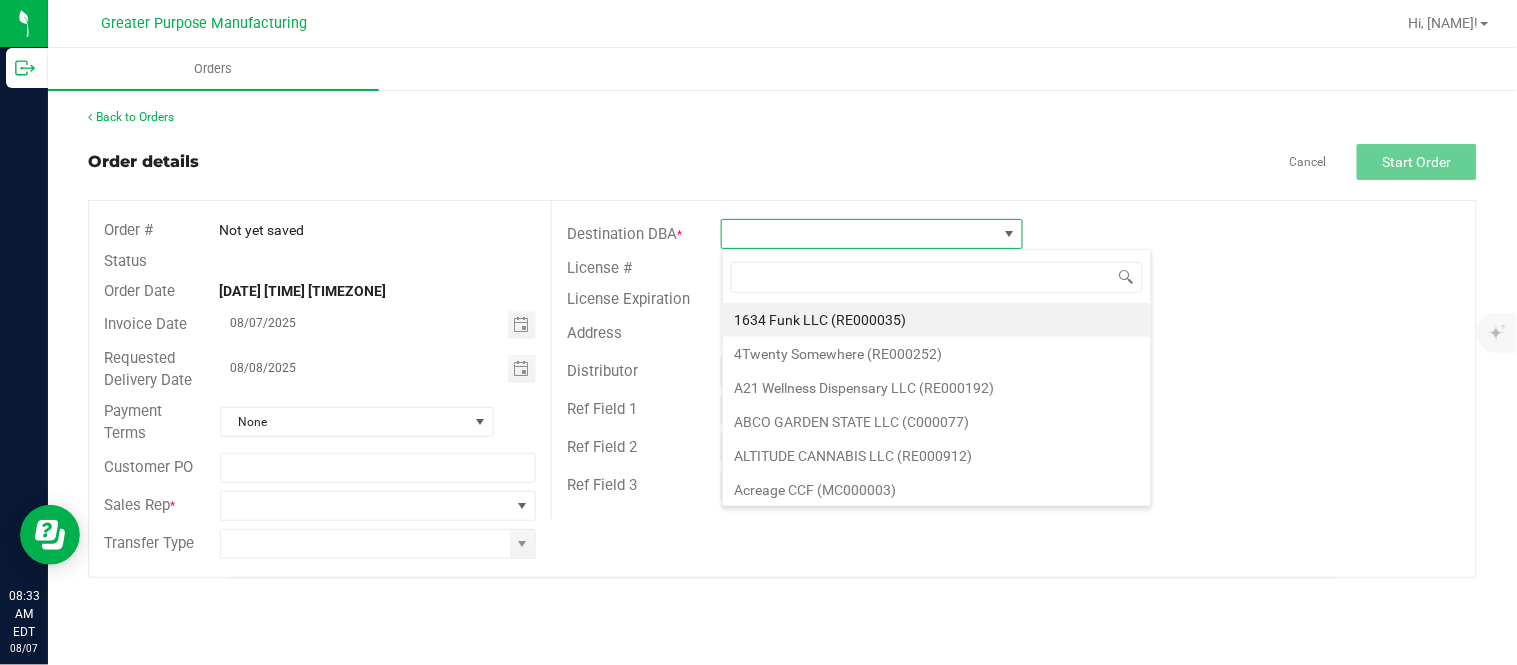 type on "[LICENSE]" 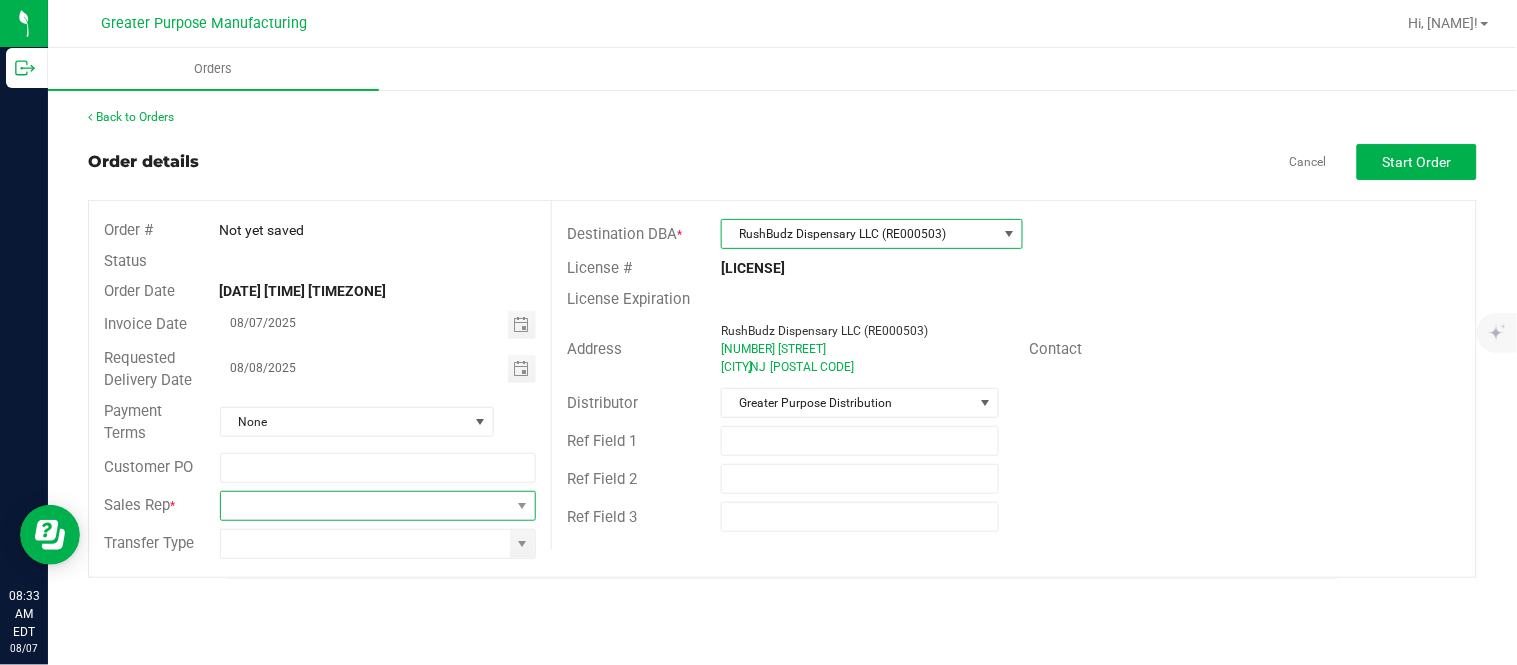 click at bounding box center [366, 506] 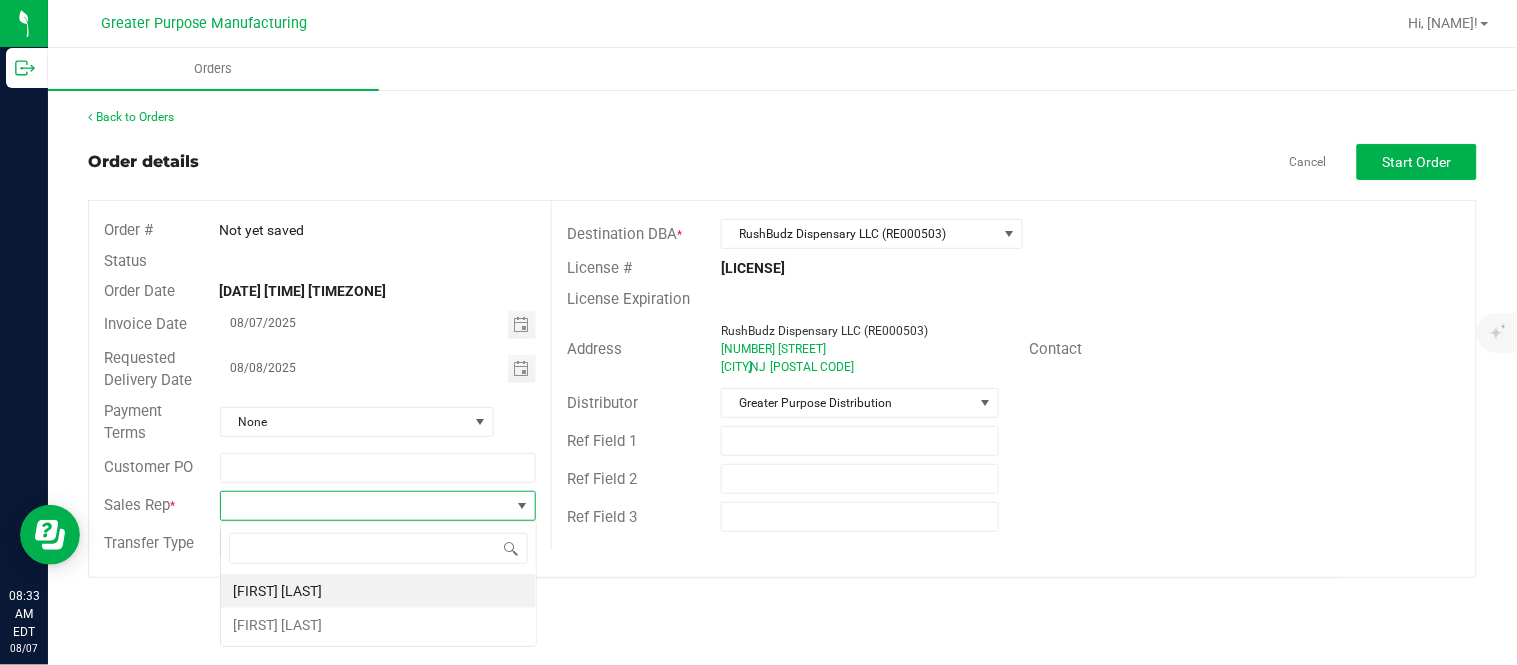 scroll, scrollTop: 99970, scrollLeft: 99683, axis: both 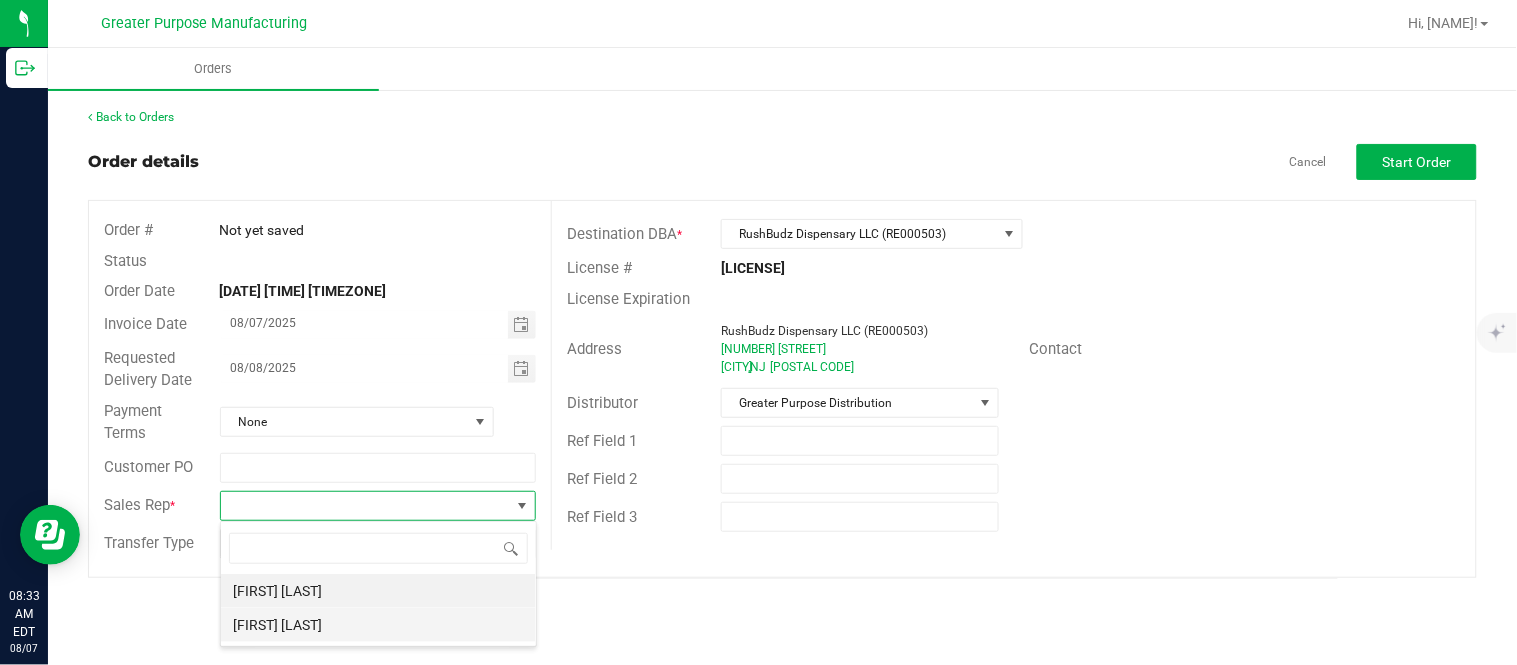 click on "[FIRST] [LAST]" at bounding box center (378, 625) 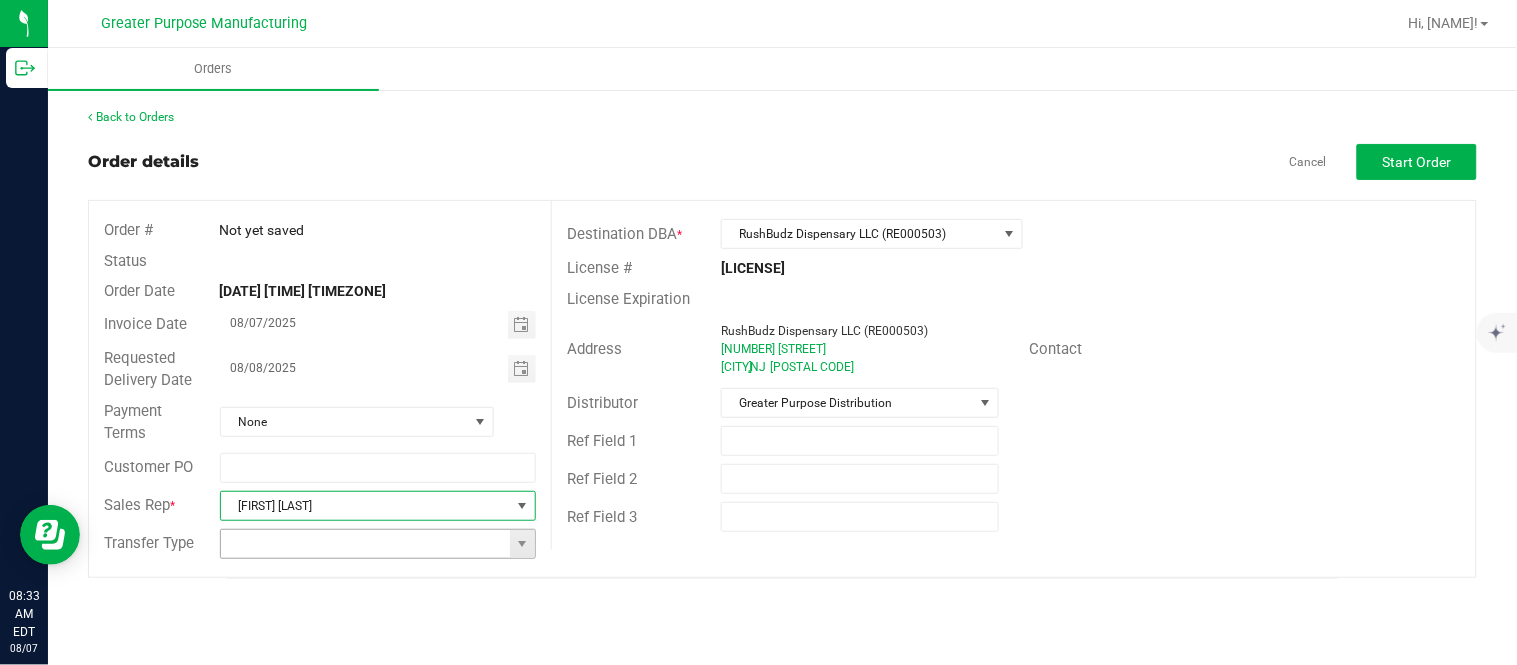 click at bounding box center (366, 544) 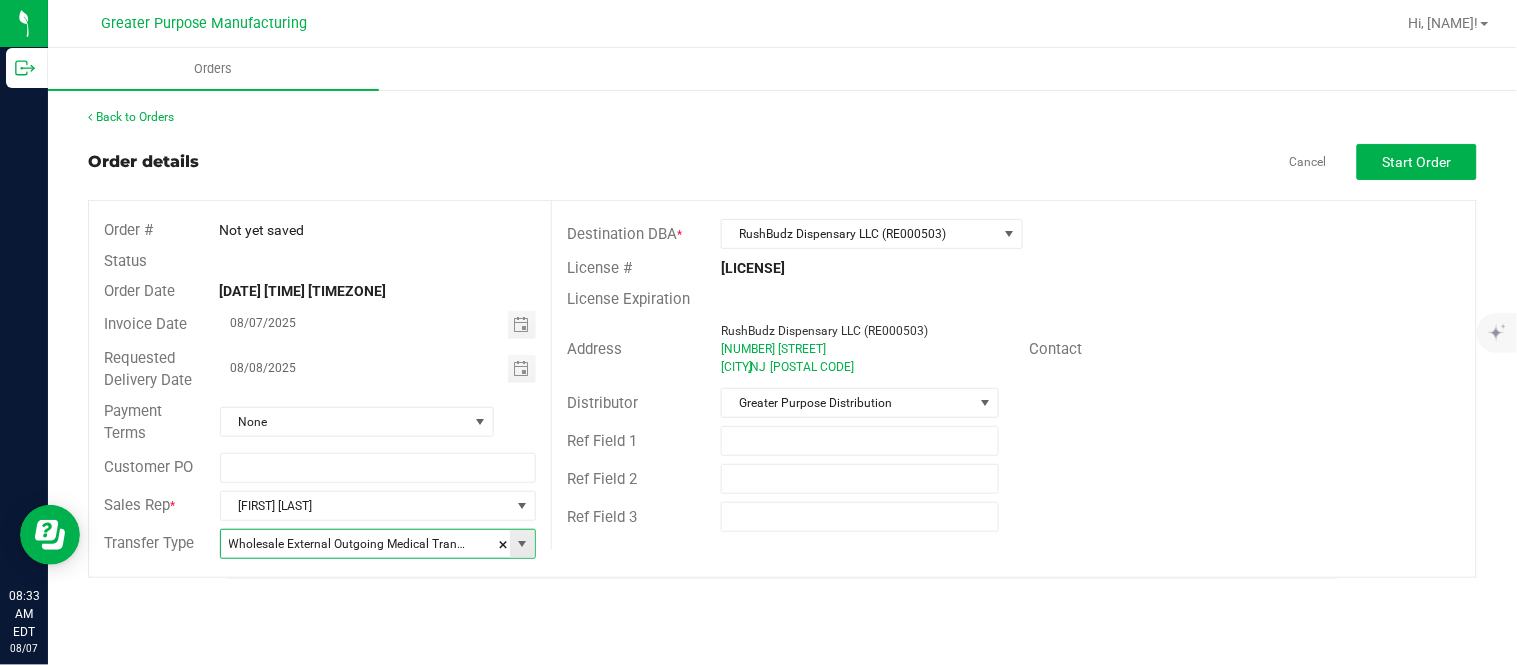 type on "Wholesale Transfer" 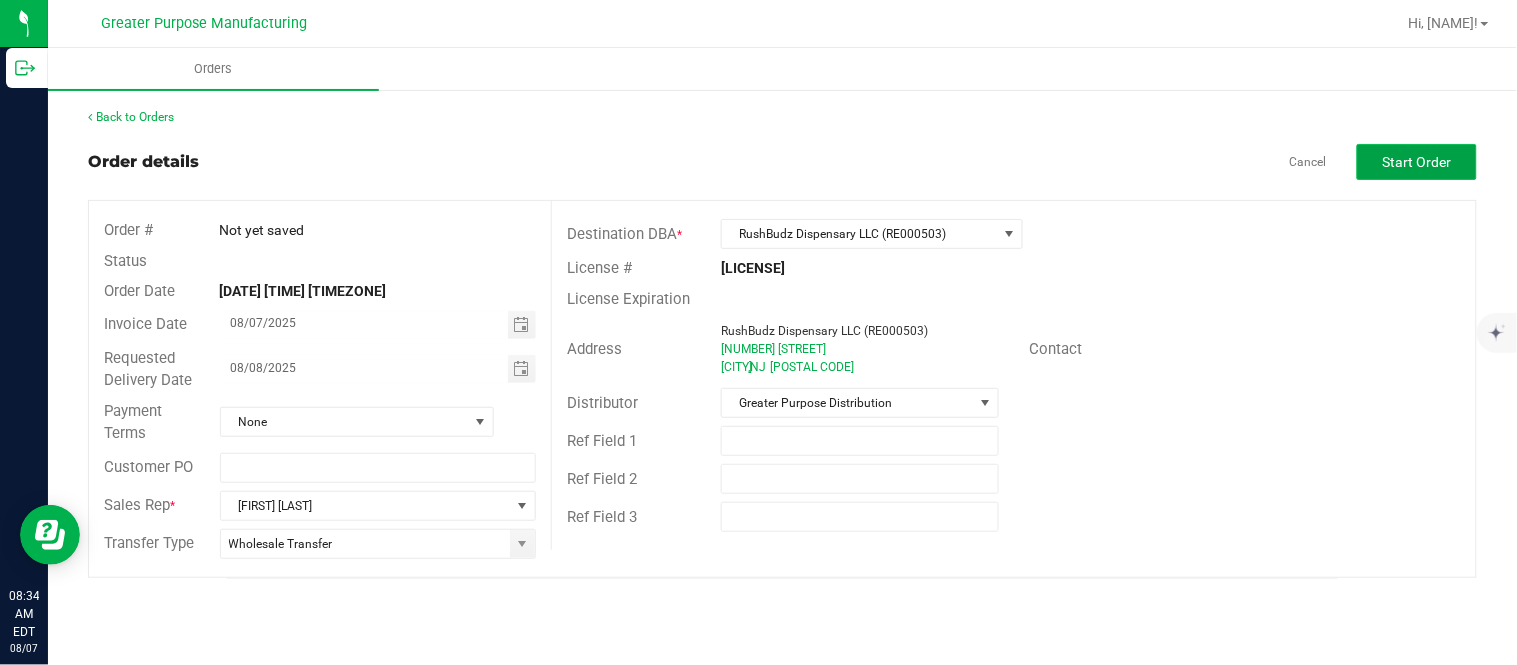 click on "Start Order" at bounding box center [1417, 162] 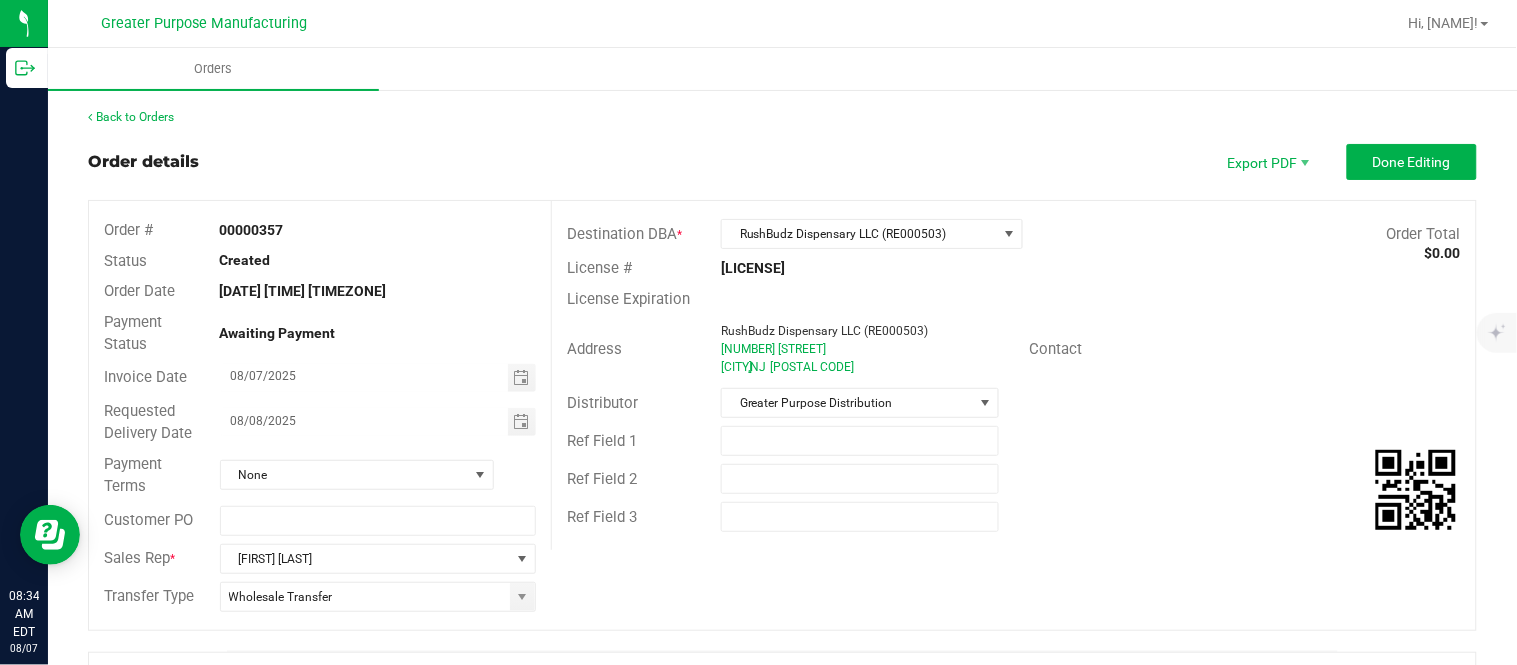 click on "00000357" at bounding box center (252, 230) 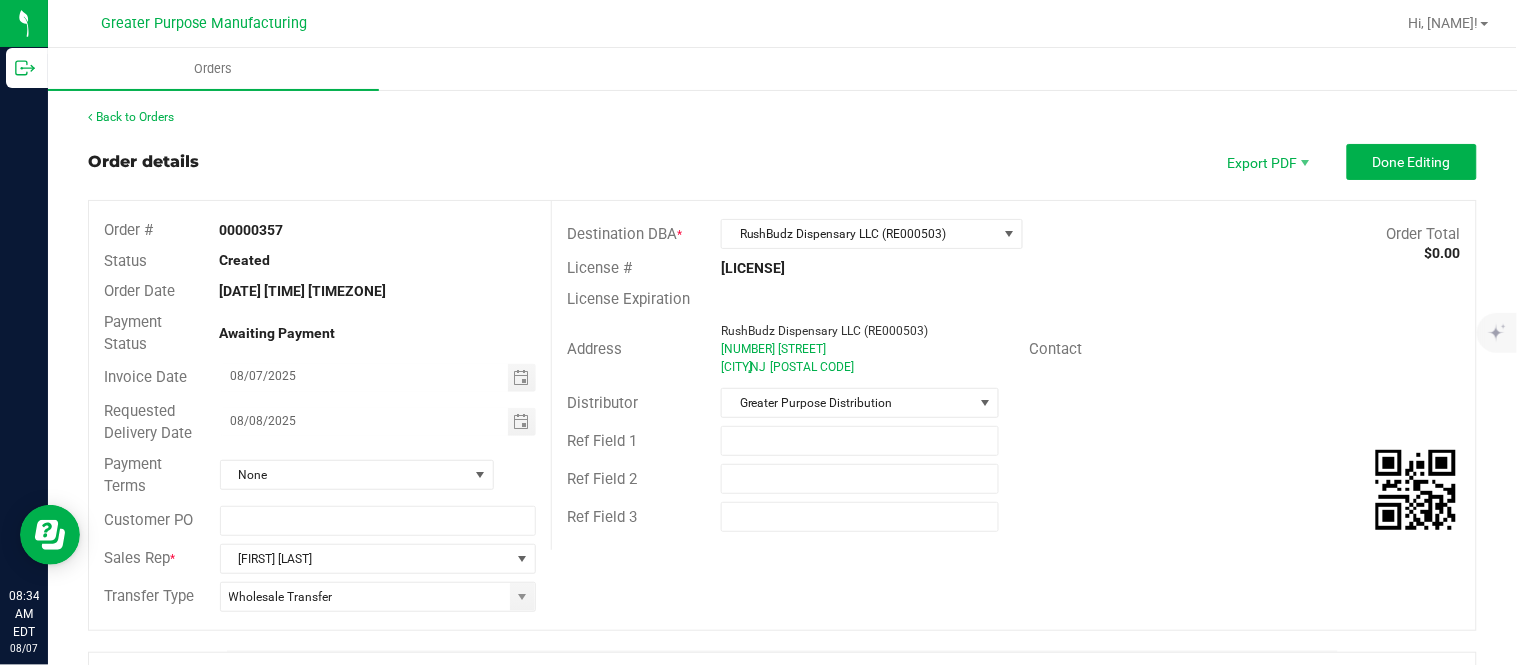 click on "00000357" at bounding box center (252, 230) 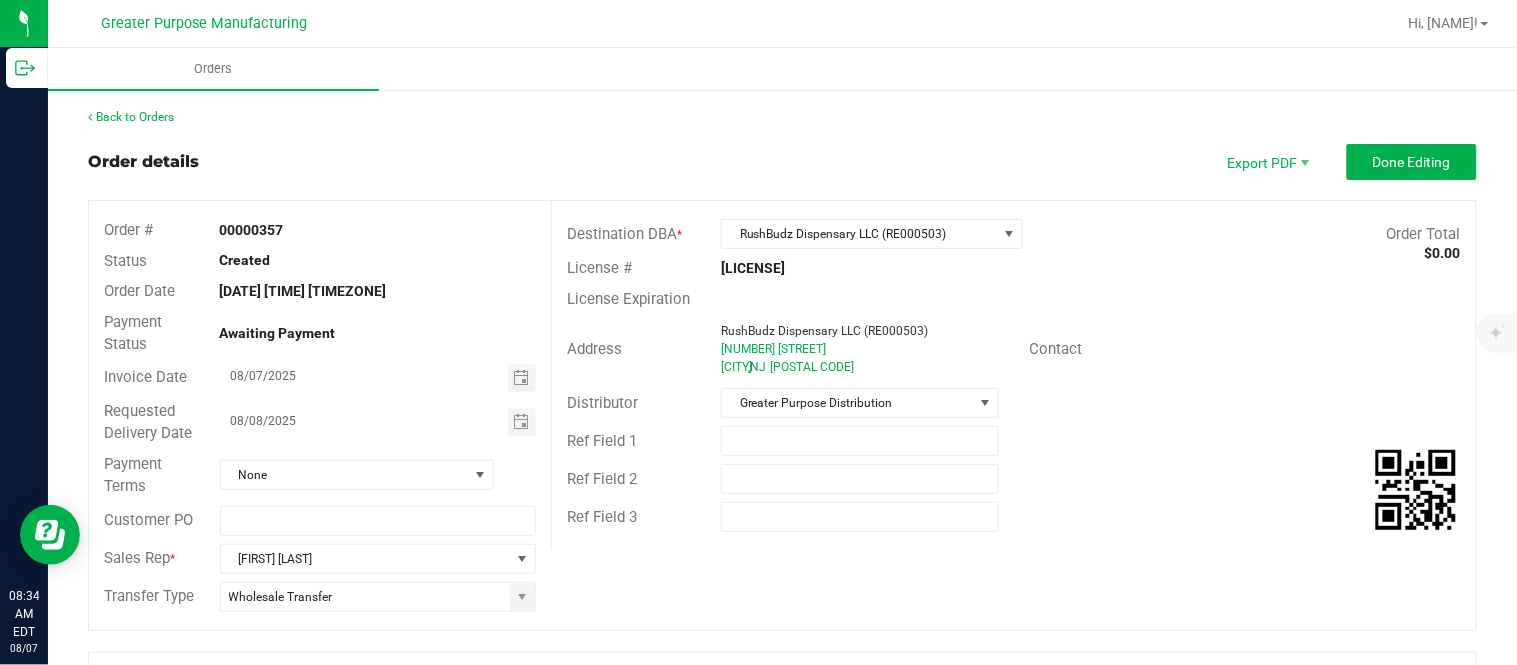 copy on "00000357" 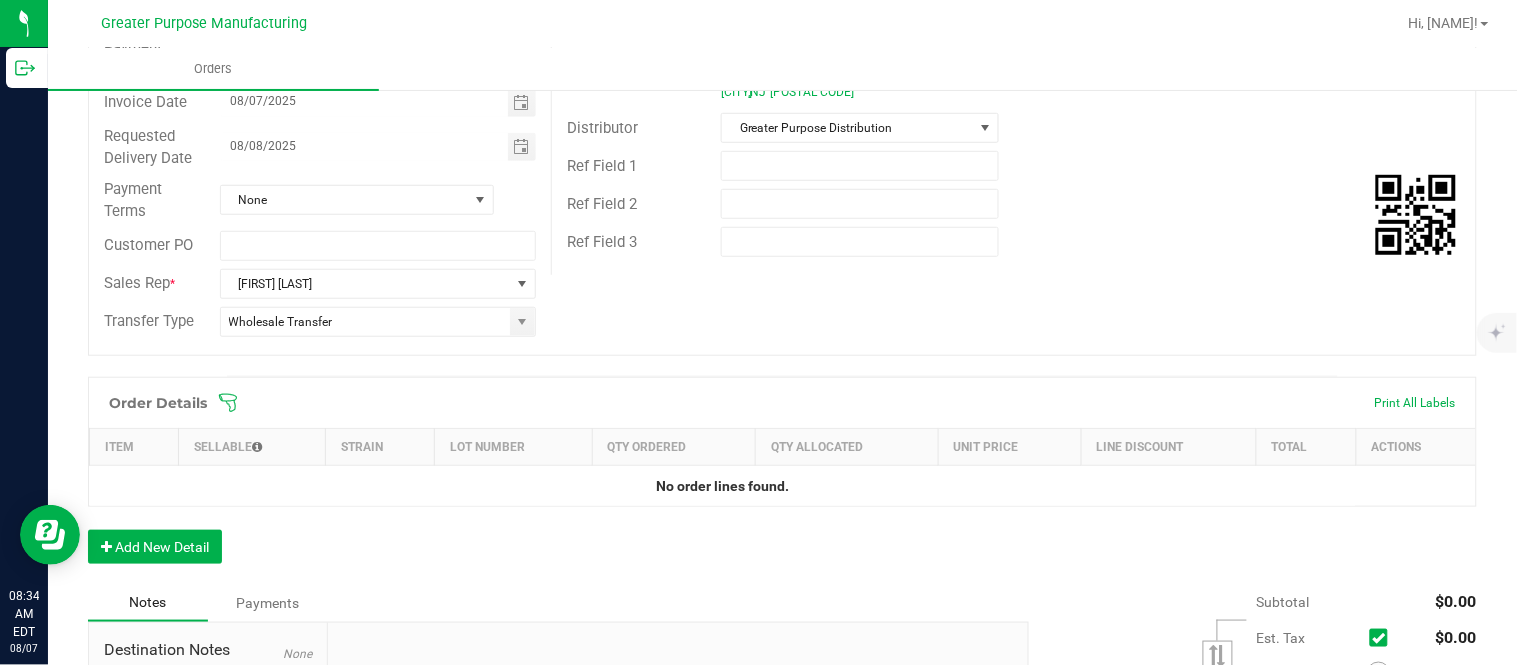 scroll, scrollTop: 277, scrollLeft: 0, axis: vertical 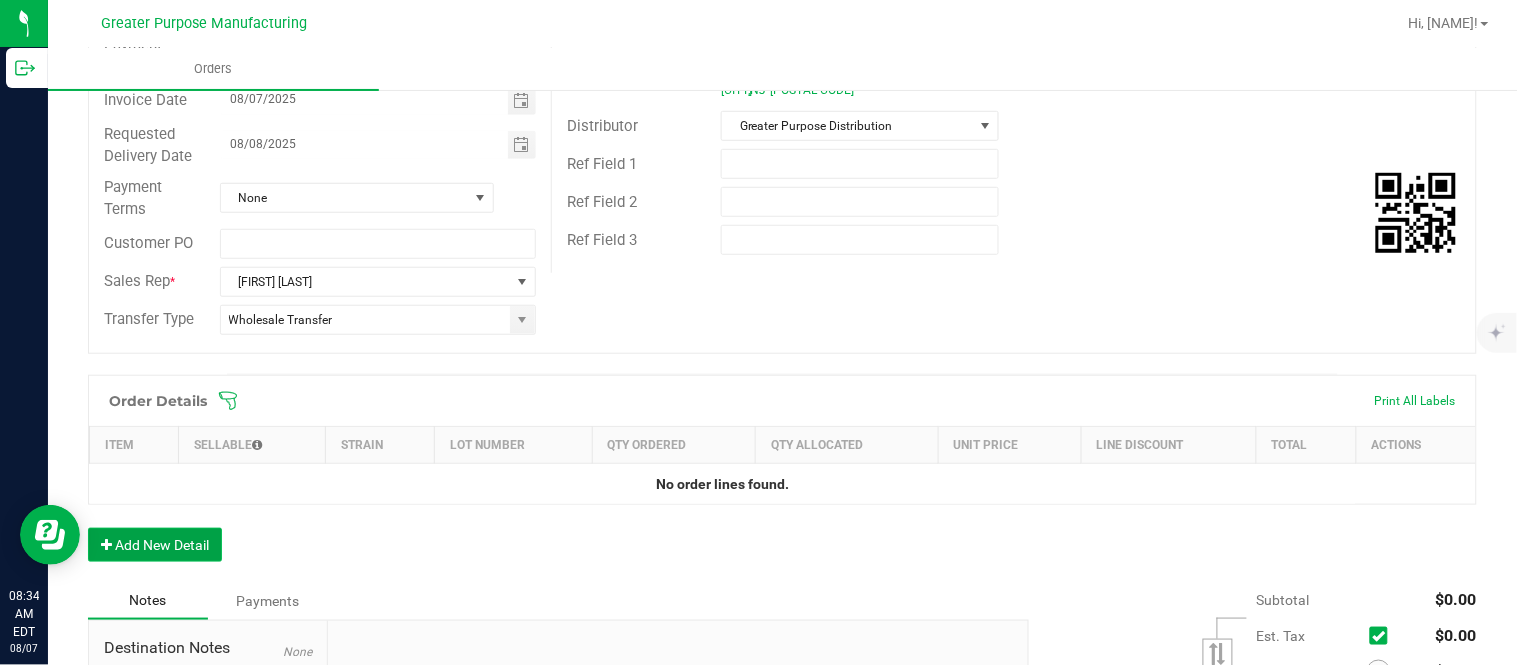 click on "Add New Detail" at bounding box center [155, 545] 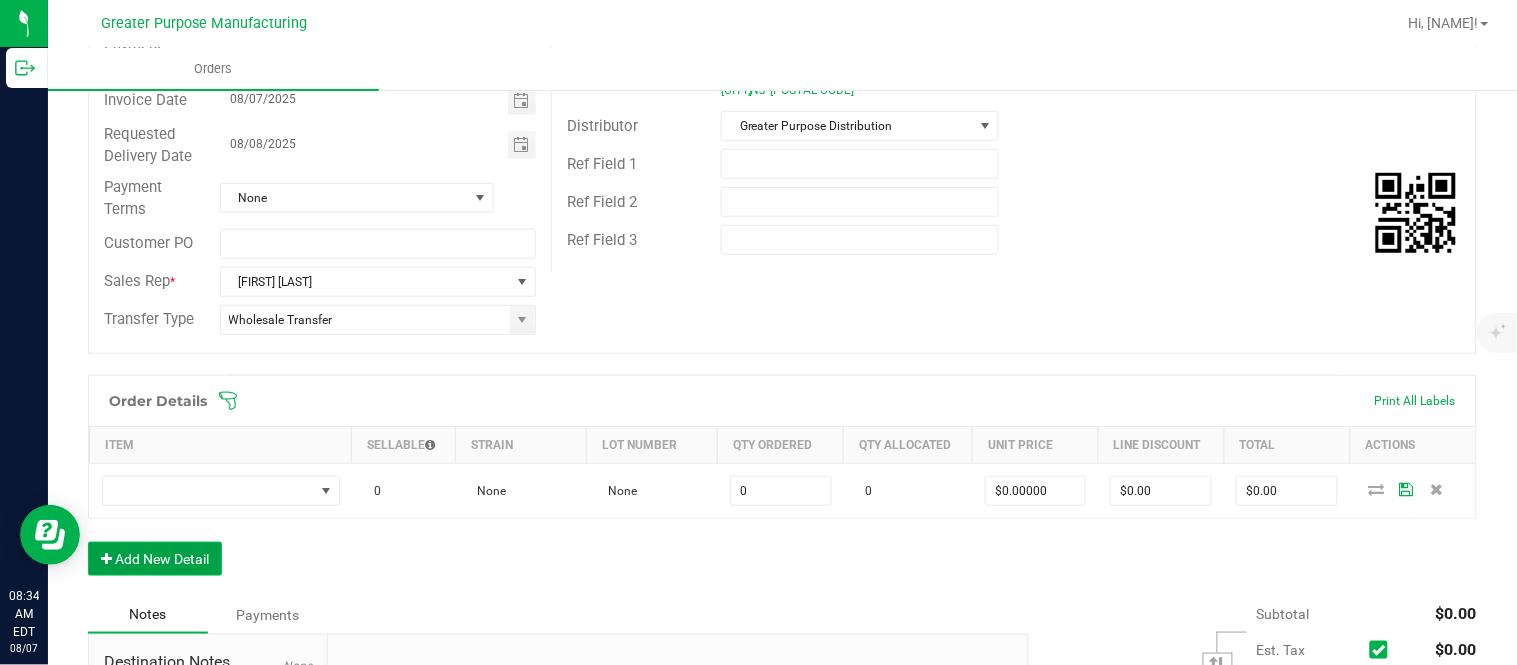 type 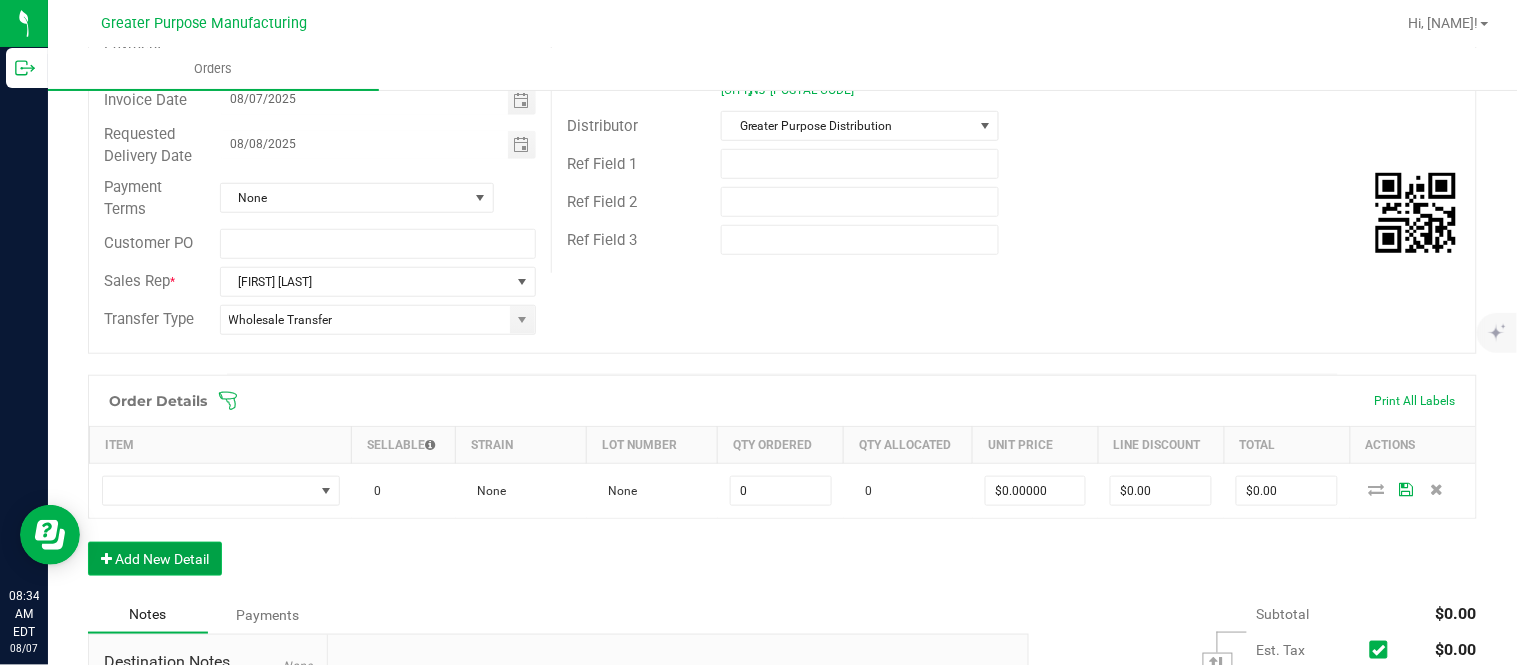 click on "Add New Detail" at bounding box center (155, 559) 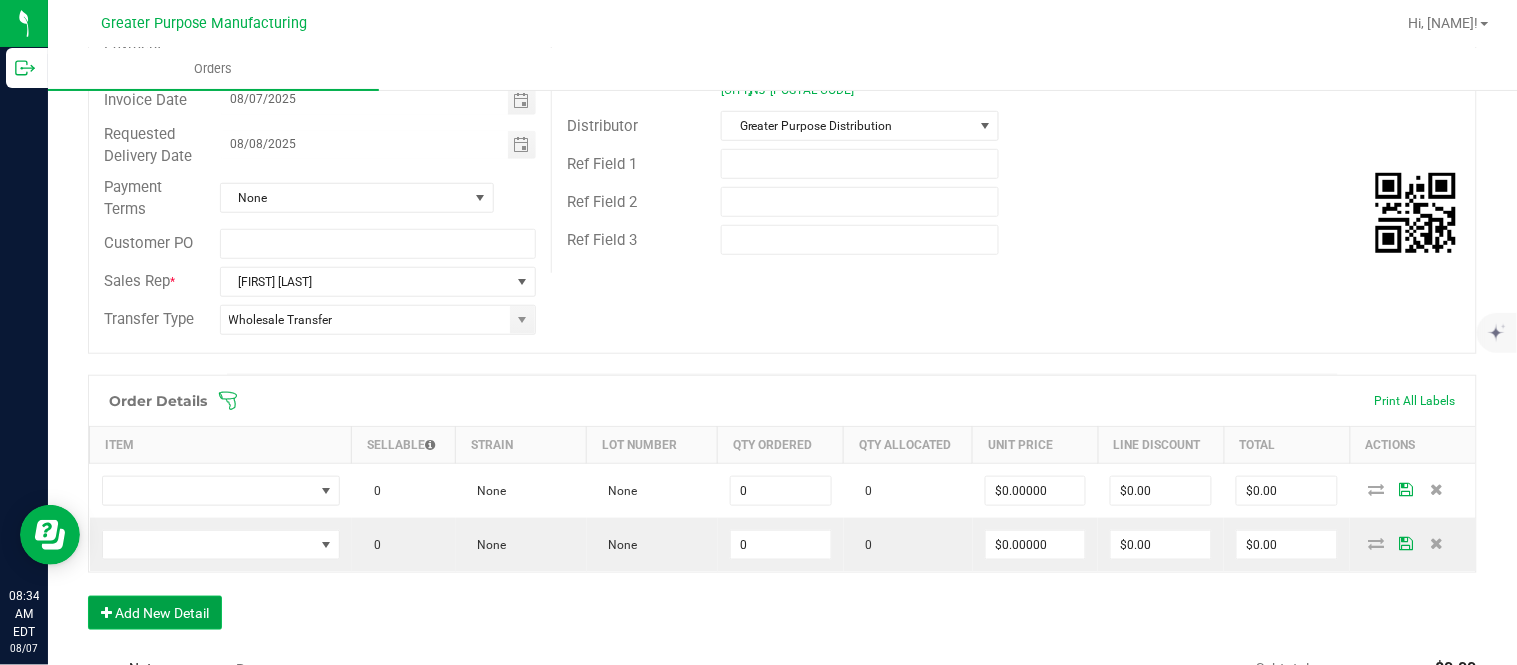 click on "Add New Detail" at bounding box center (155, 613) 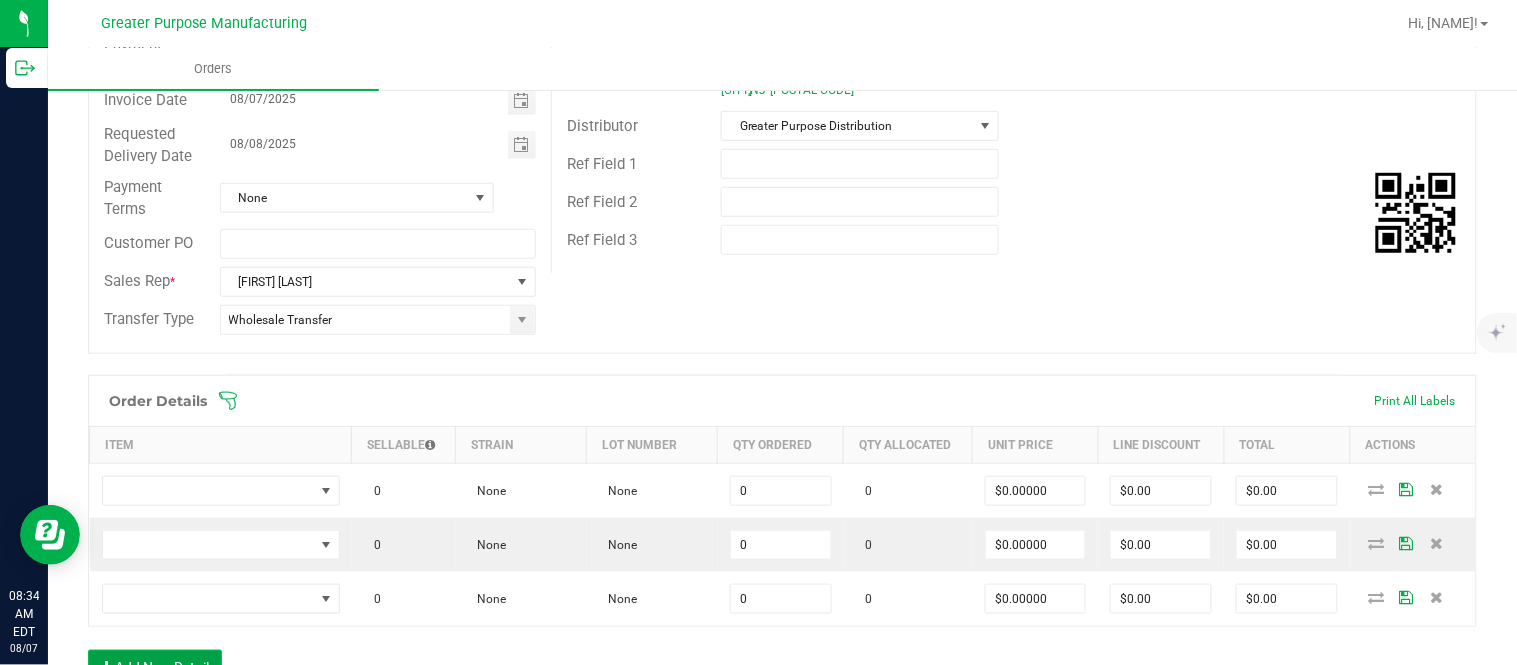 click on "Add New Detail" at bounding box center (155, 667) 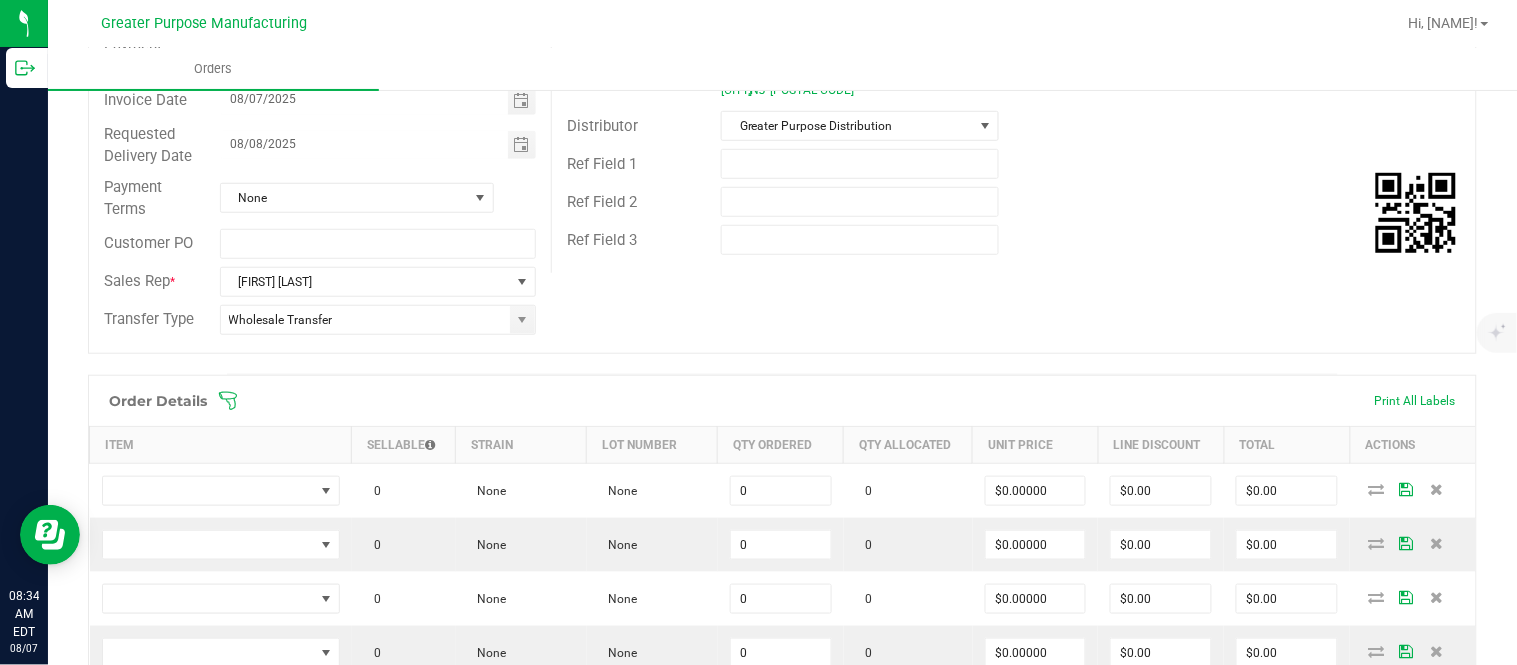 click on "Add New Detail" at bounding box center (155, 721) 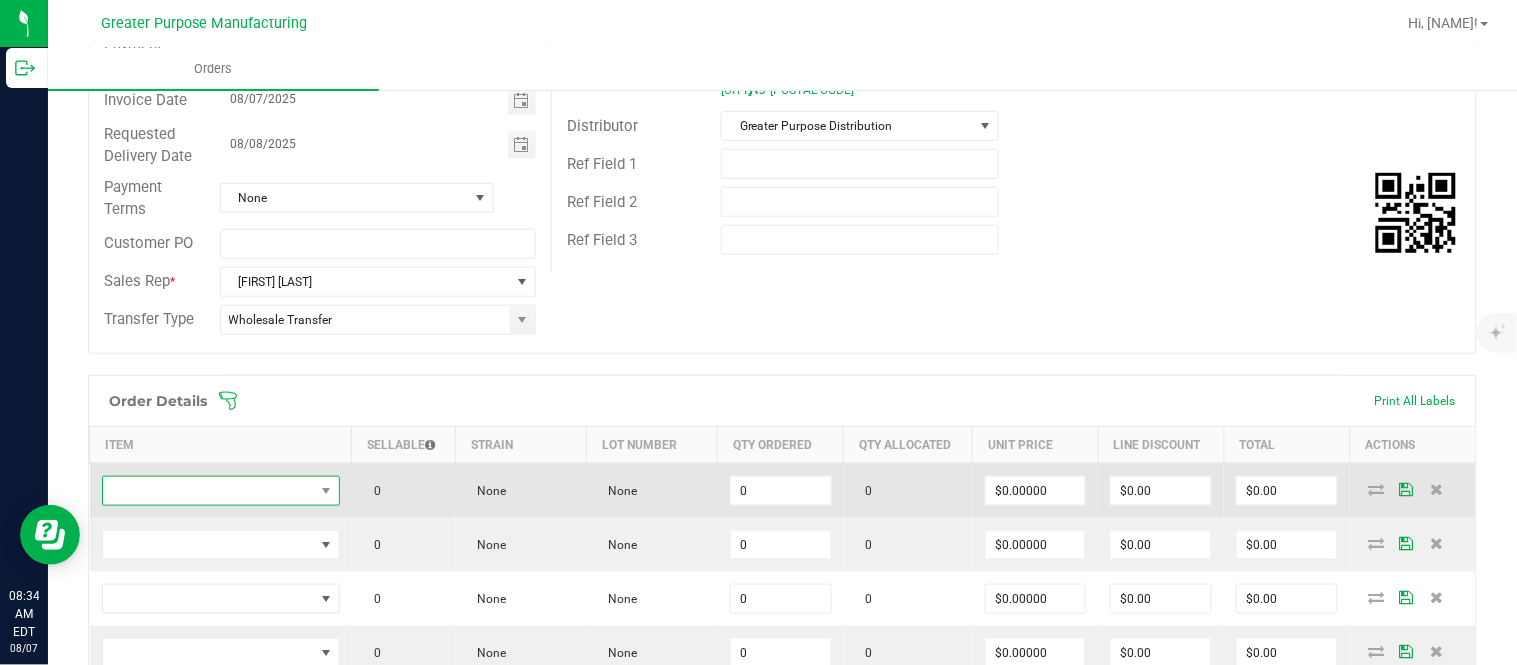 click at bounding box center (208, 491) 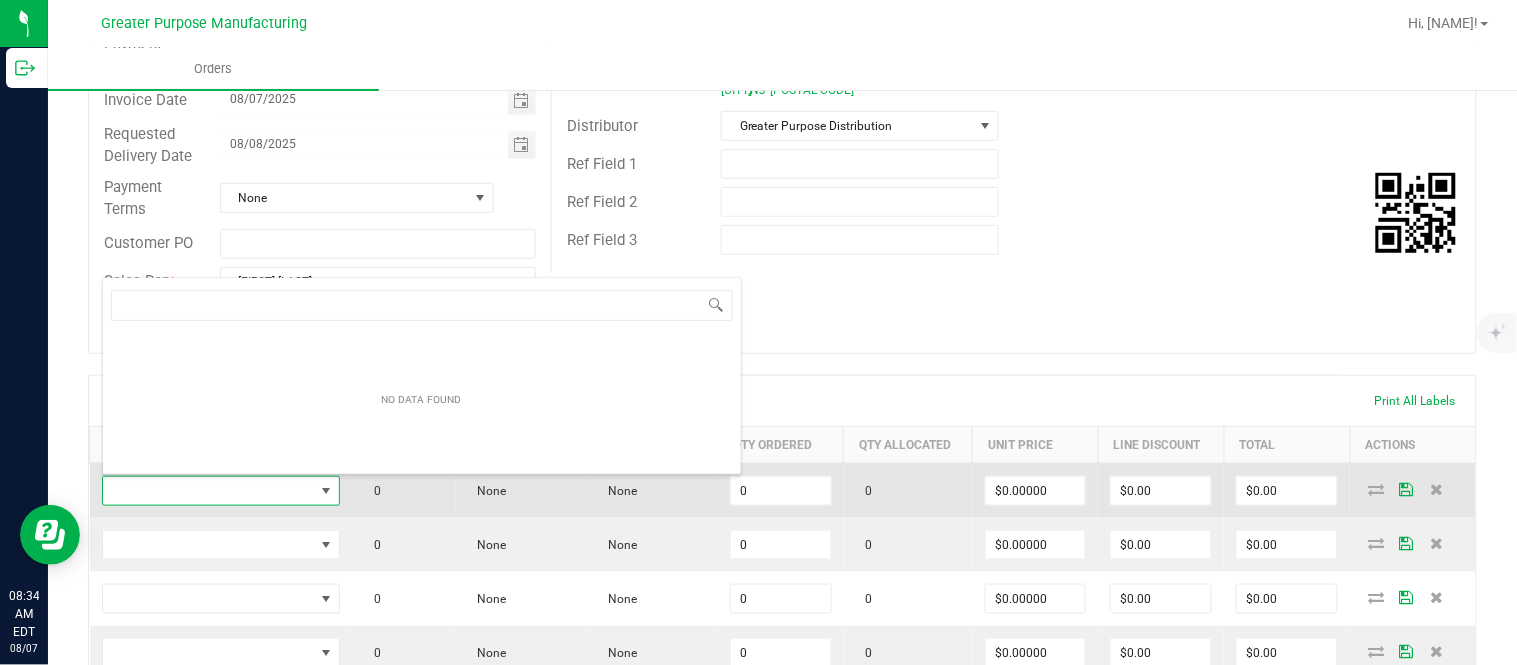 scroll, scrollTop: 99970, scrollLeft: 99765, axis: both 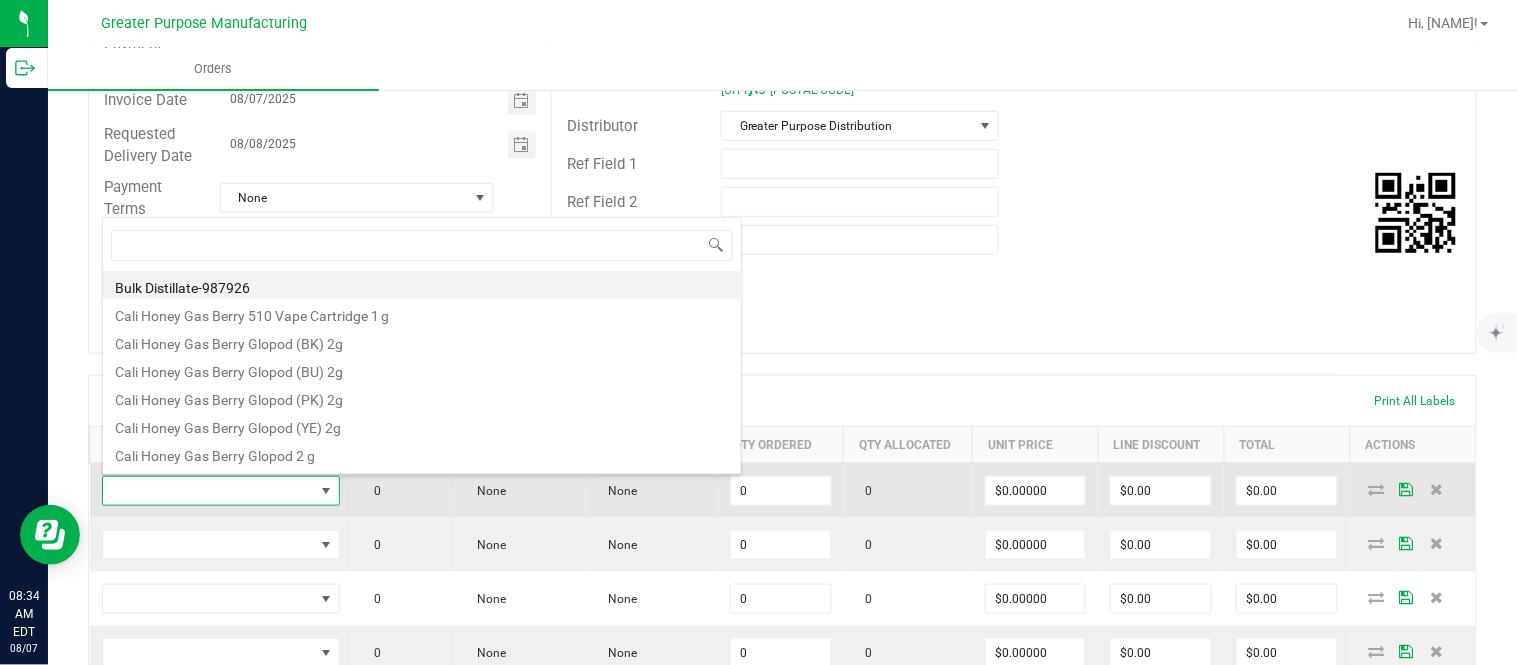 type on "1.3.13.1017.0" 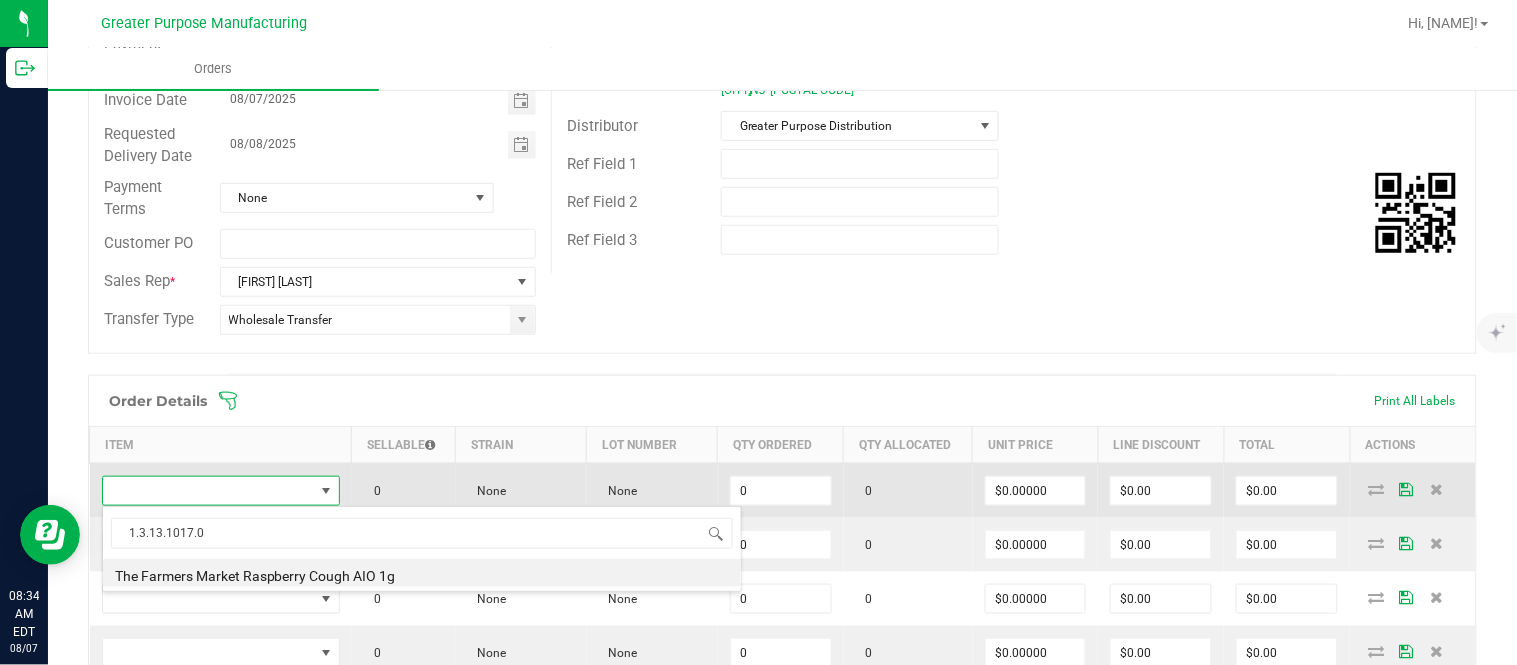 type on "0 ea" 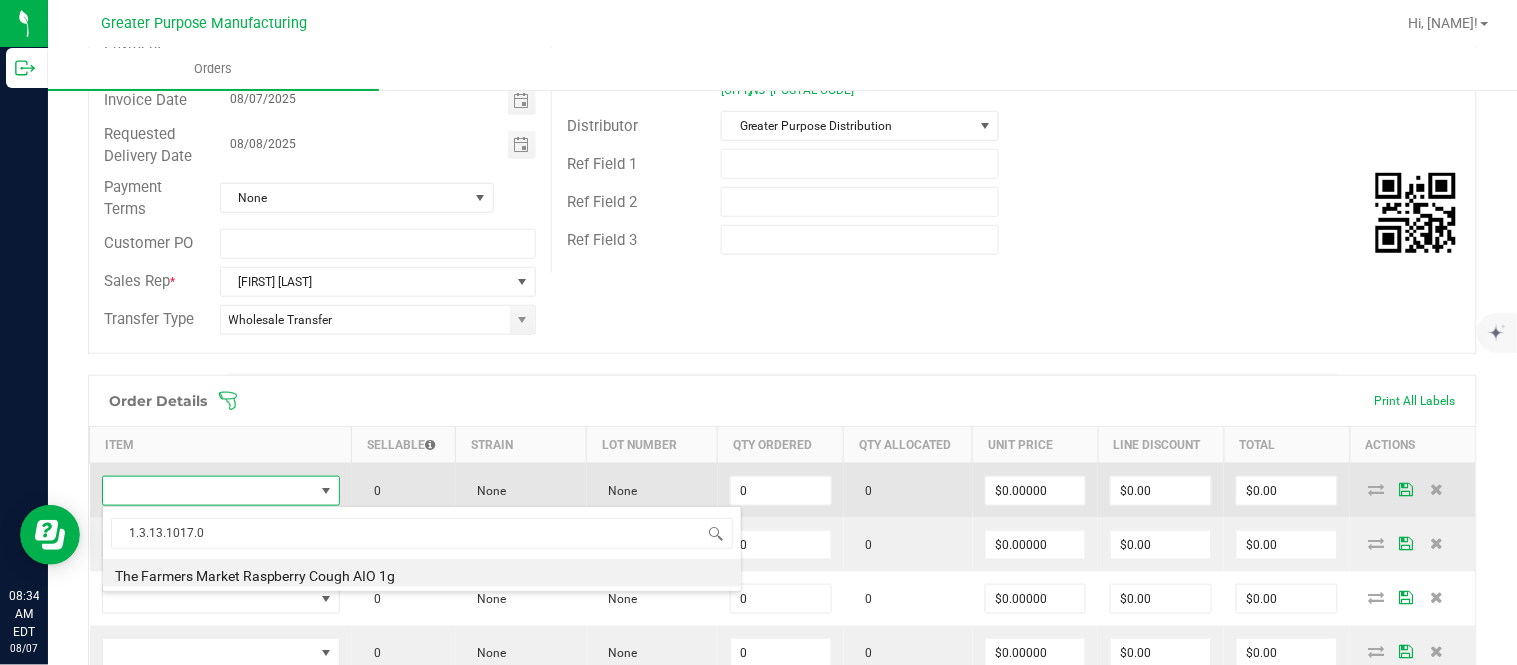 type on "$30.00000" 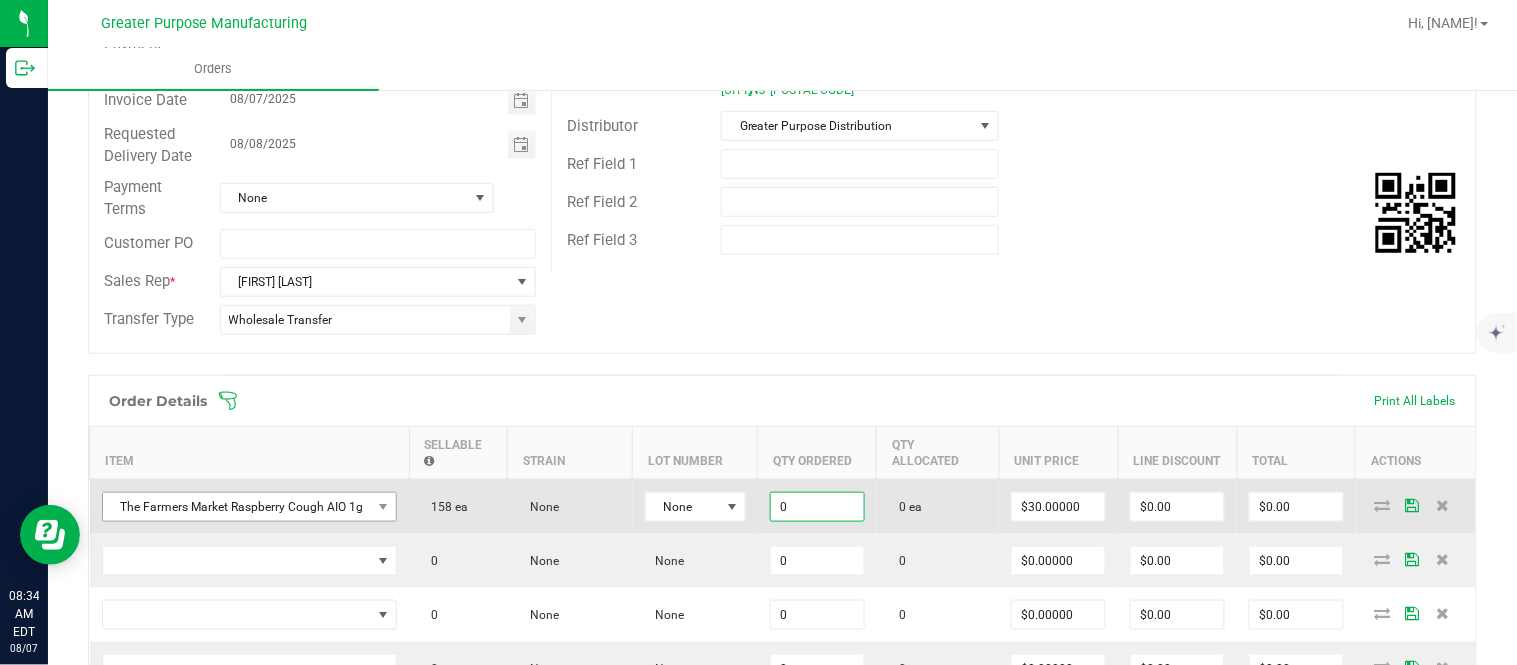 paste on "24" 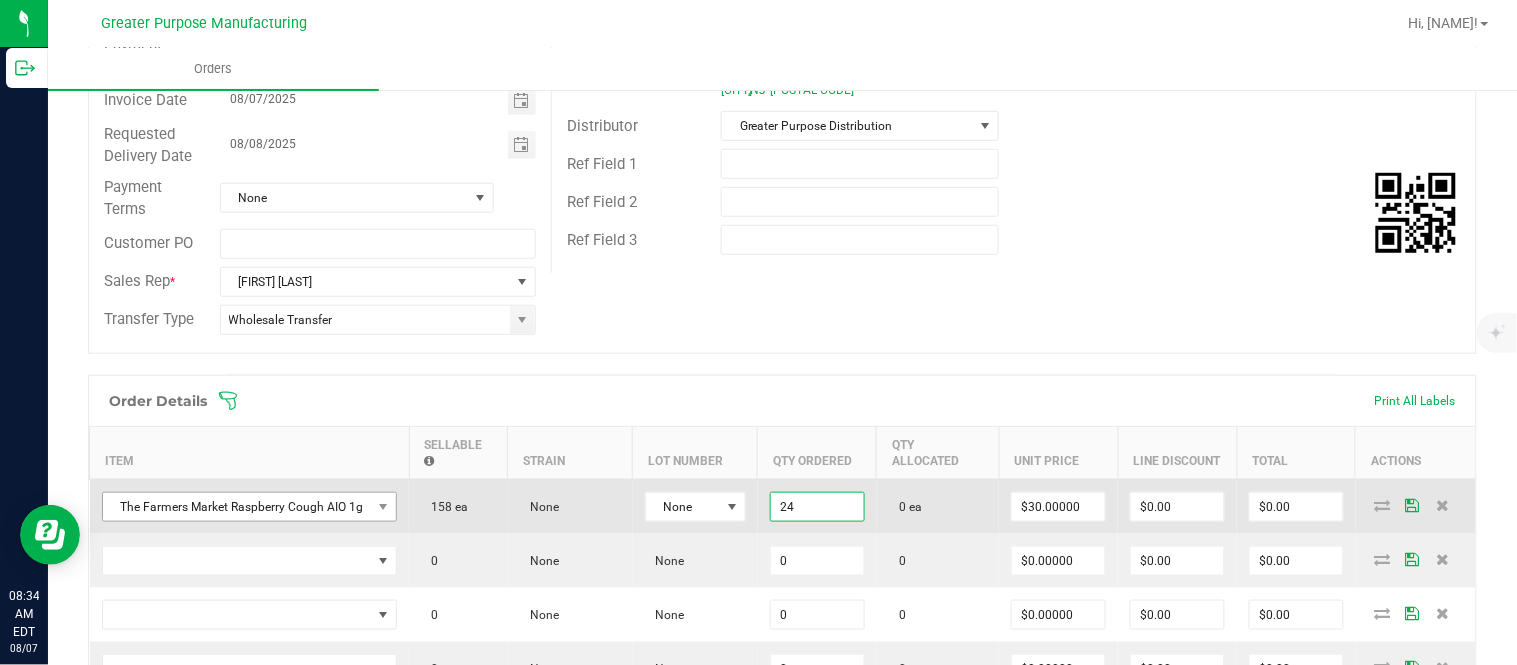type on "24 ea" 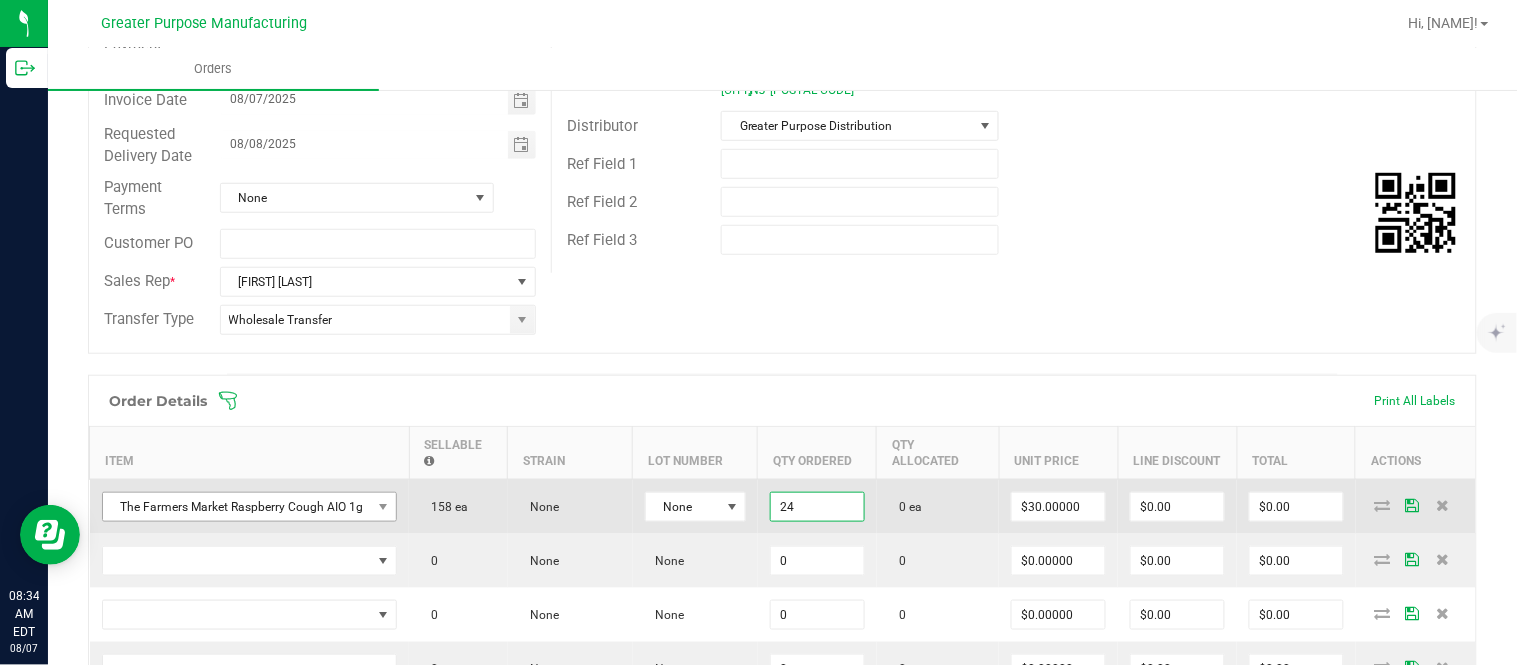 type on "30" 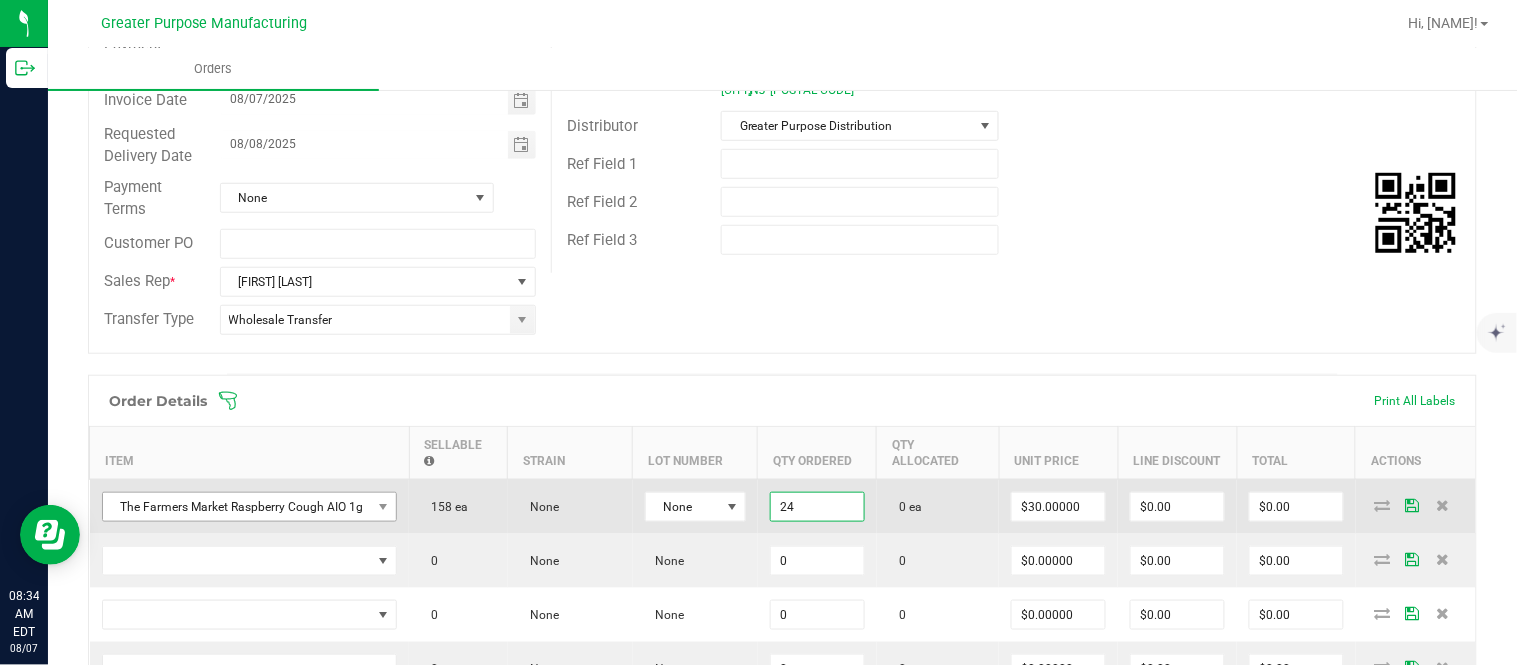 type on "$720.00" 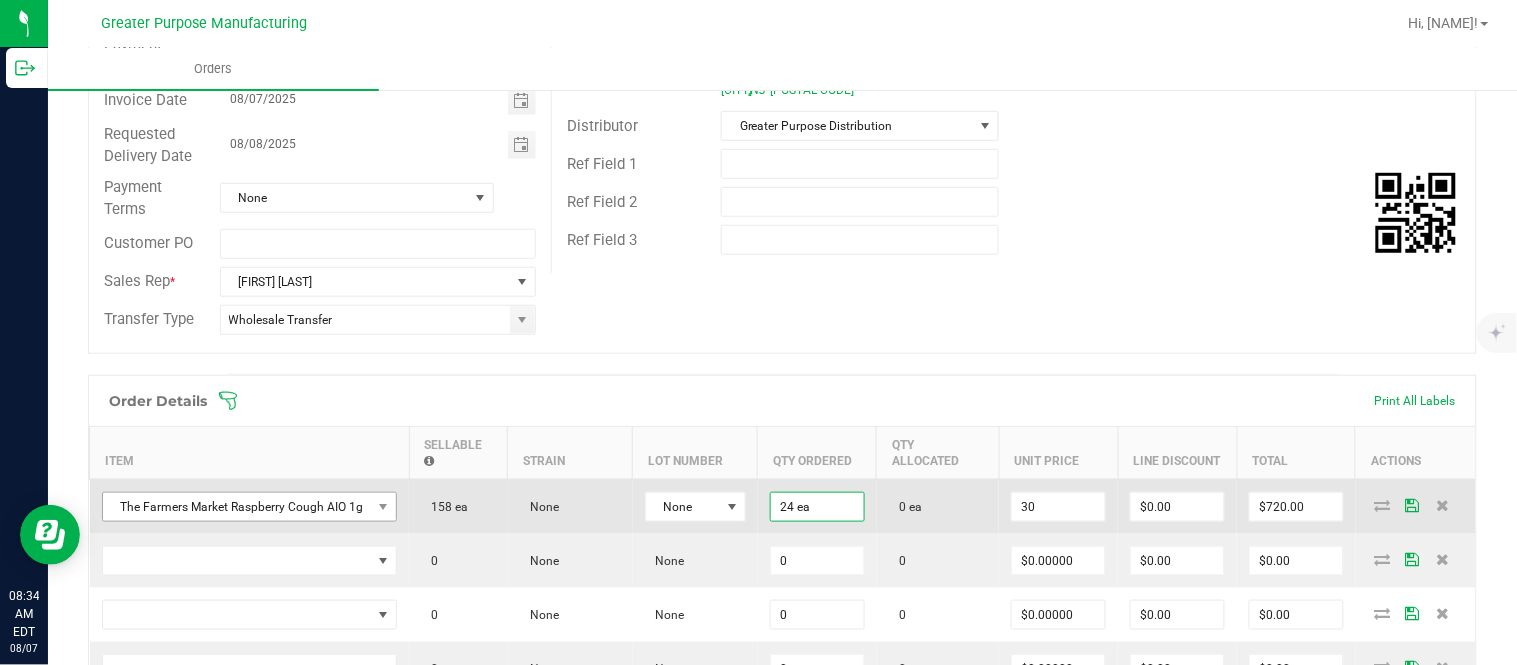 type on "$30.00000" 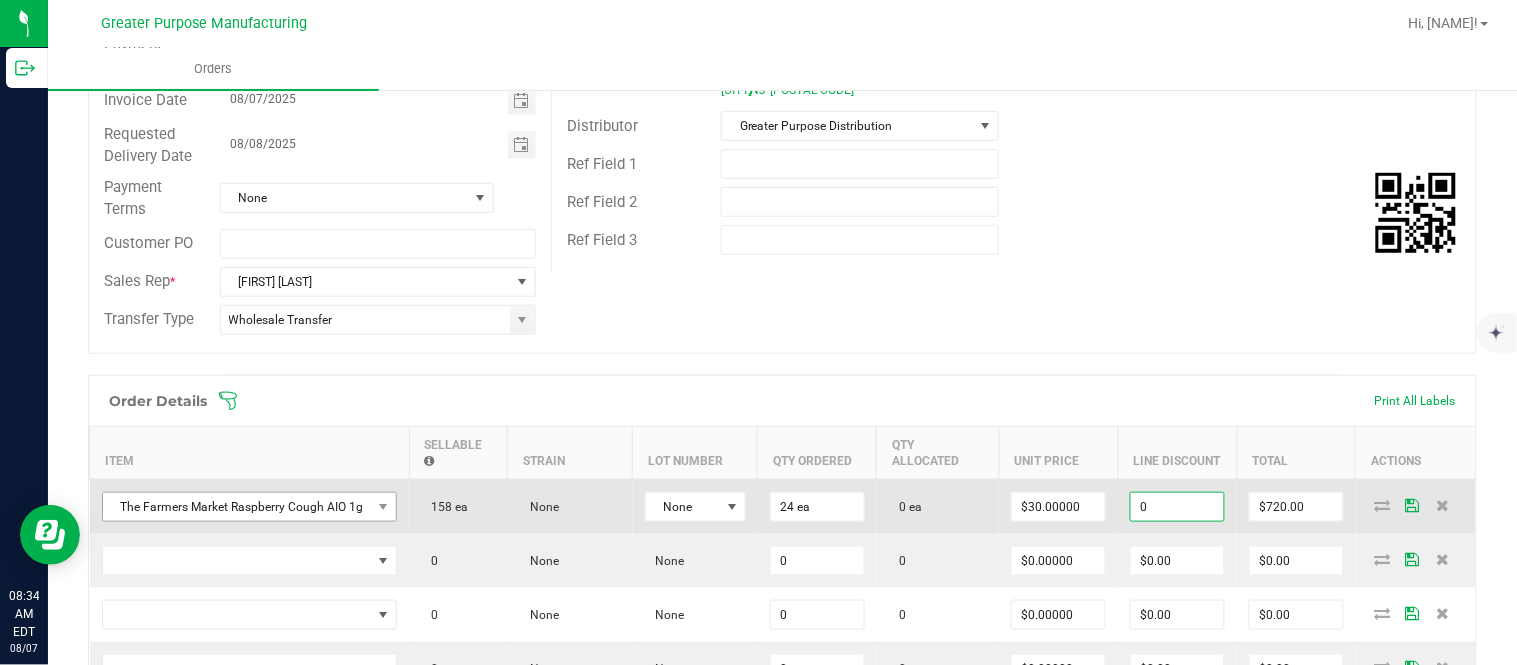 type on "$0.00" 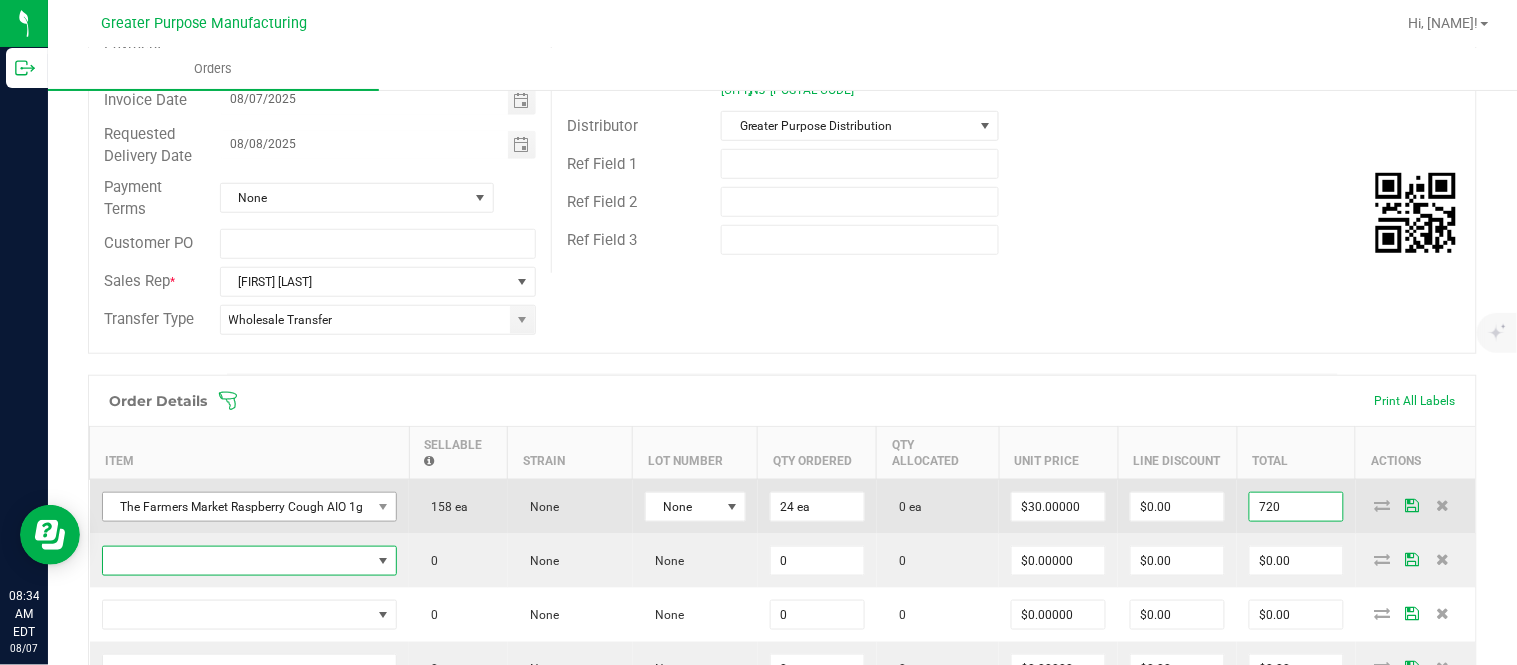 type on "$720.00" 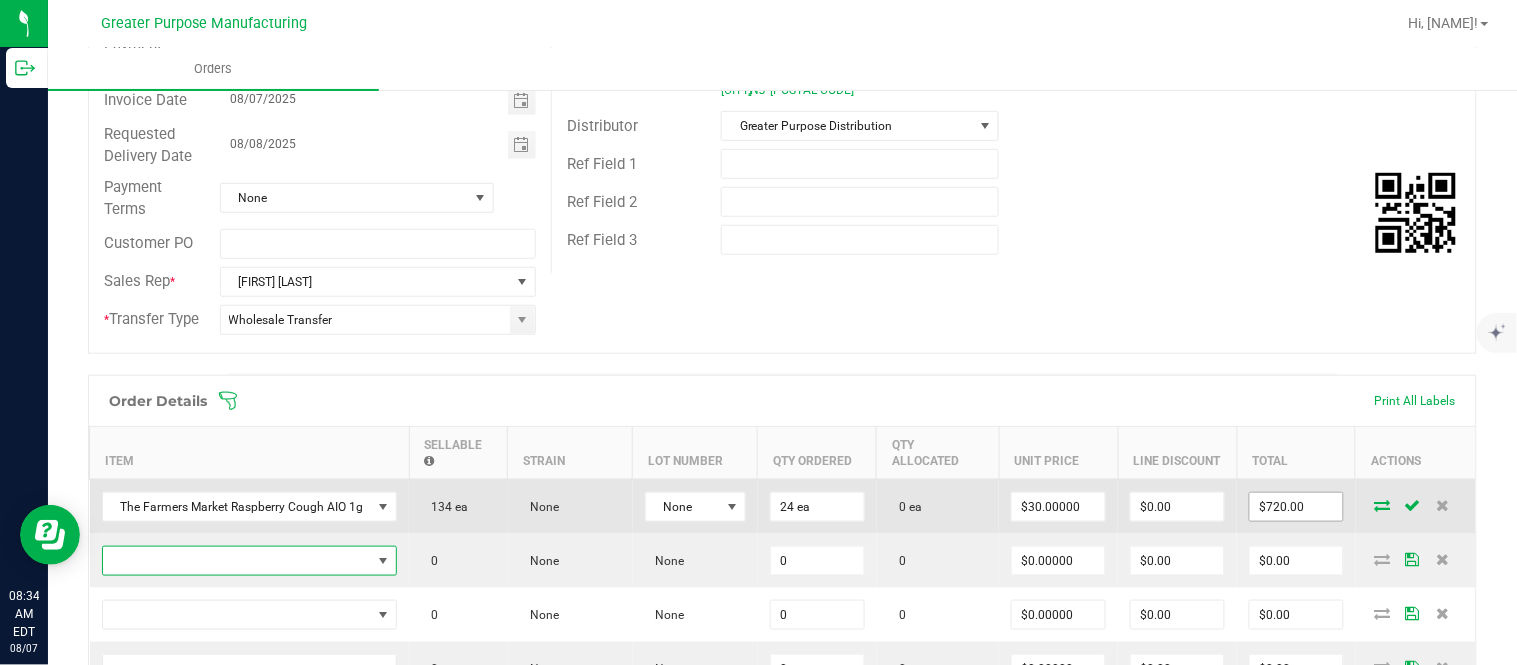 click on "$720.00" at bounding box center [1296, 507] 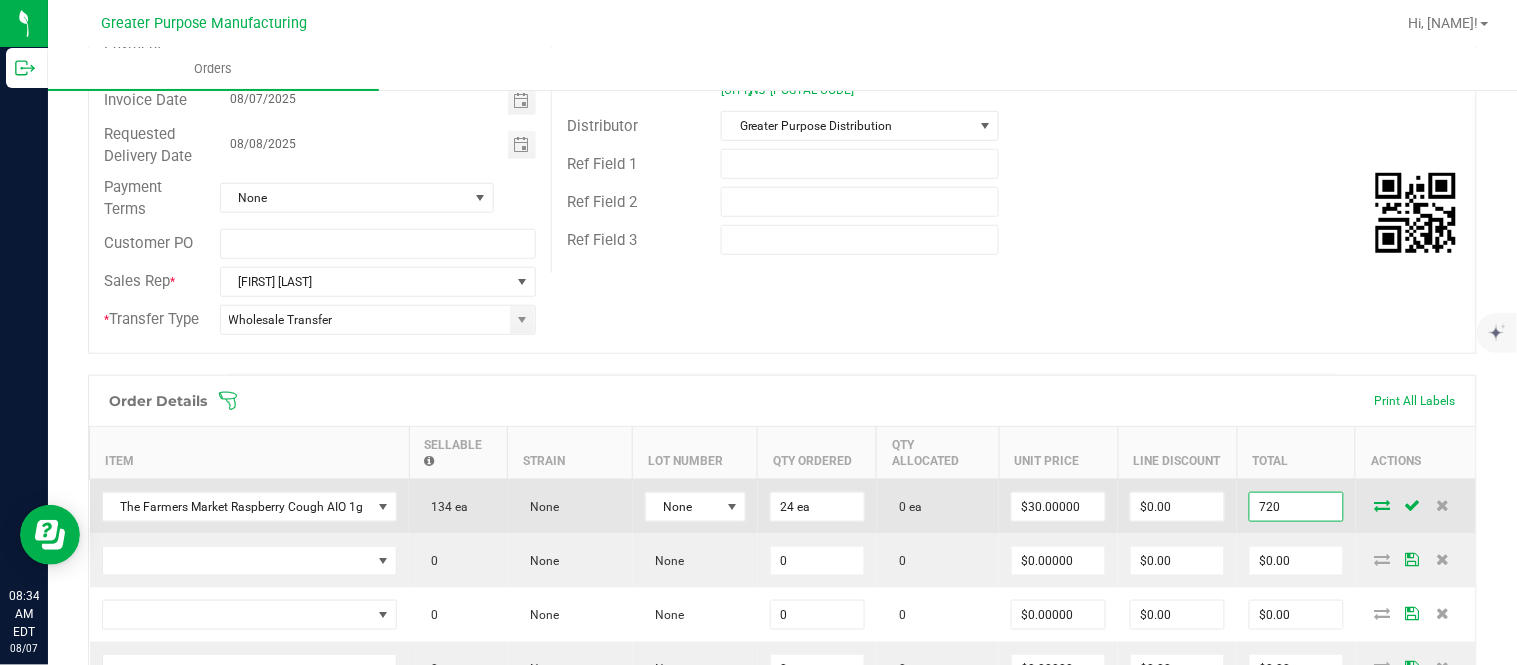 paste on "66" 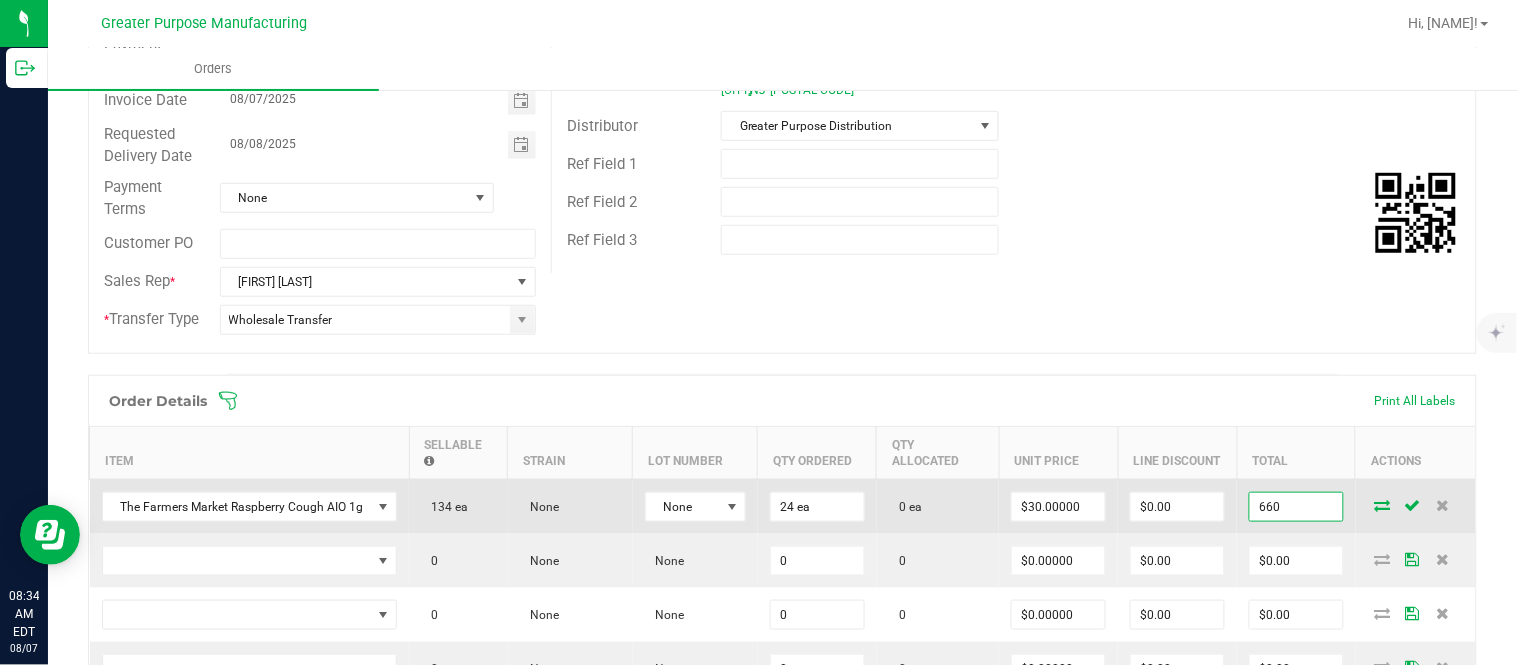 type on "660" 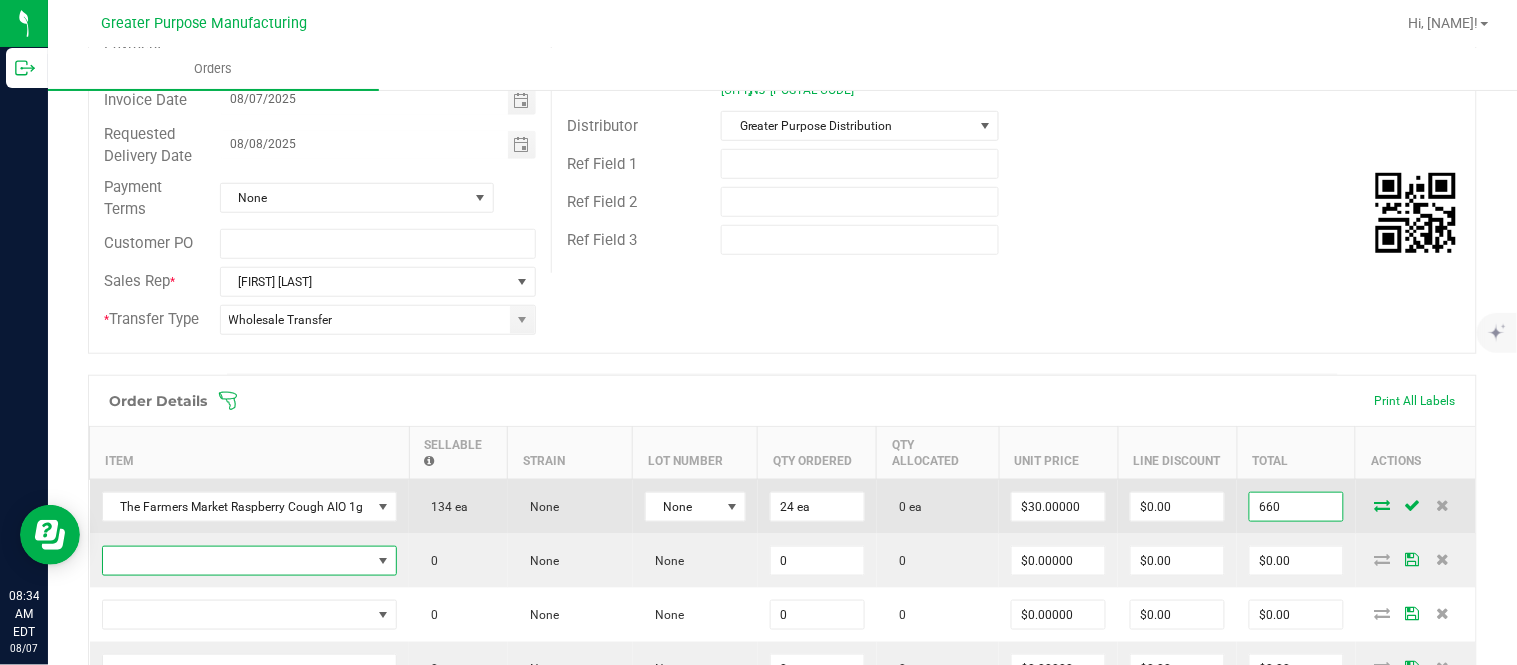 type on "$27.50000" 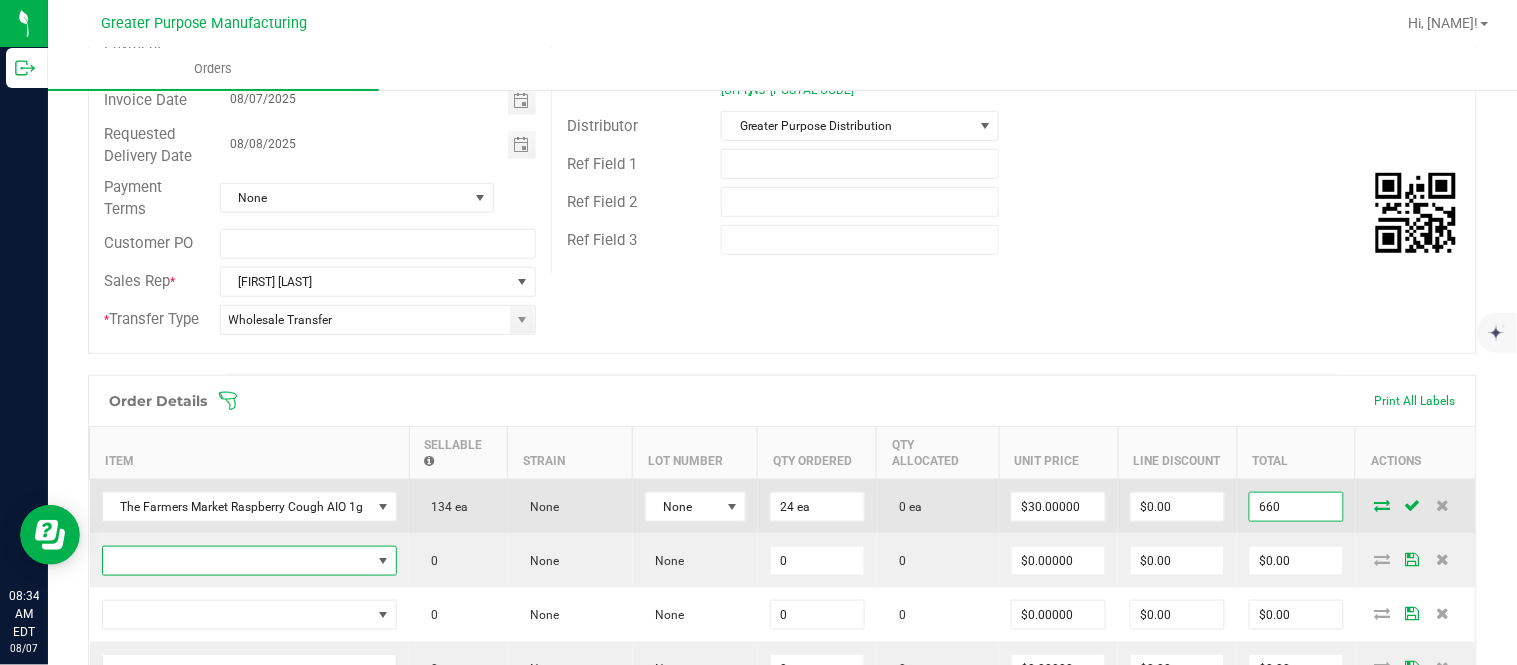 type on "$660.00" 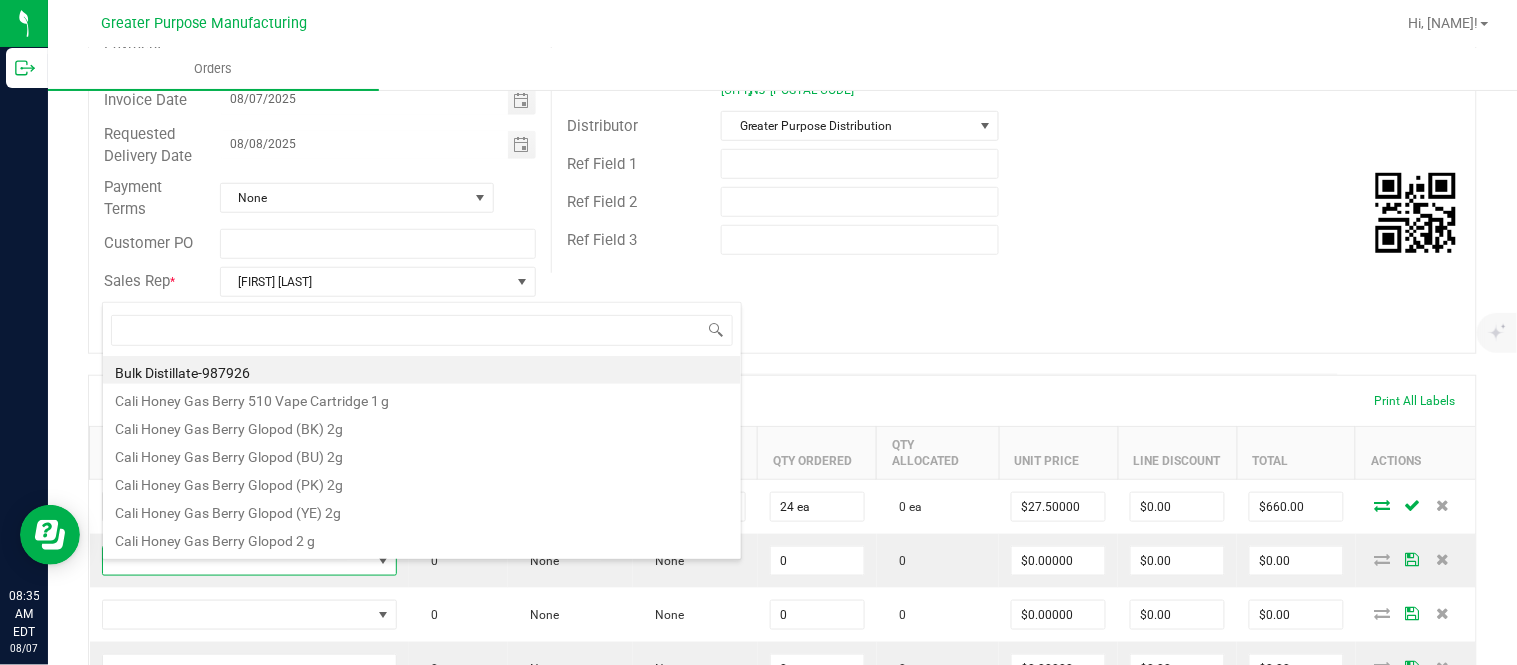 scroll, scrollTop: 99970, scrollLeft: 99706, axis: both 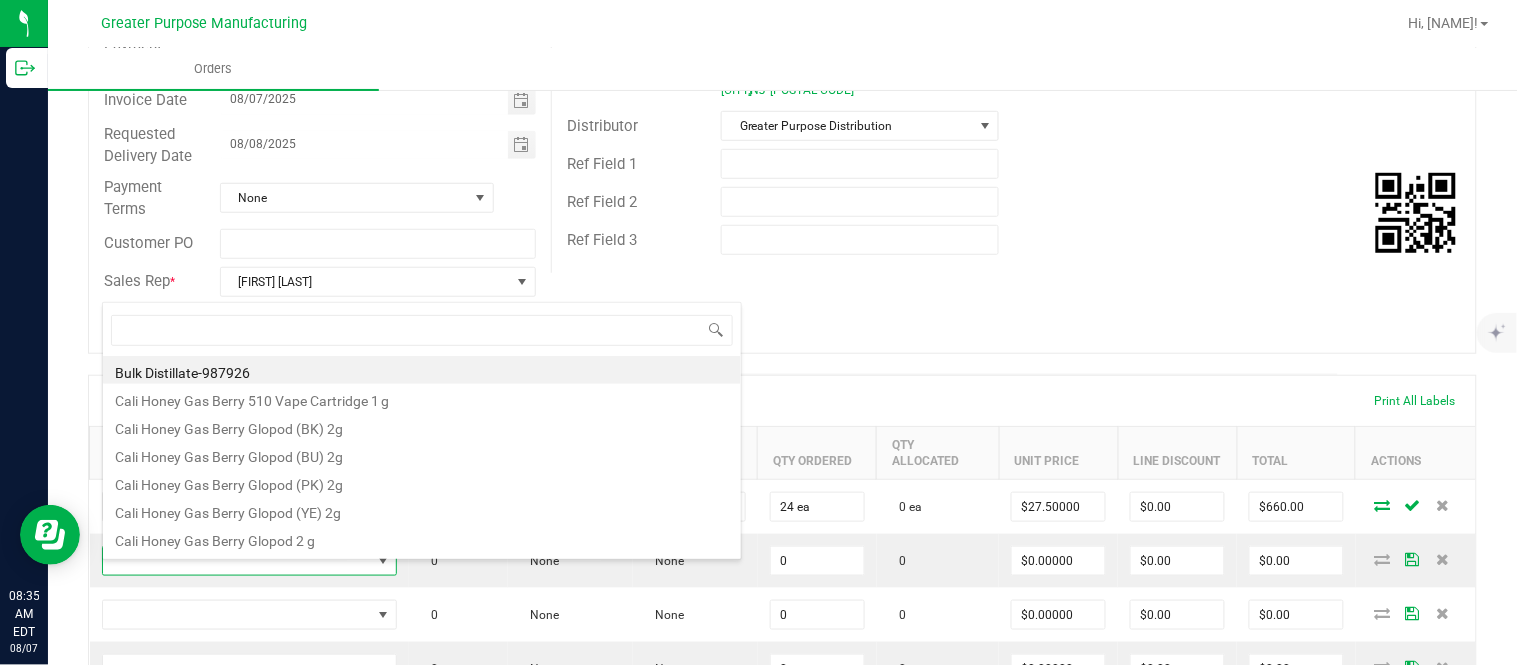type on "1.3.13.1013.0" 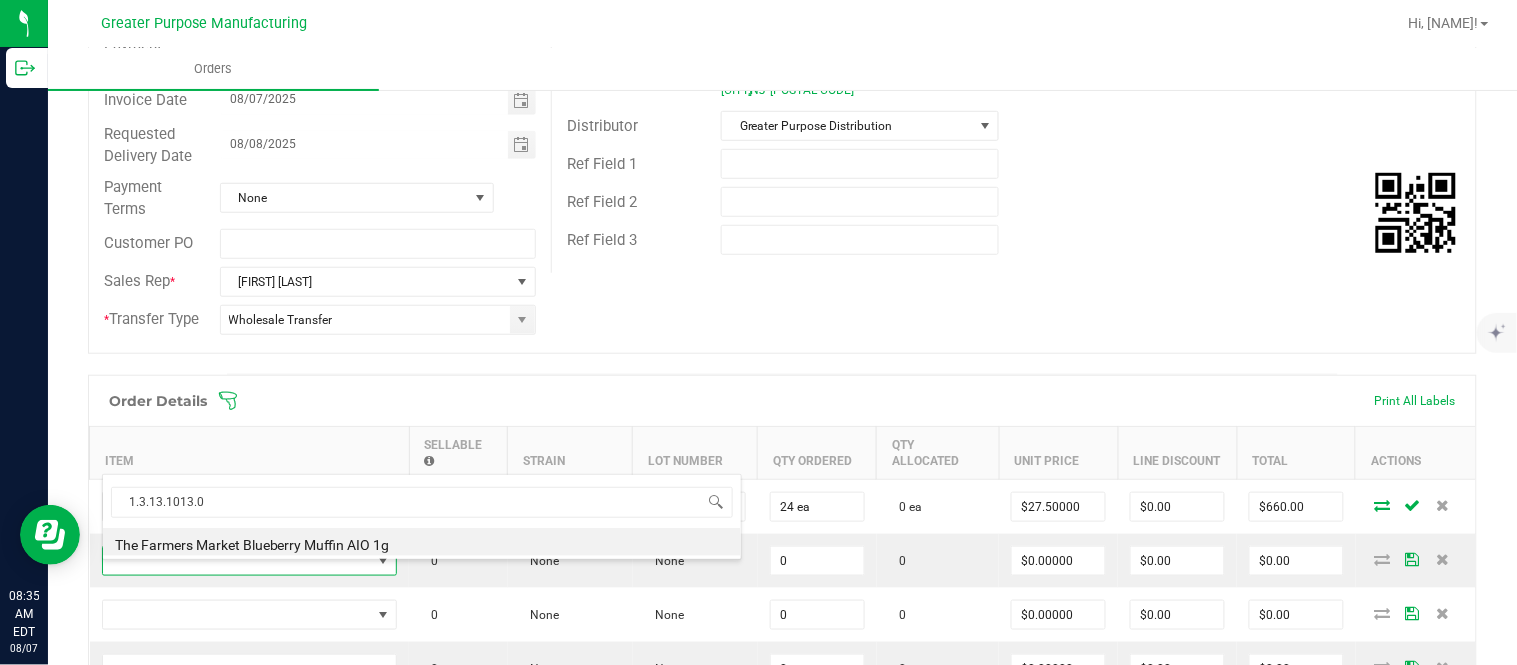 type on "0 ea" 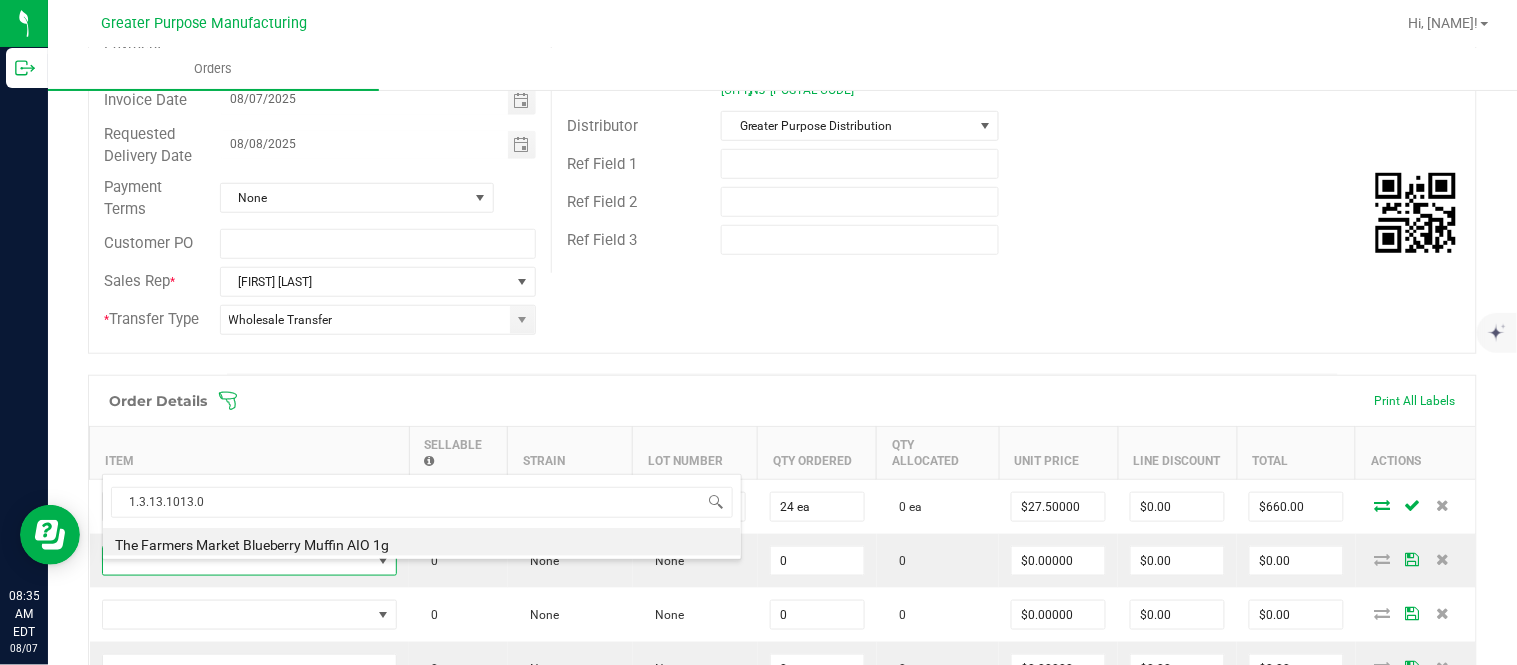 type on "$30.00000" 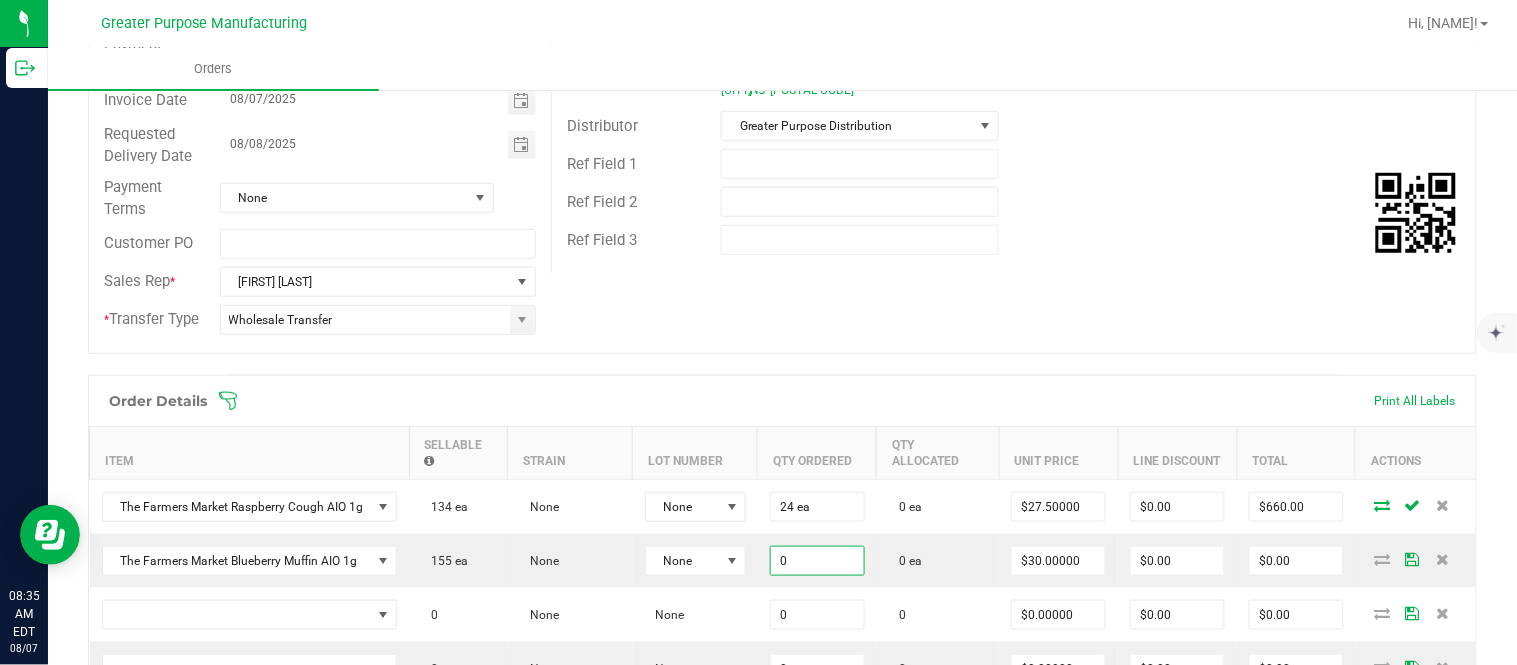 paste on "24" 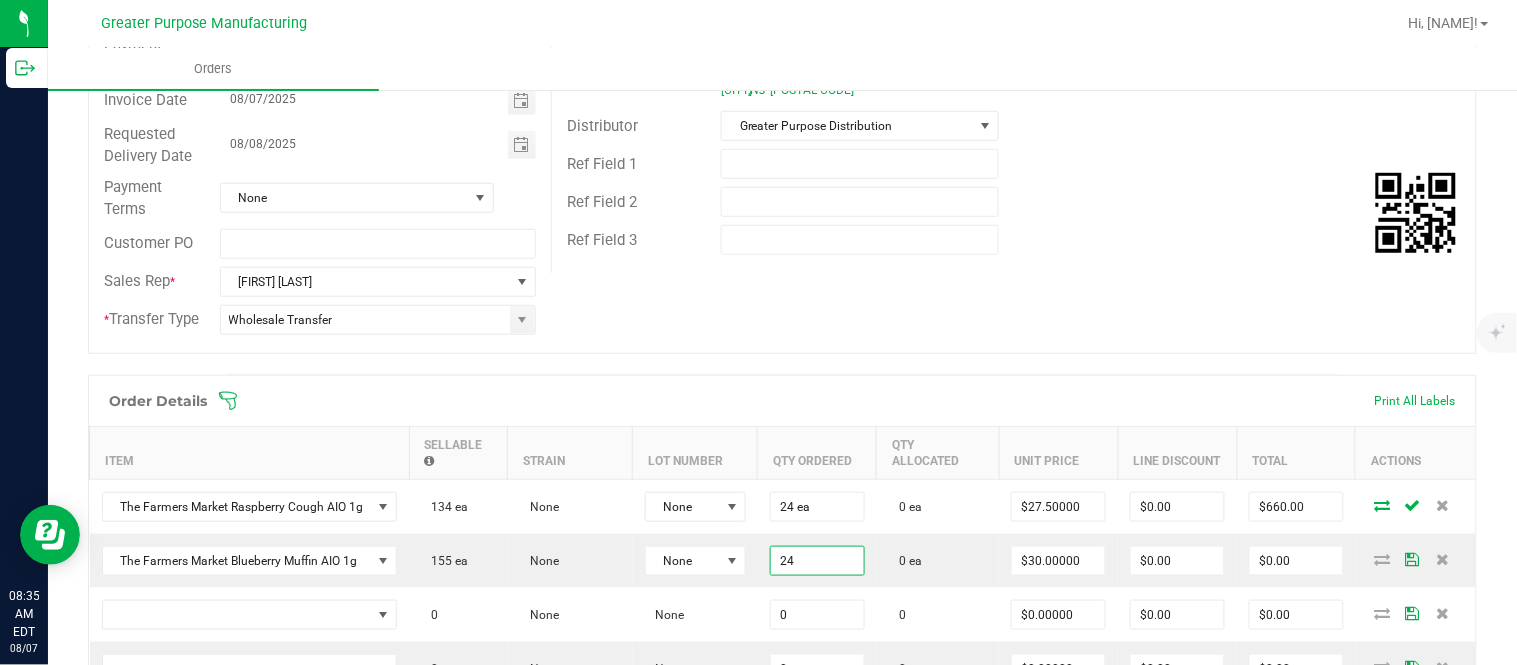 type on "24 ea" 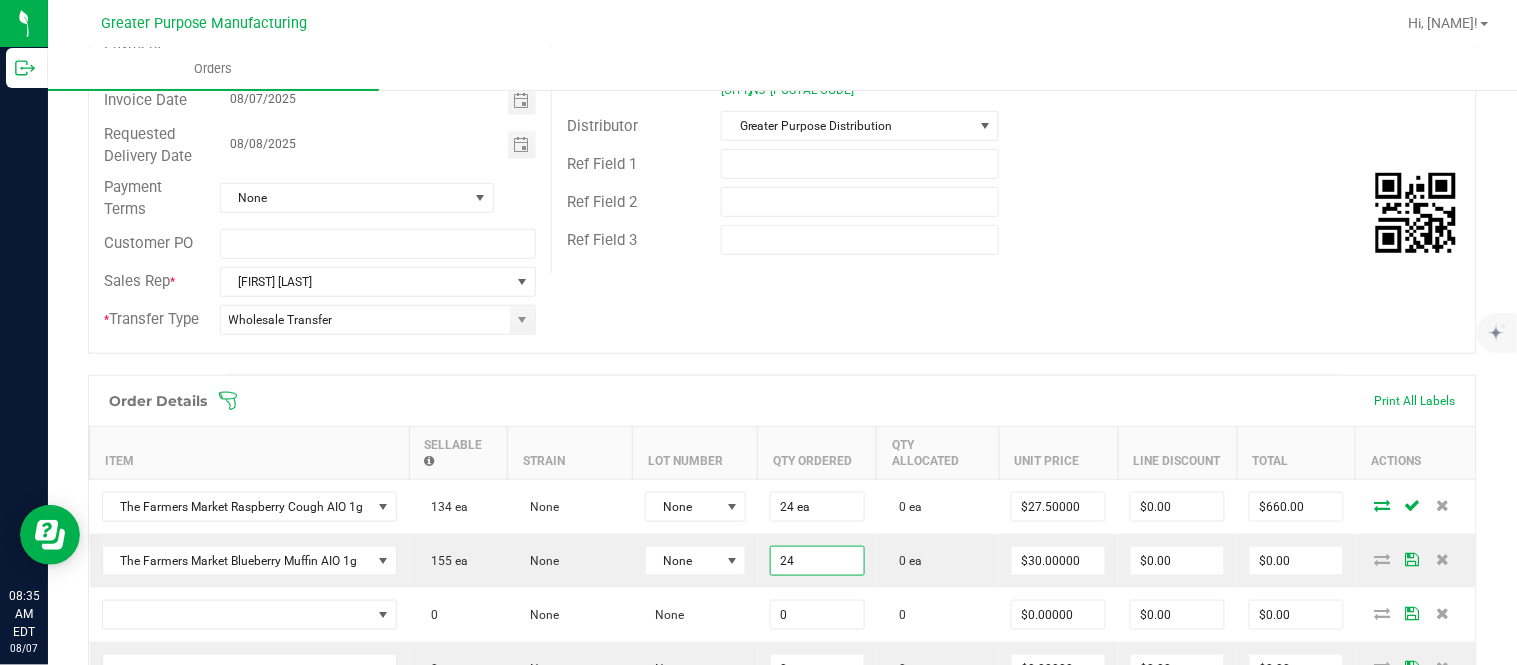type on "30" 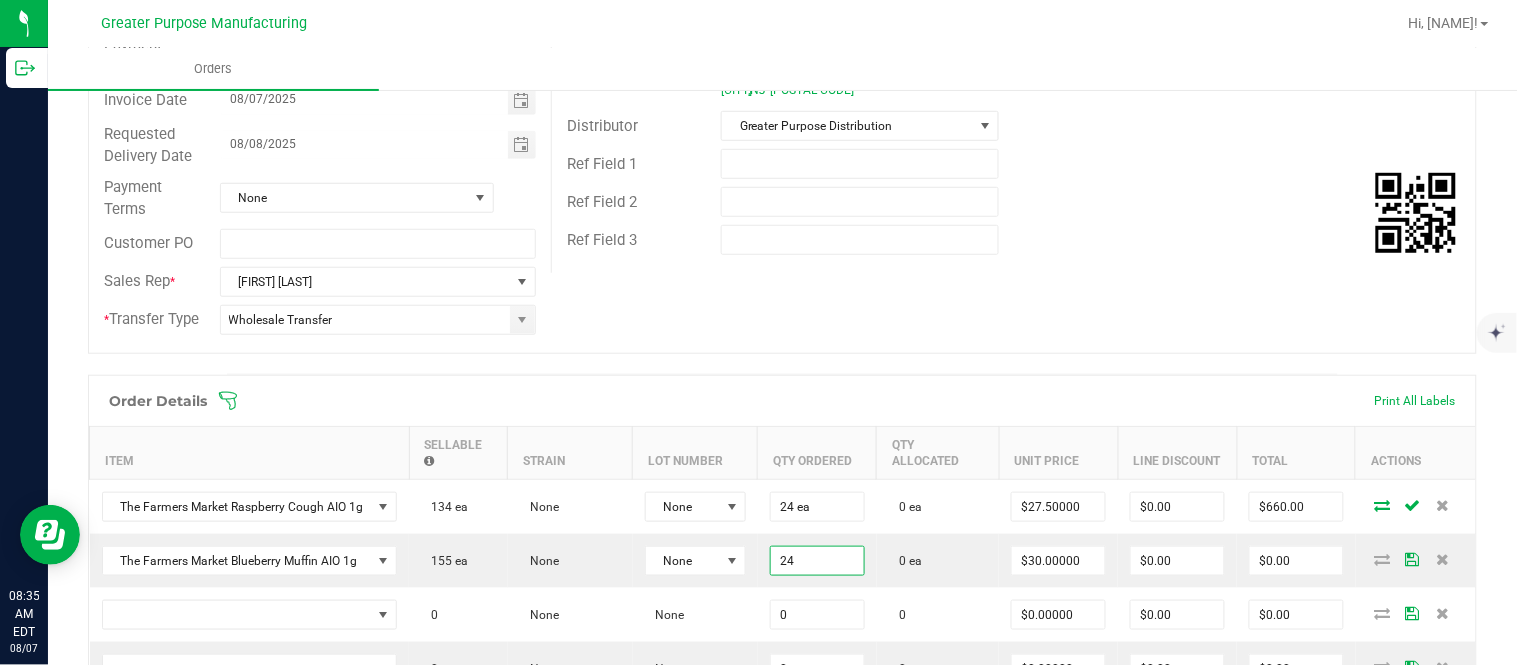 type on "$720.00" 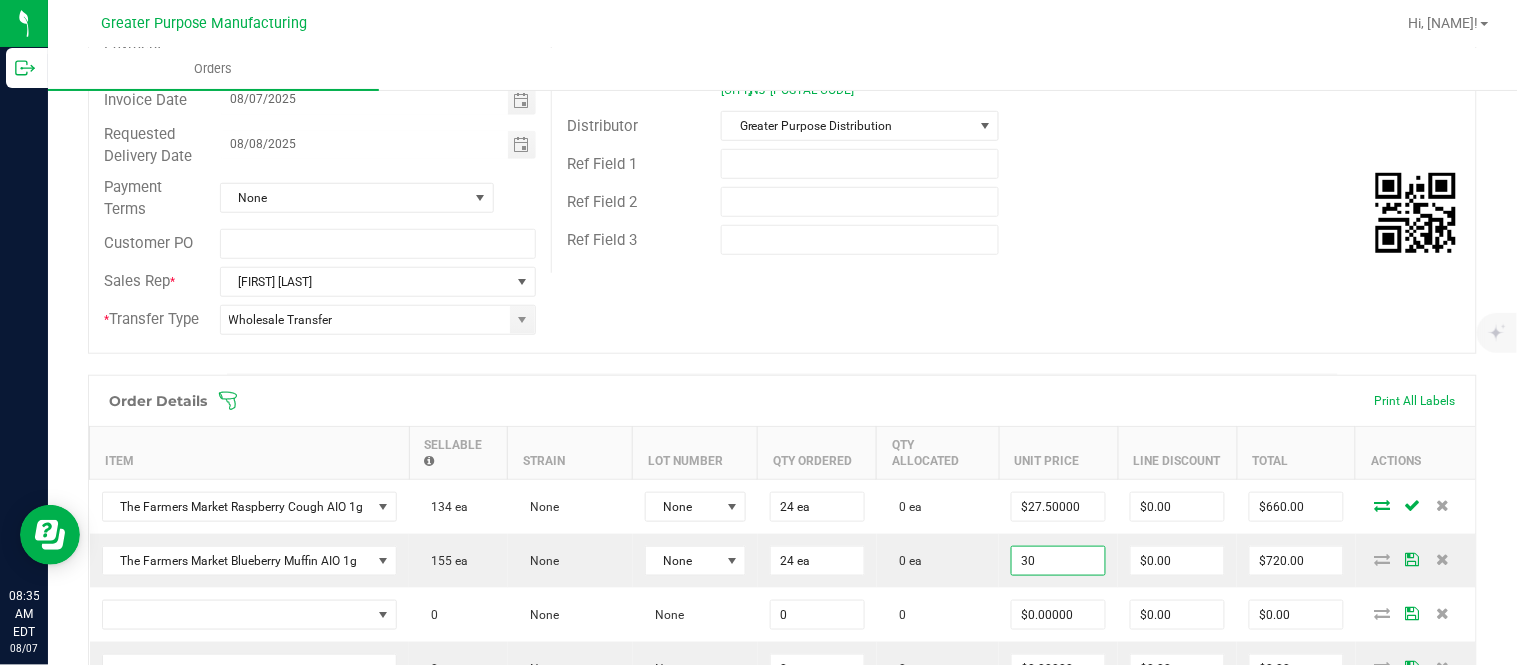 type on "$30.00000" 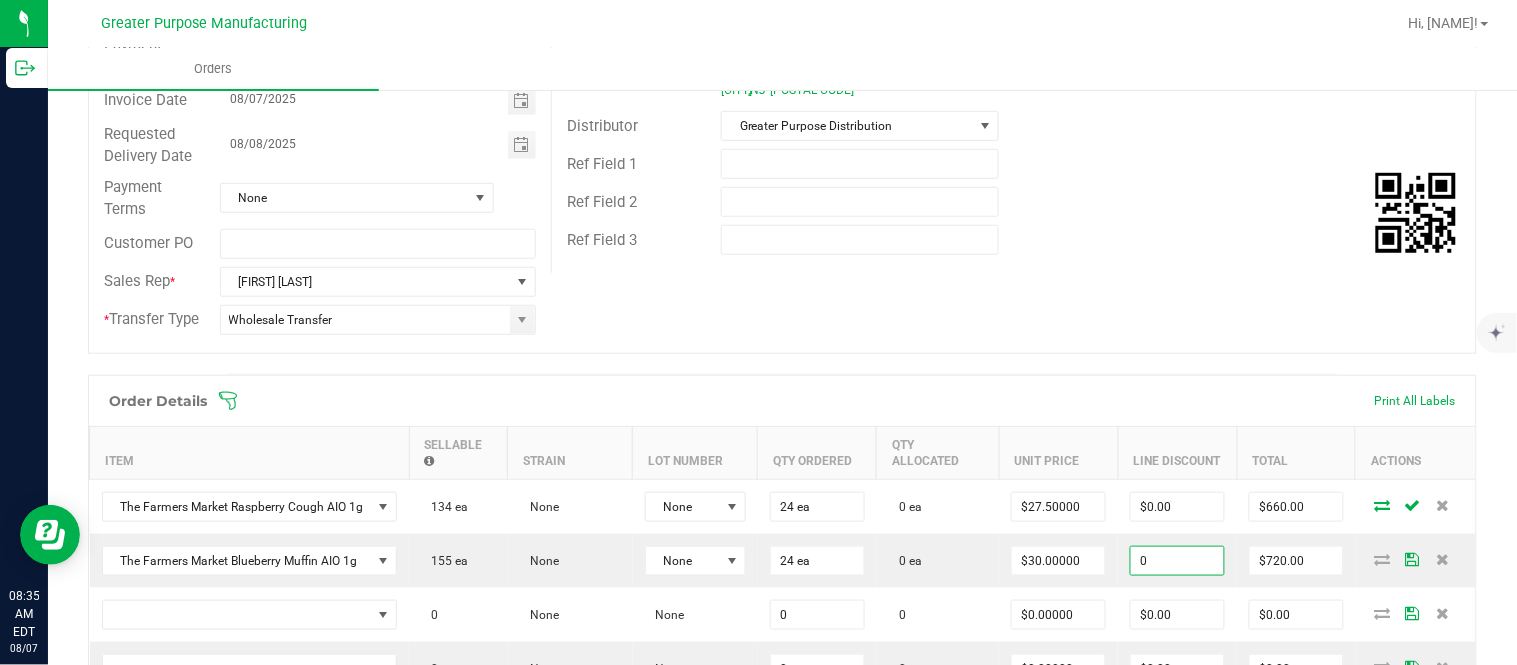 type on "$0.00" 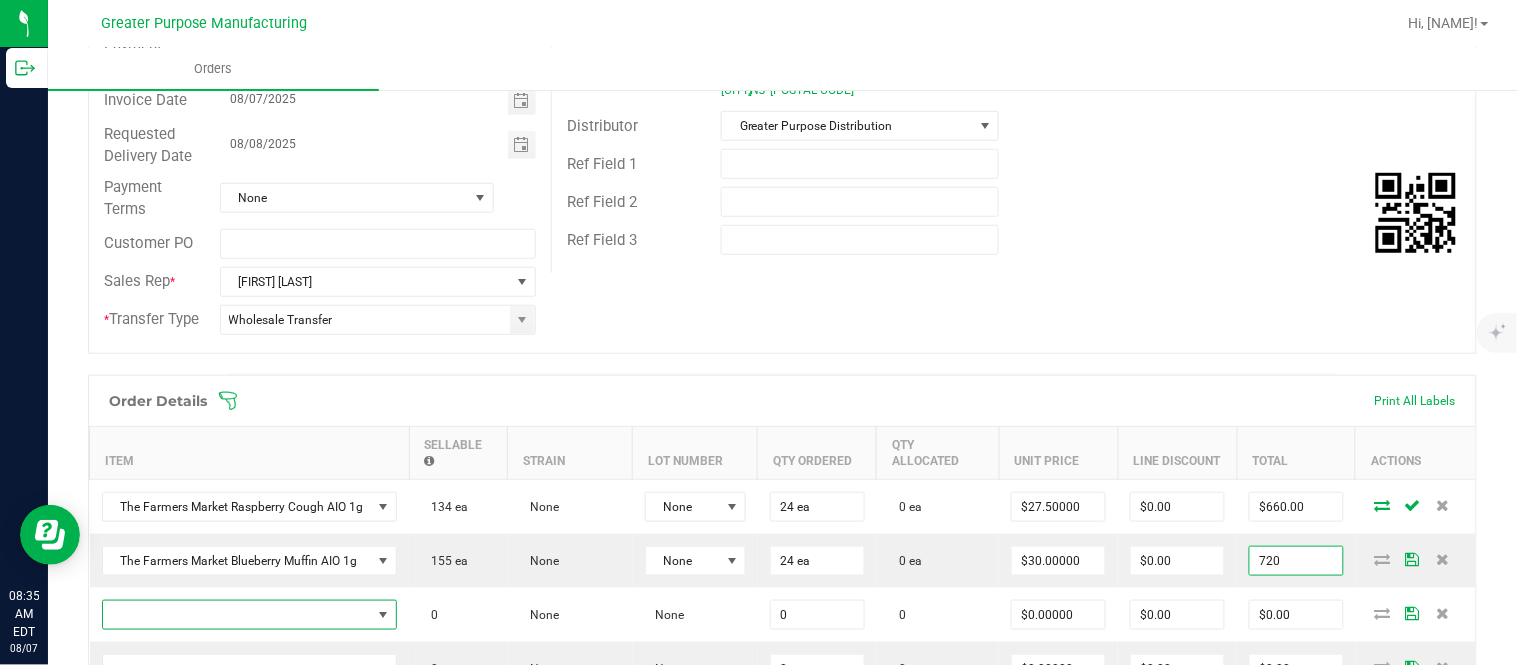 type on "$720.00" 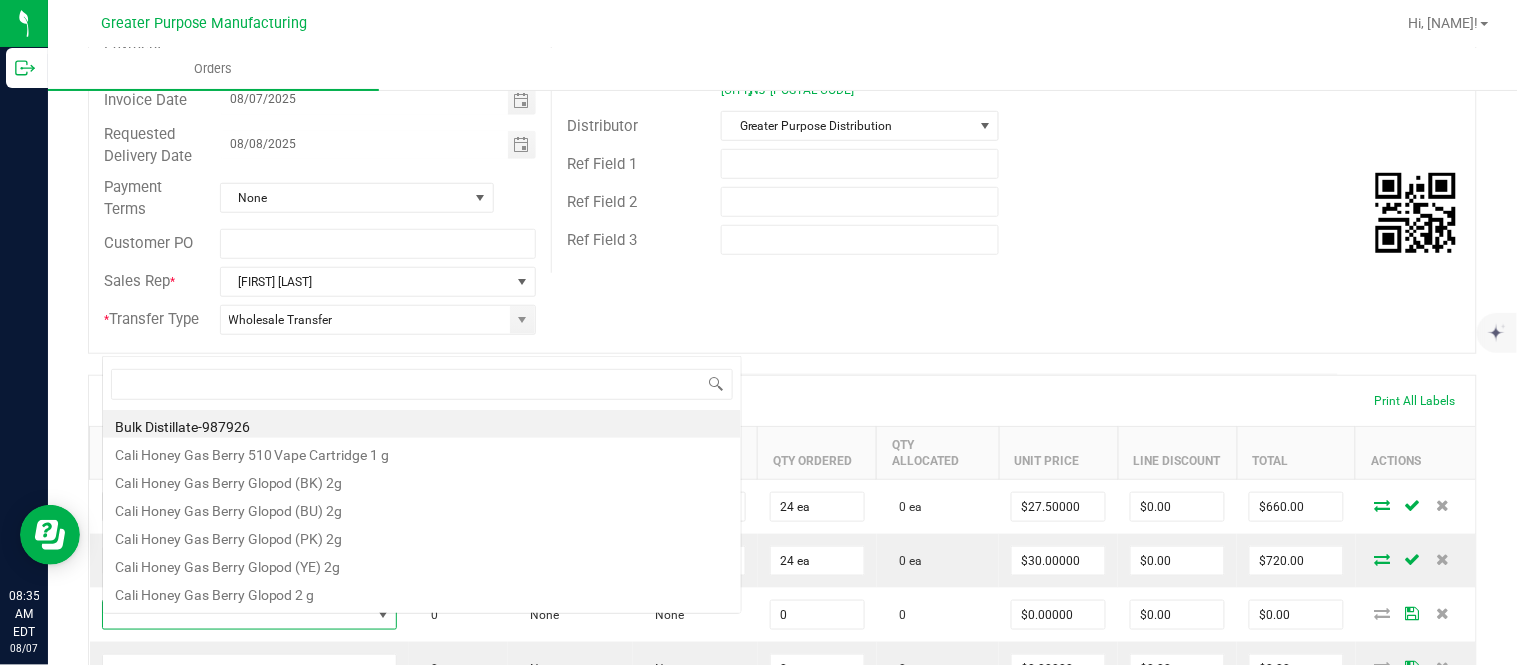 scroll, scrollTop: 0, scrollLeft: 0, axis: both 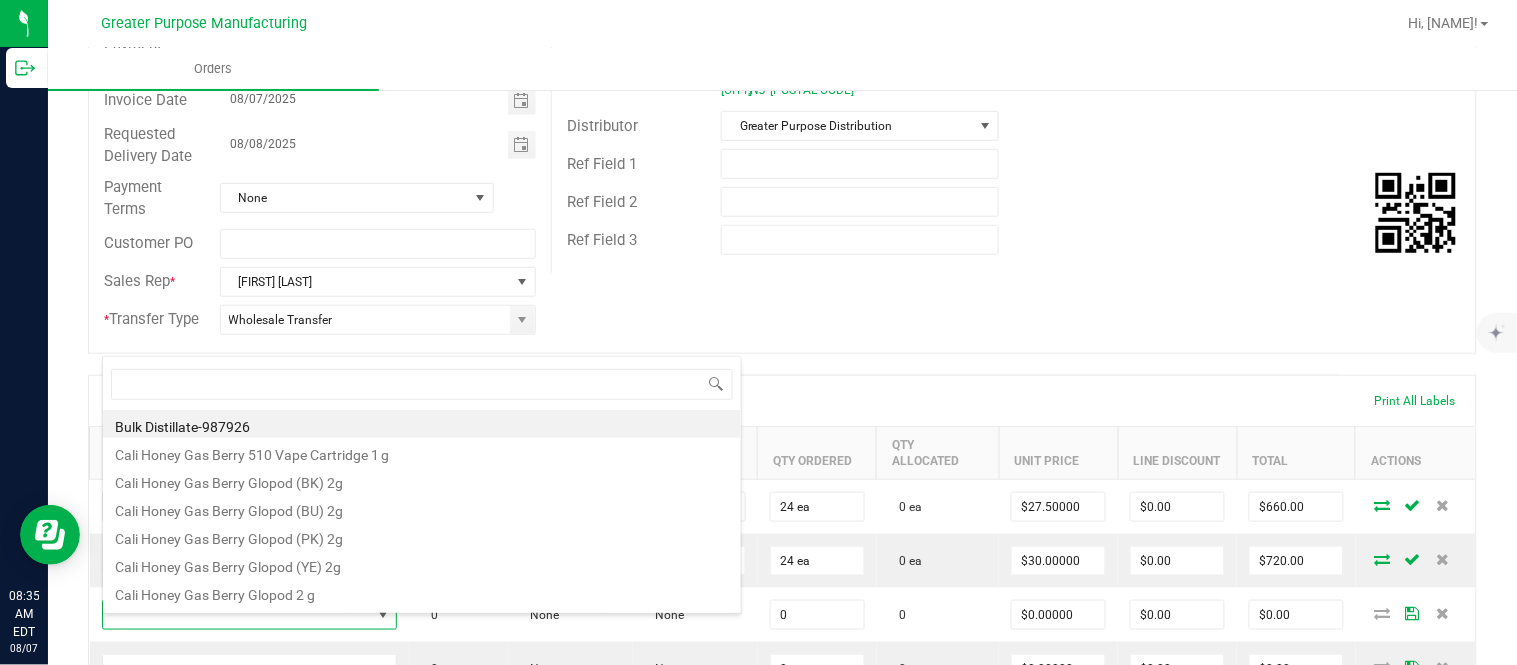 type on "[VERSION]" 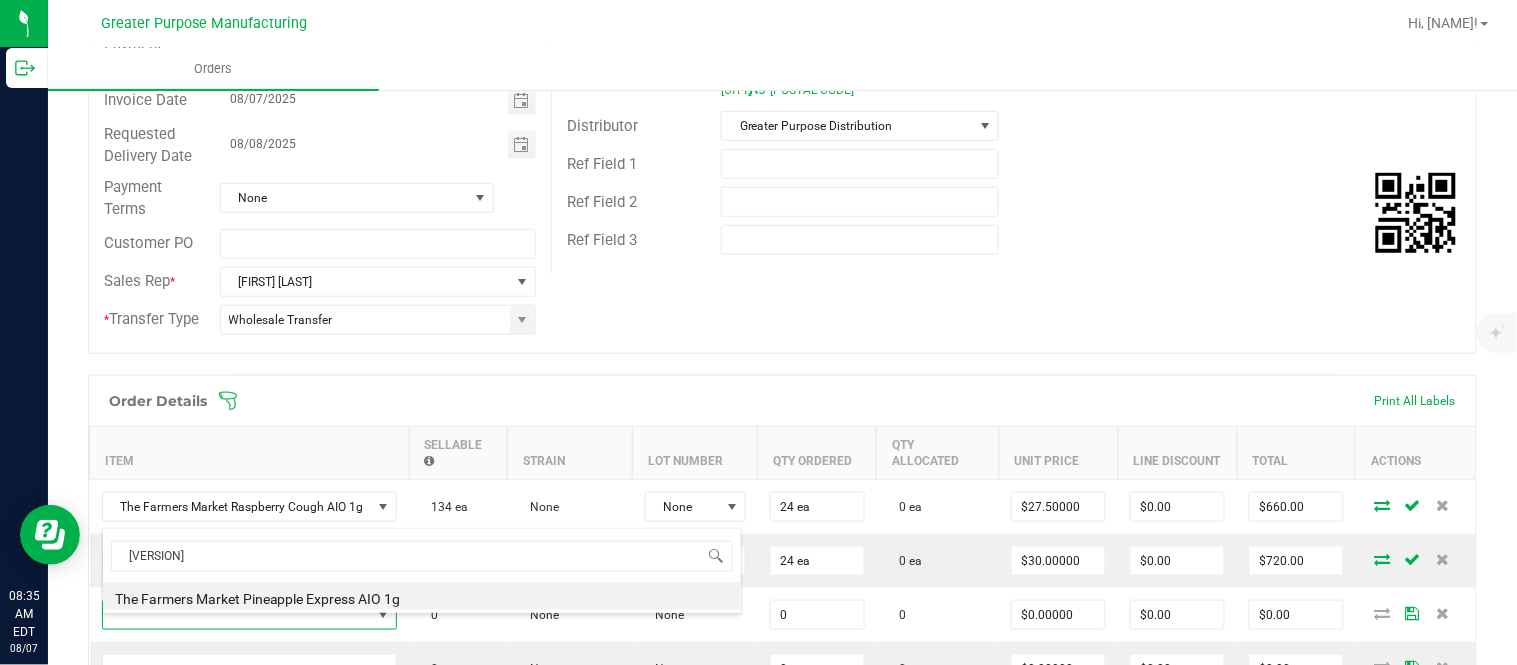 type on "0 ea" 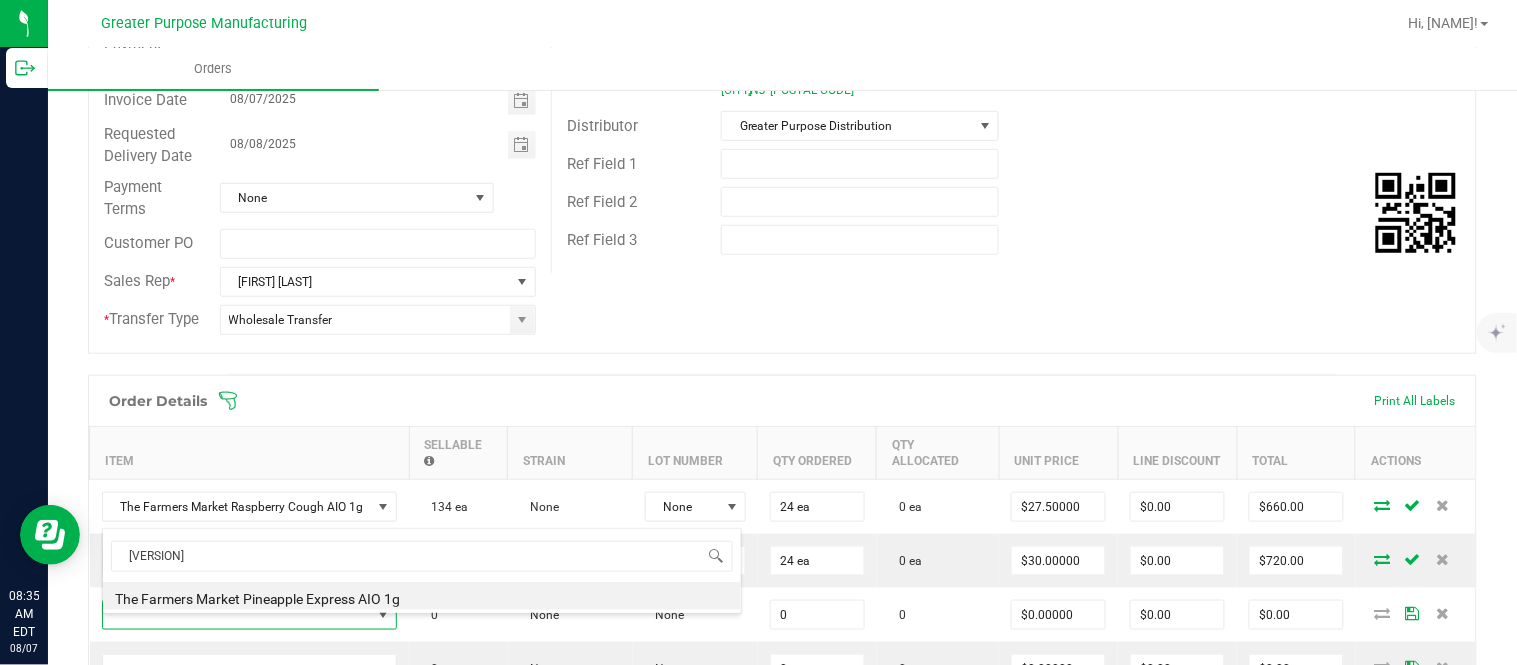 type on "$30.00000" 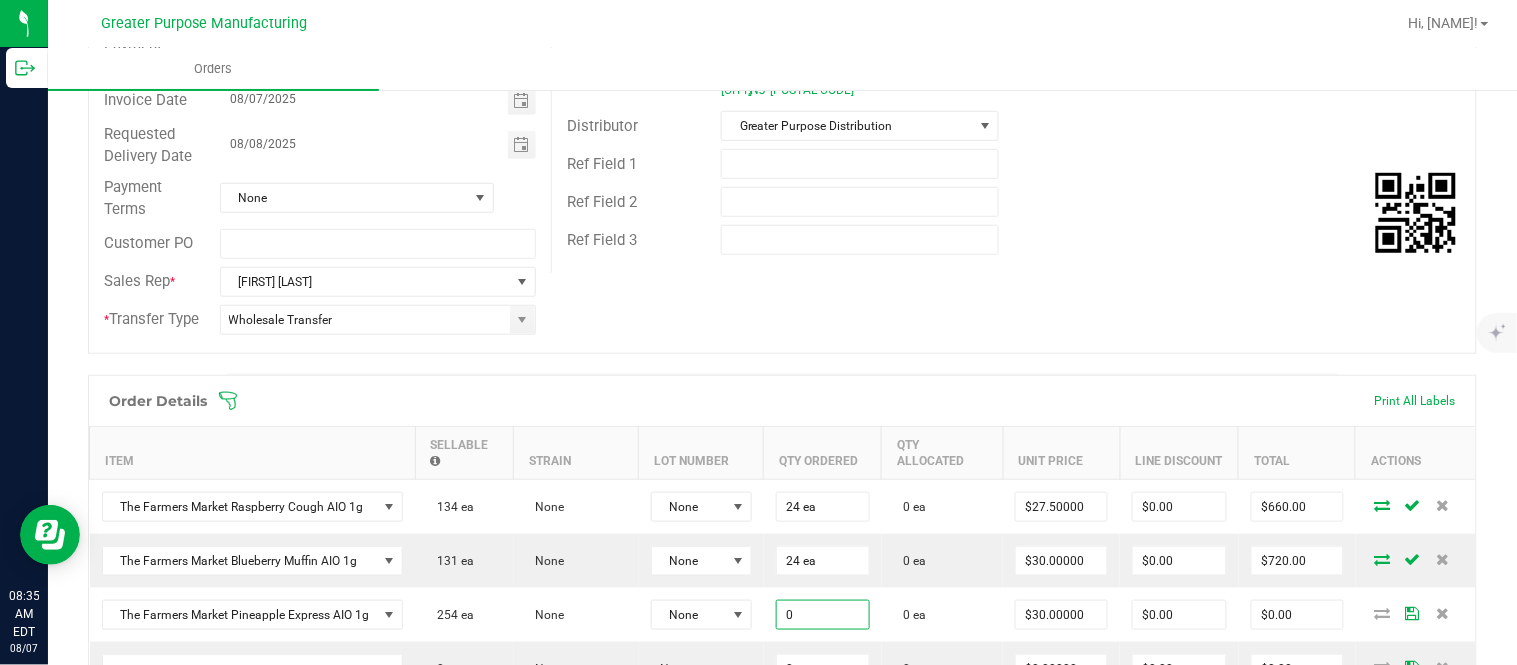 paste on "24" 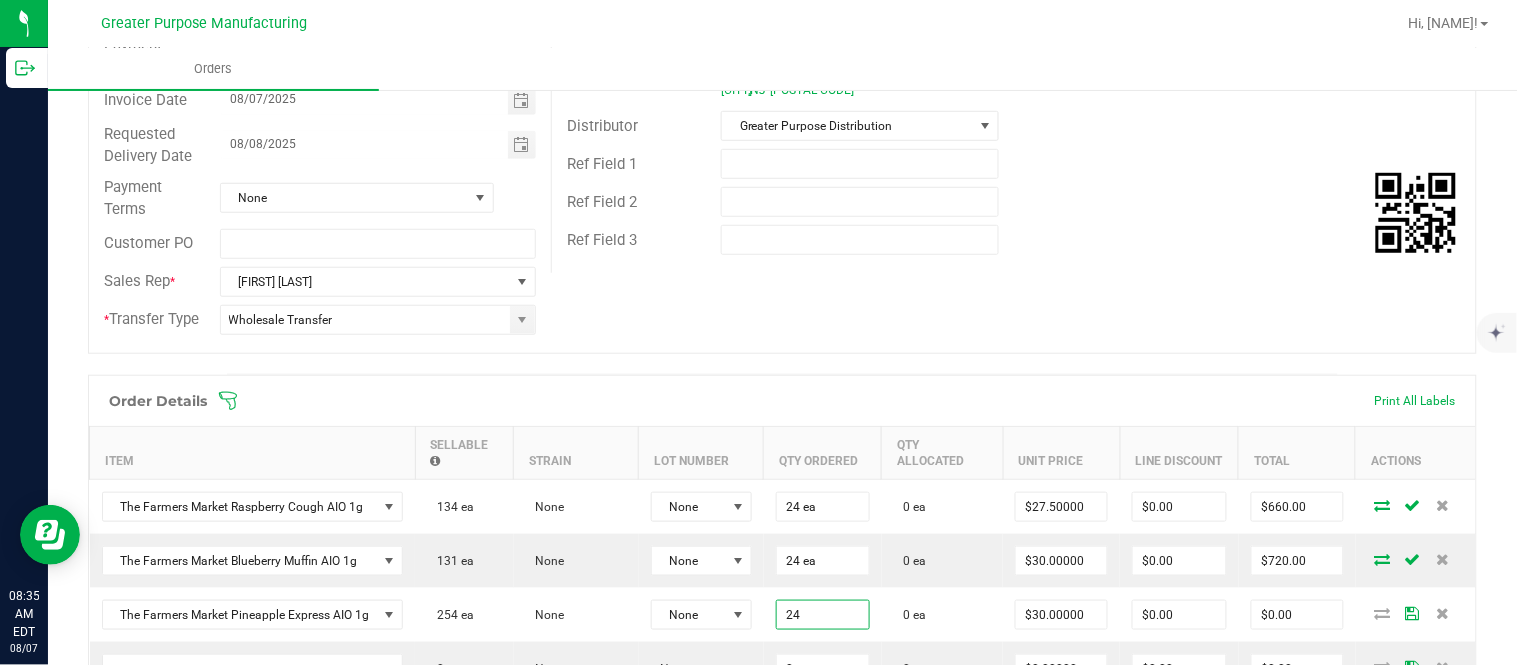 type on "24" 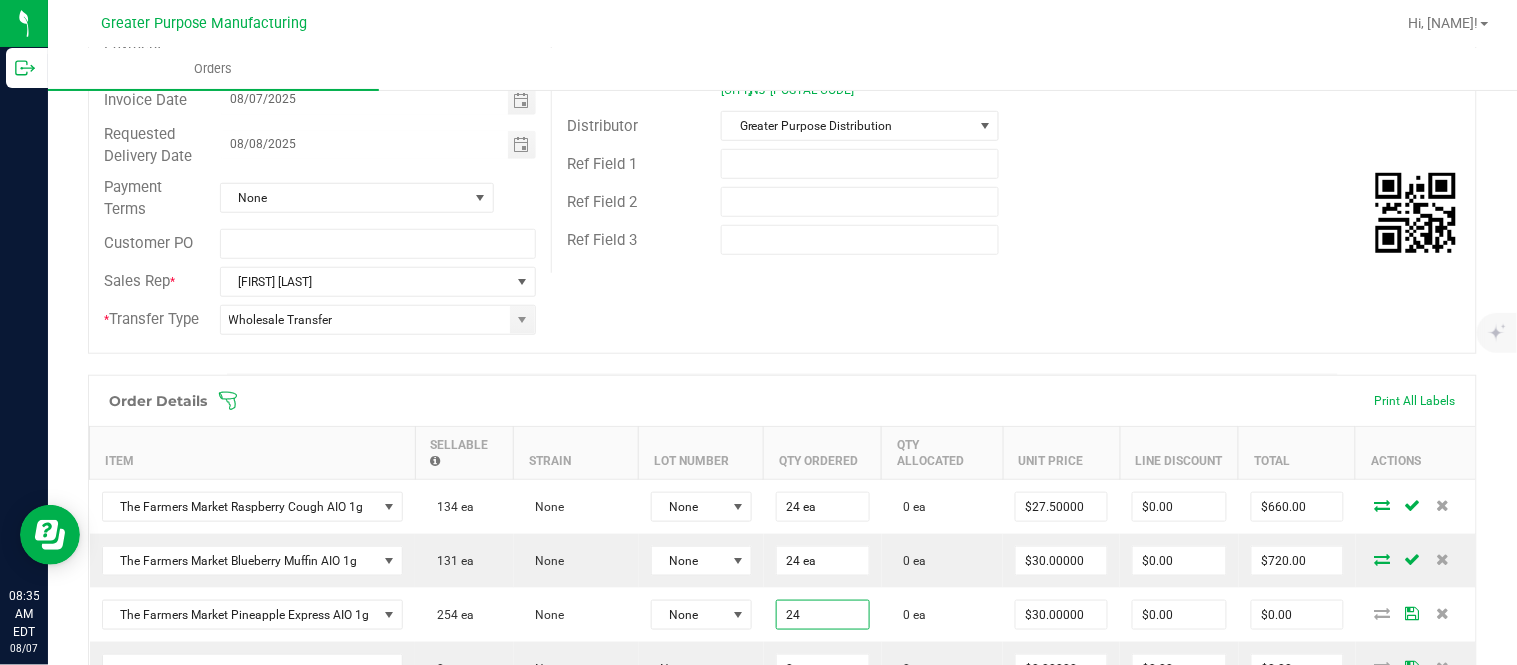 type on "30" 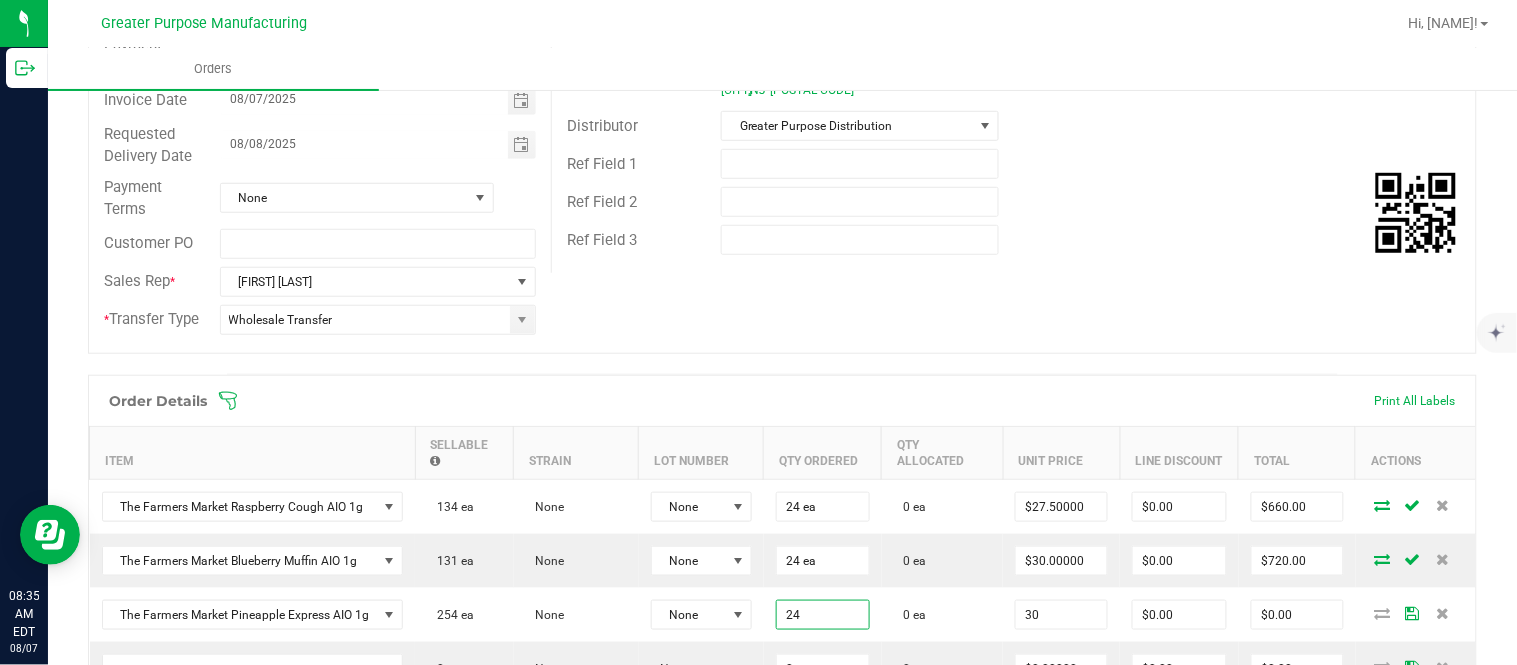 type on "24 ea" 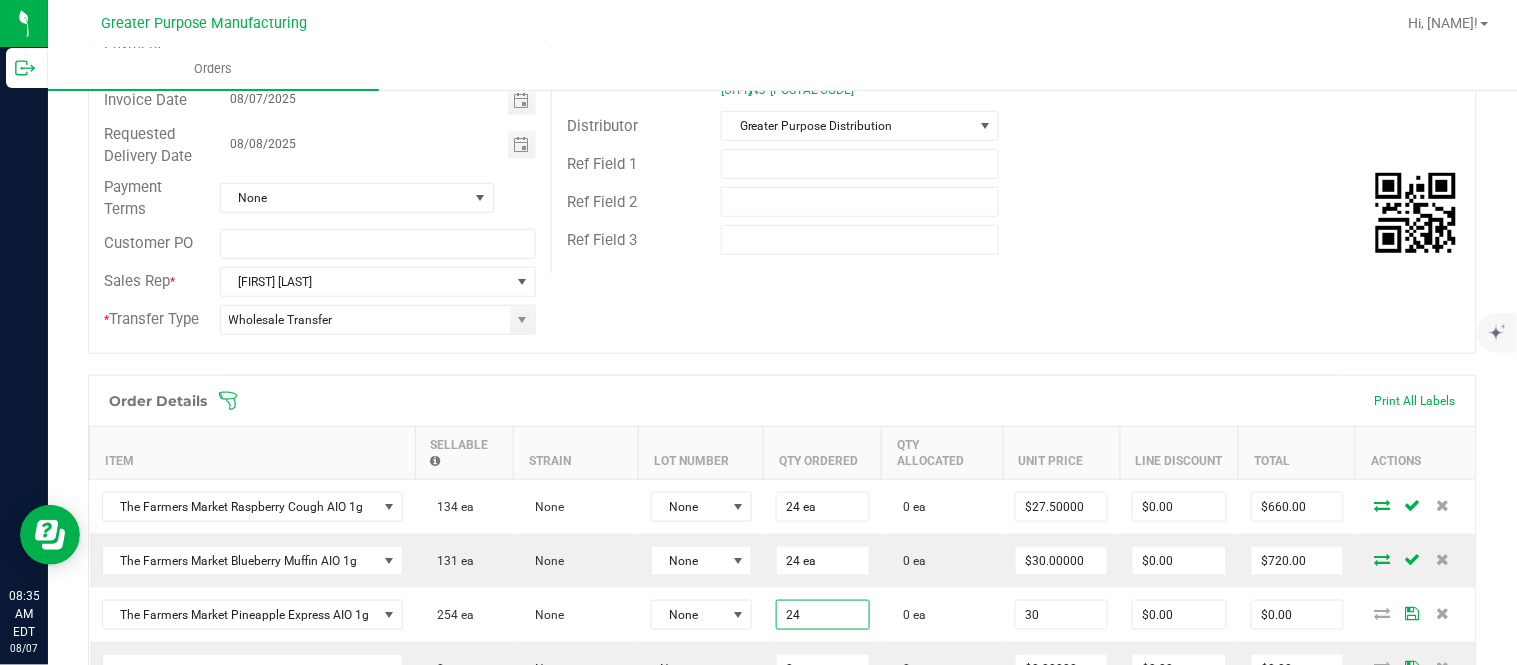 type on "$720.00" 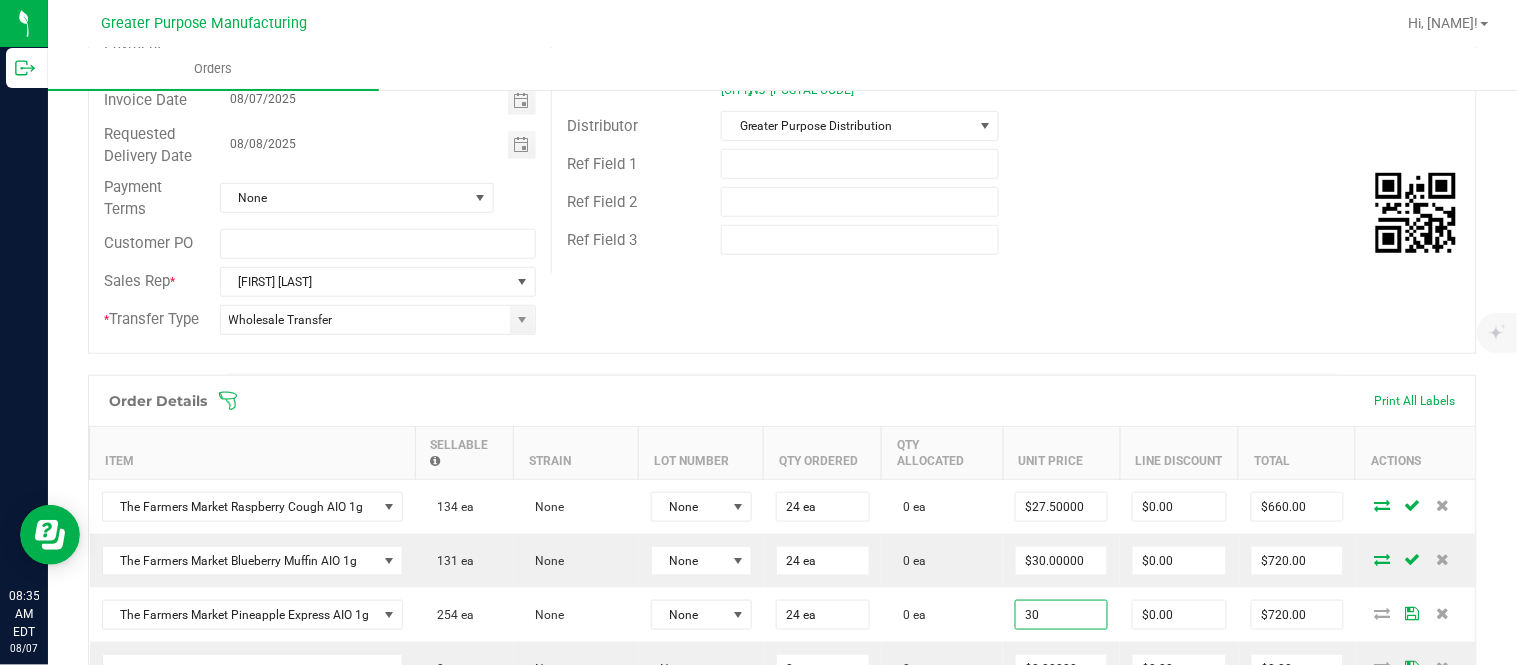 type on "$30.00000" 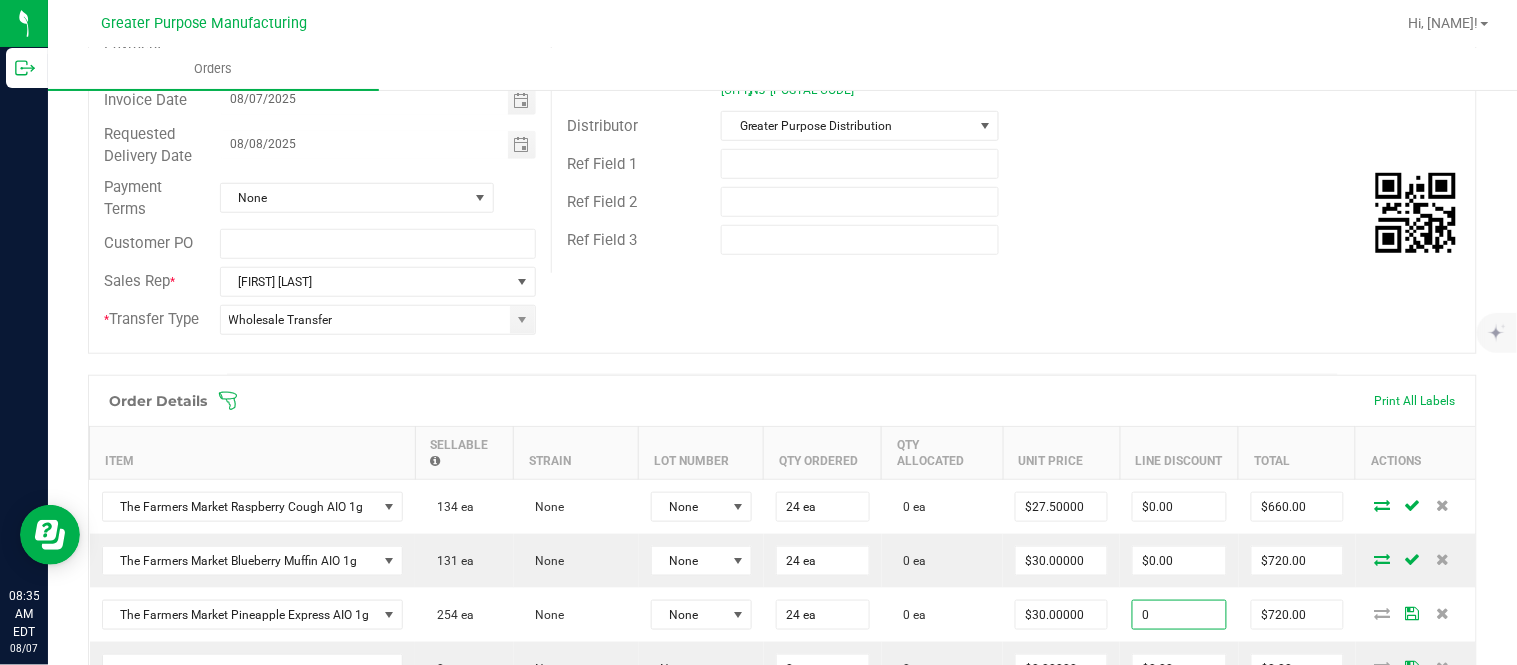 type on "$0.00" 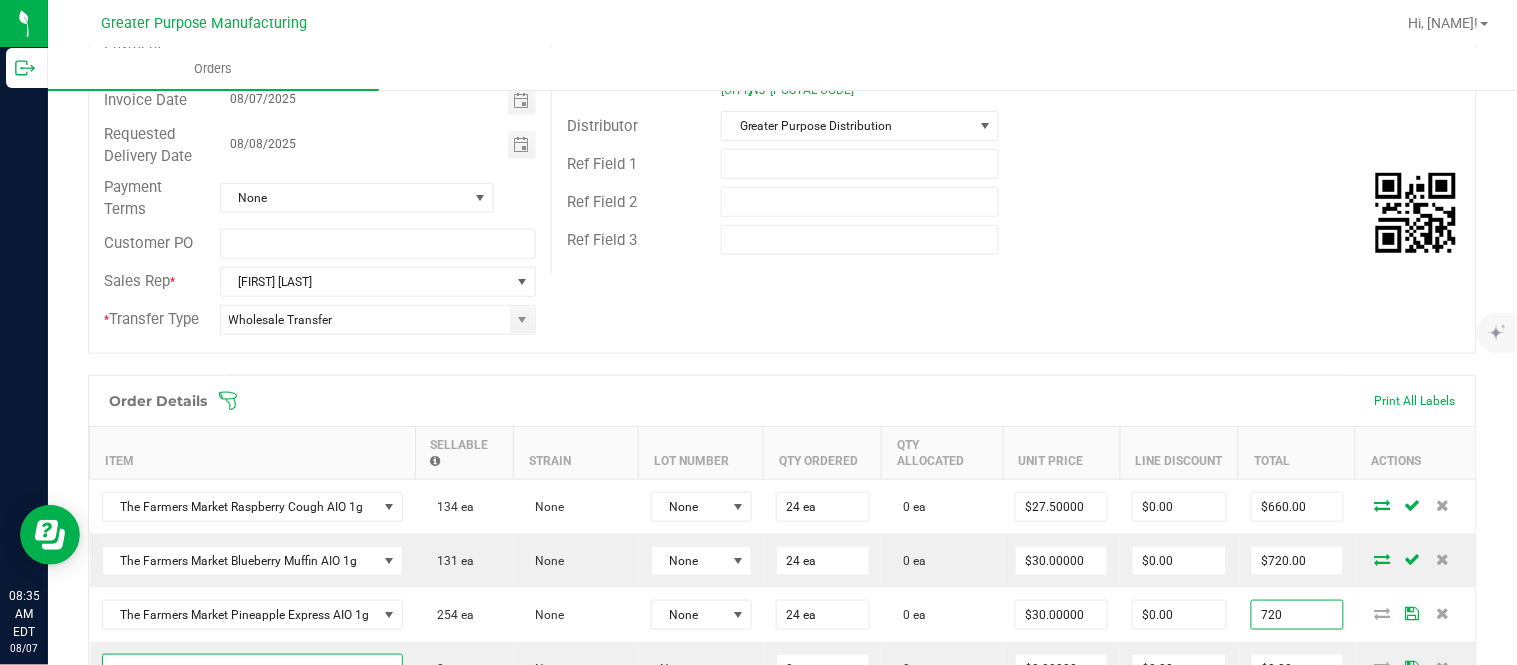 type on "$720.00" 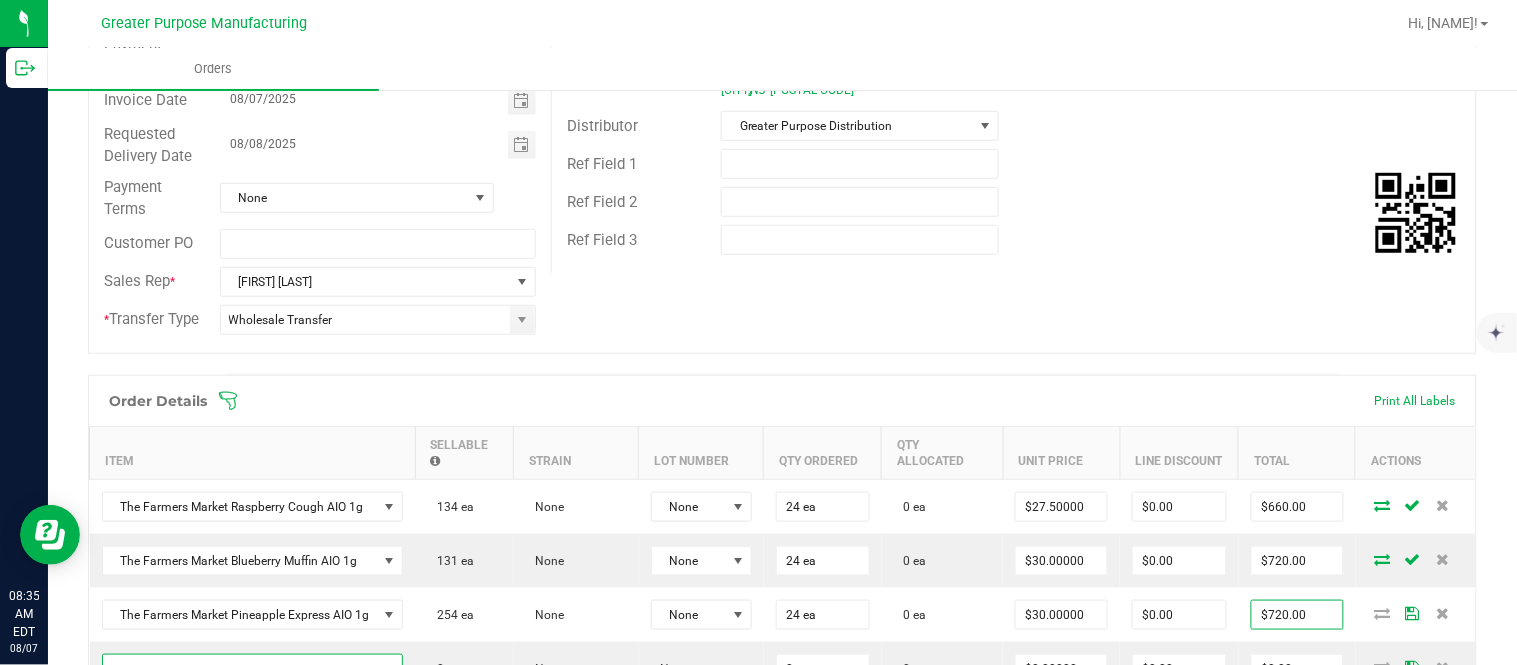 scroll, scrollTop: 605, scrollLeft: 0, axis: vertical 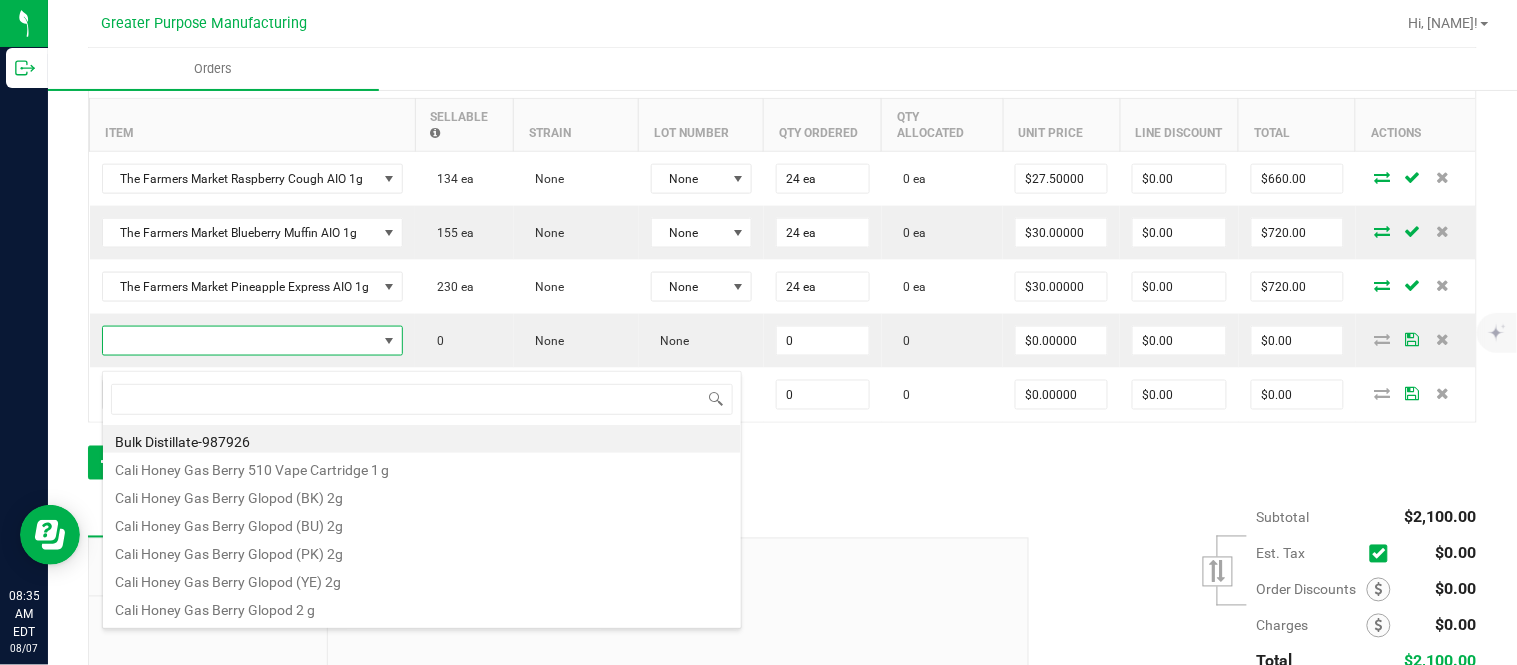 type on "1.3.13.1014.0" 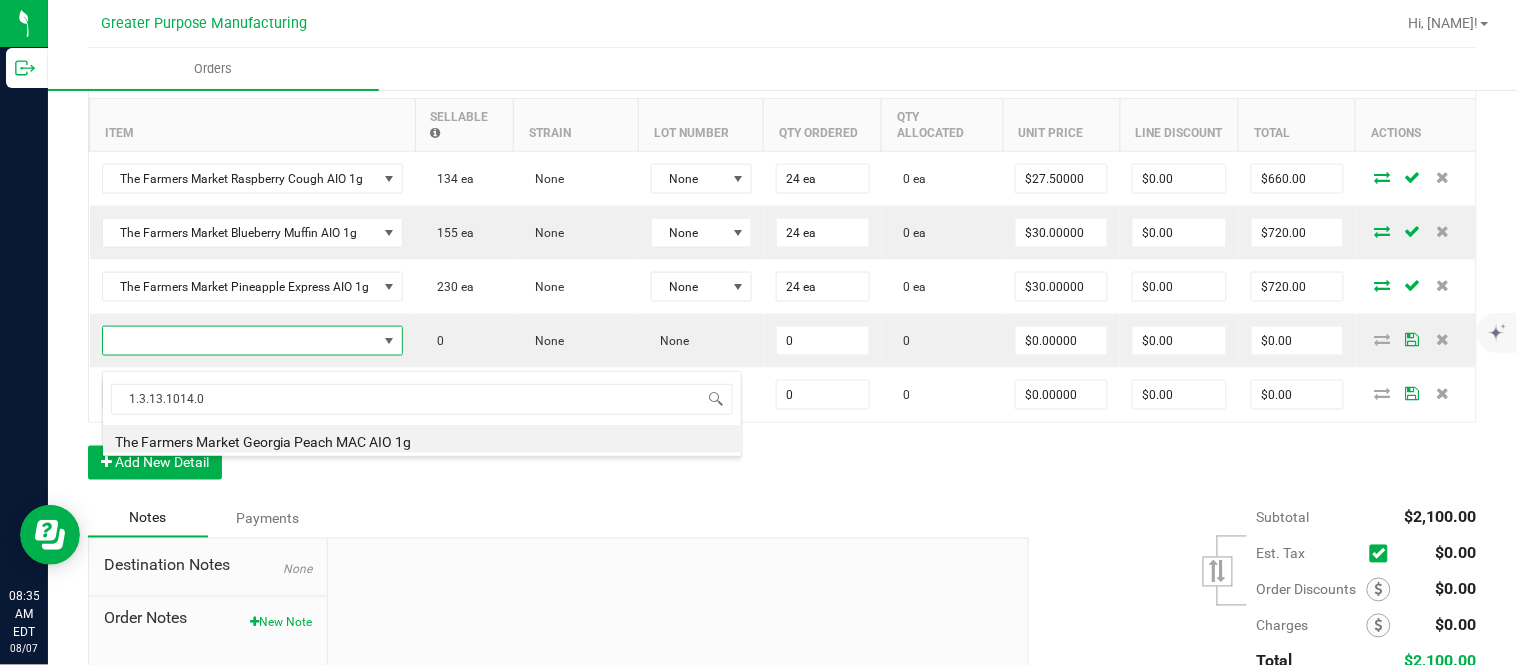 type on "0 ea" 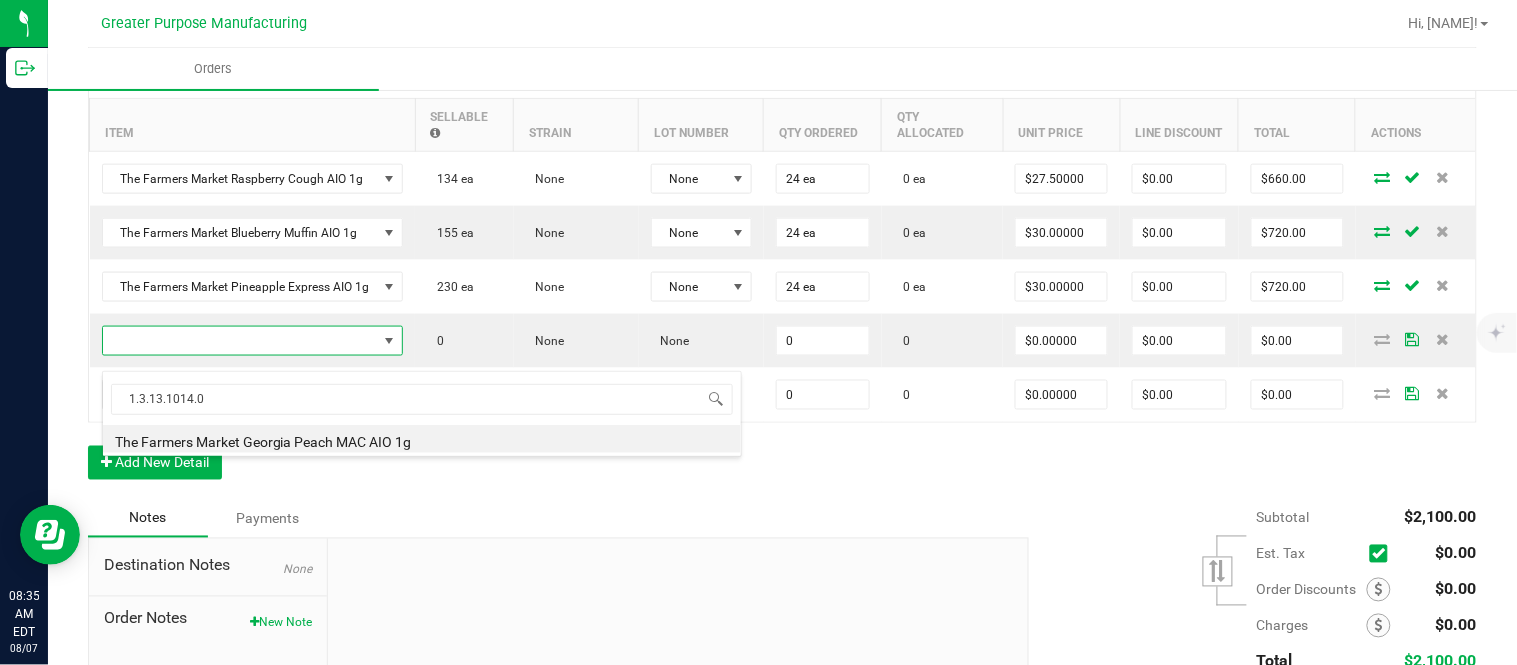 type on "$30.00000" 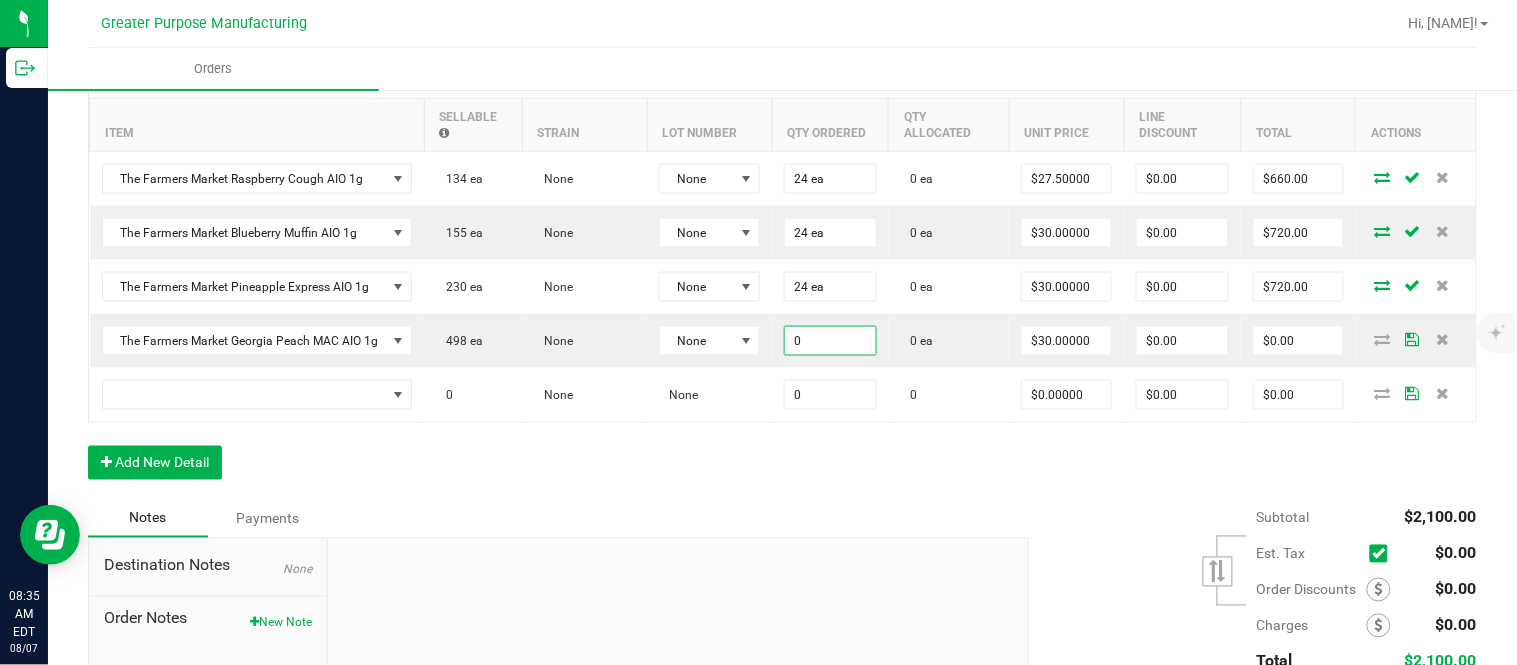 paste on "24" 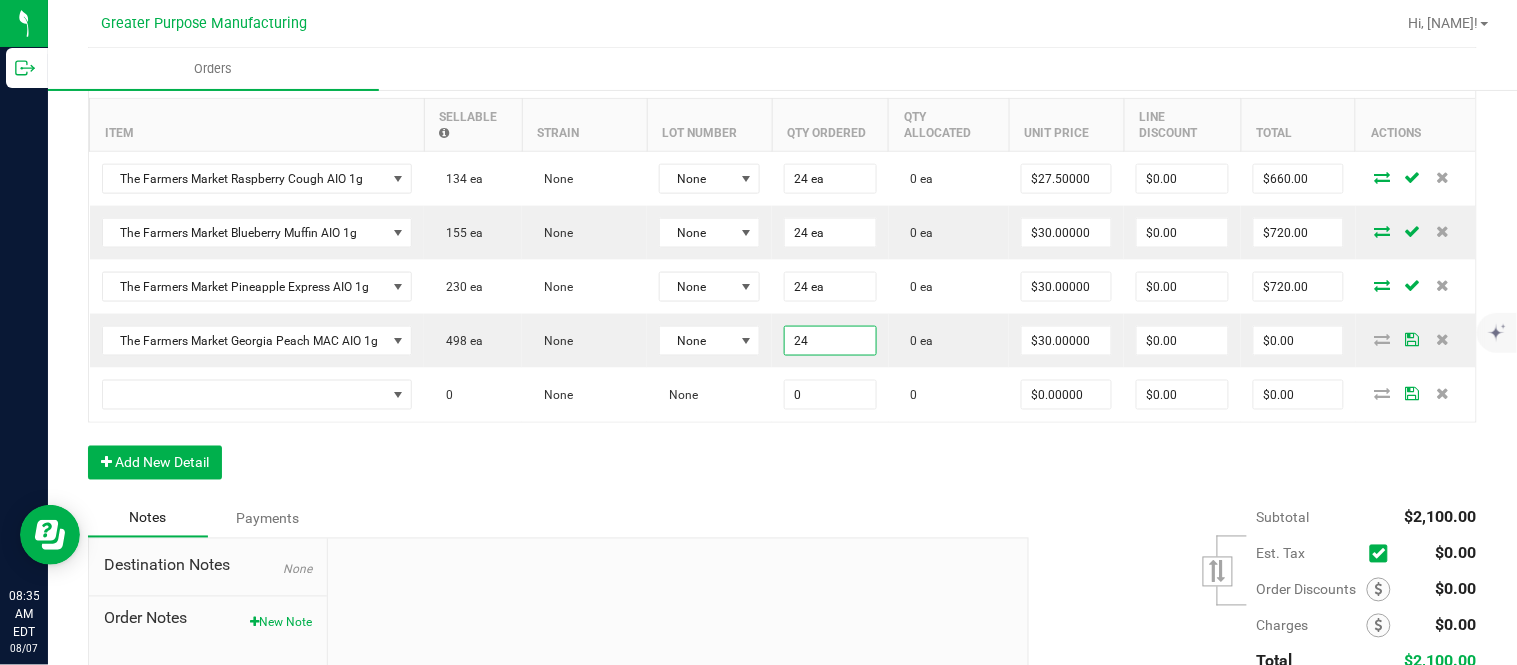 type on "24 ea" 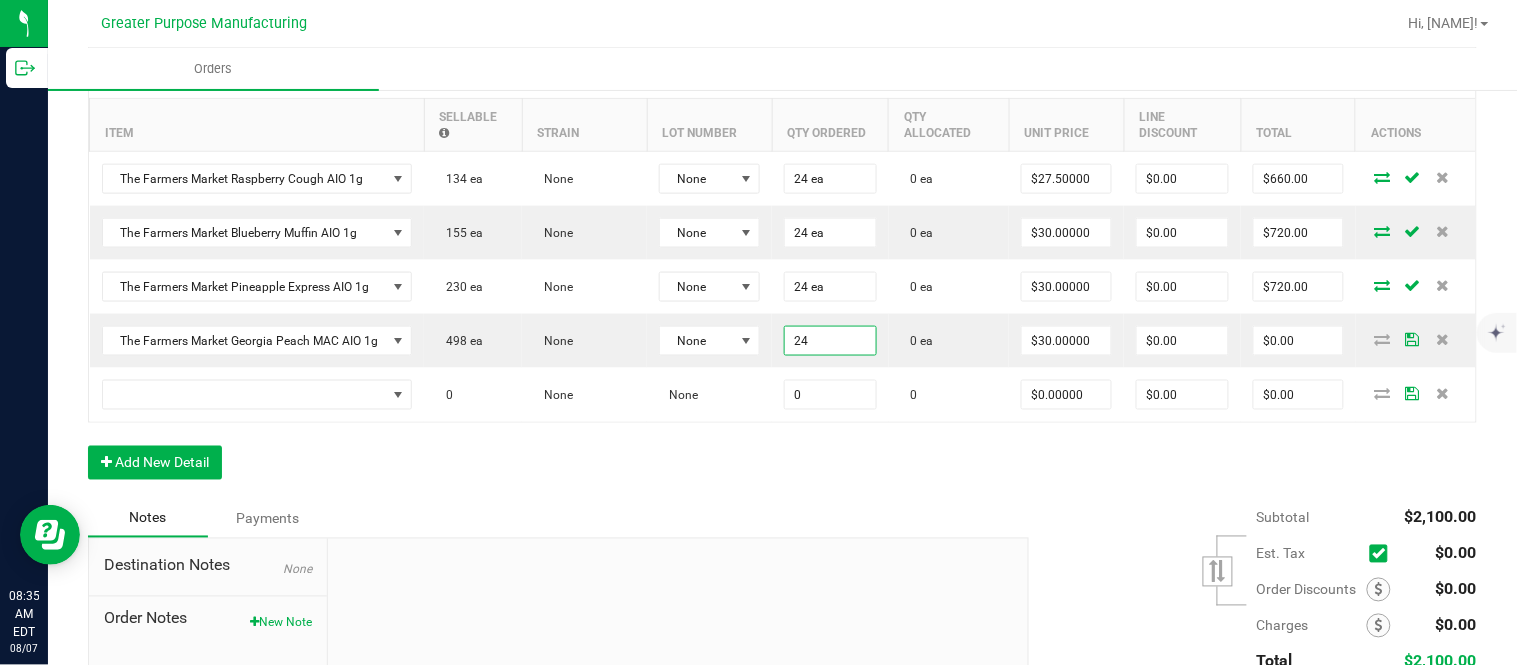 type on "30" 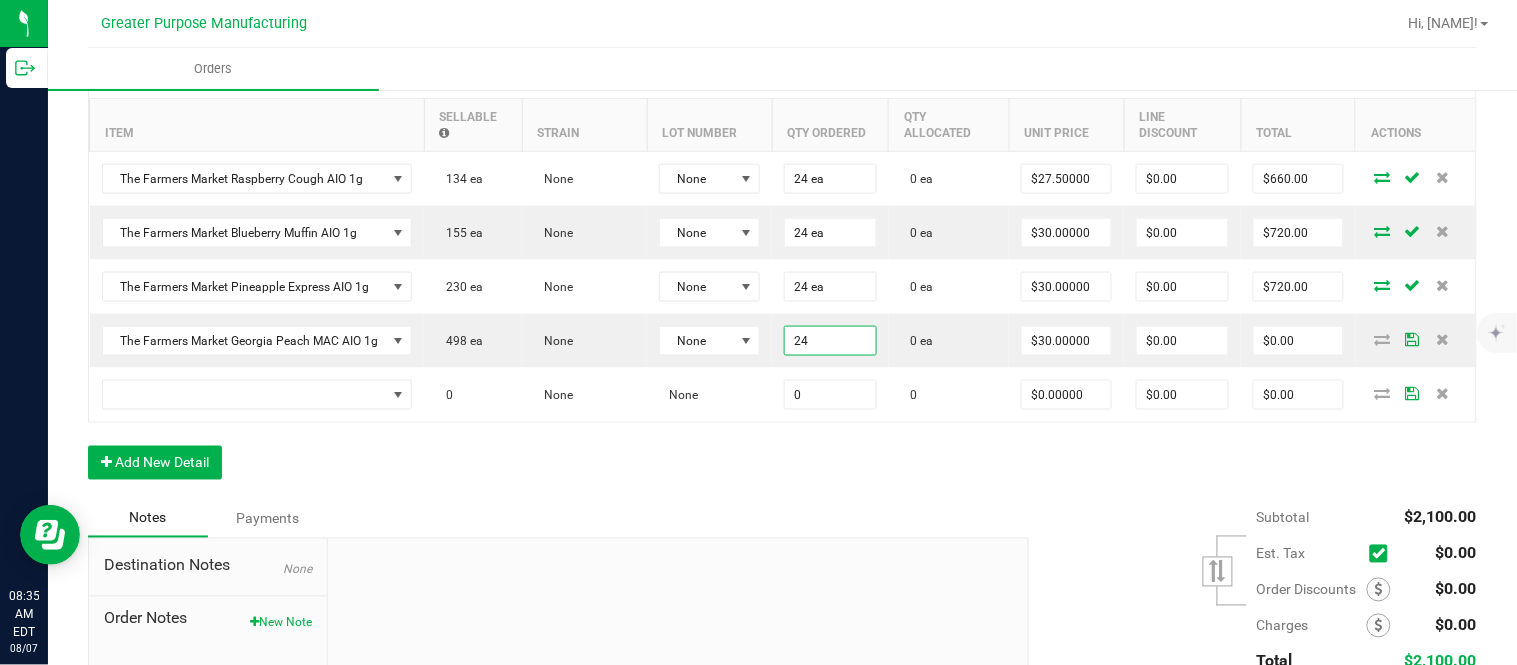 type on "$720.00" 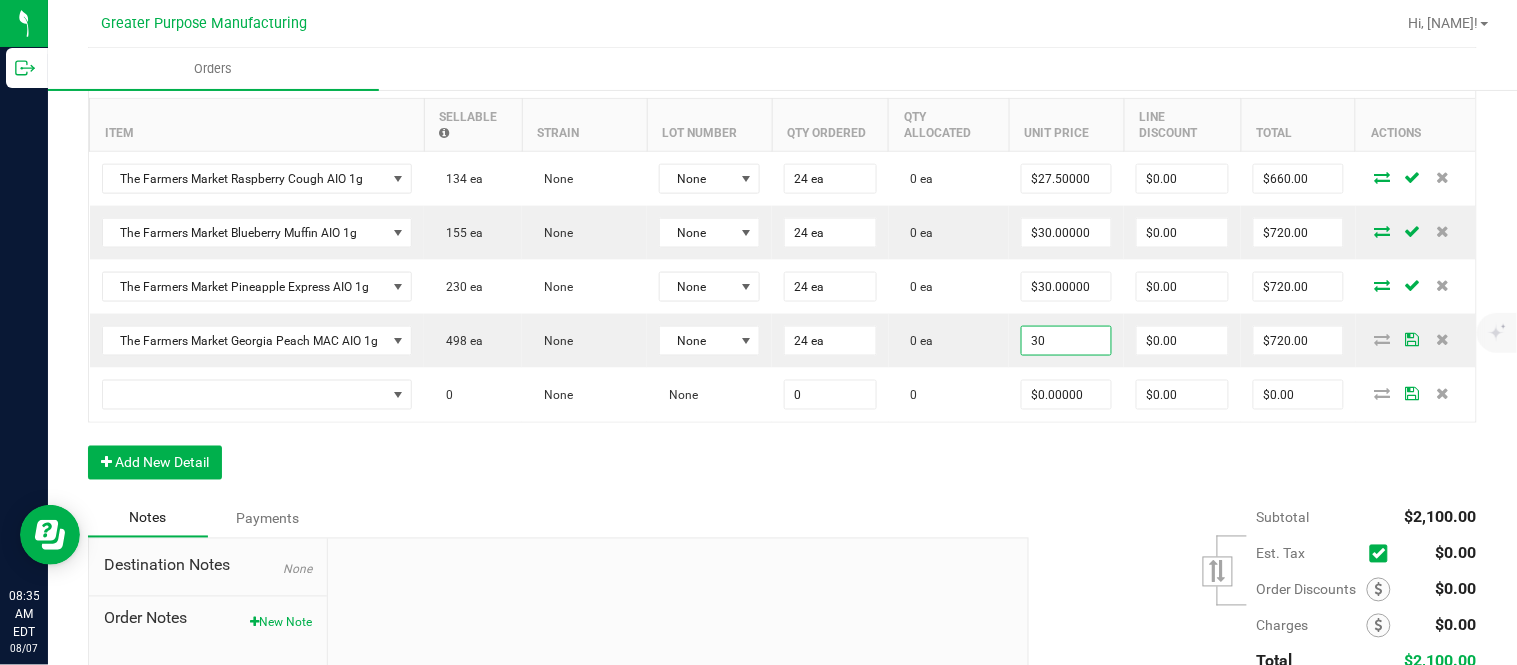 type on "$30.00000" 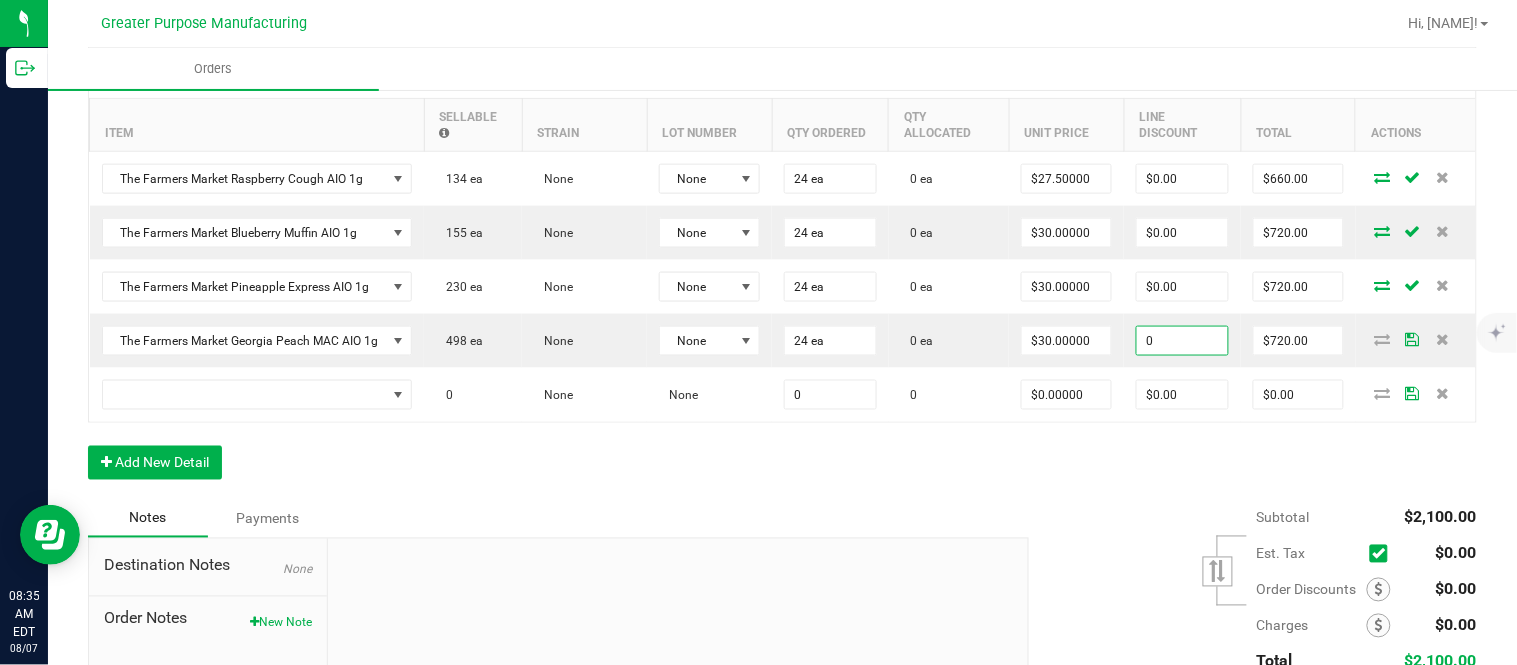 type on "$0.00" 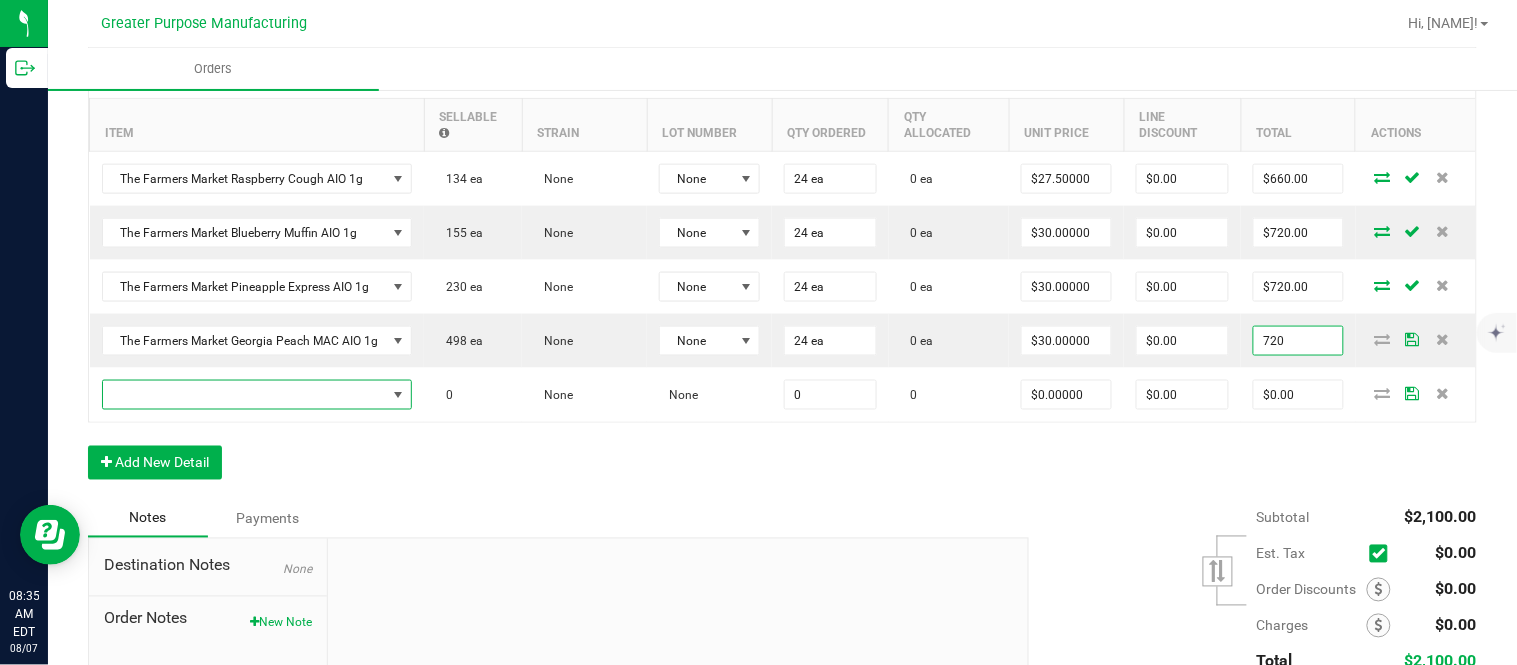 type on "$720.00" 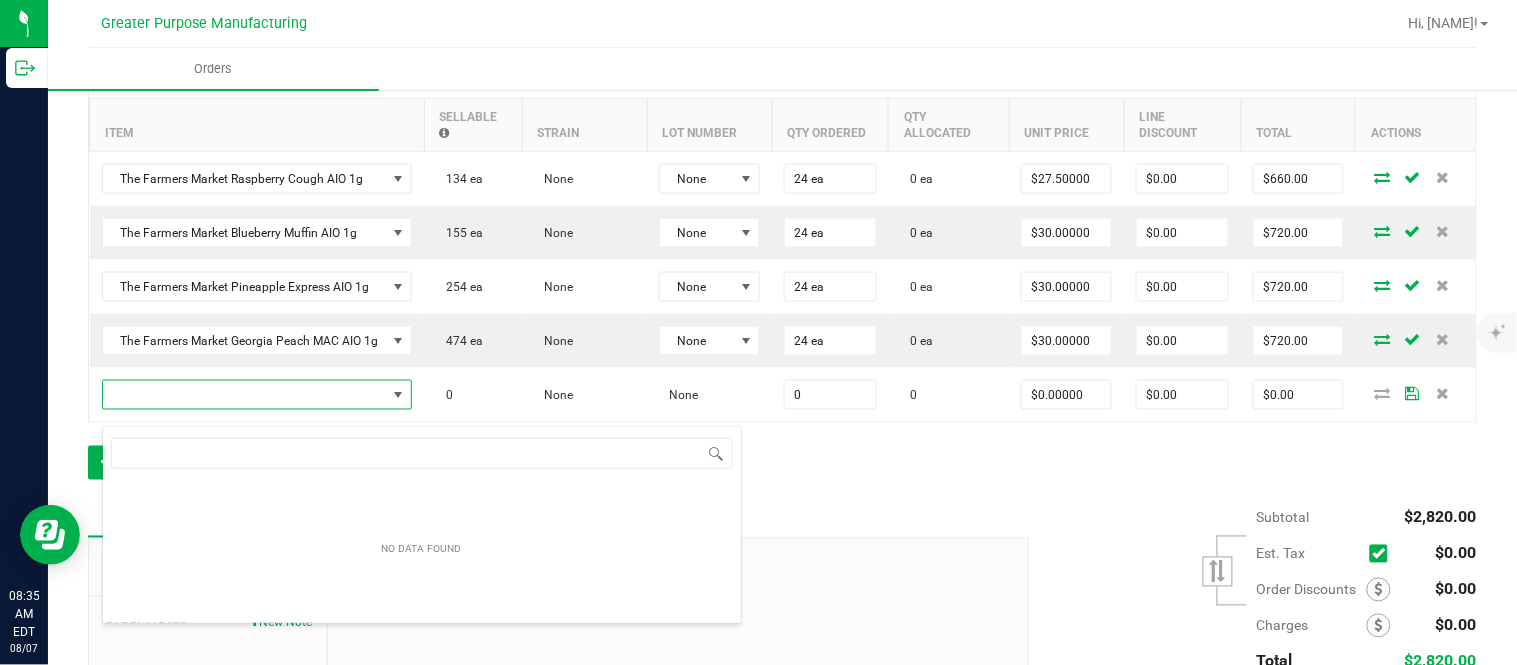 scroll, scrollTop: 99970, scrollLeft: 99691, axis: both 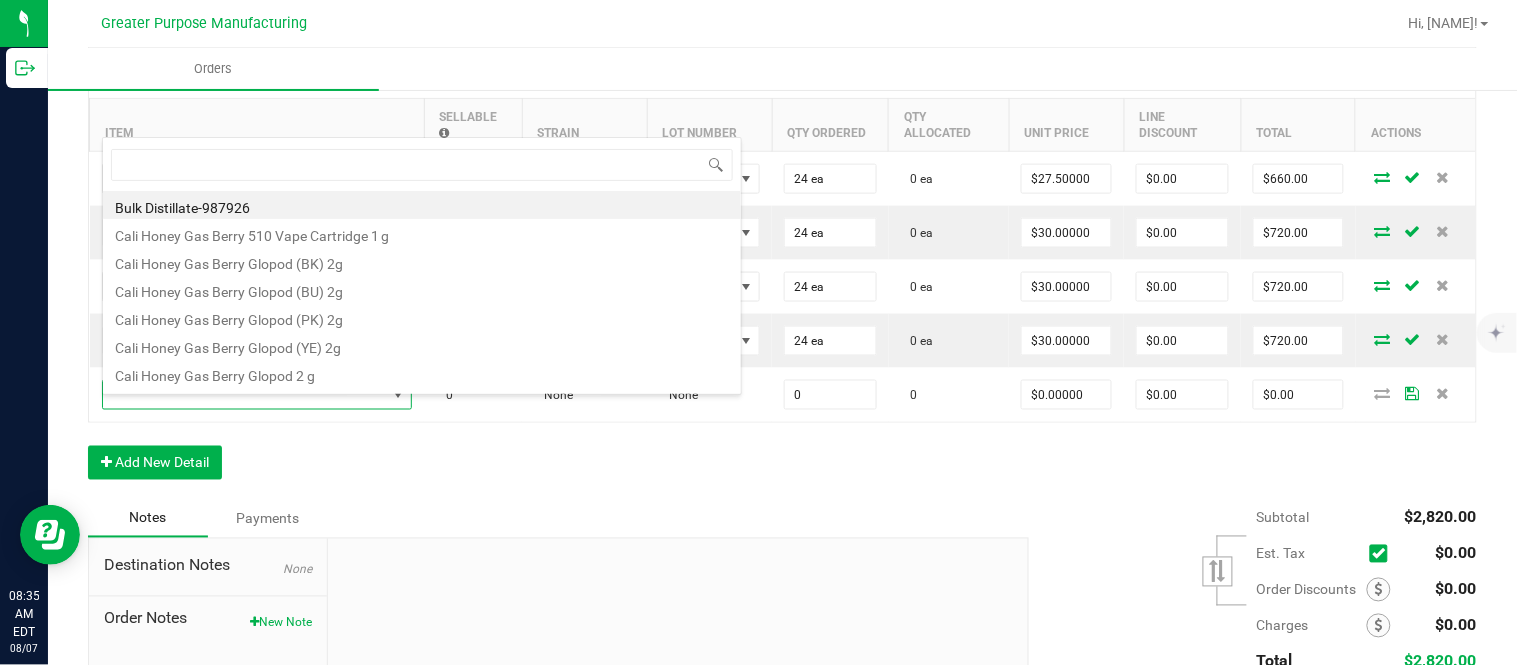 type on "1.3.13.1012.0" 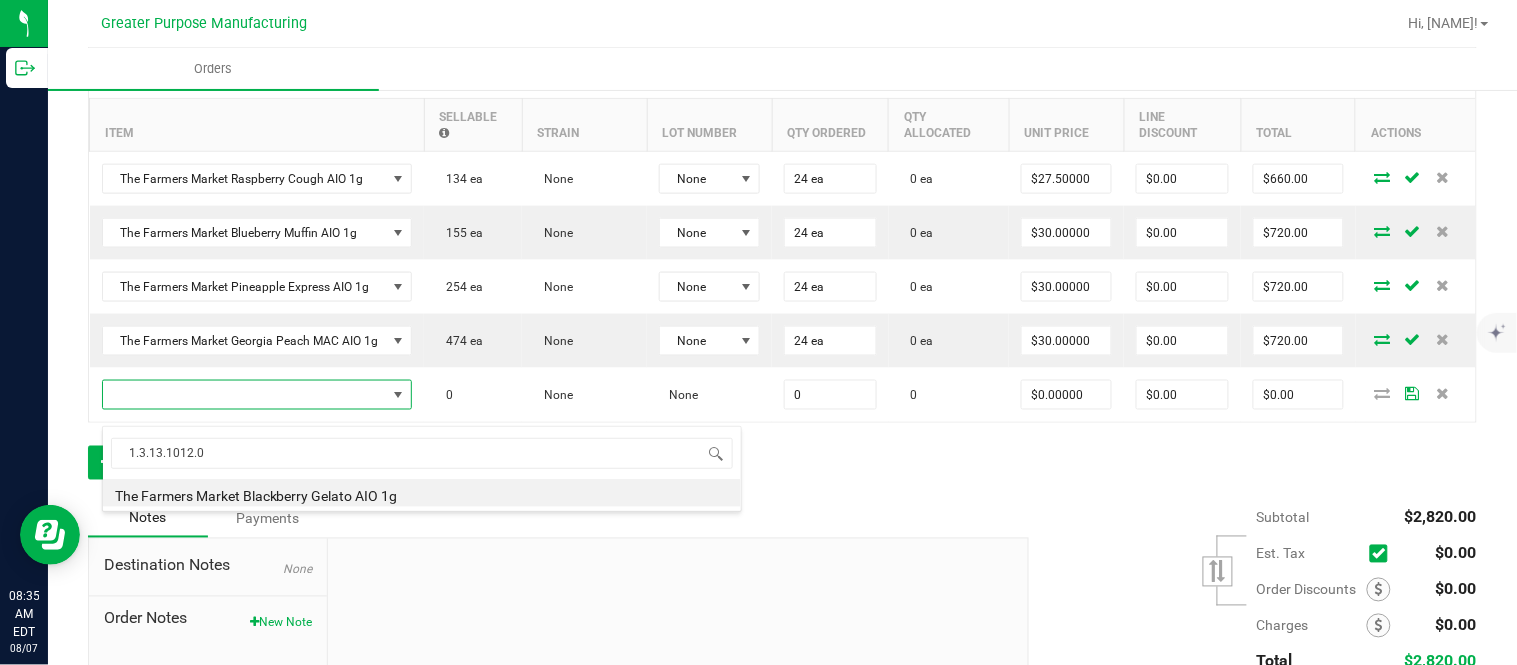 type on "0 ea" 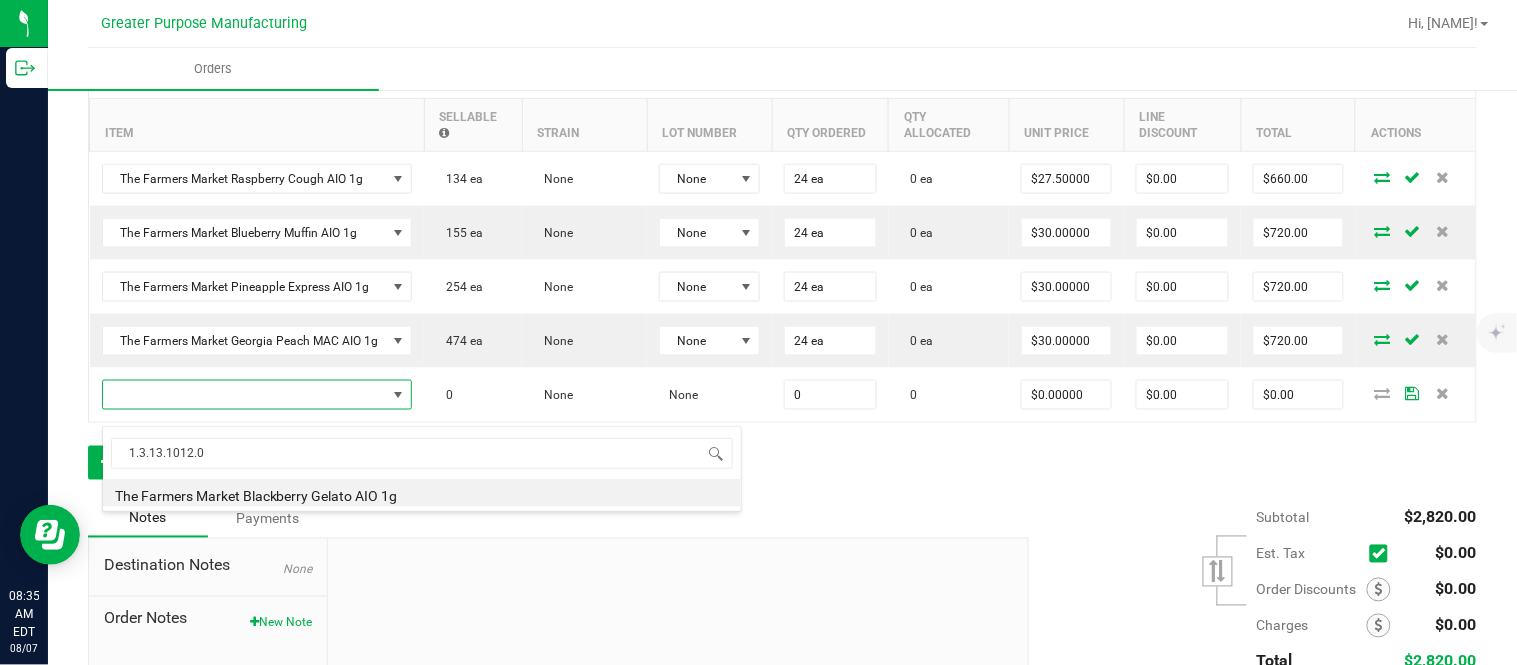 type on "$30.00000" 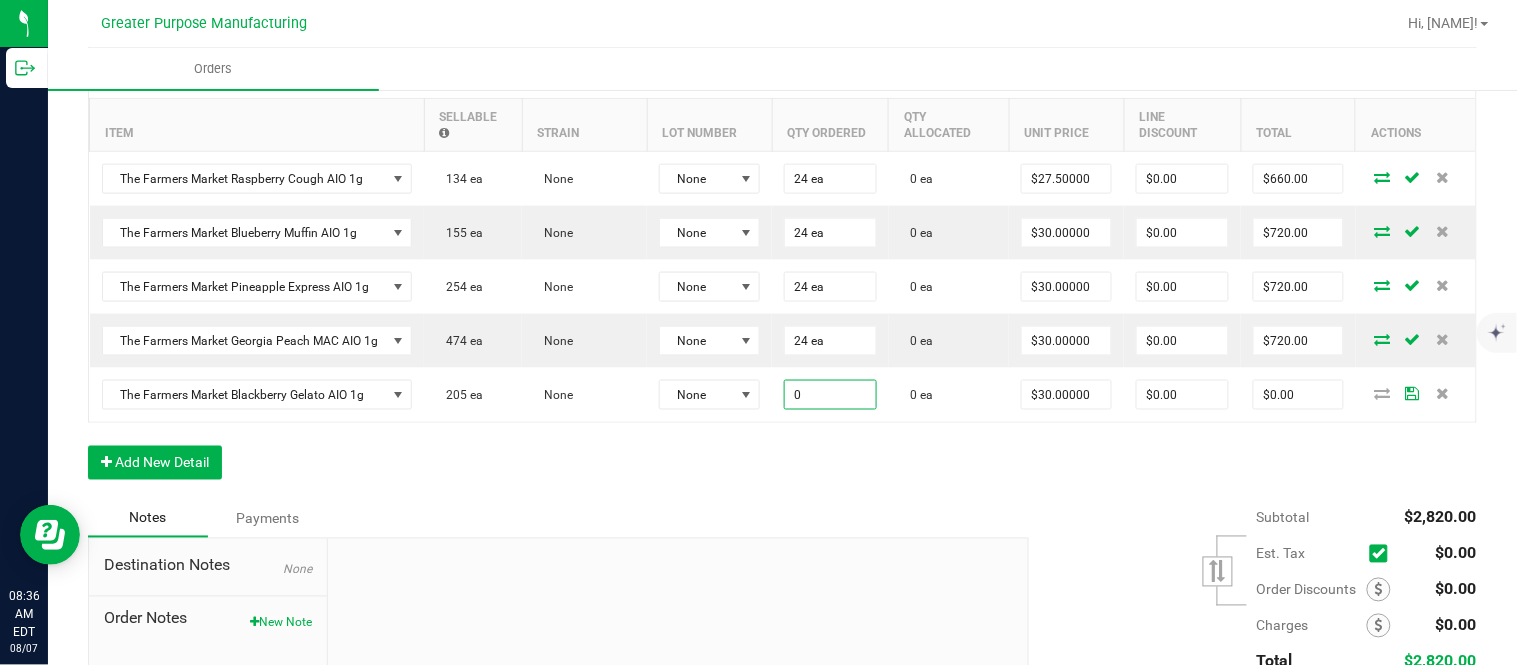 paste on "24" 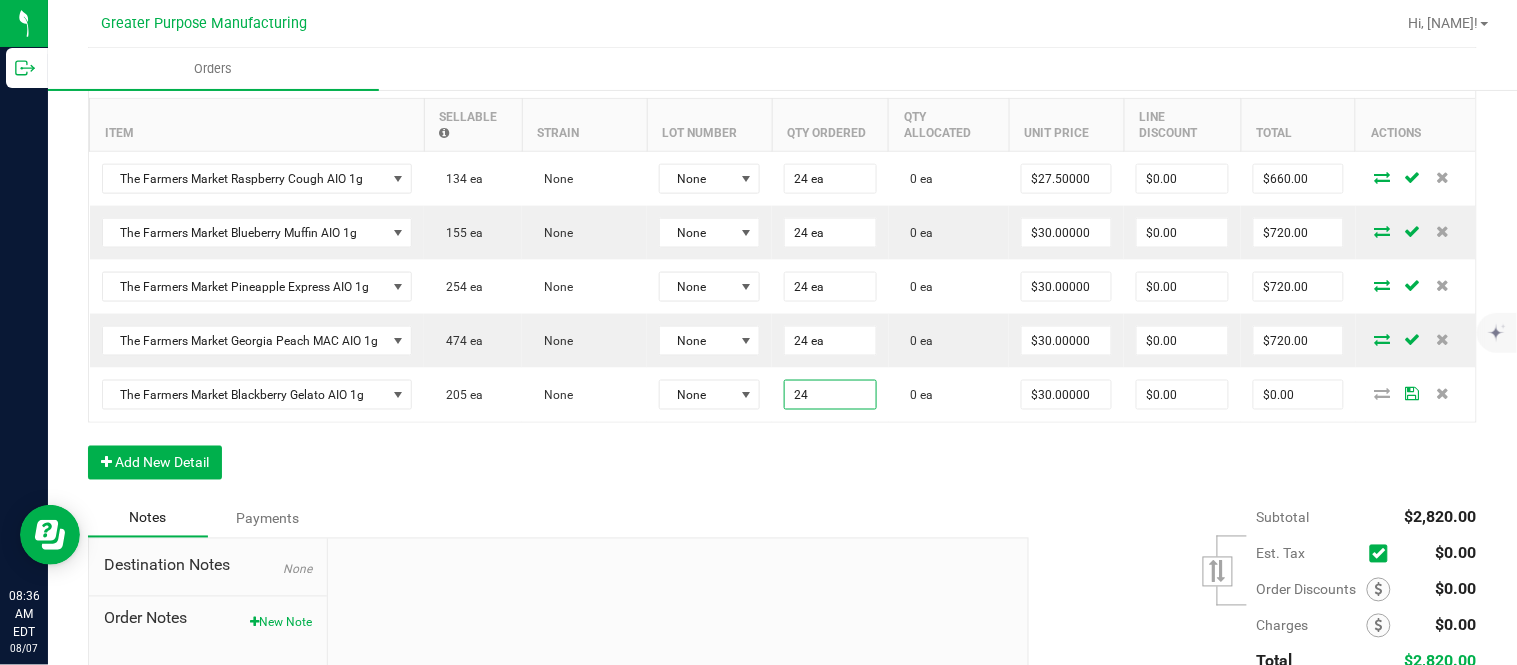 type on "24 ea" 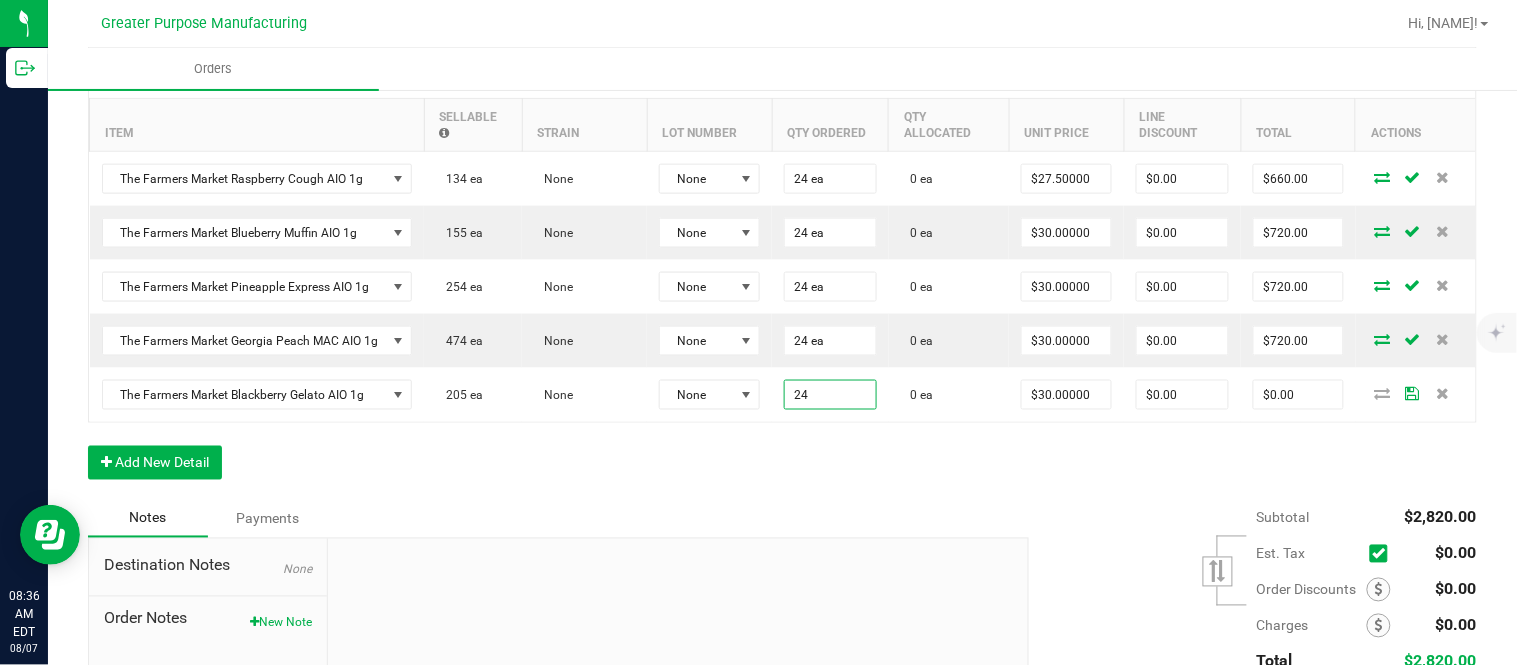 type on "30" 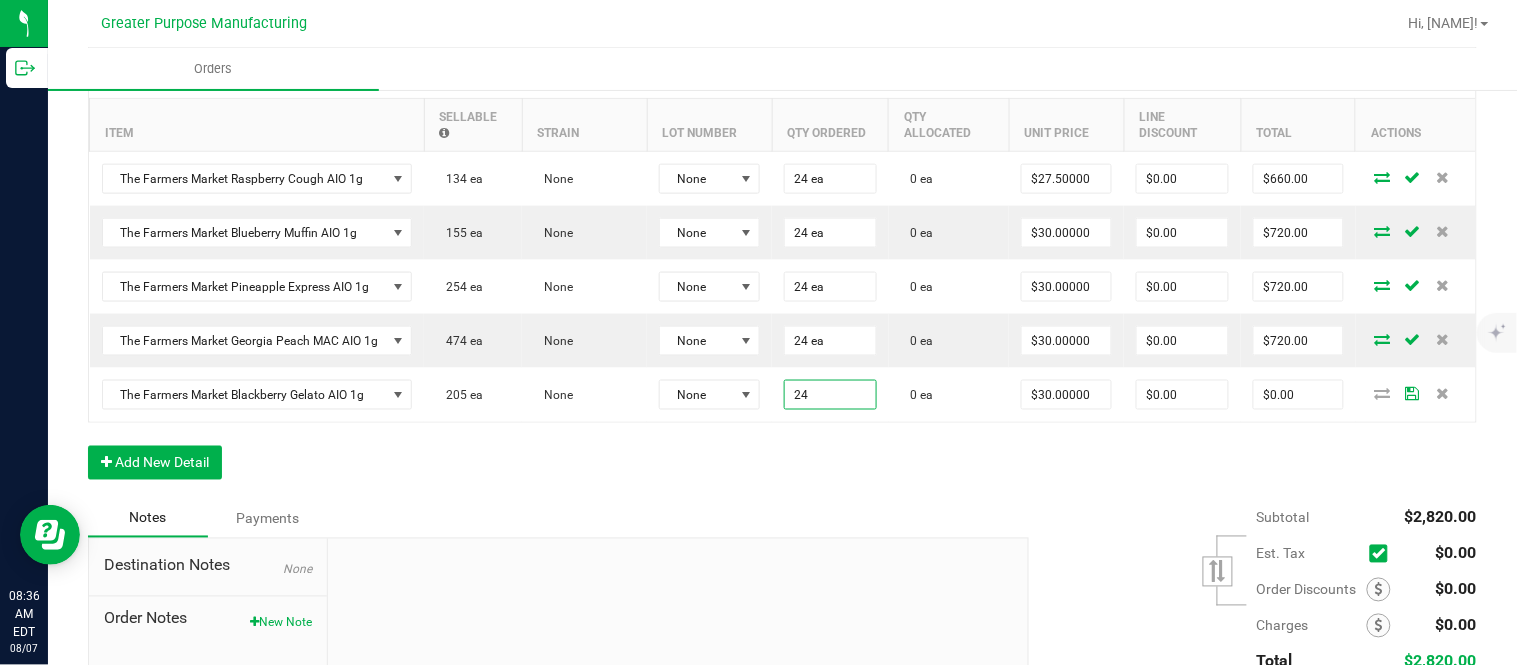 type on "$720.00" 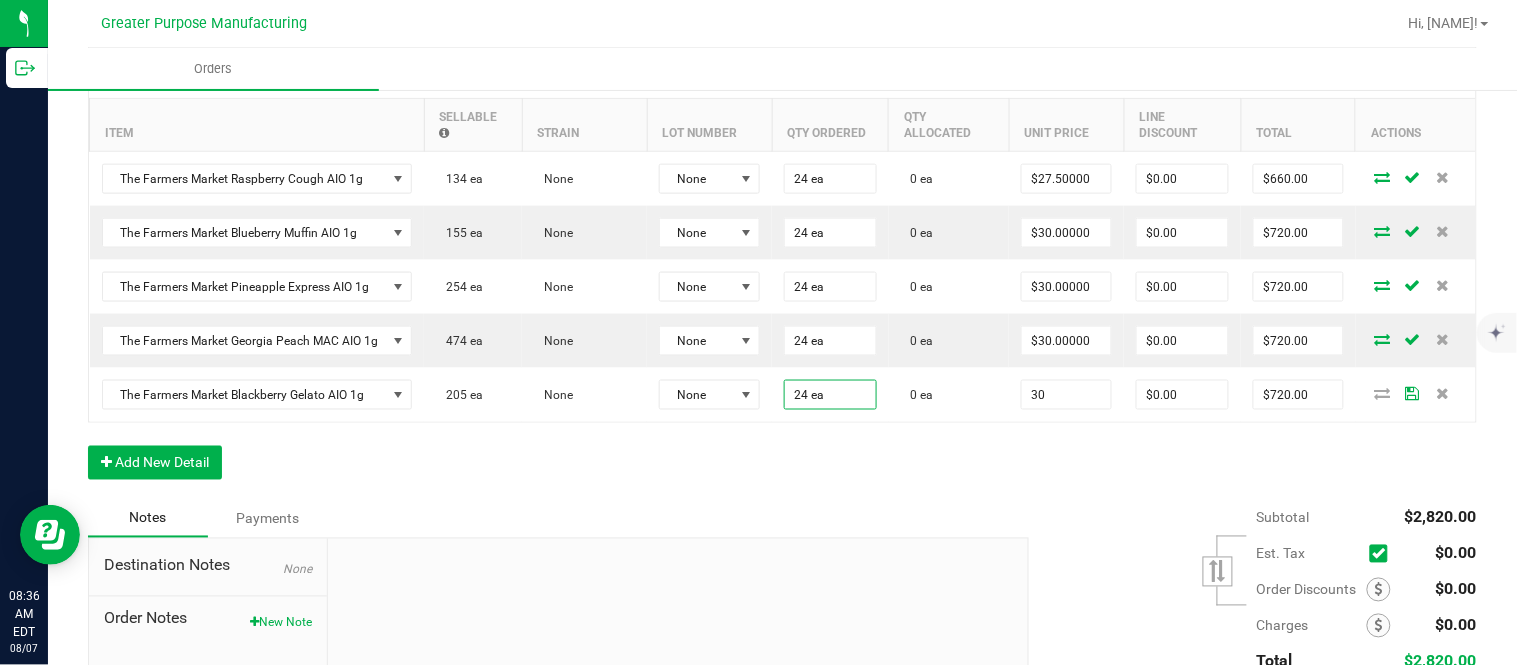type on "$30.00000" 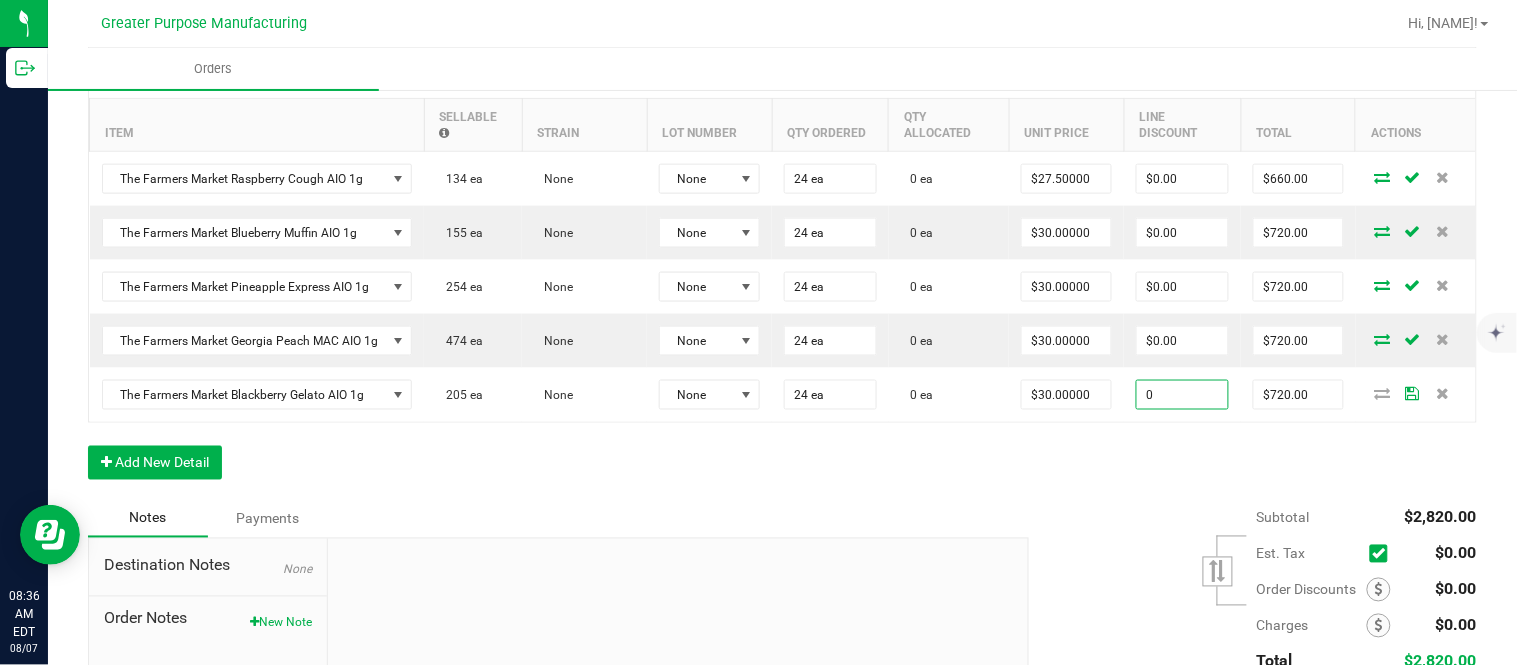 type on "$0.00" 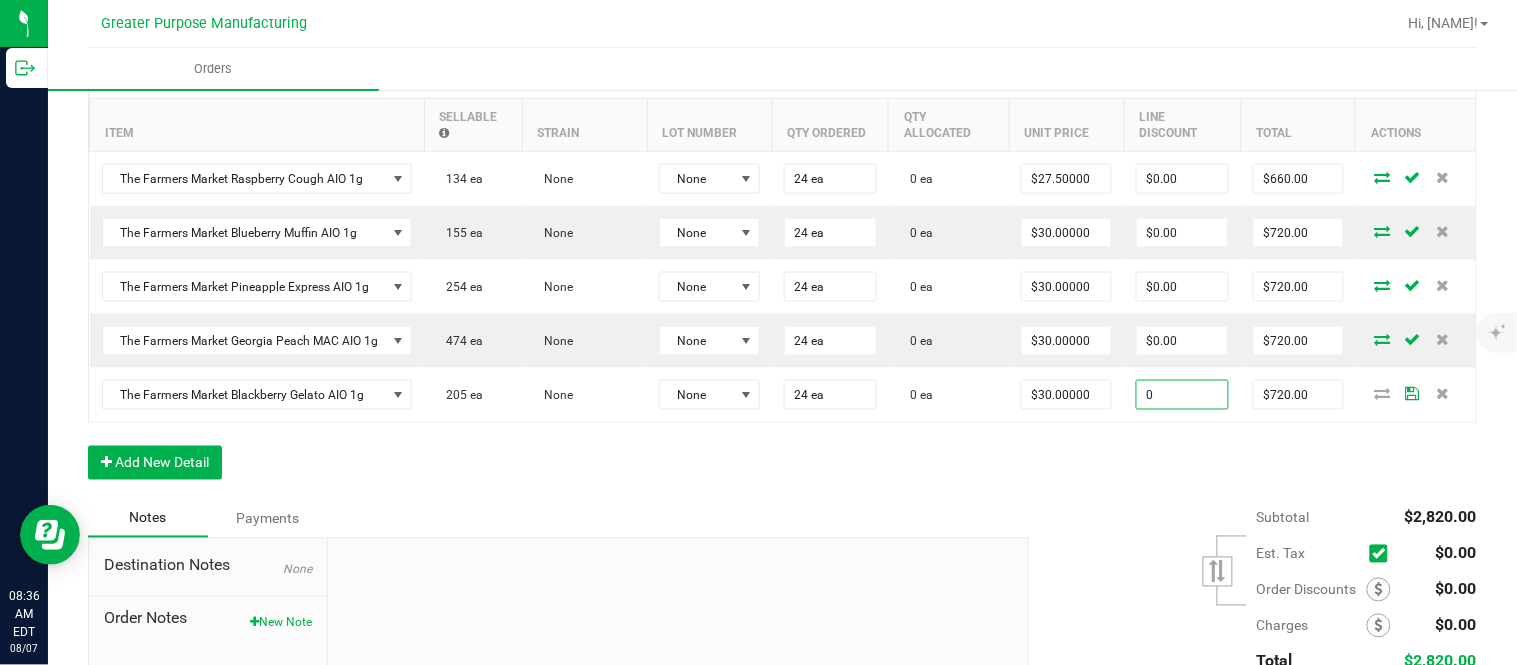 type on "720" 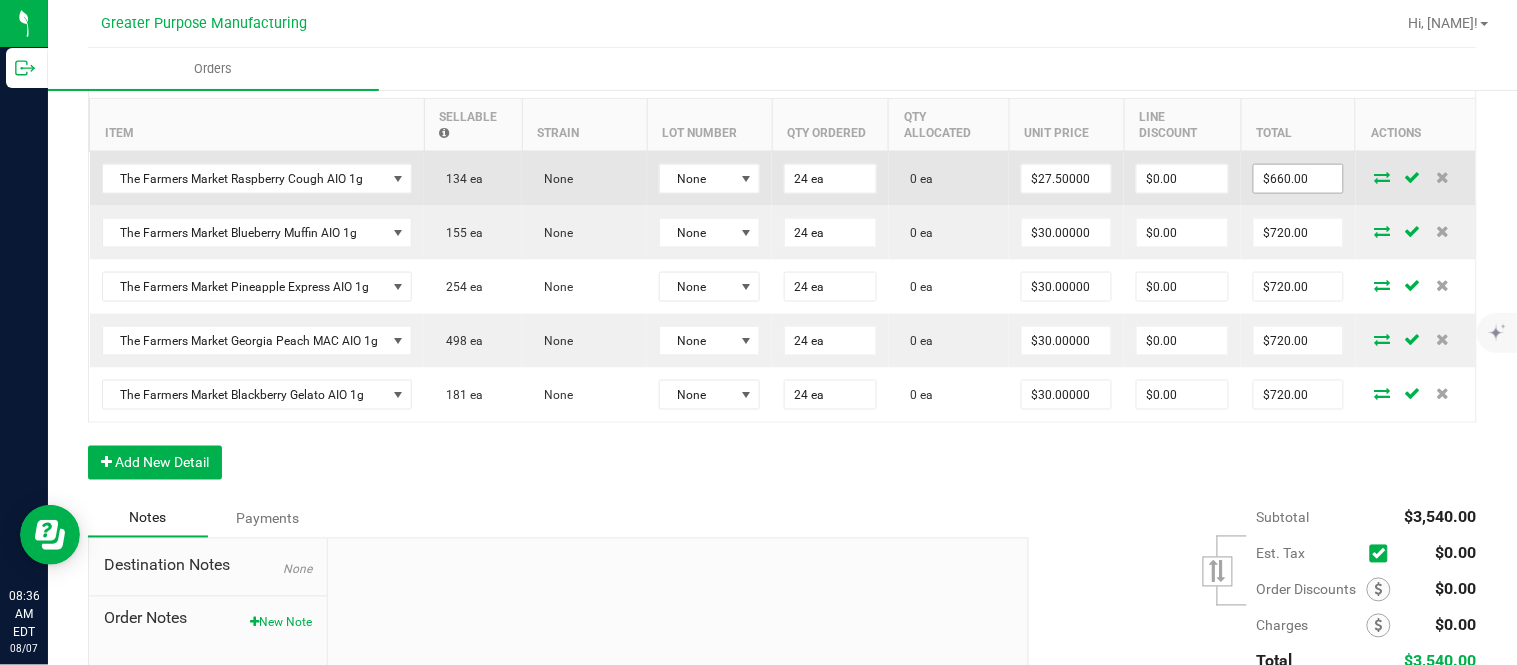 click on "$660.00" at bounding box center [1298, 179] 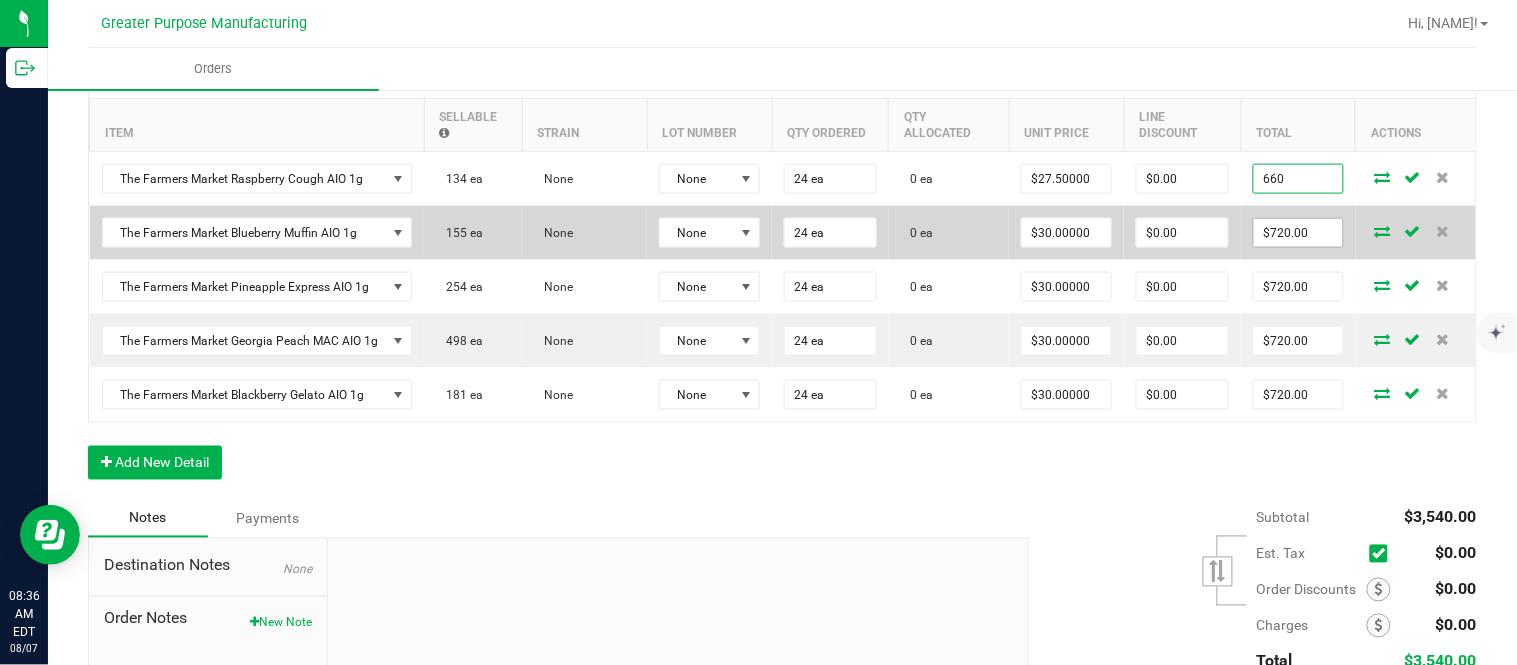 click on "$720.00" at bounding box center (1298, 233) 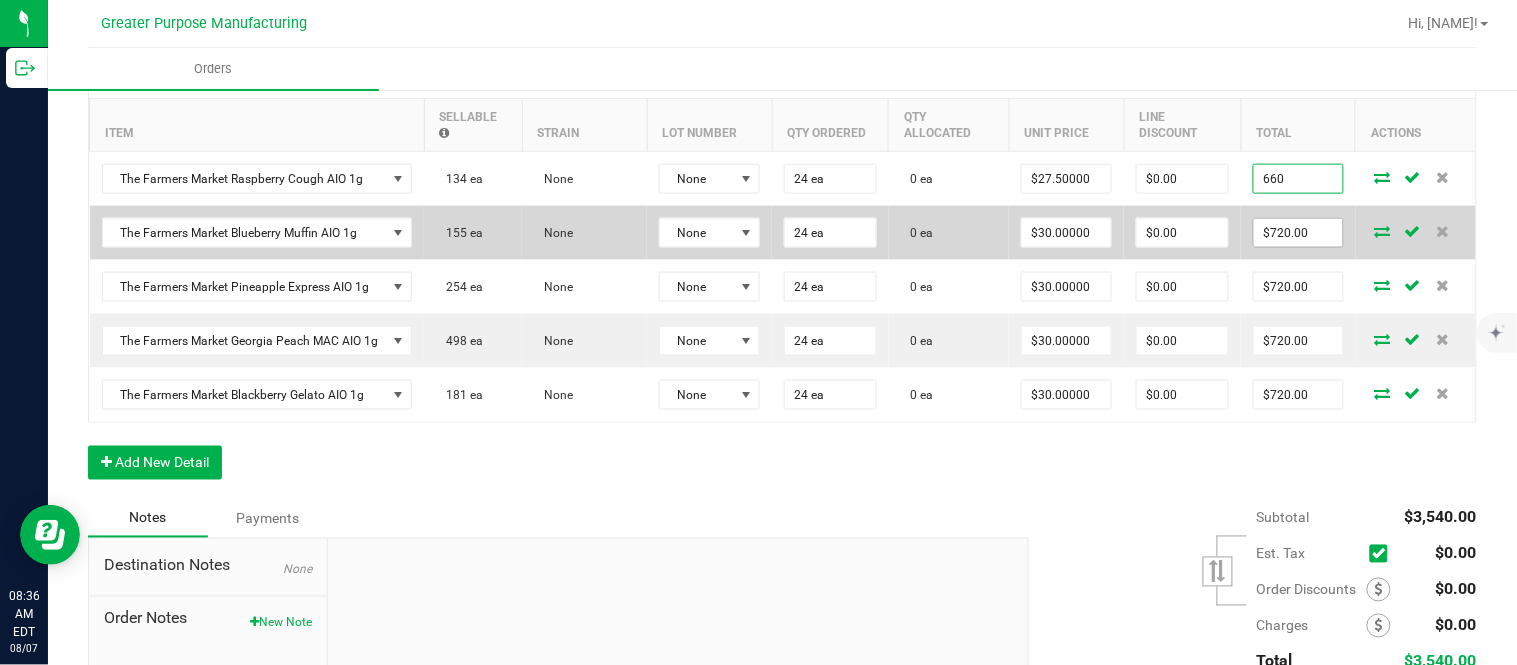 type on "$660.00" 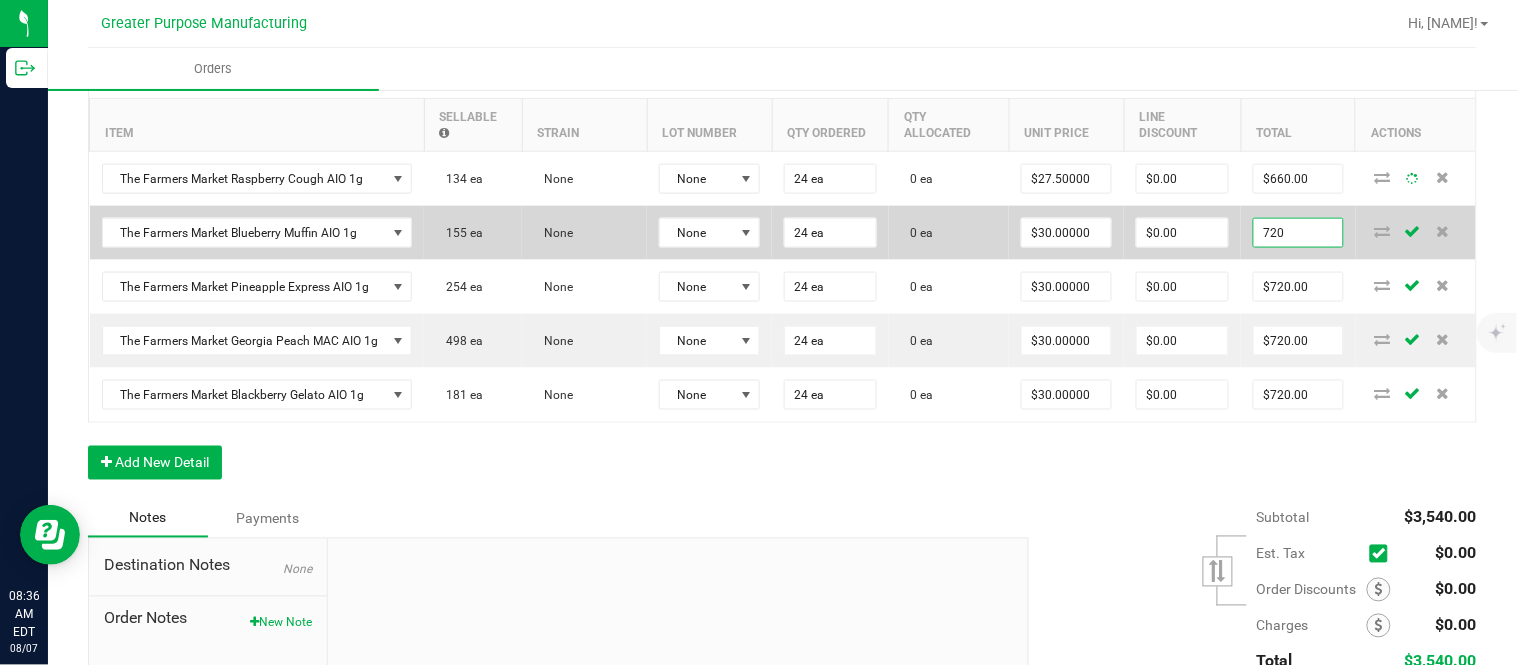 paste on "66" 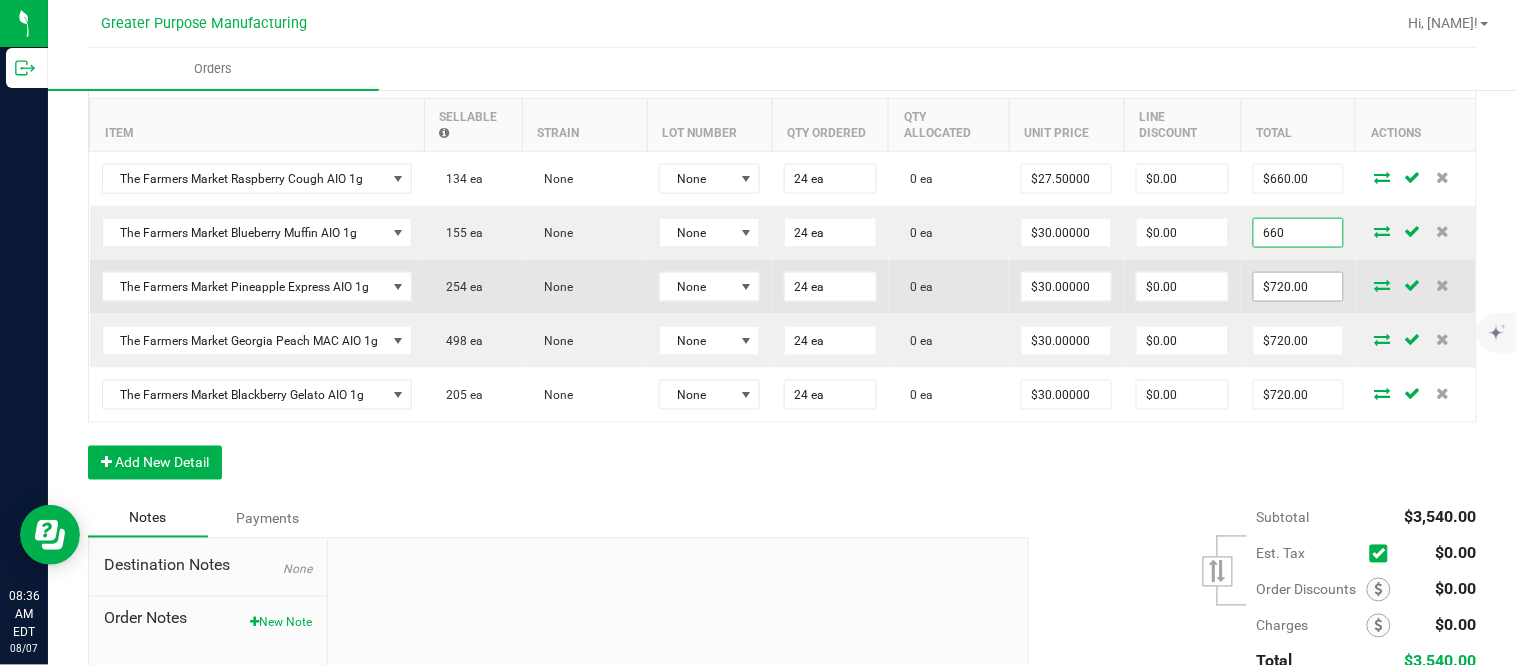 type on "660" 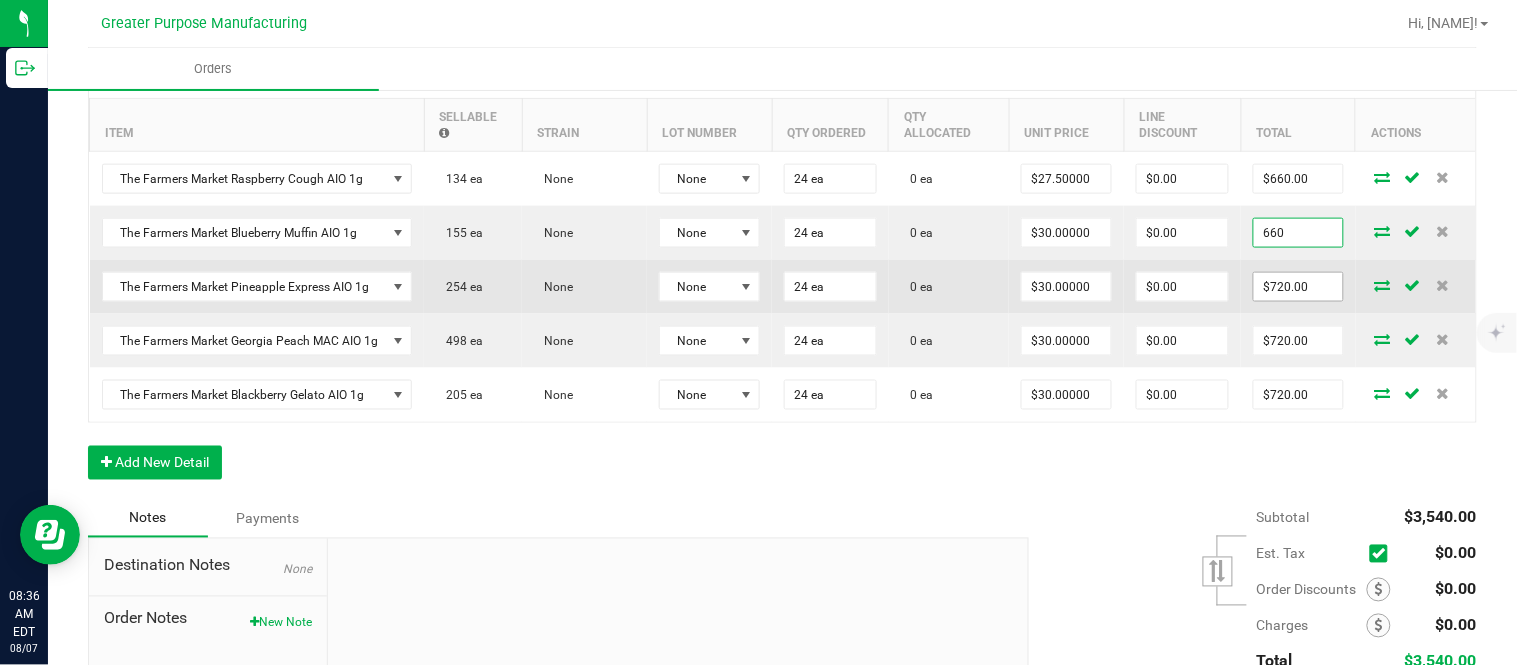 click on "$720.00" at bounding box center [1298, 287] 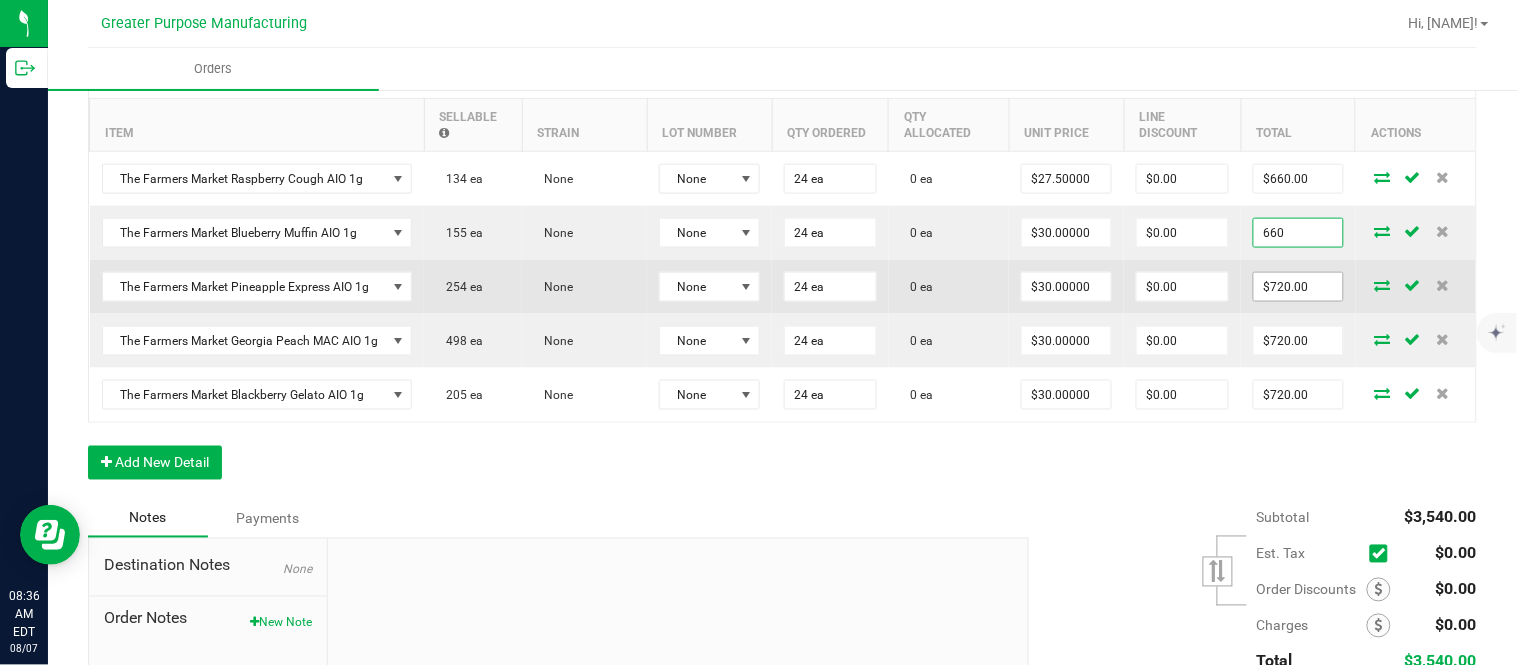 type on "$27.50000" 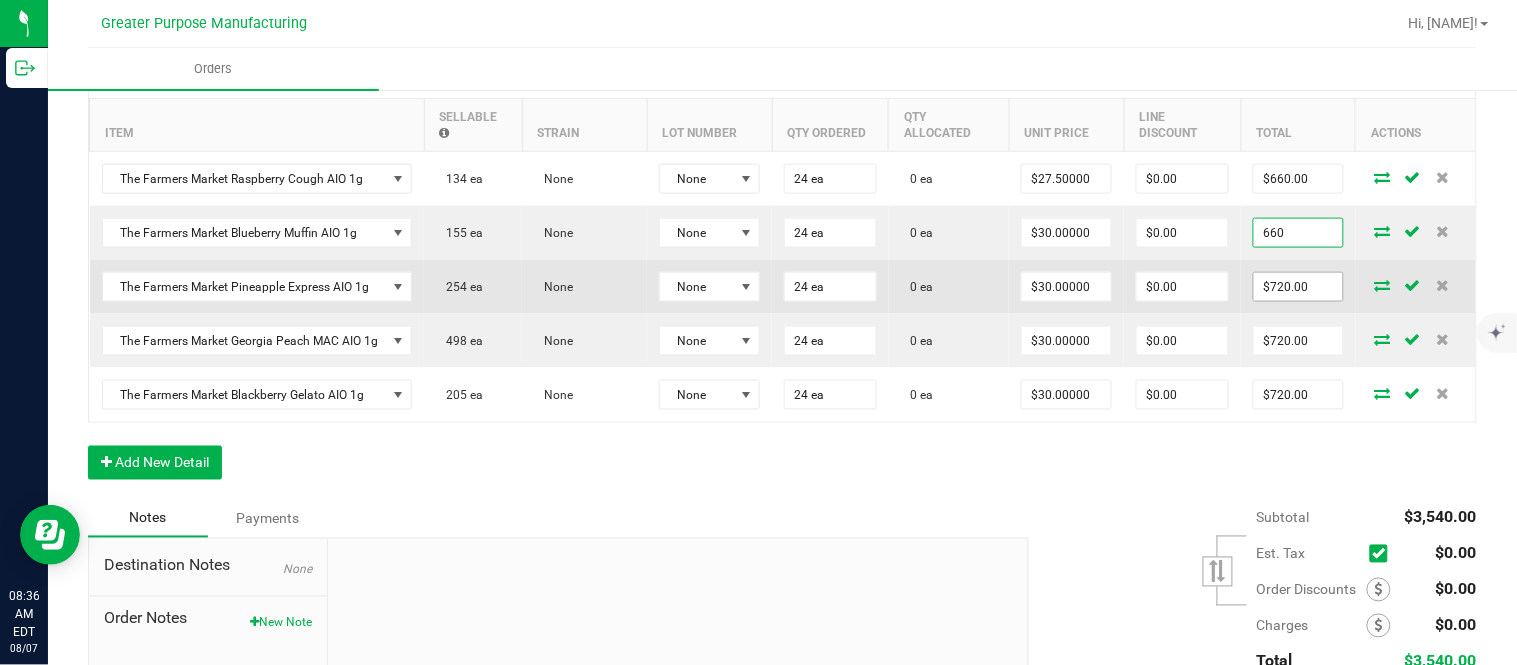 type on "$660.00" 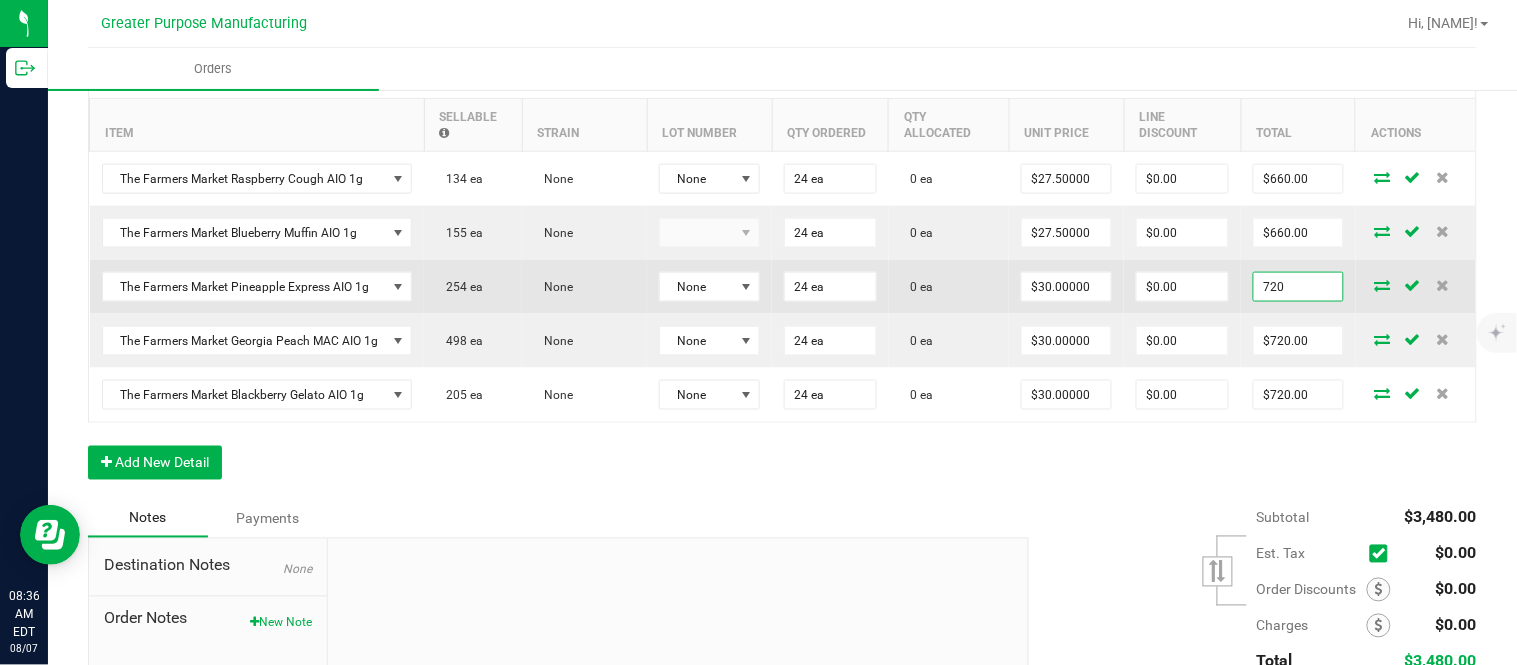 paste on "66" 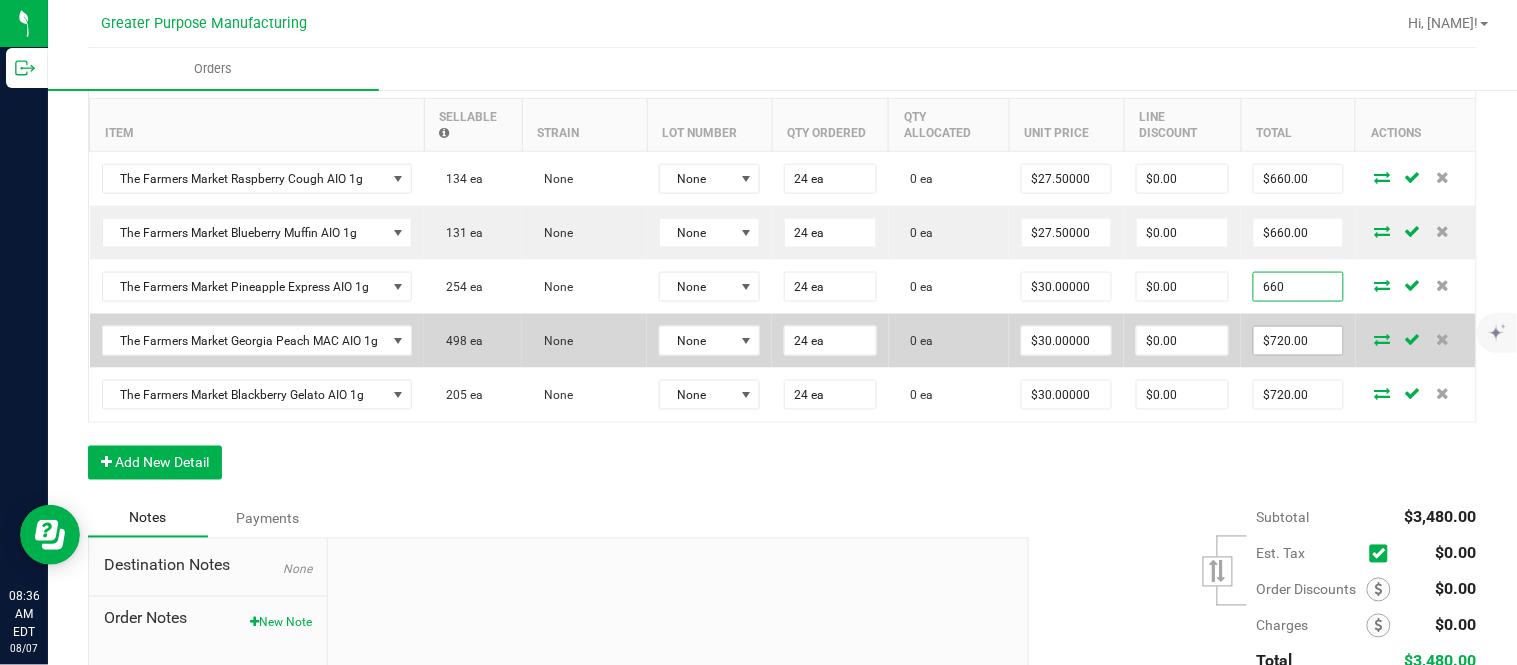type on "660" 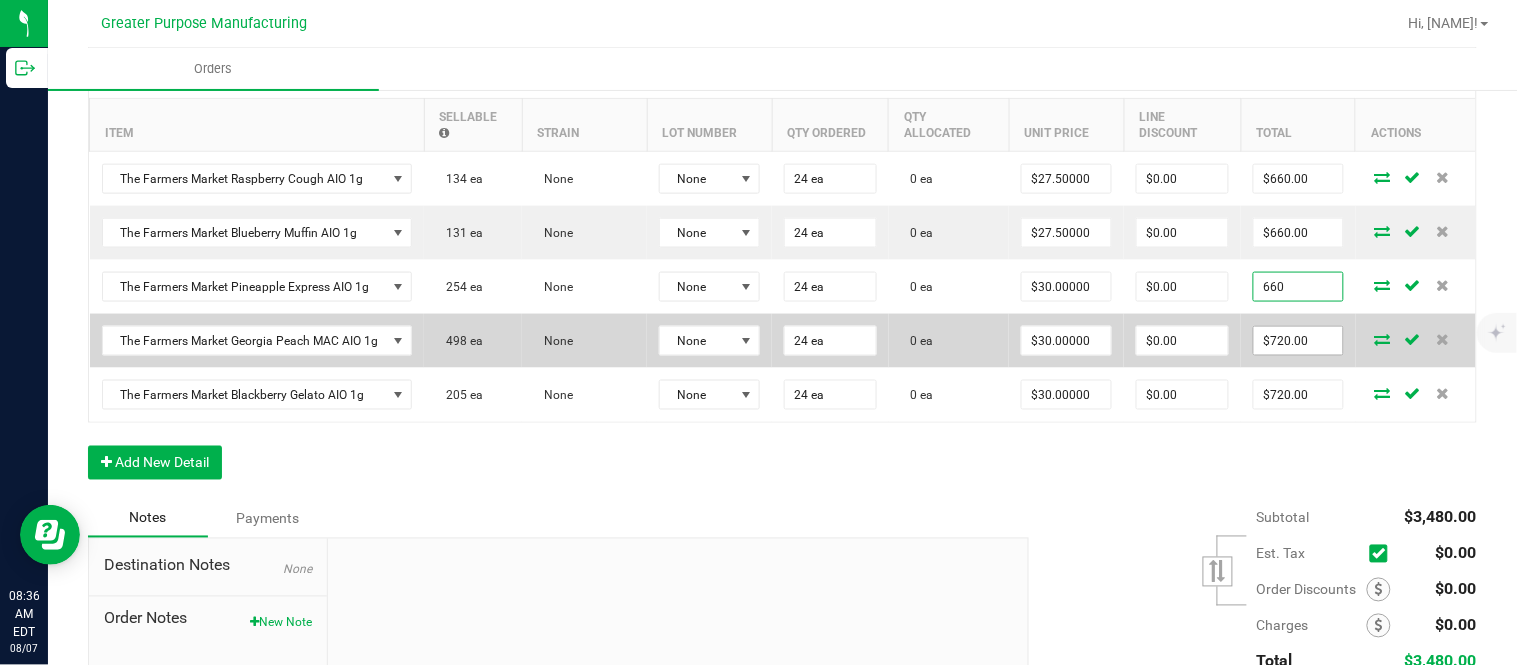 click on "$720.00" at bounding box center (1298, 341) 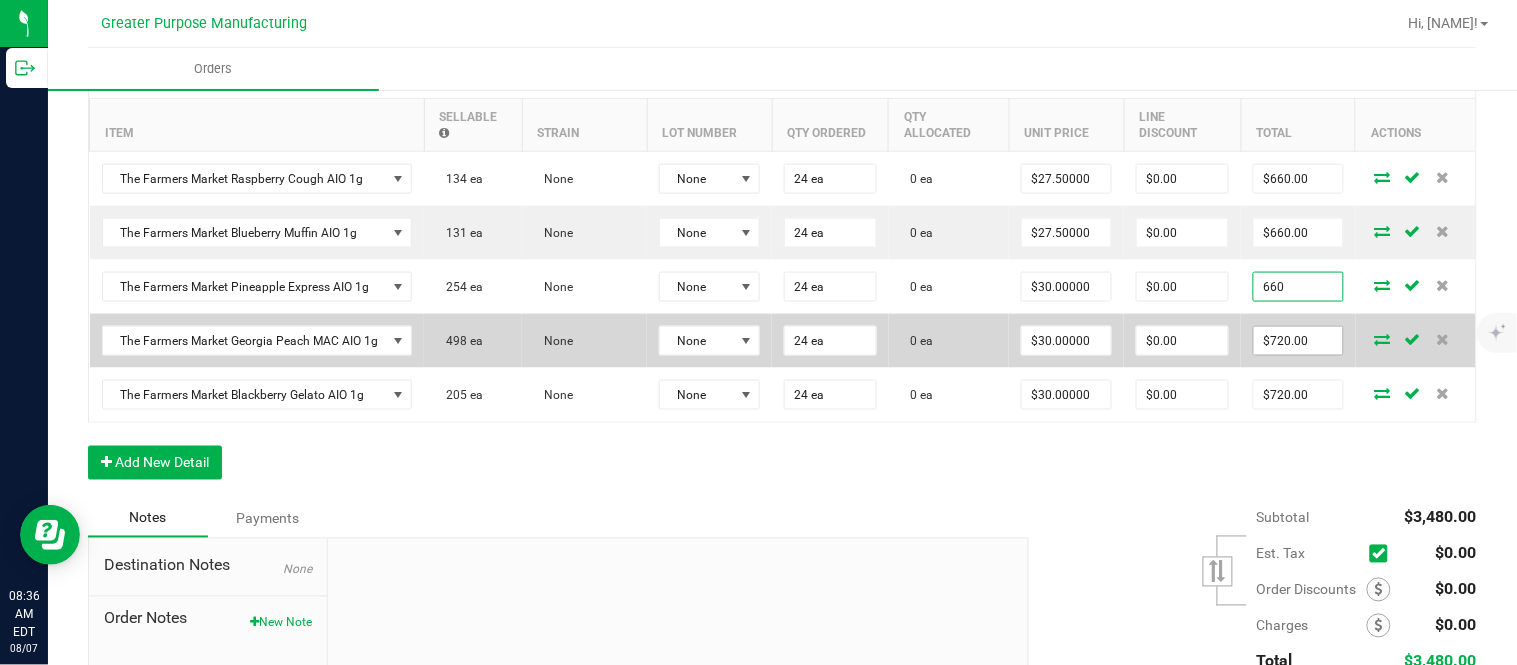 type on "$27.50000" 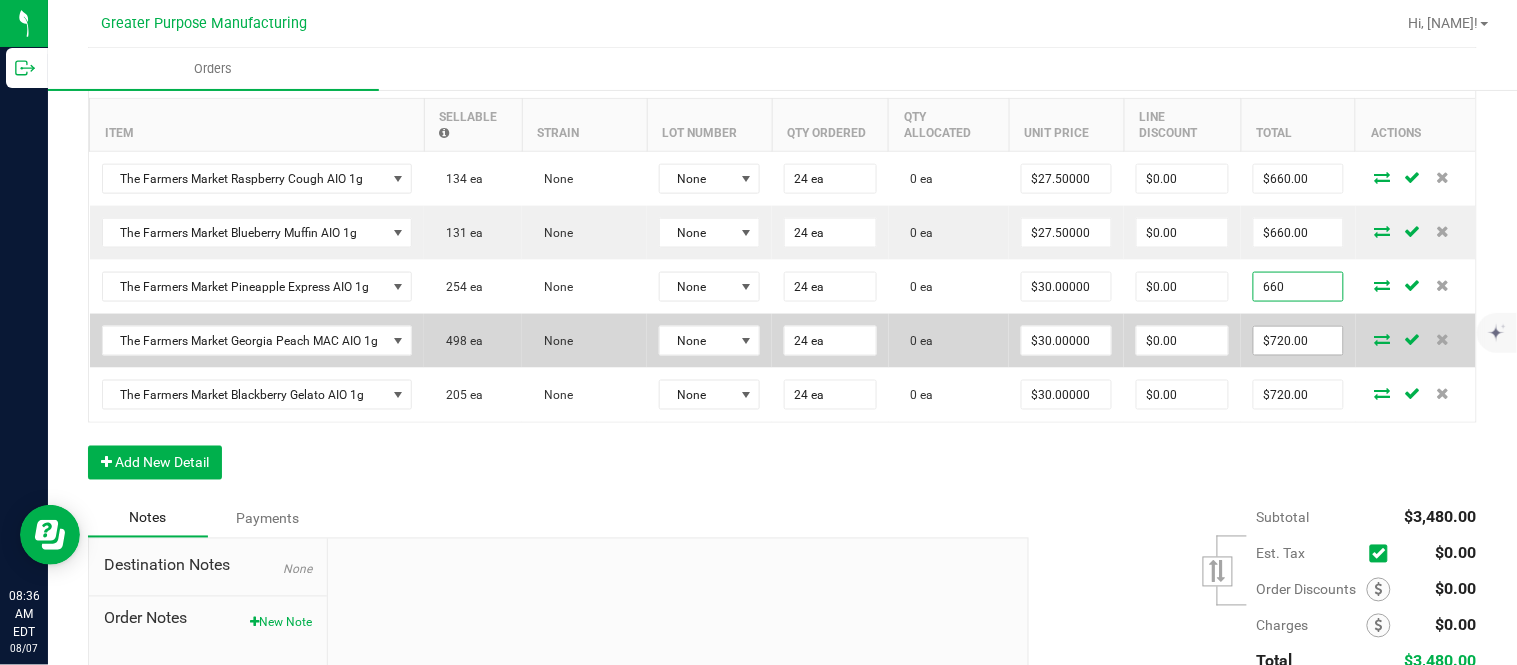 type on "$660.00" 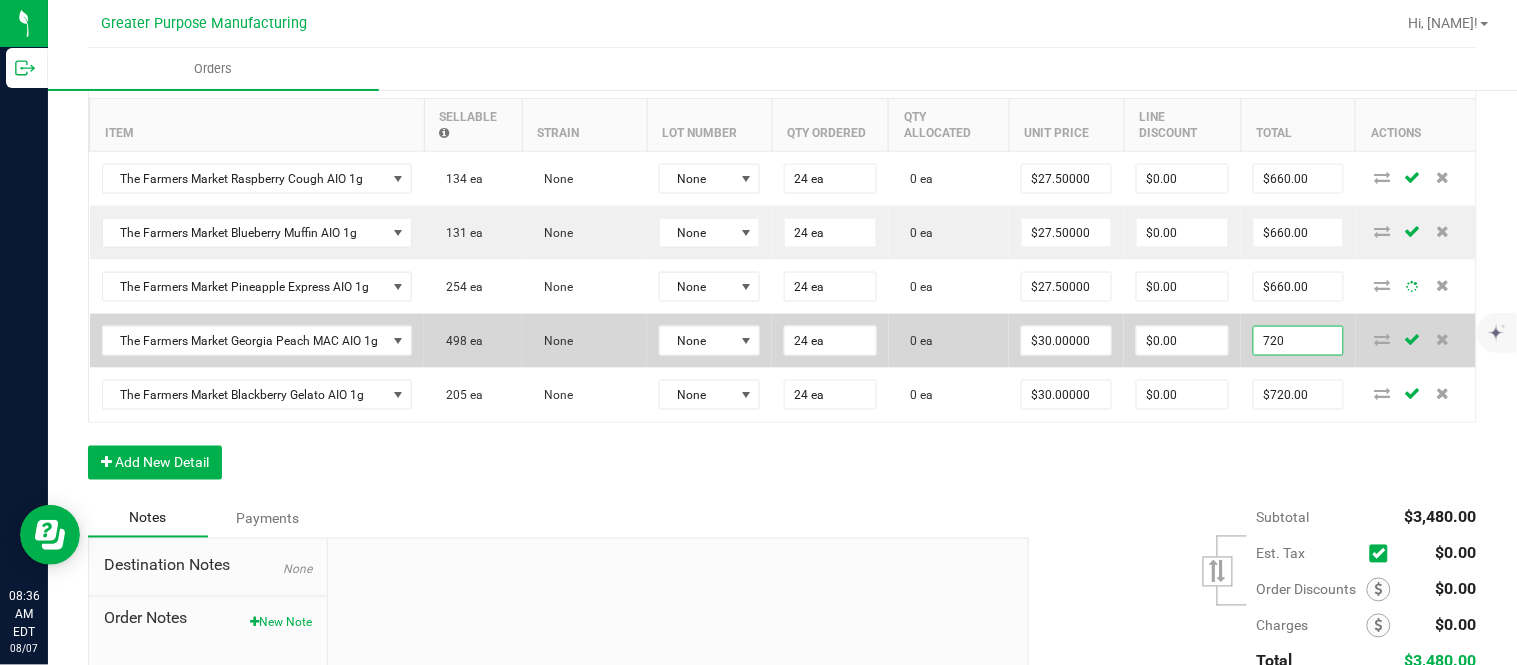 paste on "66" 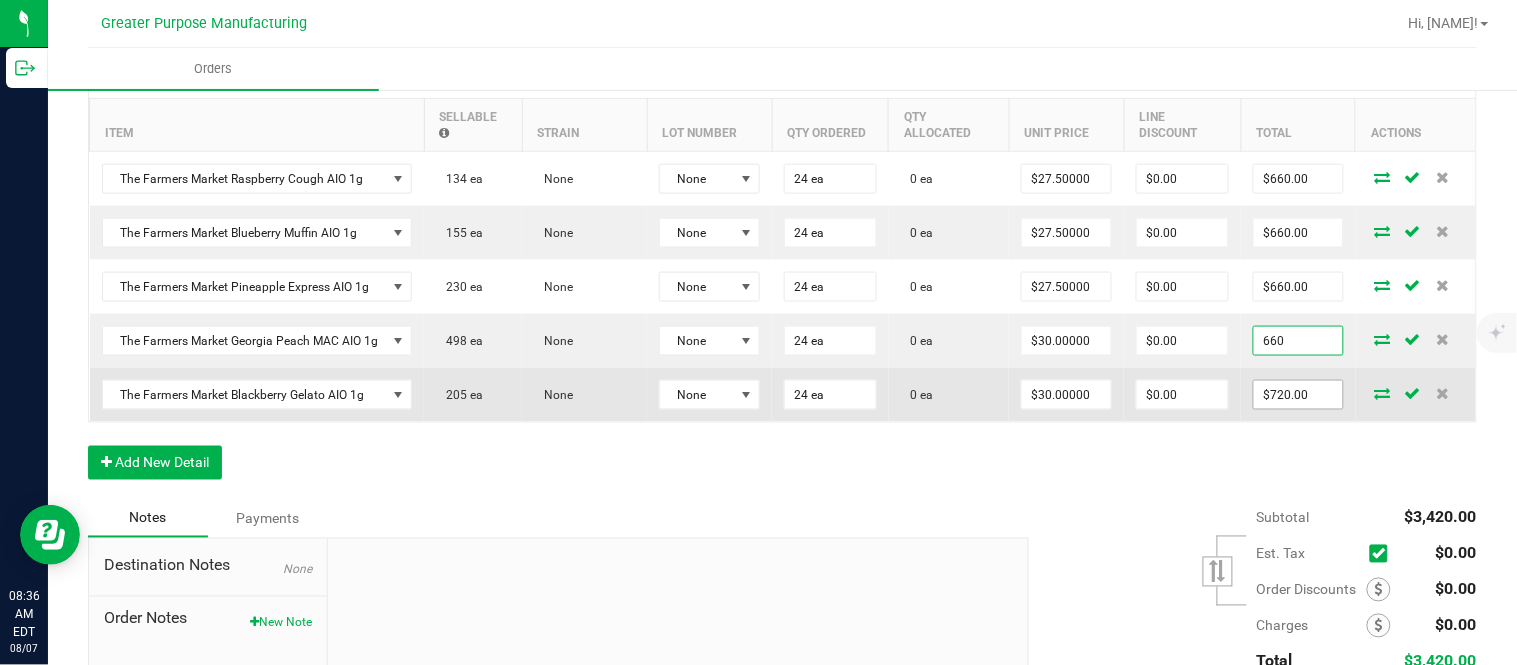 type on "660" 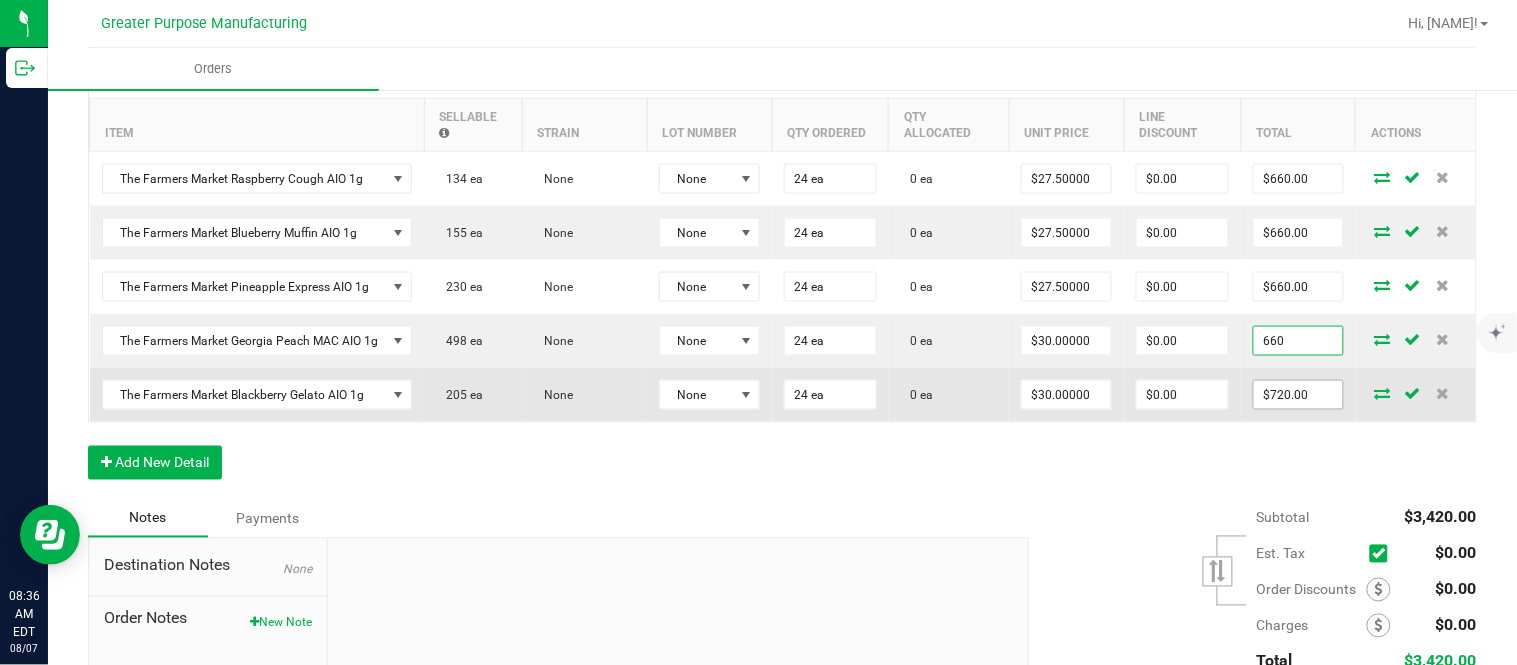 click on "$720.00" at bounding box center (1298, 395) 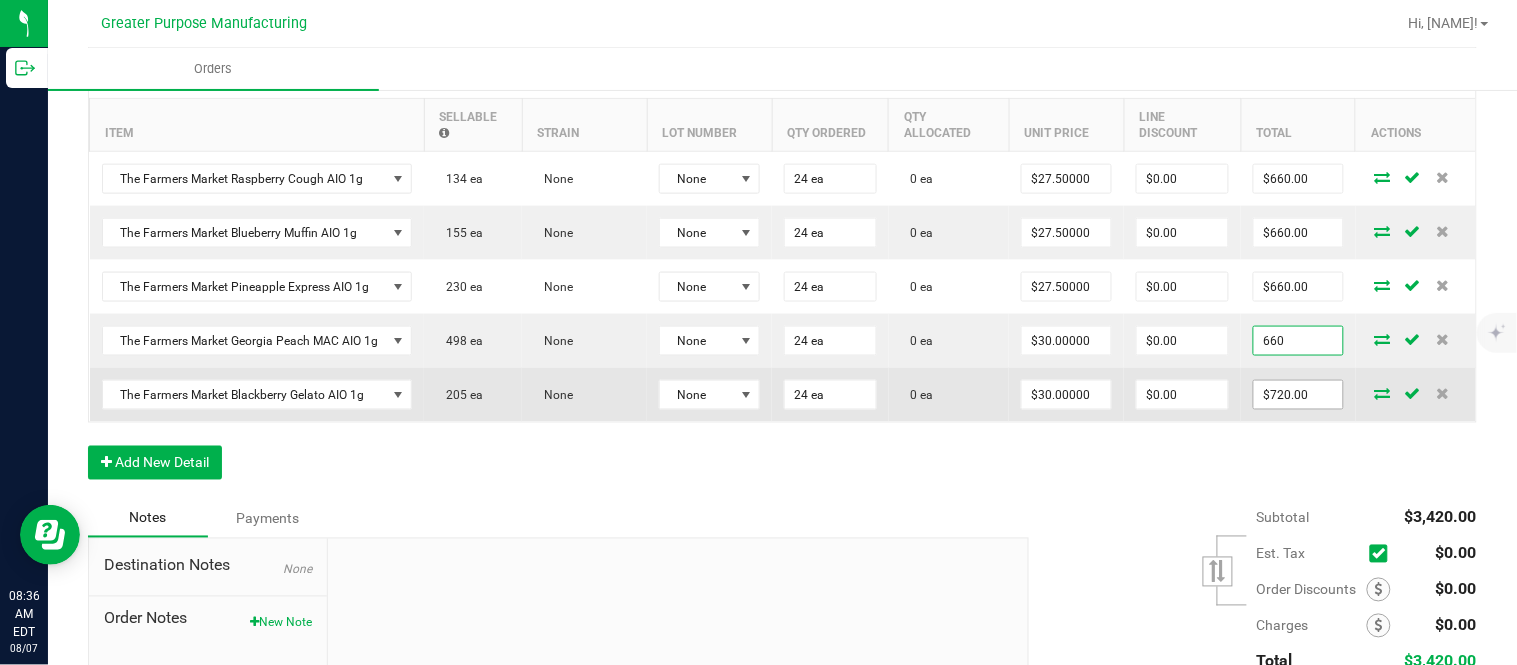 type on "$27.50000" 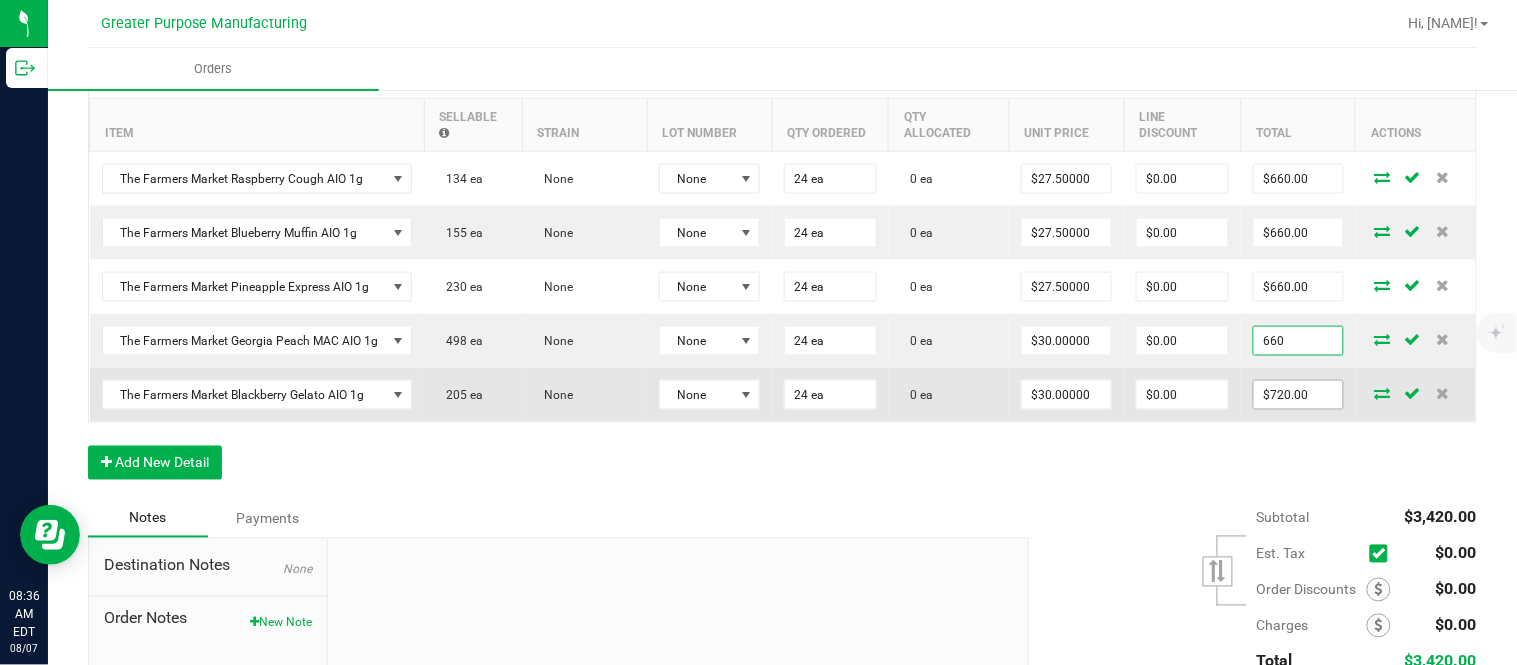 type on "$660.00" 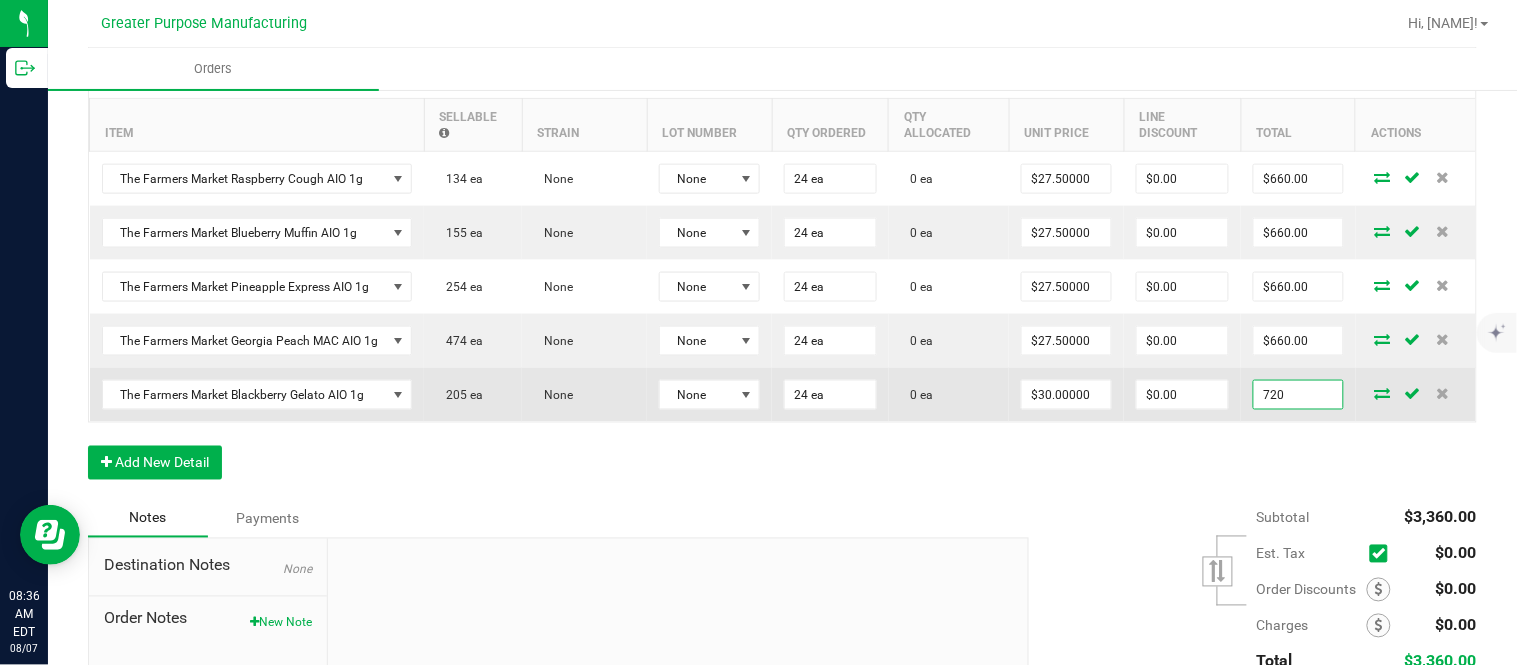 paste on "66" 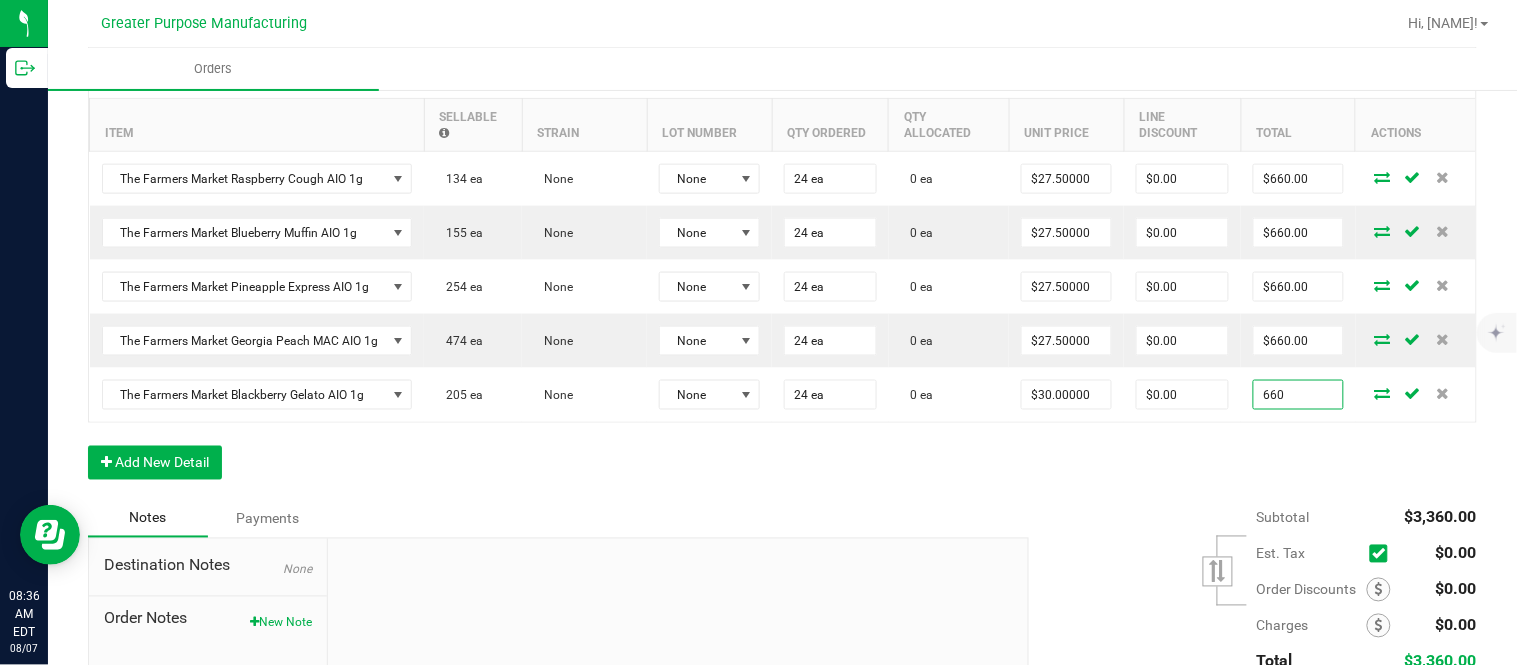 type on "660" 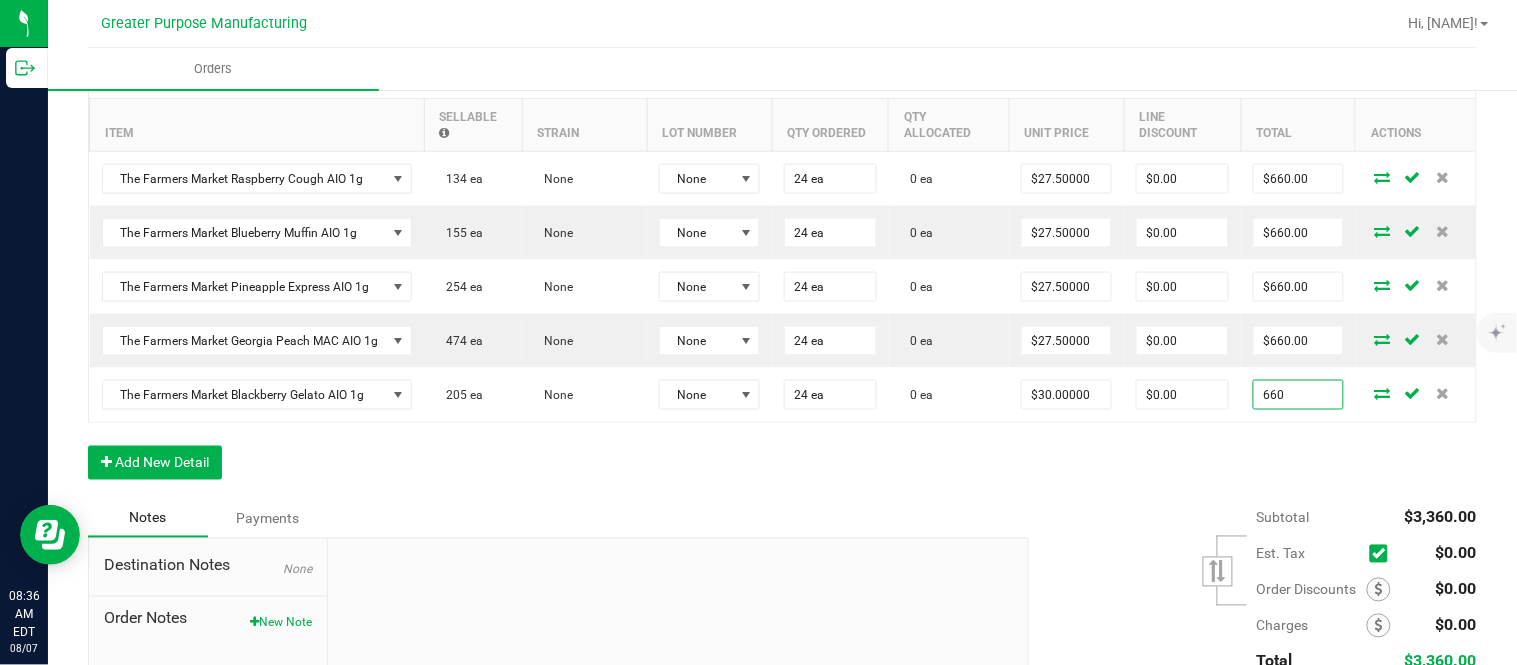 click on "Order Details Print All Labels Item Sellable Strain Lot Number Qty Ordered Qty Allocated Unit Price Line Discount Total Actions The Farmers Market Raspberry Cough AIO 1g 134 ea None None 24 ea 0 ea $27.50000 $0.00 $660.00 The Farmers Market Blueberry Muffin AIO 1g 155 ea None None 24 ea 0 ea $27.50000 $0.00 $660.00 The Farmers Market Pineapple Express AIO 1g 254 ea None None 24 ea 0 ea $27.50000 $0.00 $660.00 The Farmers Market Georgia Peach MAC AIO 1g 474 ea None None 24 ea 0 ea $27.50000 $0.00 $660.00 The Farmers Market Blackberry Gelato AIO 1g 205 ea None None 24 ea 0 ea $30.00000 $0.00 660
Add New Detail" at bounding box center [782, 273] 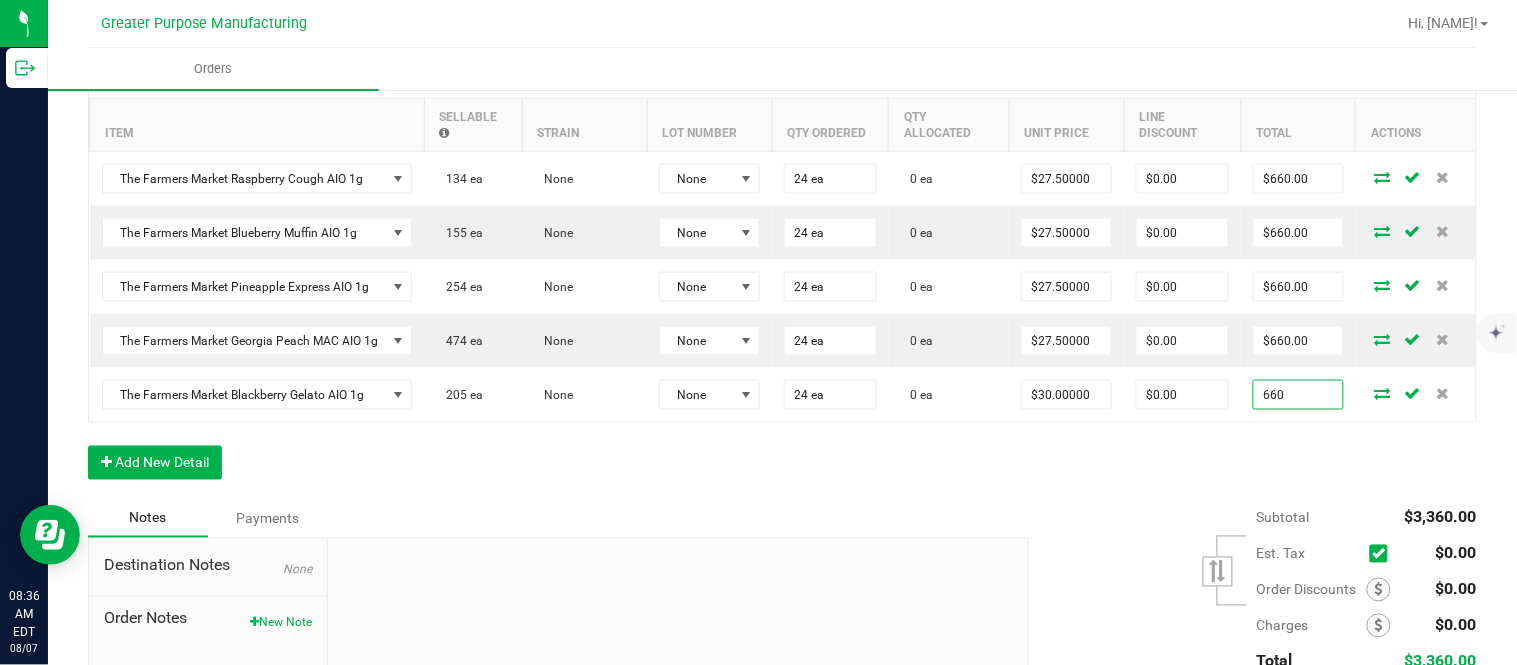 type on "$27.50000" 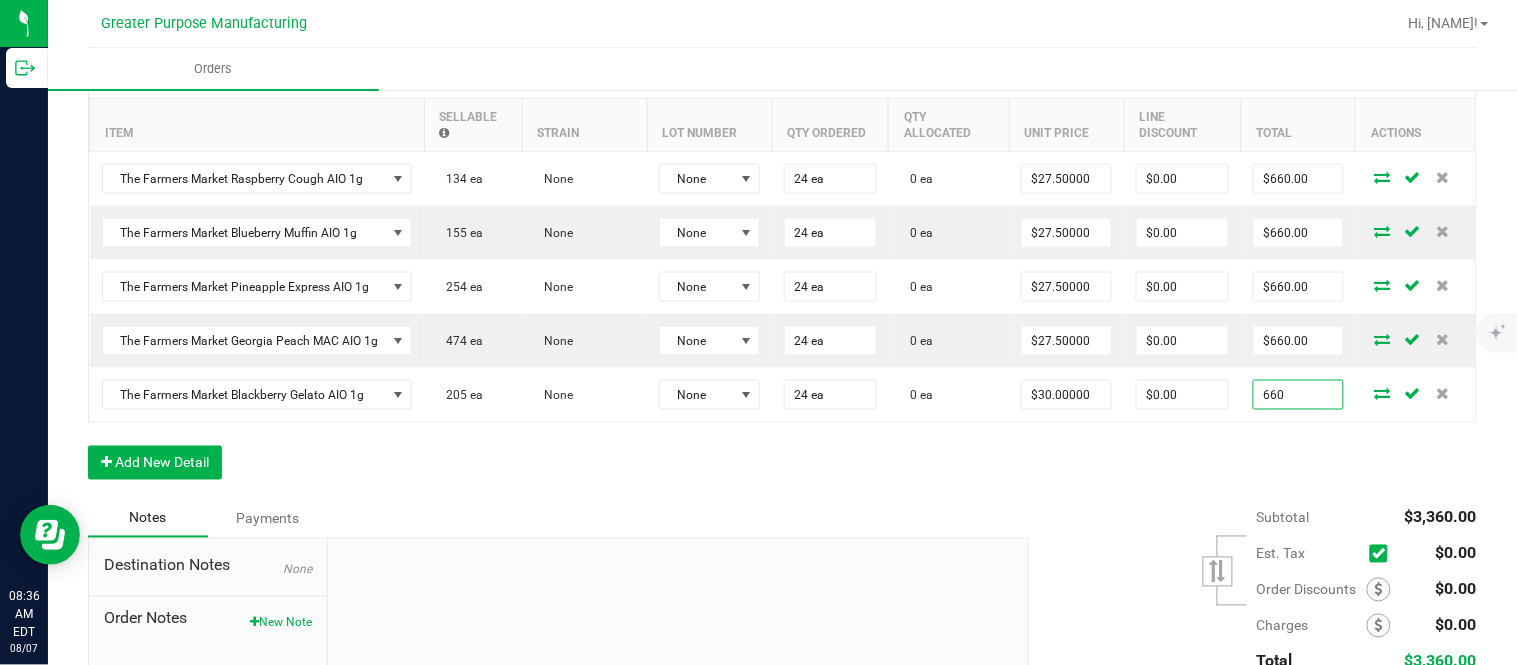 type on "$660.00" 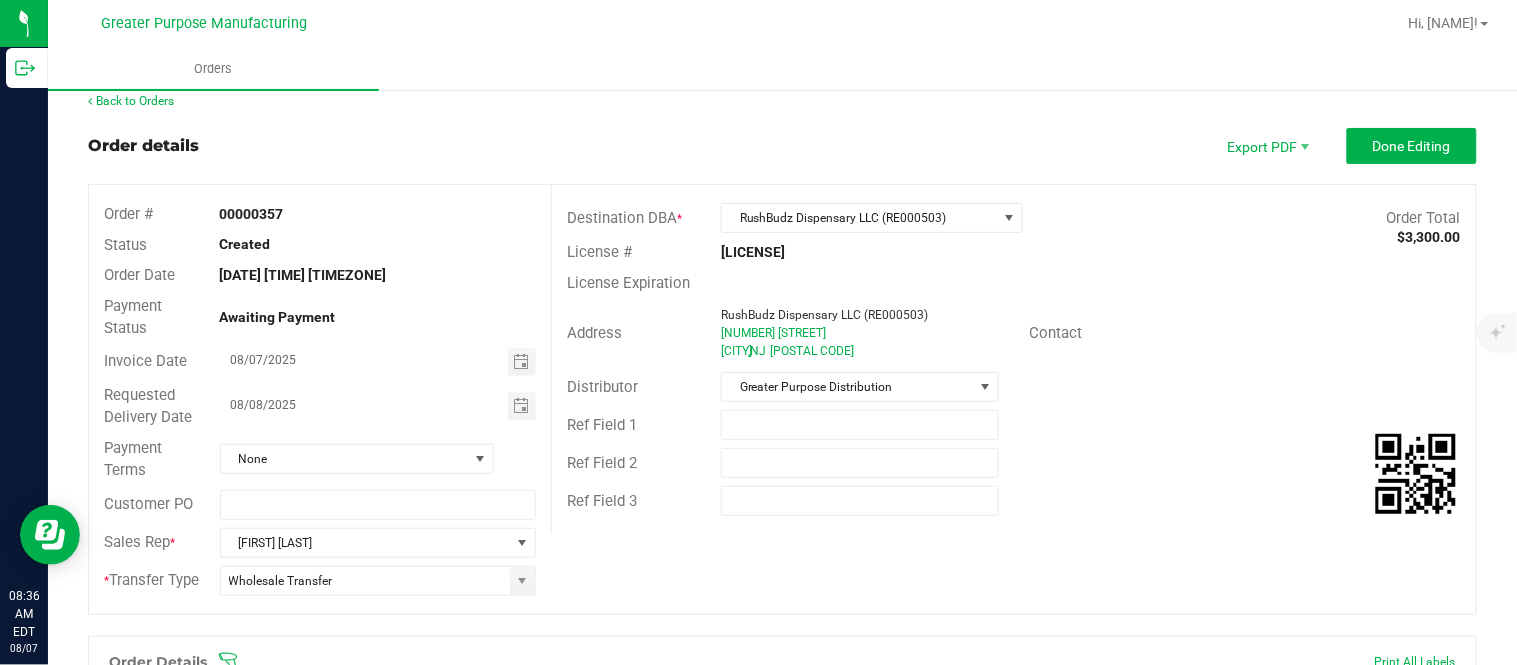 scroll, scrollTop: 0, scrollLeft: 0, axis: both 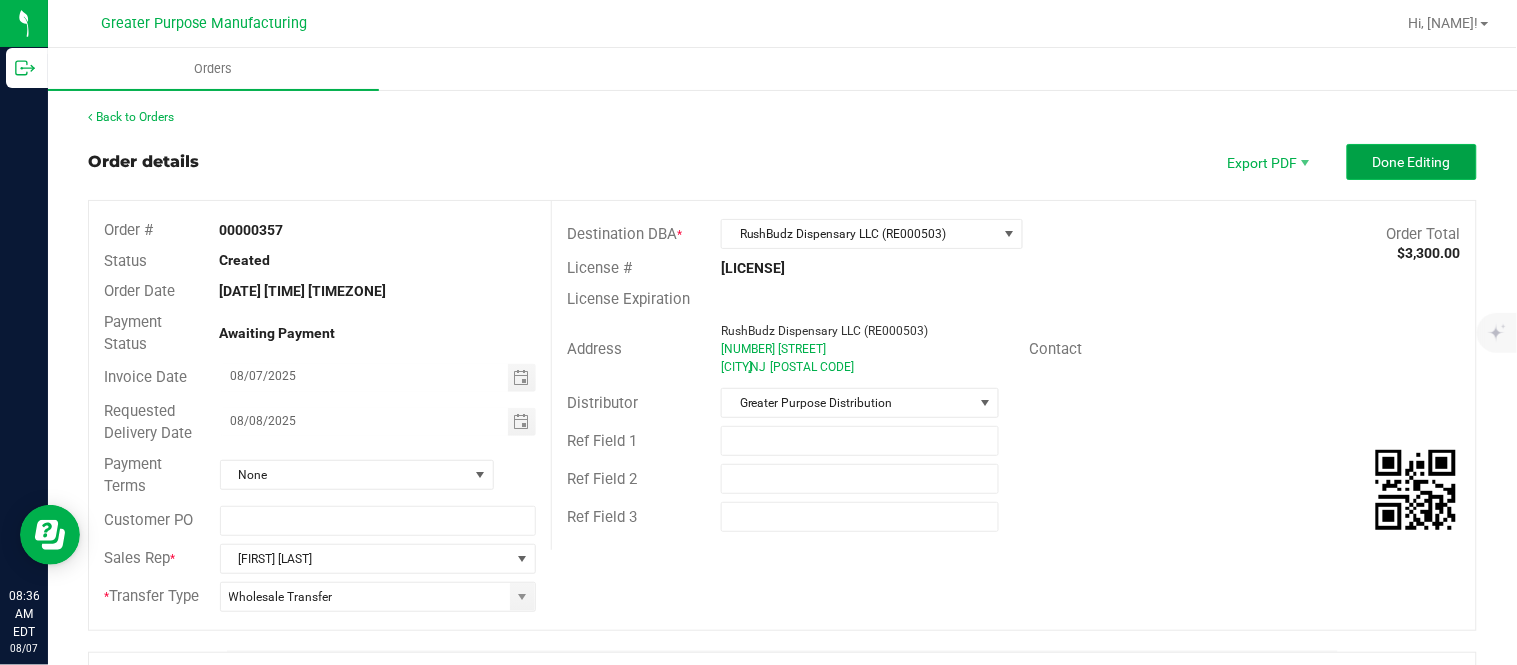 click on "Done Editing" at bounding box center (1412, 162) 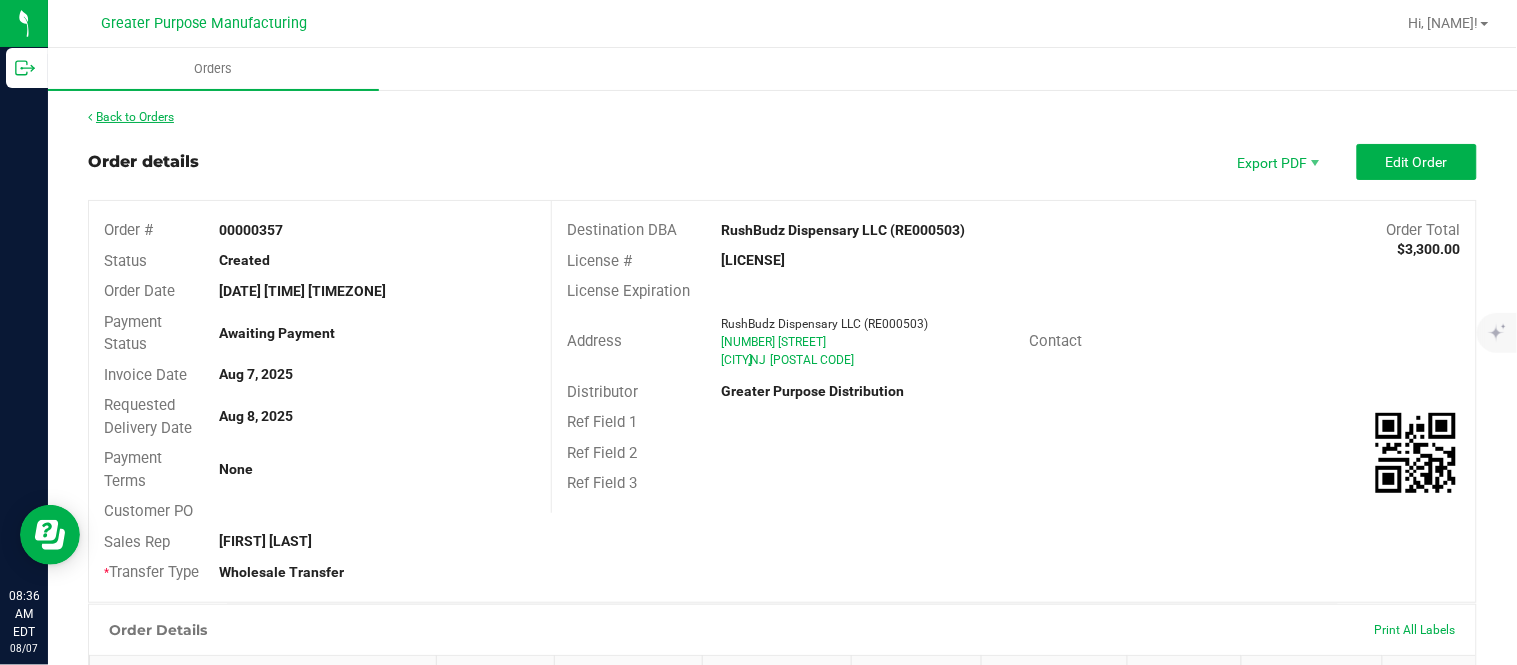 click on "Back to Orders" at bounding box center [131, 117] 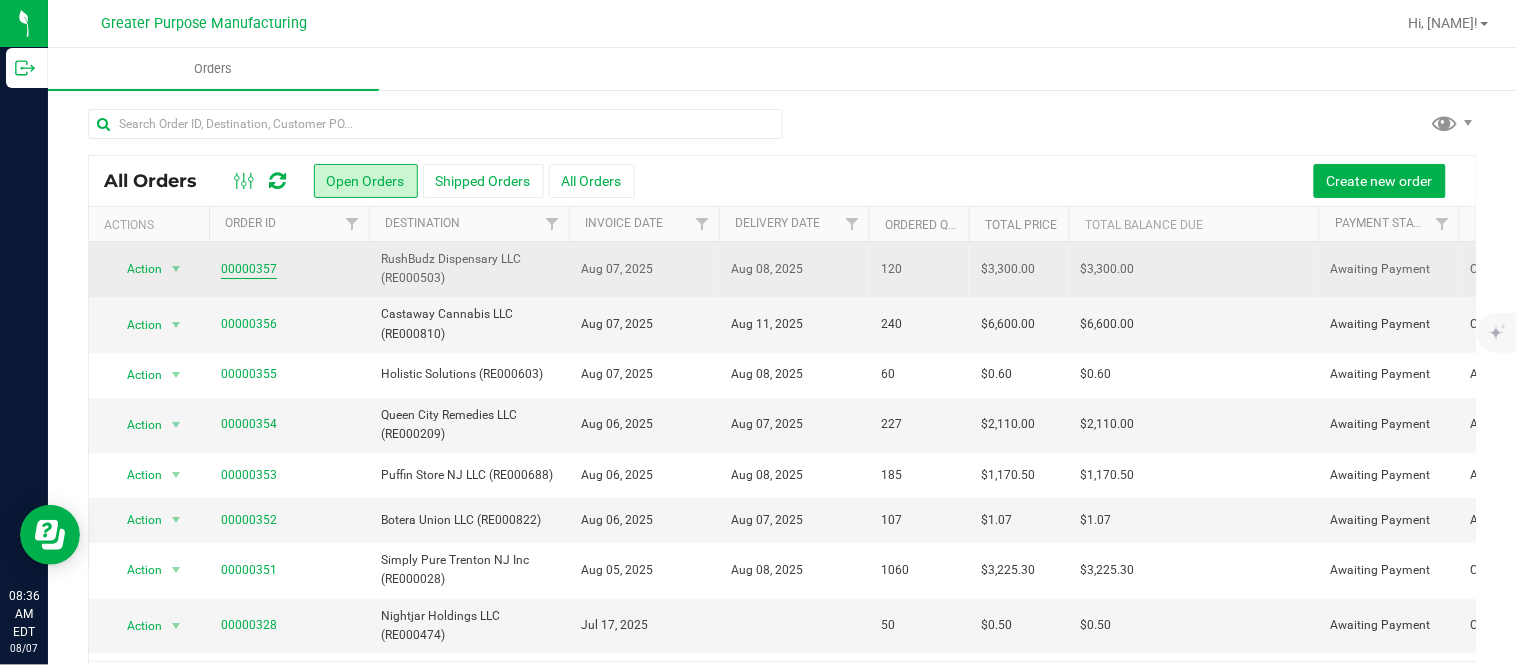 click on "00000357" at bounding box center [249, 269] 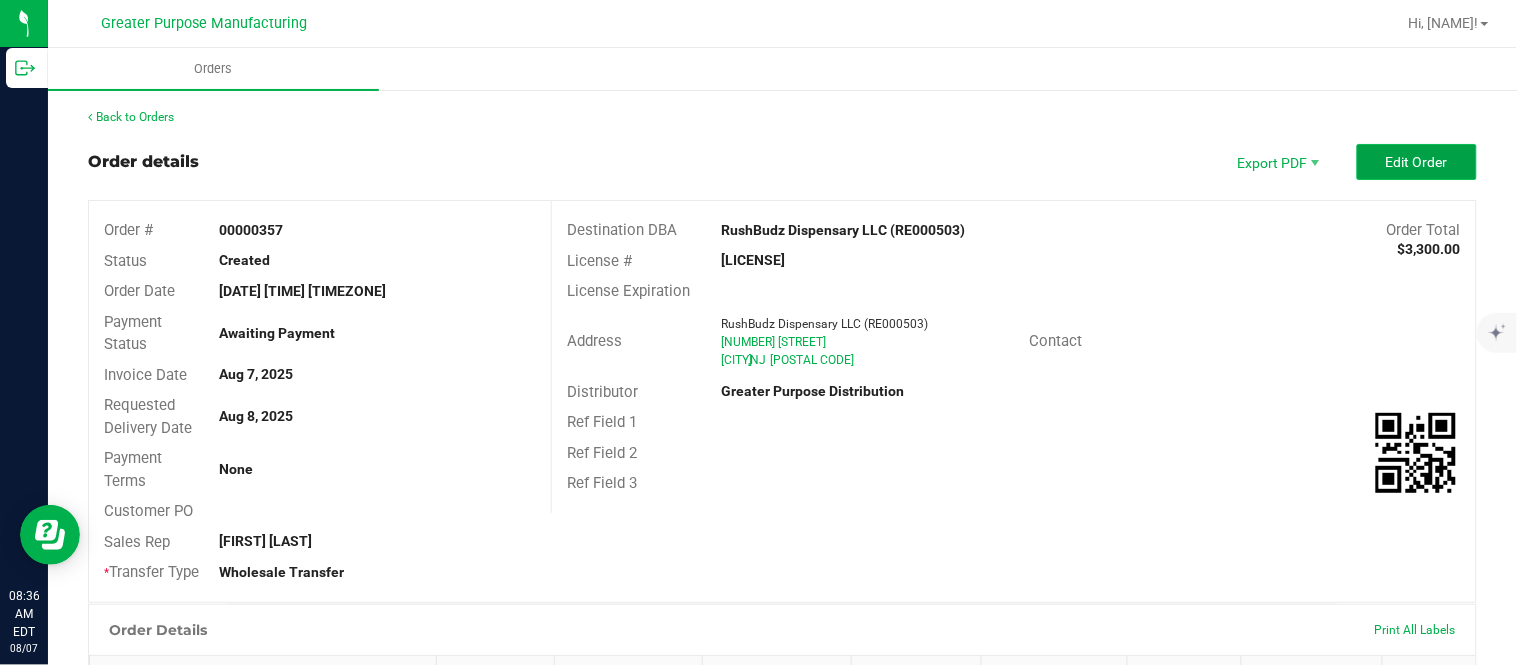 click on "Edit Order" at bounding box center [1417, 162] 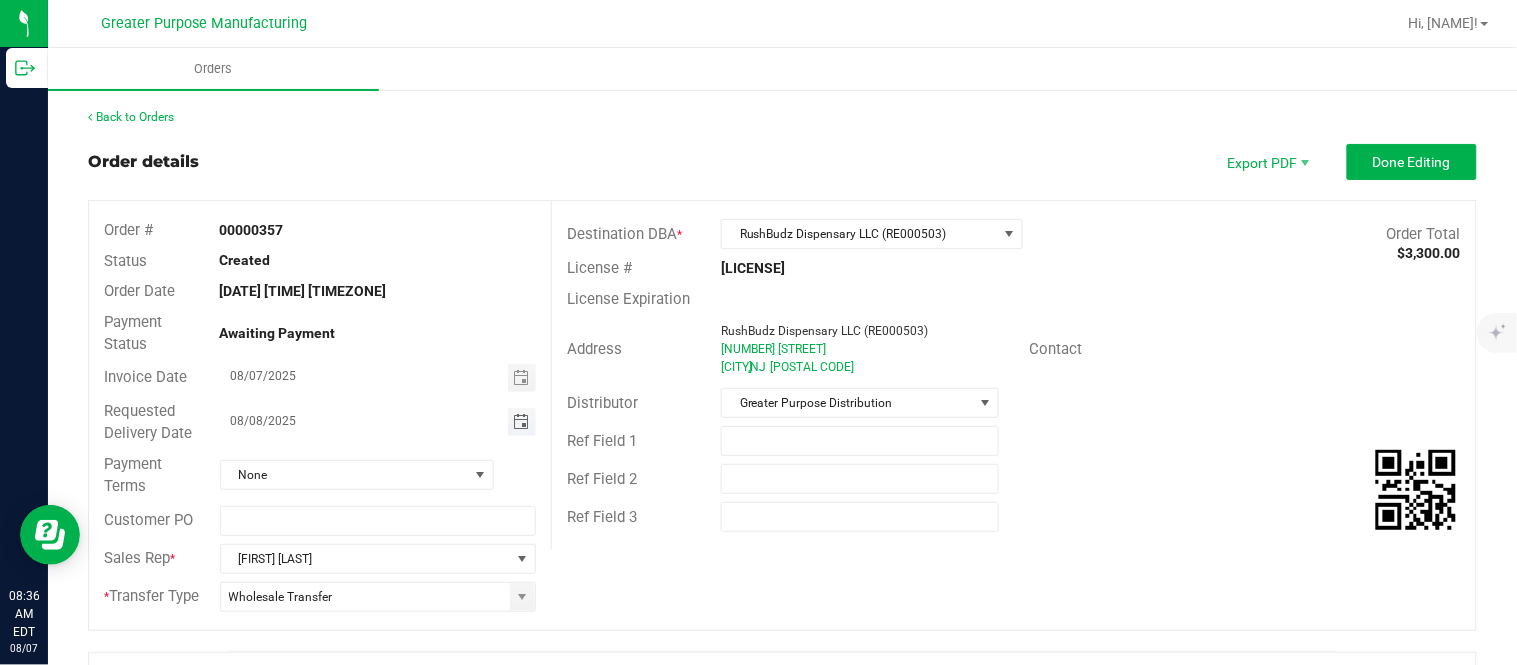 click at bounding box center [521, 422] 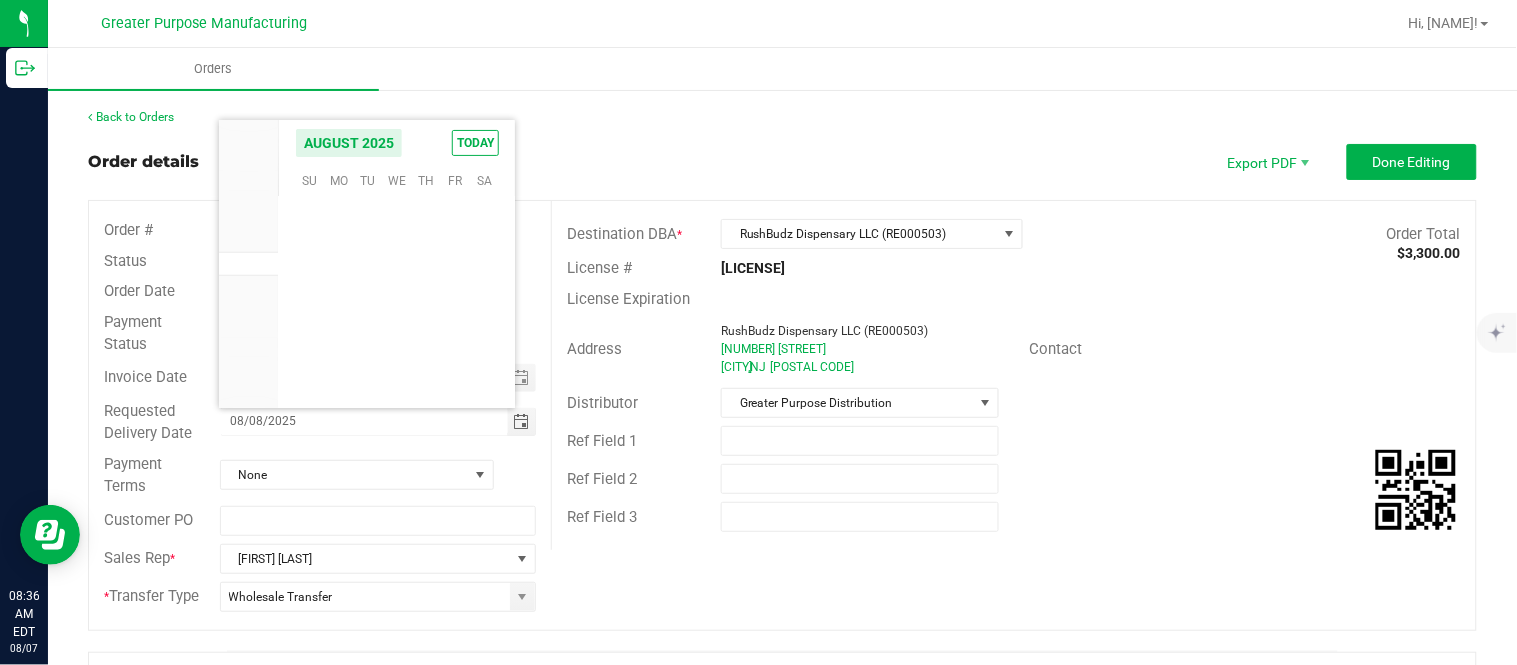 scroll, scrollTop: 0, scrollLeft: 0, axis: both 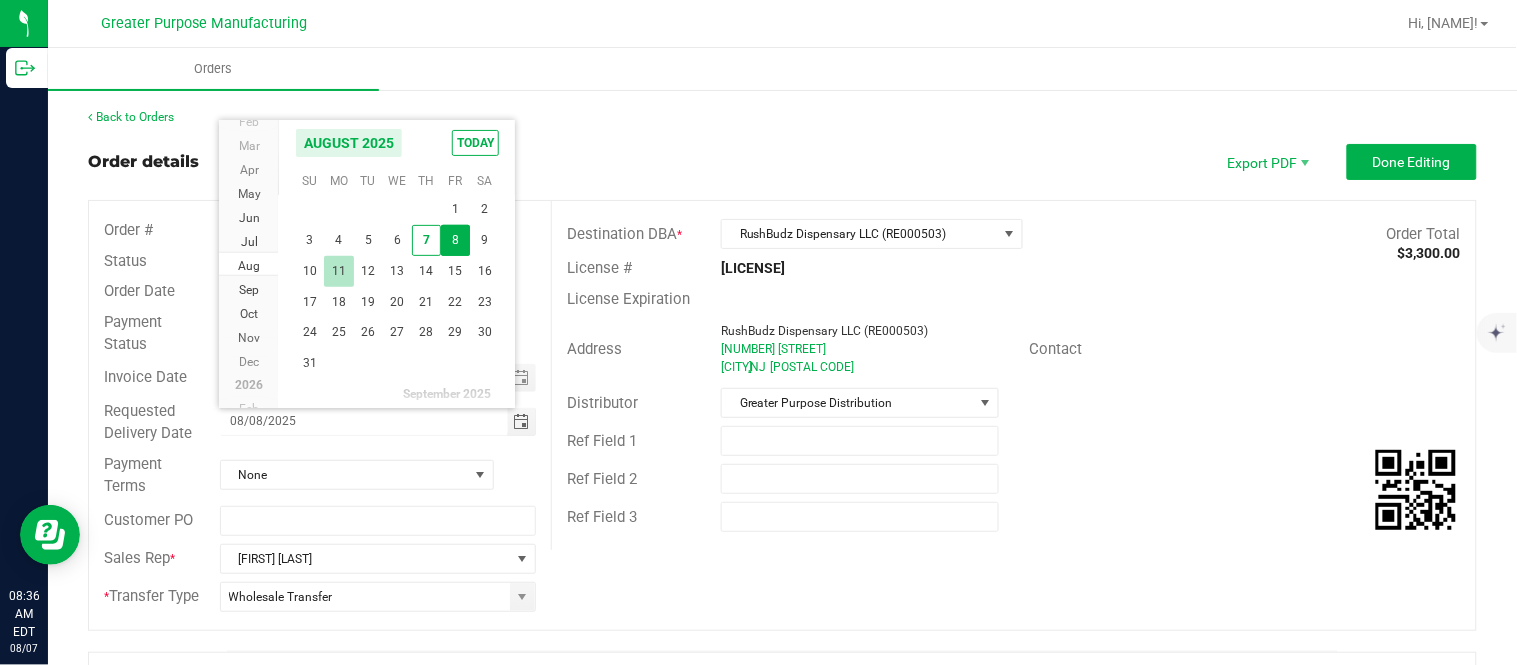 click on "11" at bounding box center [338, 271] 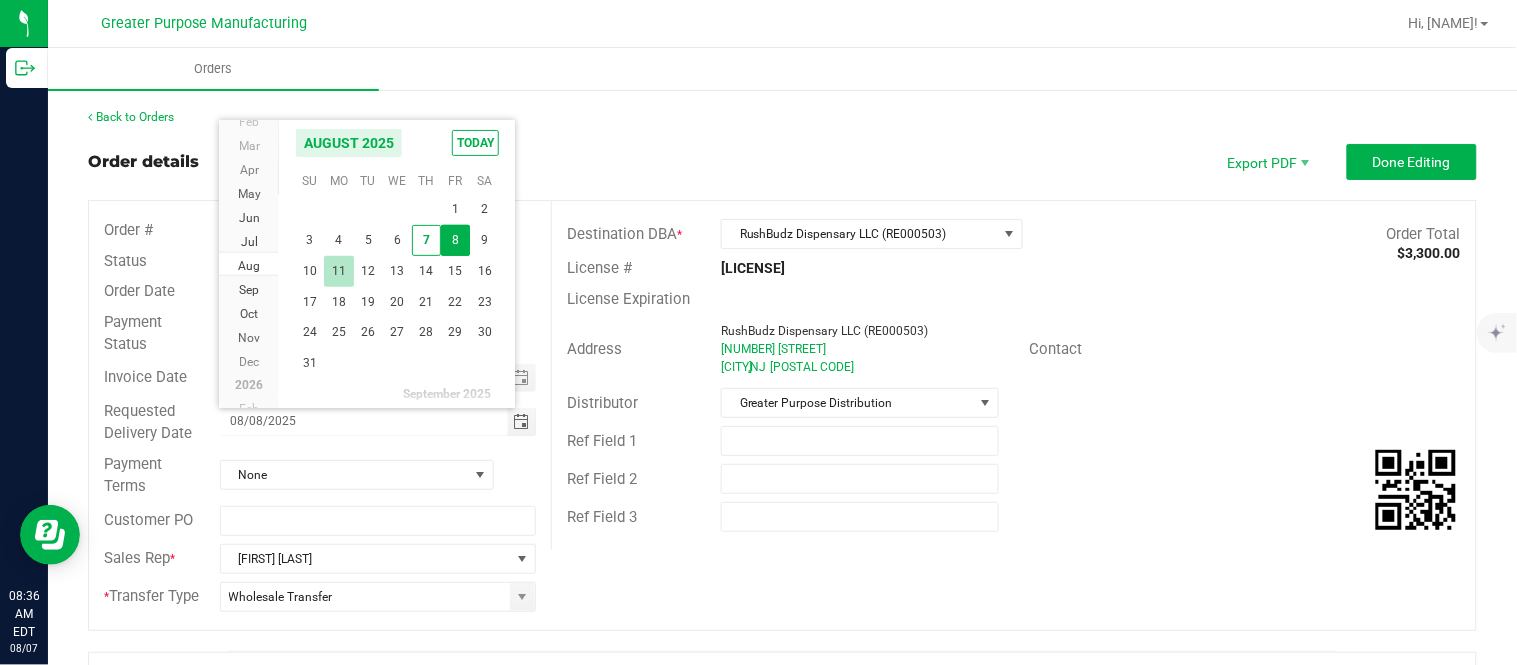 type on "08/11/2025" 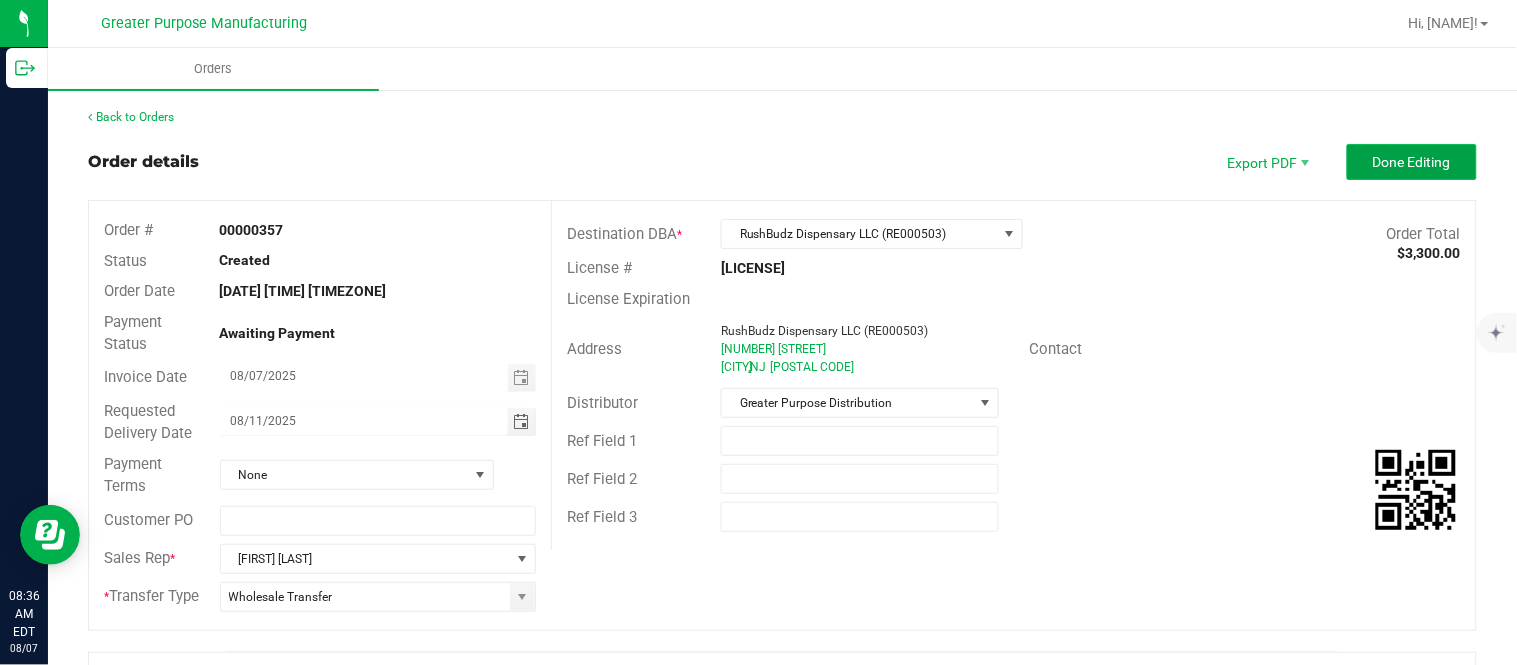 click on "Done Editing" at bounding box center (1412, 162) 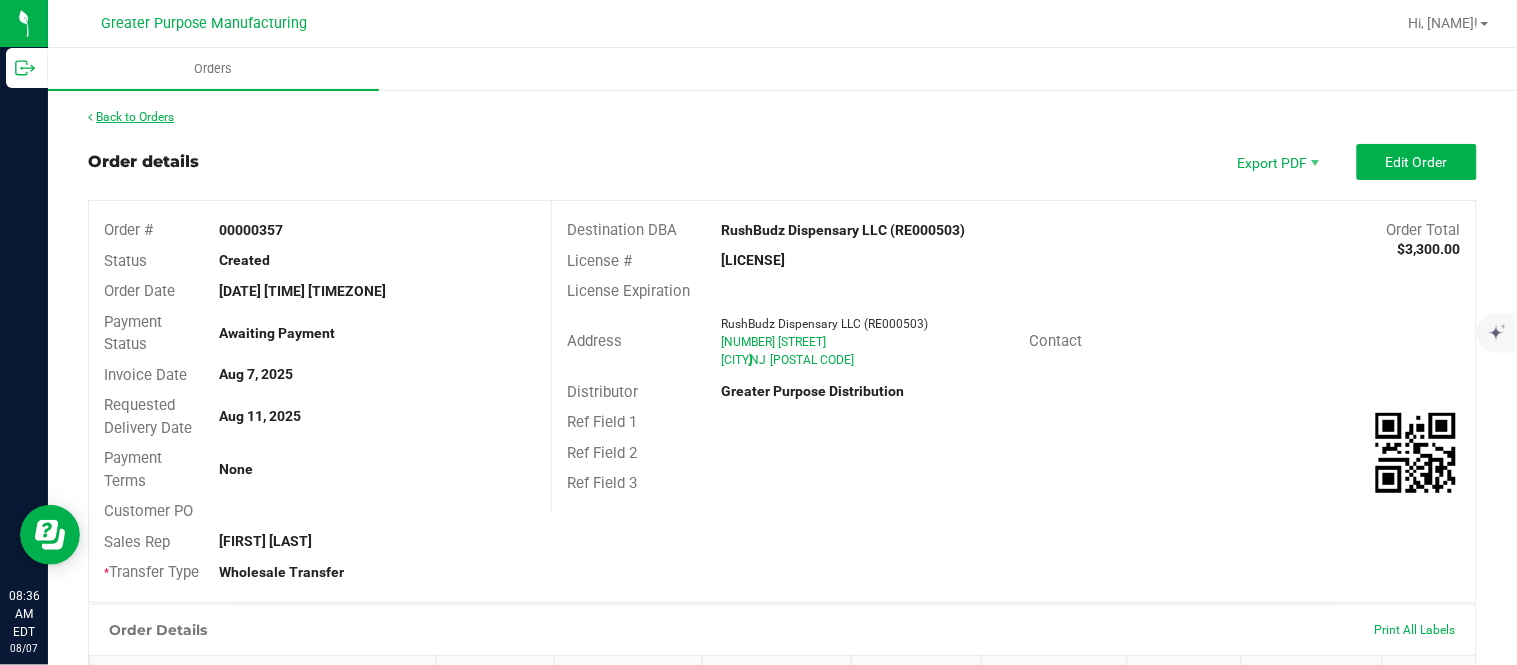 click on "Back to Orders" at bounding box center [131, 117] 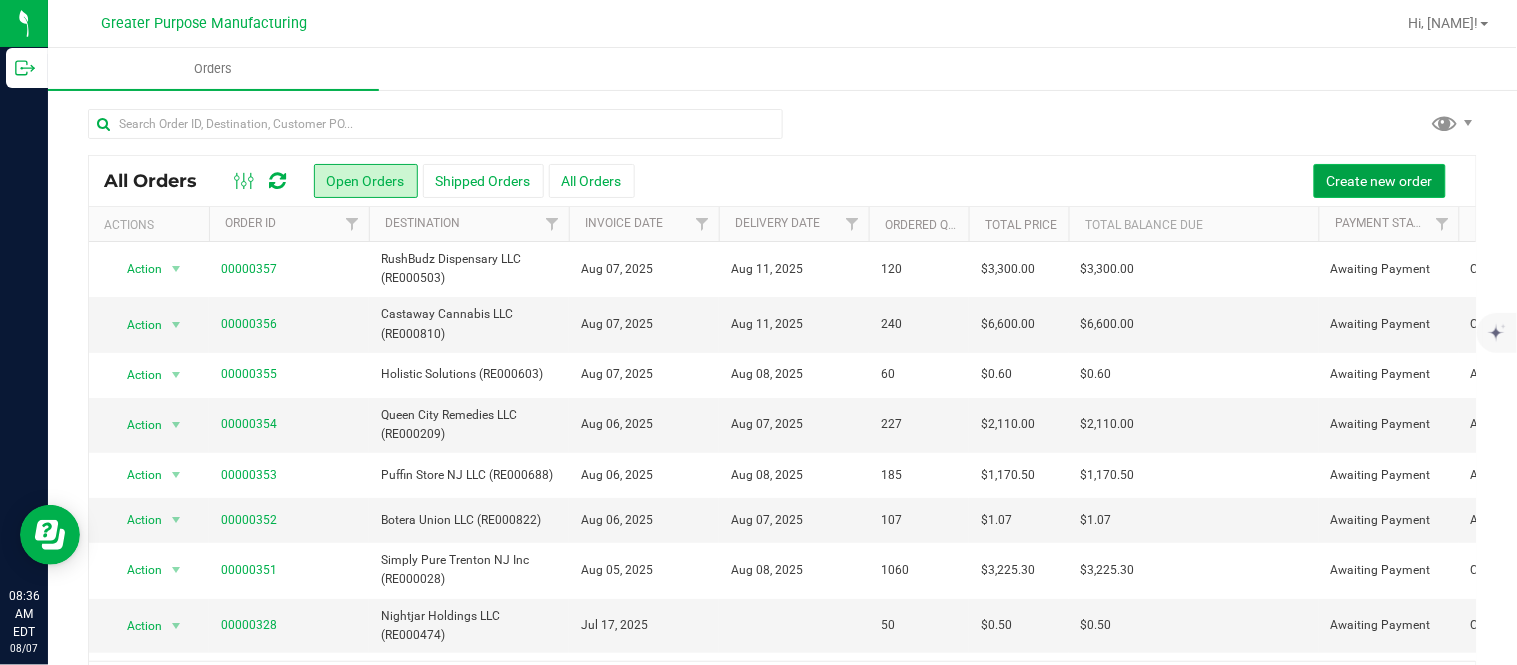 click on "Create new order" at bounding box center (1380, 181) 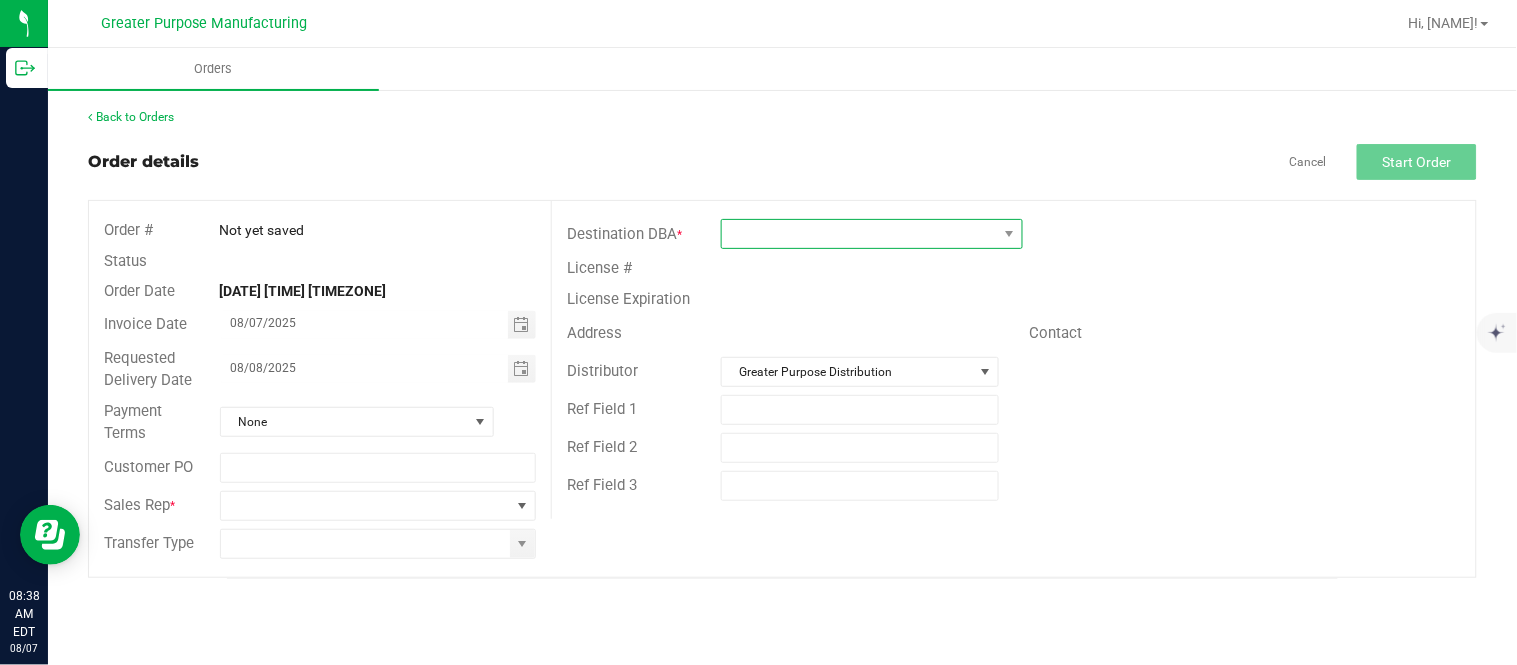 click at bounding box center (859, 234) 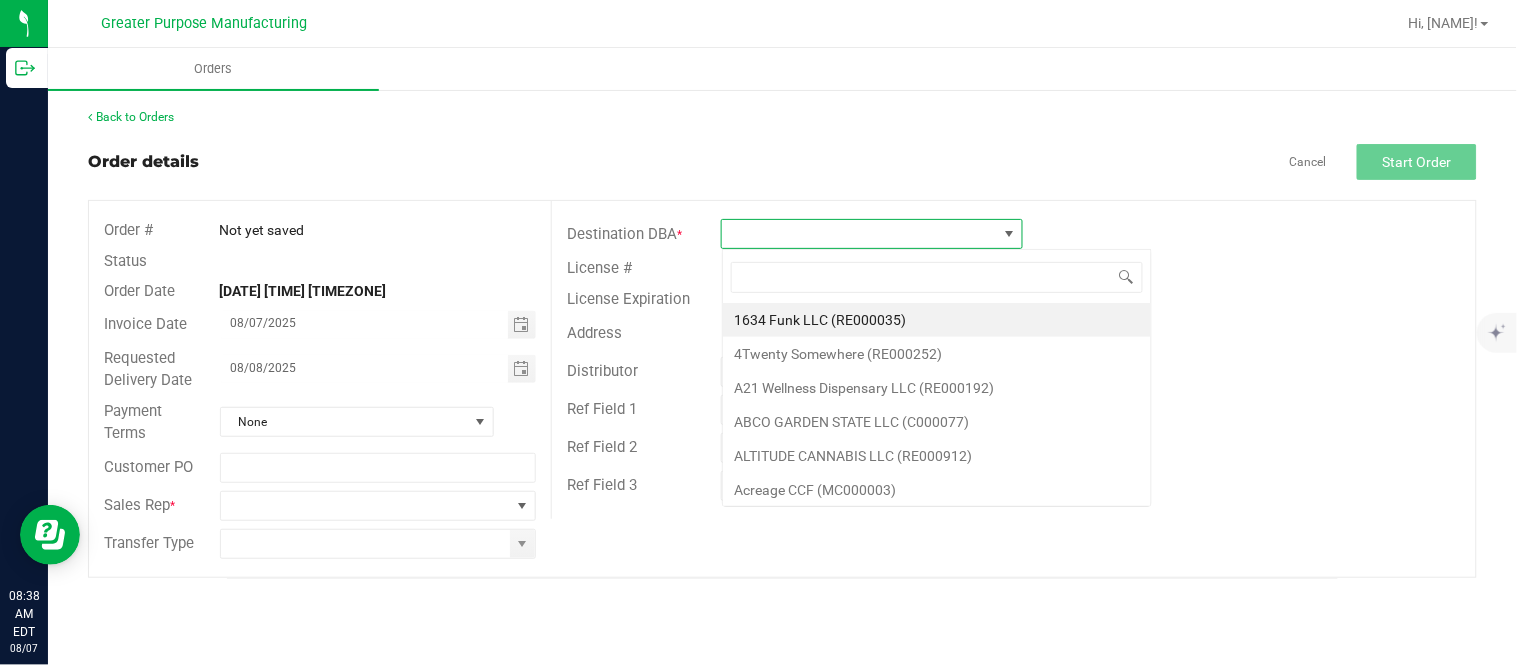scroll, scrollTop: 99970, scrollLeft: 99697, axis: both 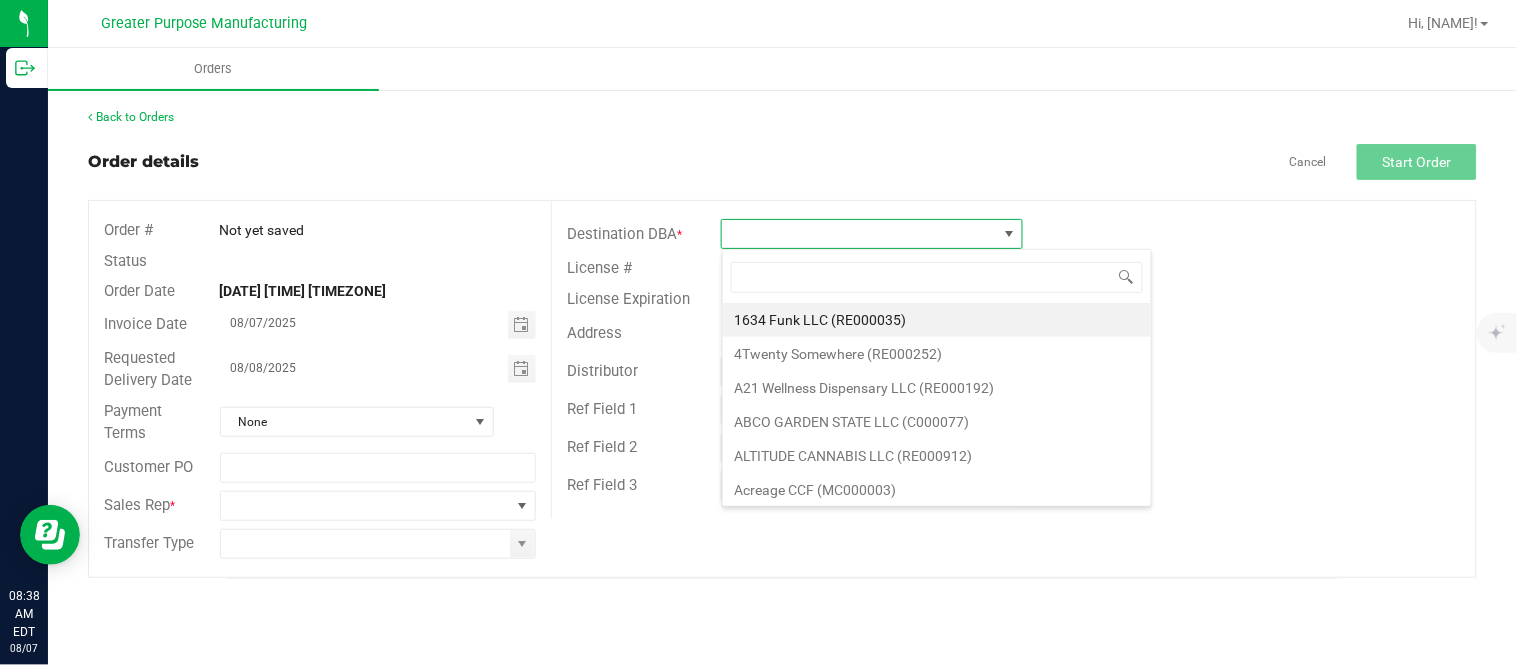type on "[LICENSE]" 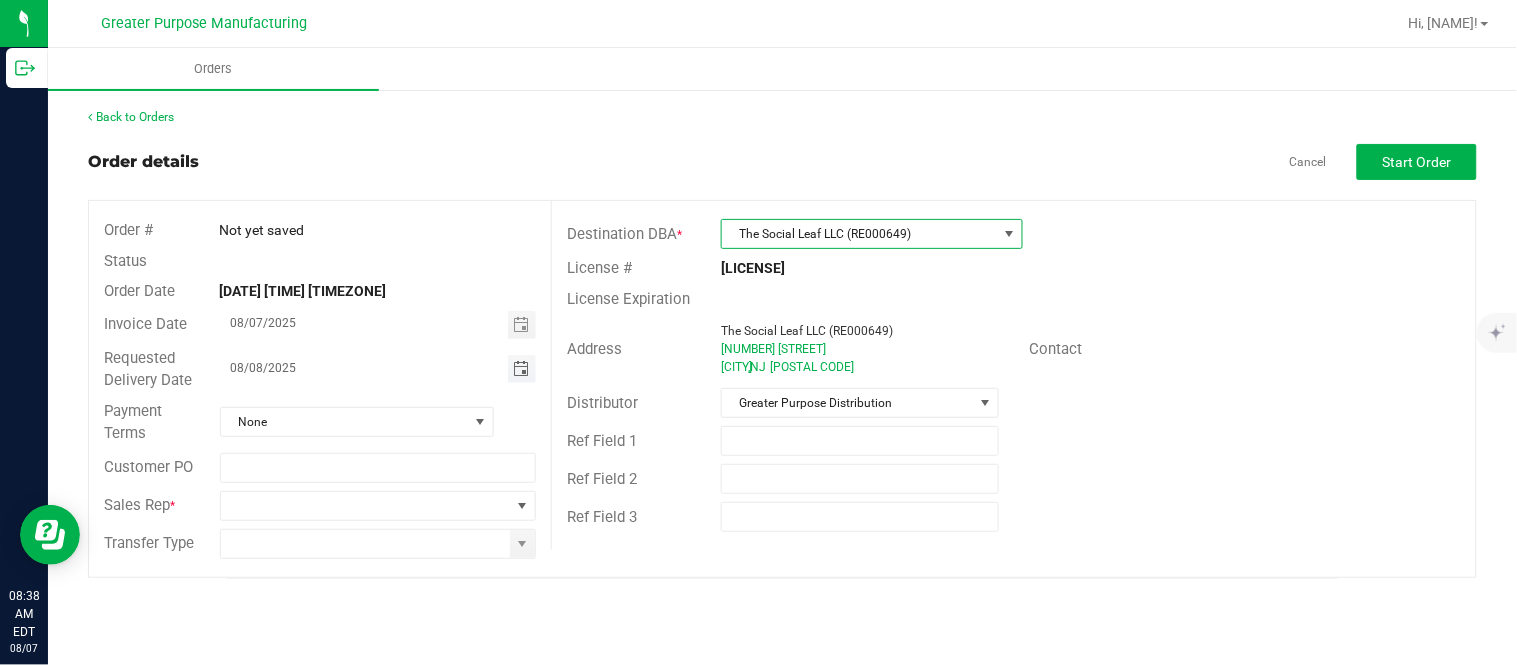 click at bounding box center (521, 369) 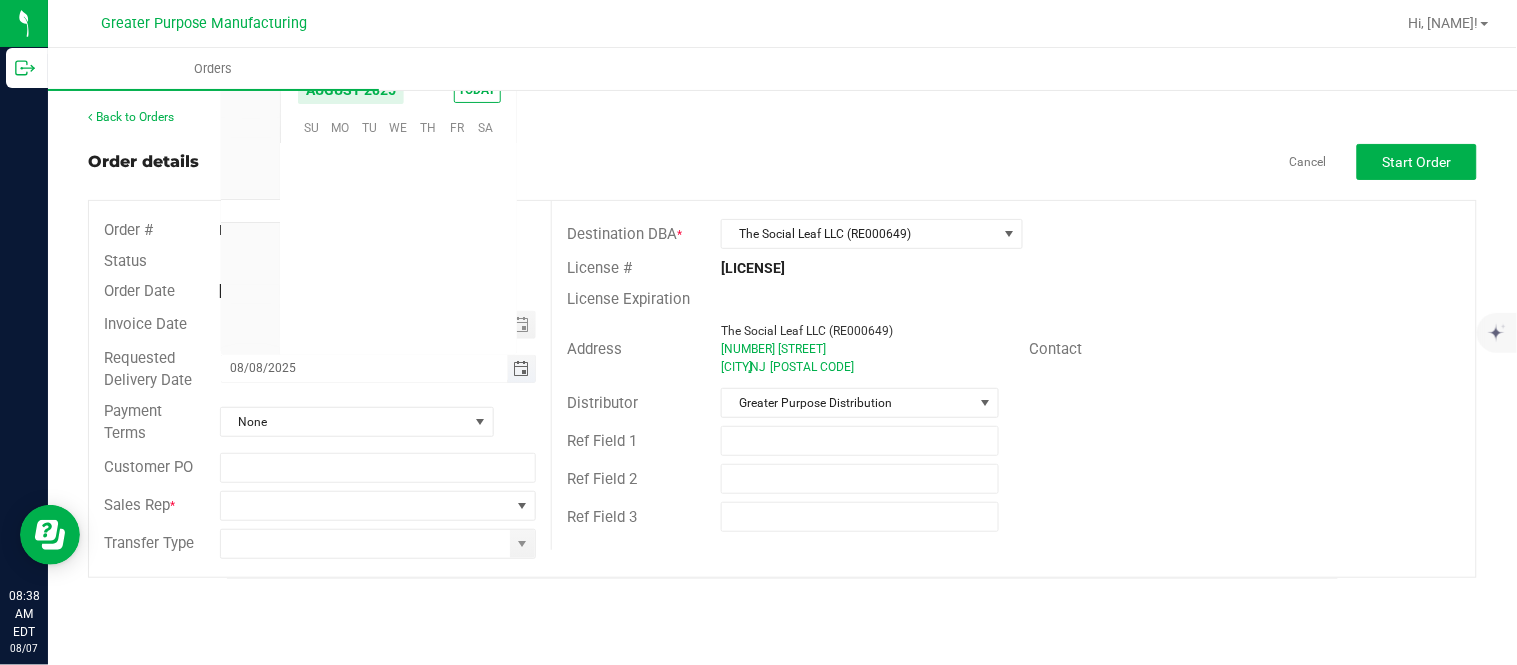 scroll, scrollTop: 0, scrollLeft: 0, axis: both 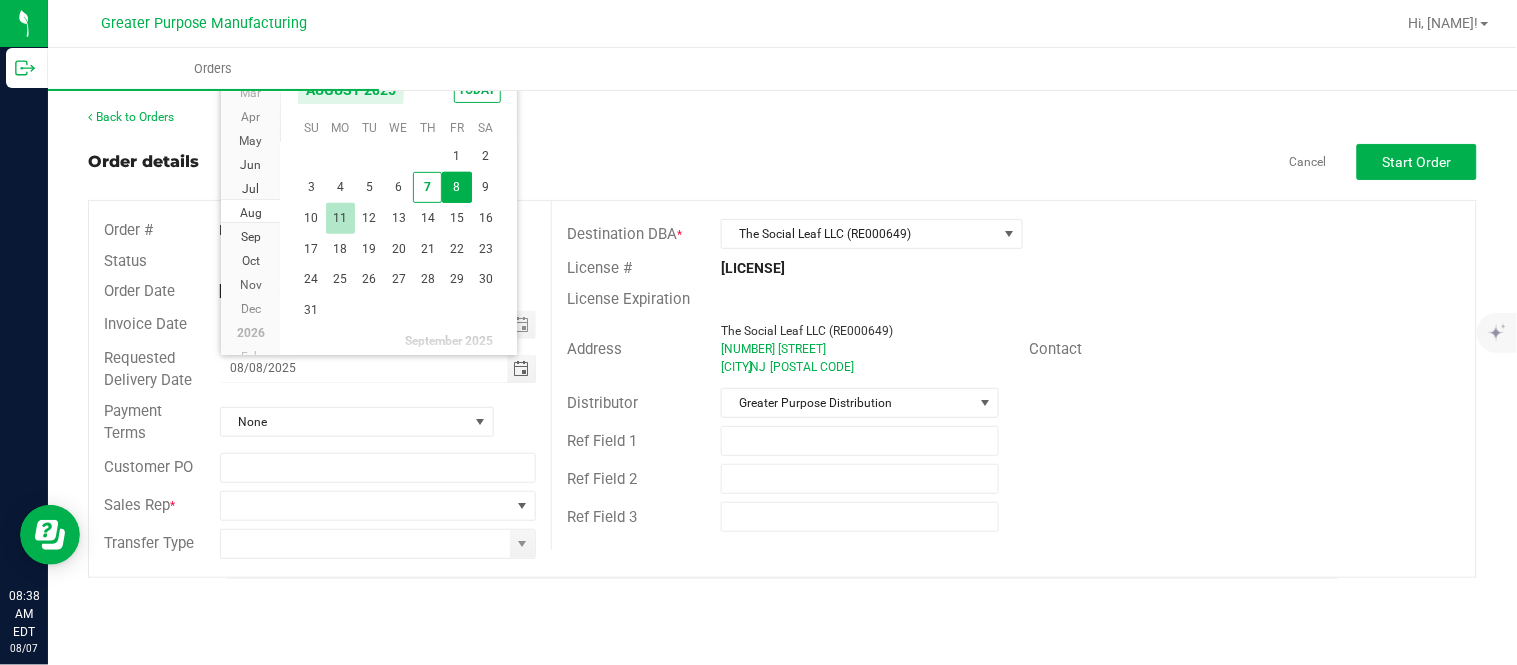 click on "11" at bounding box center [340, 218] 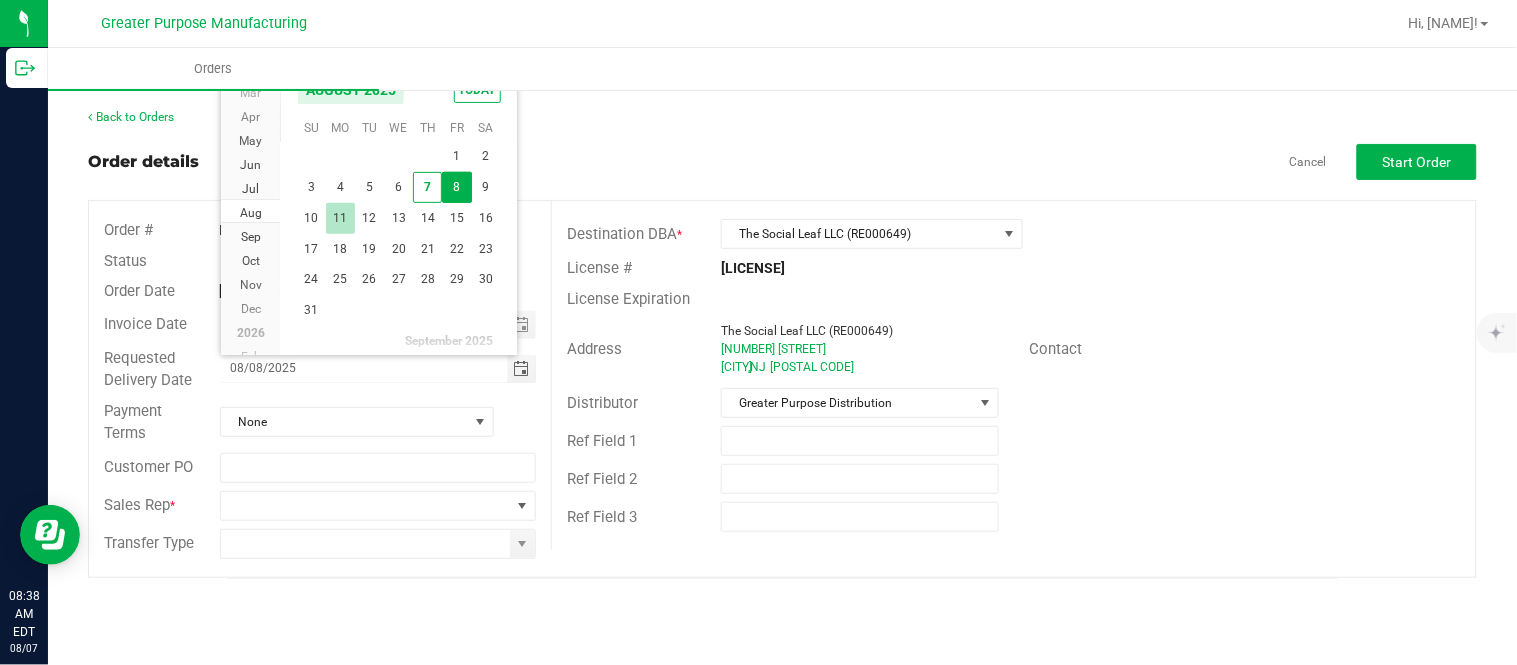 type on "08/11/2025" 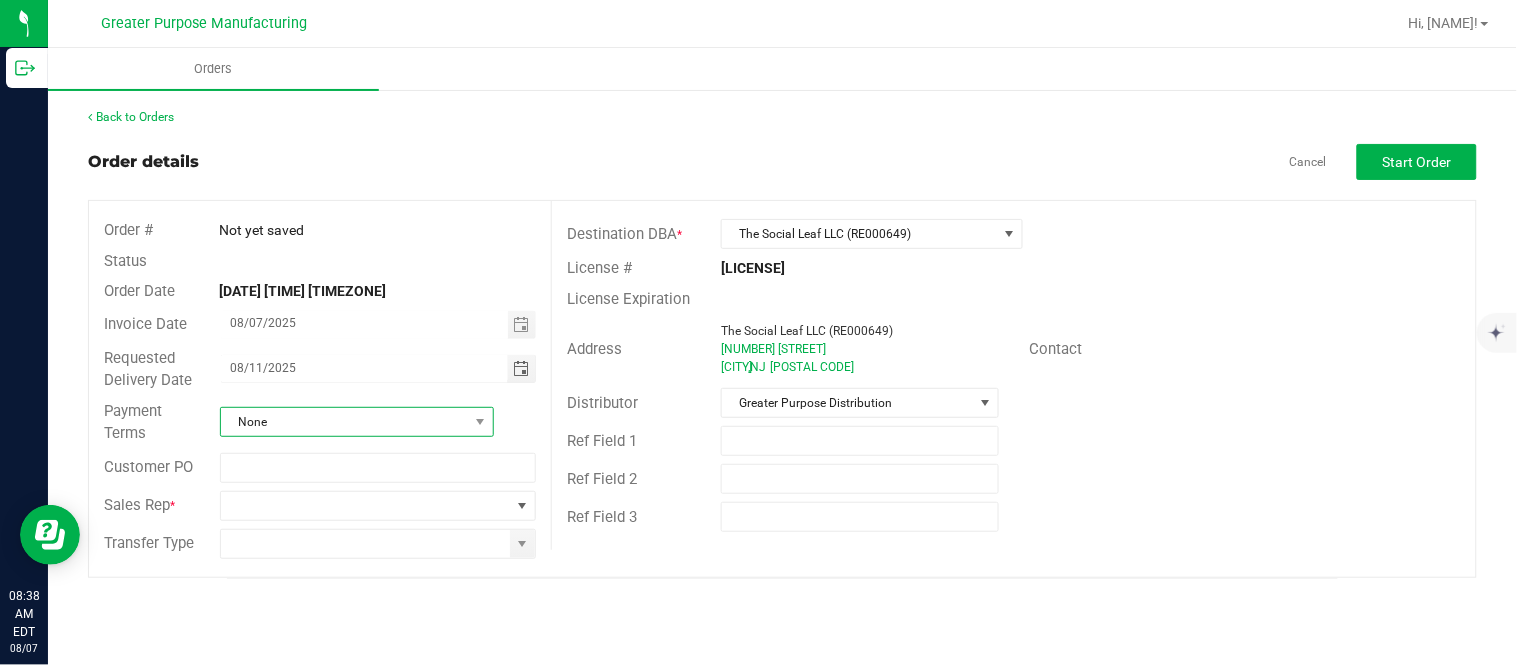 click on "None" at bounding box center (344, 422) 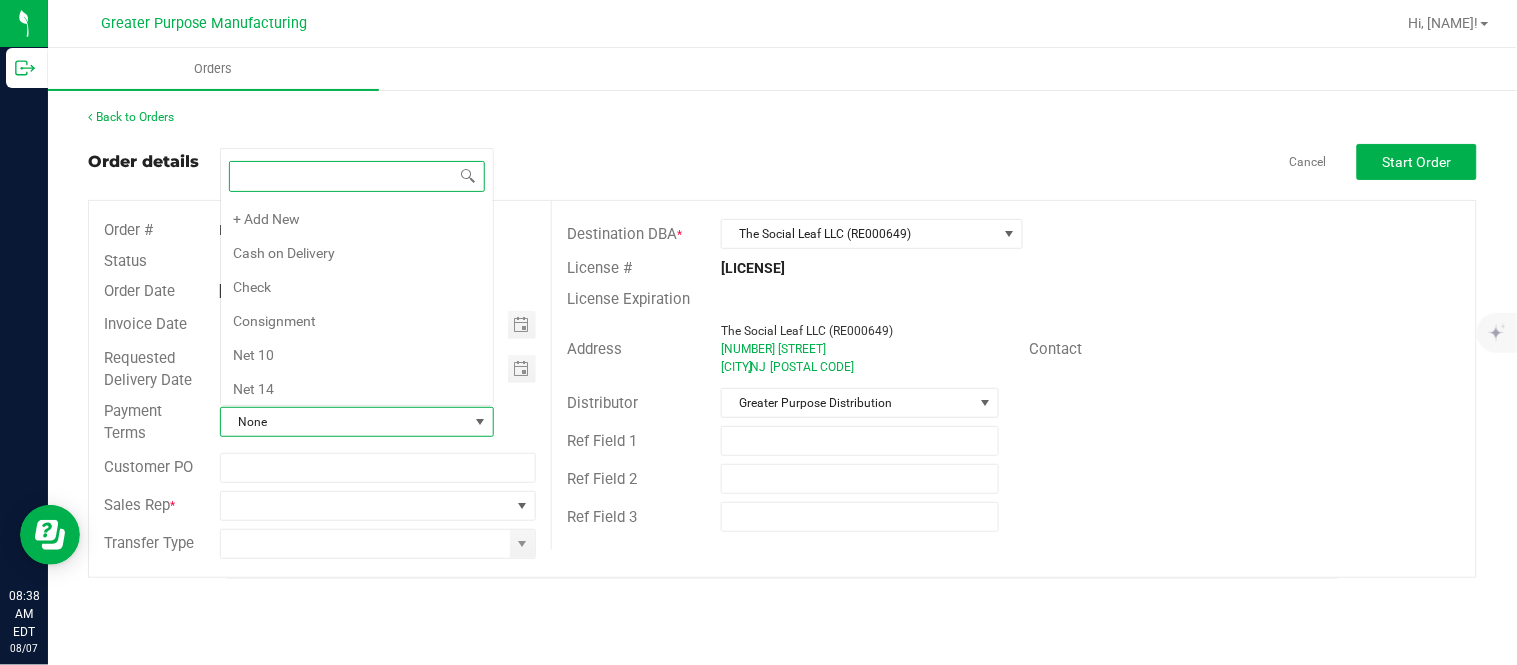 scroll, scrollTop: 0, scrollLeft: 0, axis: both 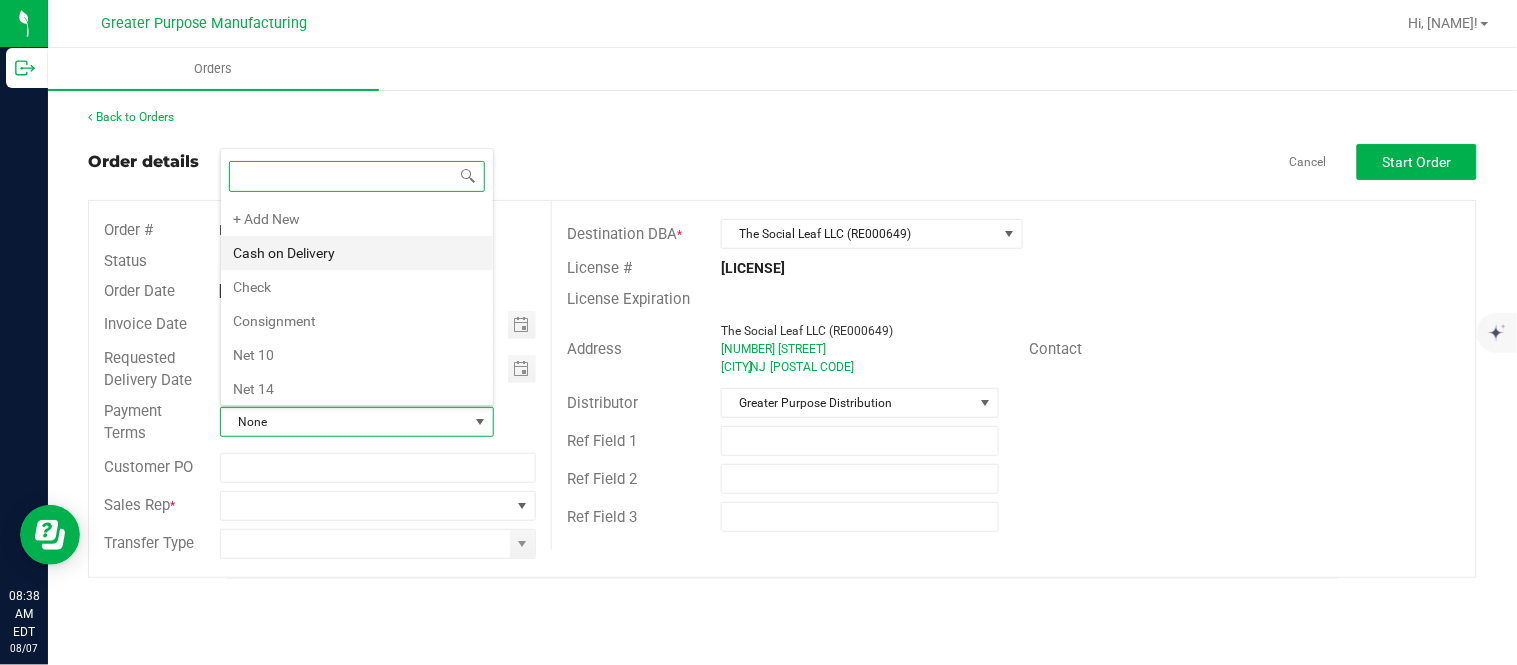 click on "Cash on Delivery" at bounding box center (357, 253) 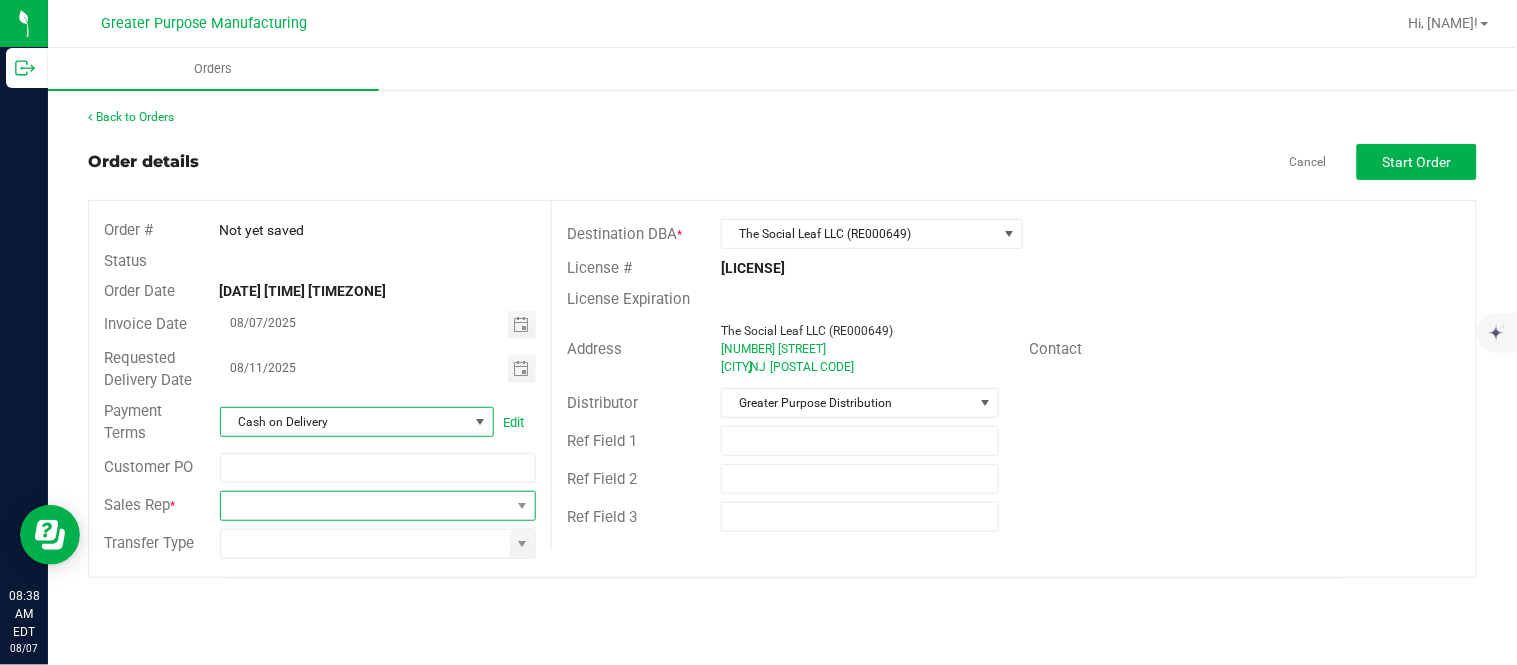 click at bounding box center [366, 506] 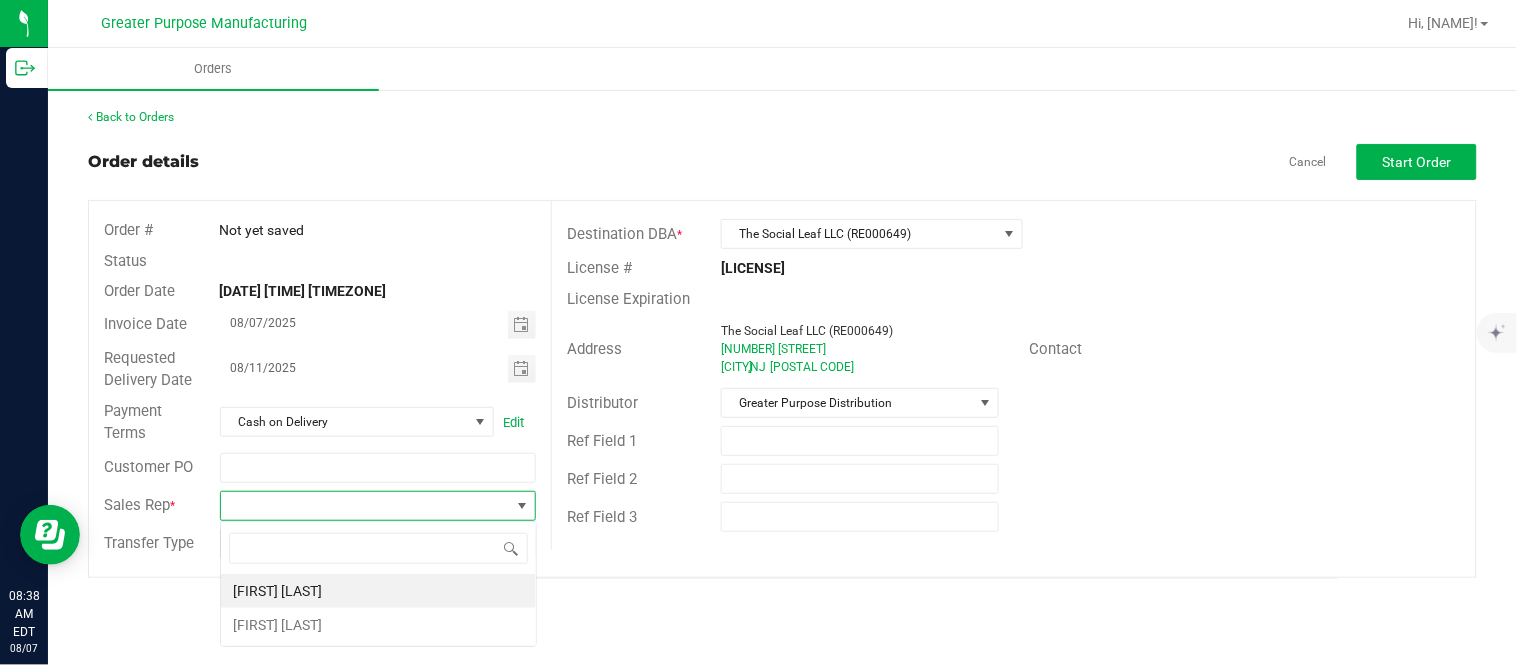 scroll, scrollTop: 99970, scrollLeft: 99683, axis: both 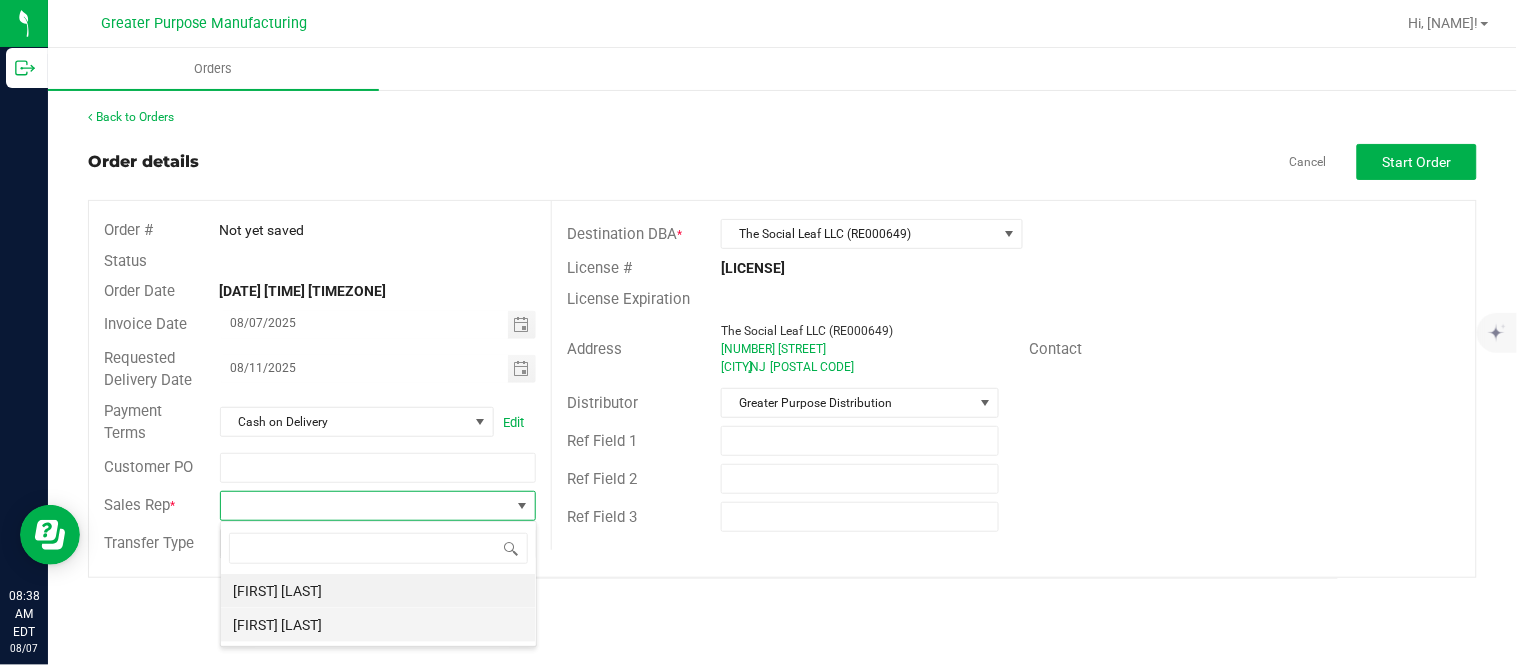 click on "[FIRST] [LAST]" at bounding box center [378, 625] 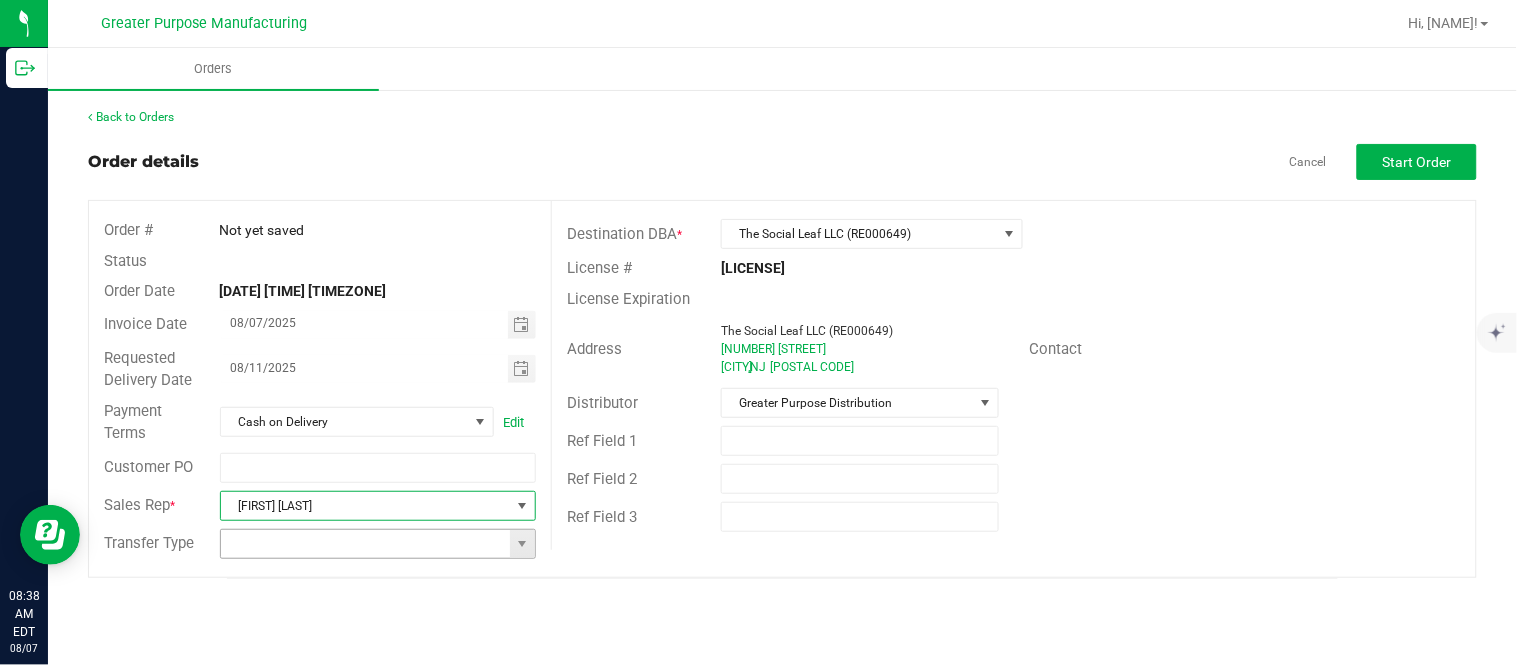 click at bounding box center [366, 544] 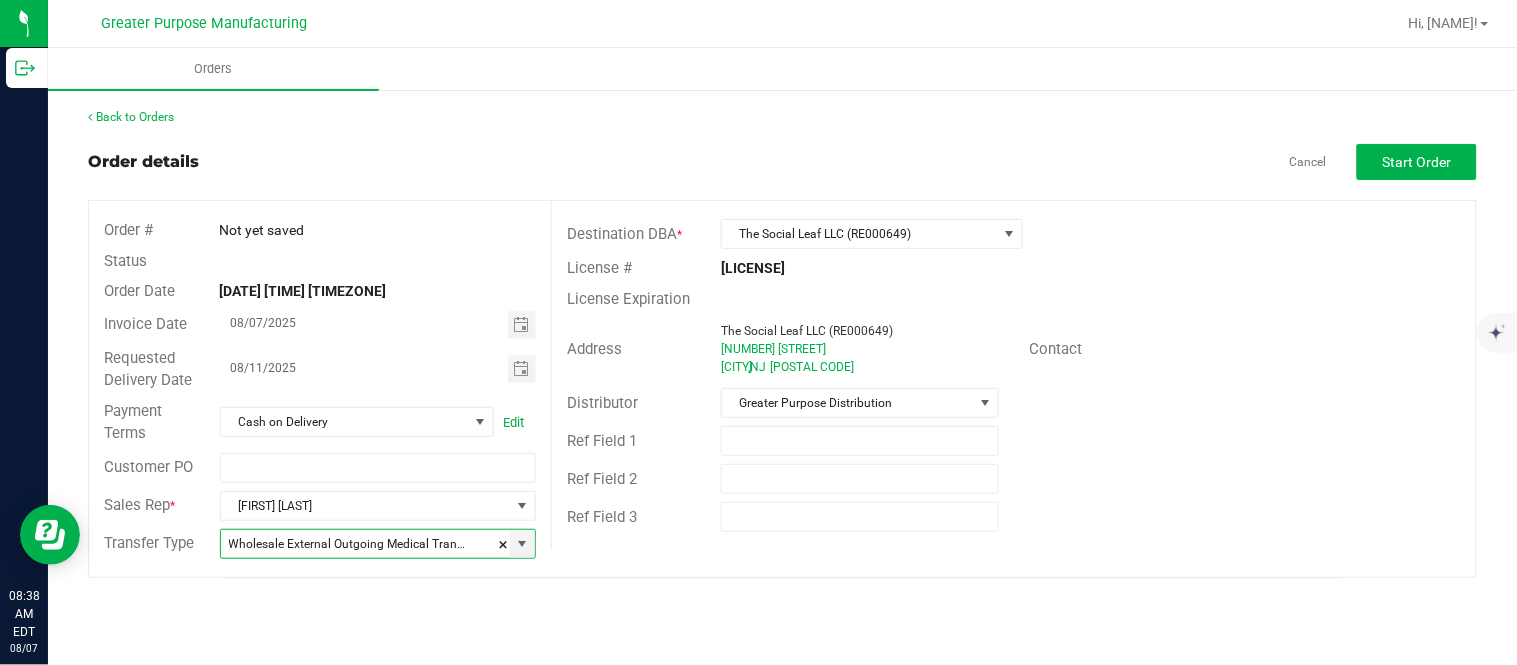 type on "Wholesale Transfer" 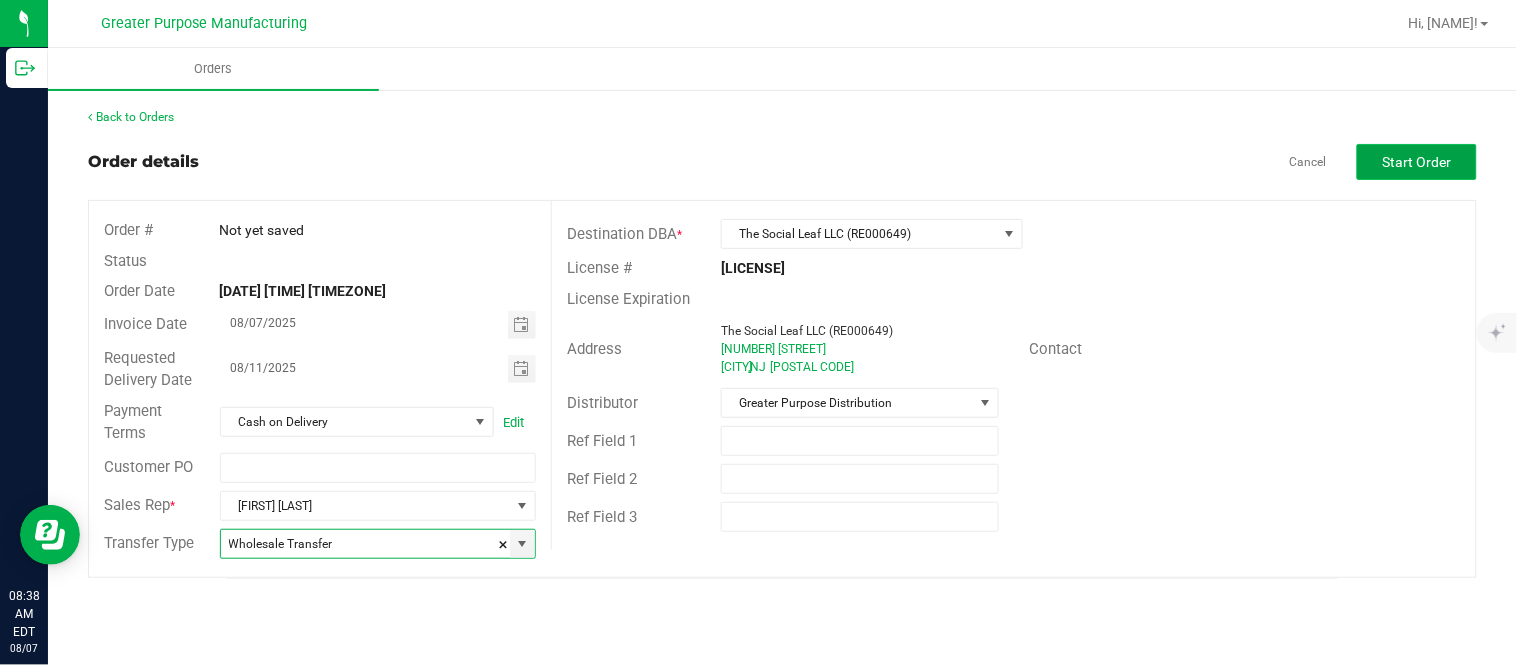 click on "Start Order" at bounding box center [1417, 162] 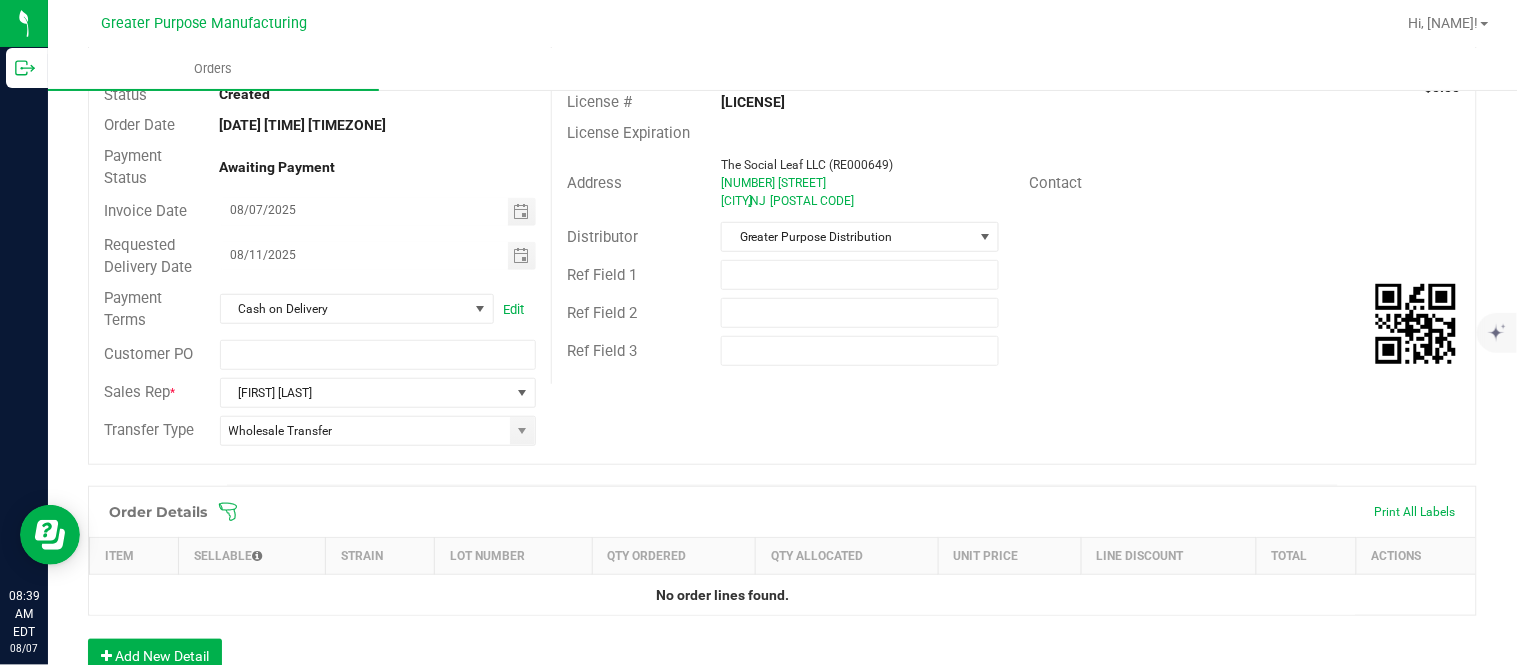 scroll, scrollTop: 0, scrollLeft: 0, axis: both 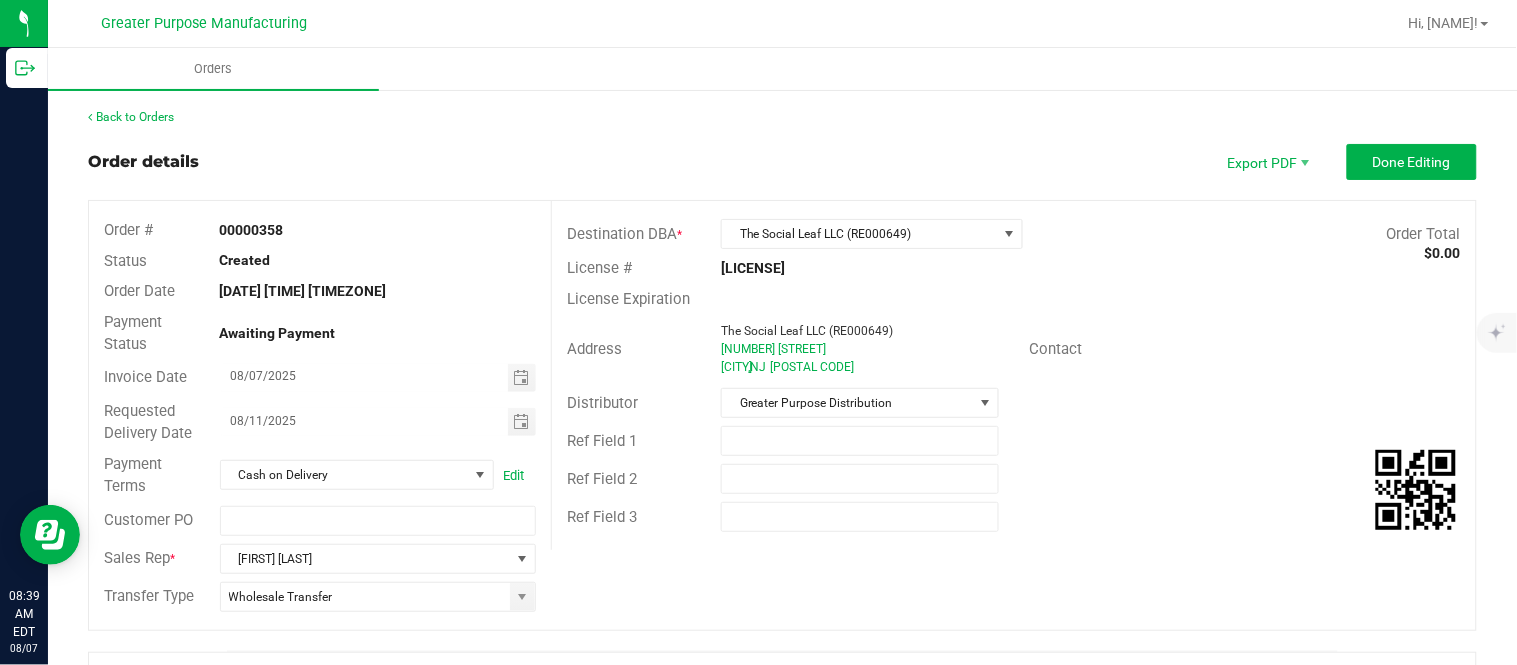 click on "00000358" at bounding box center [252, 230] 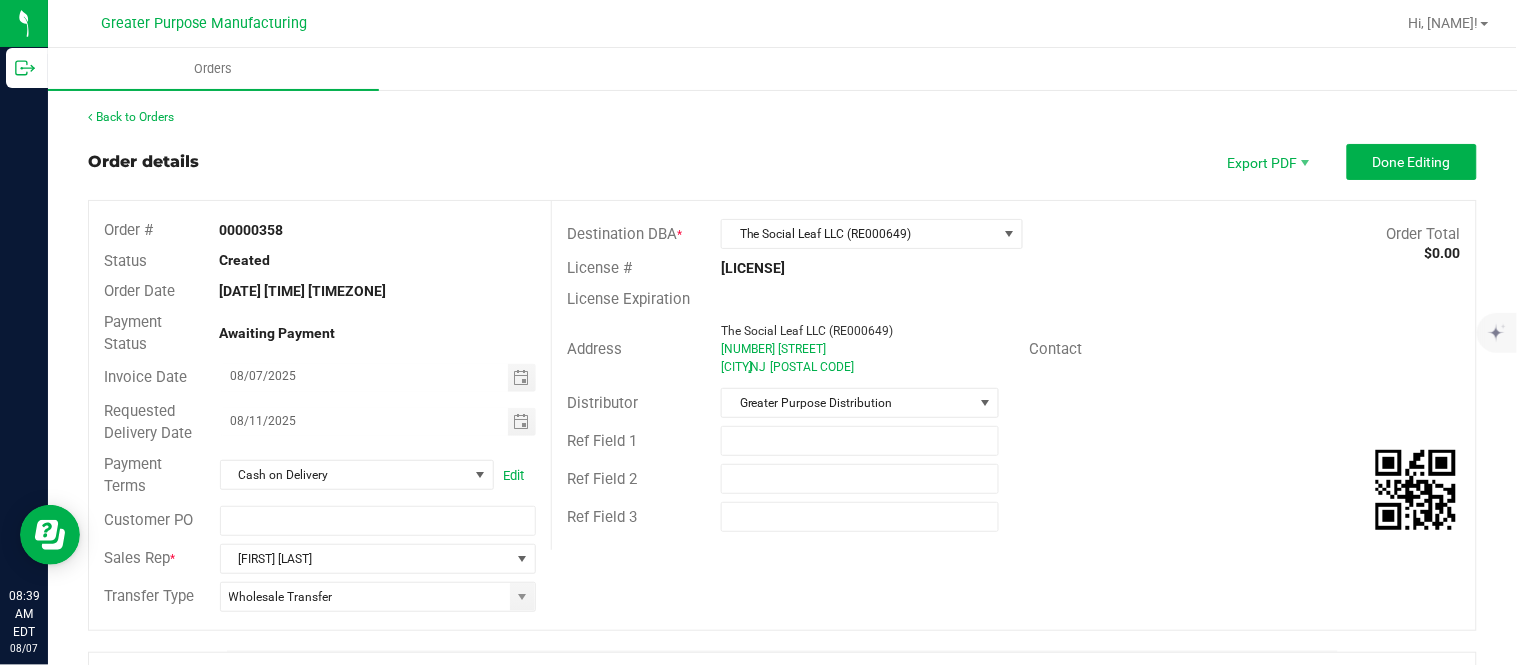 click on "00000358" at bounding box center [252, 230] 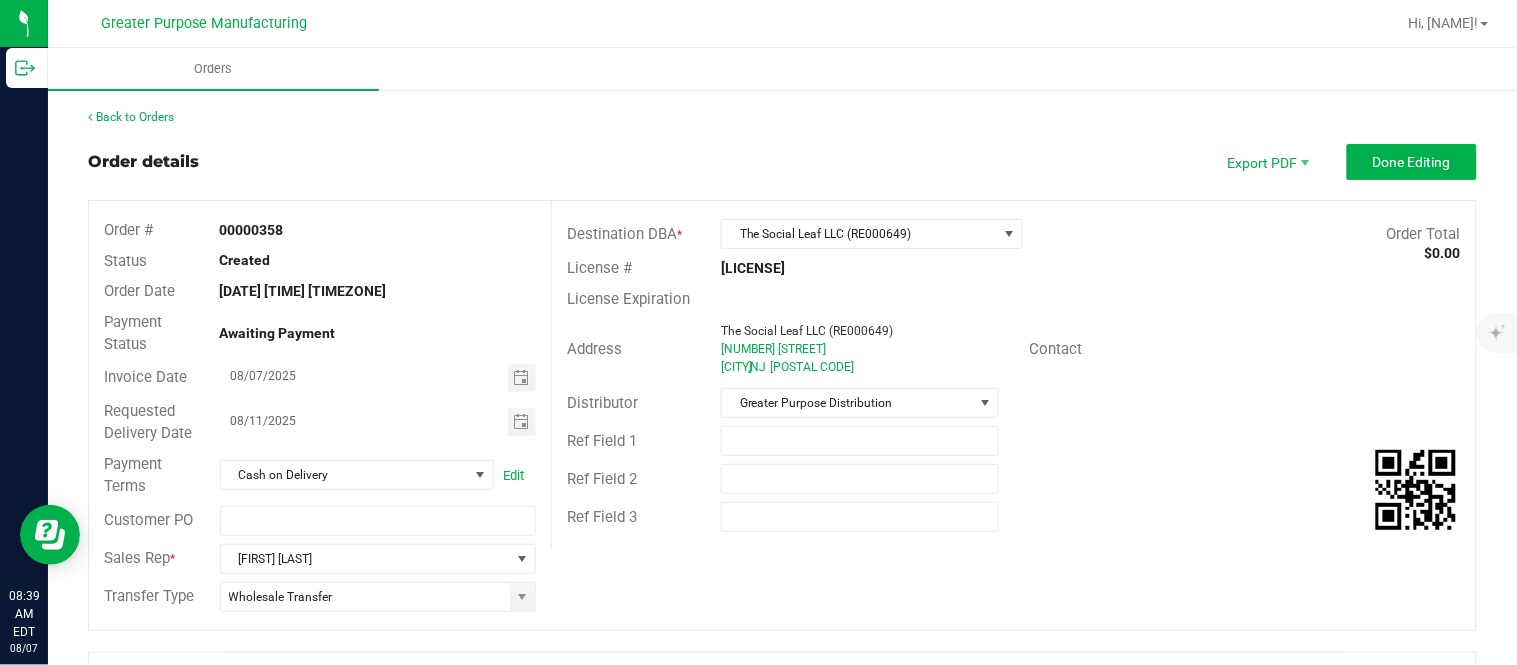 copy on "00000358" 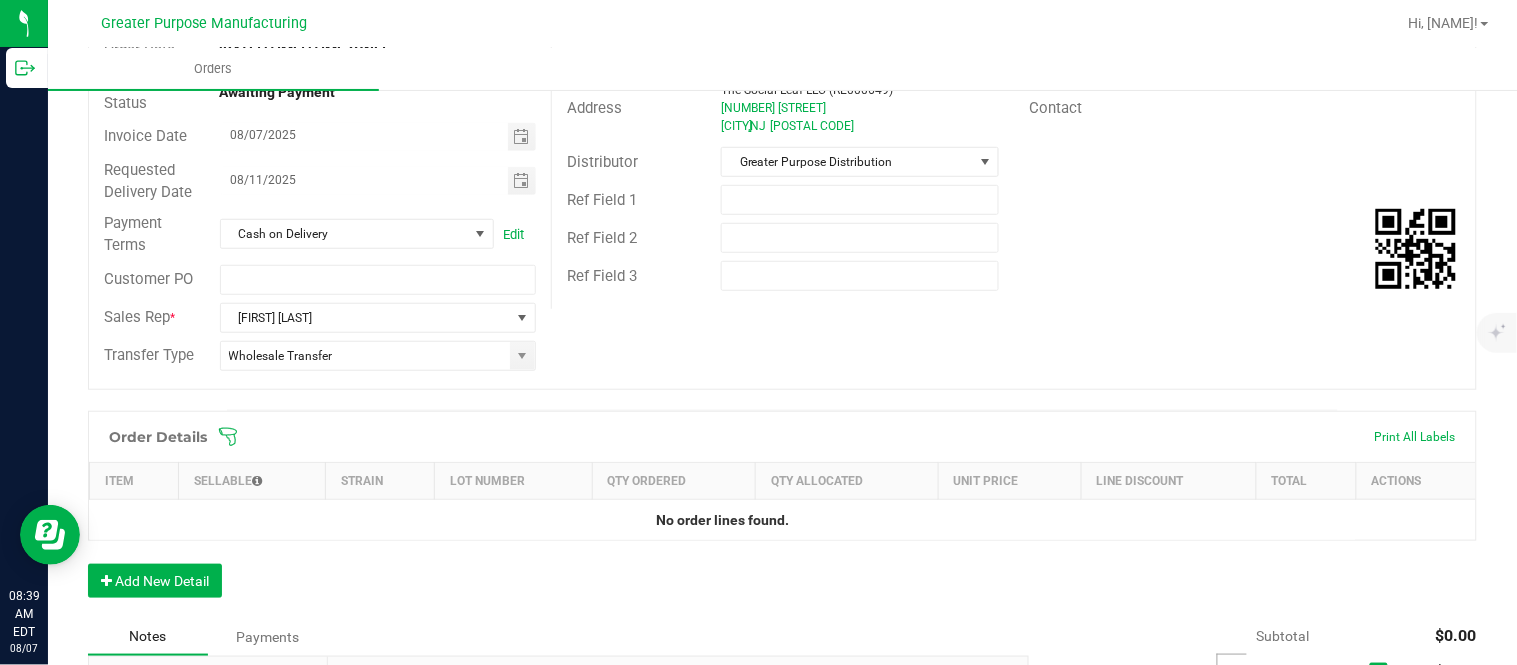 scroll, scrollTop: 277, scrollLeft: 0, axis: vertical 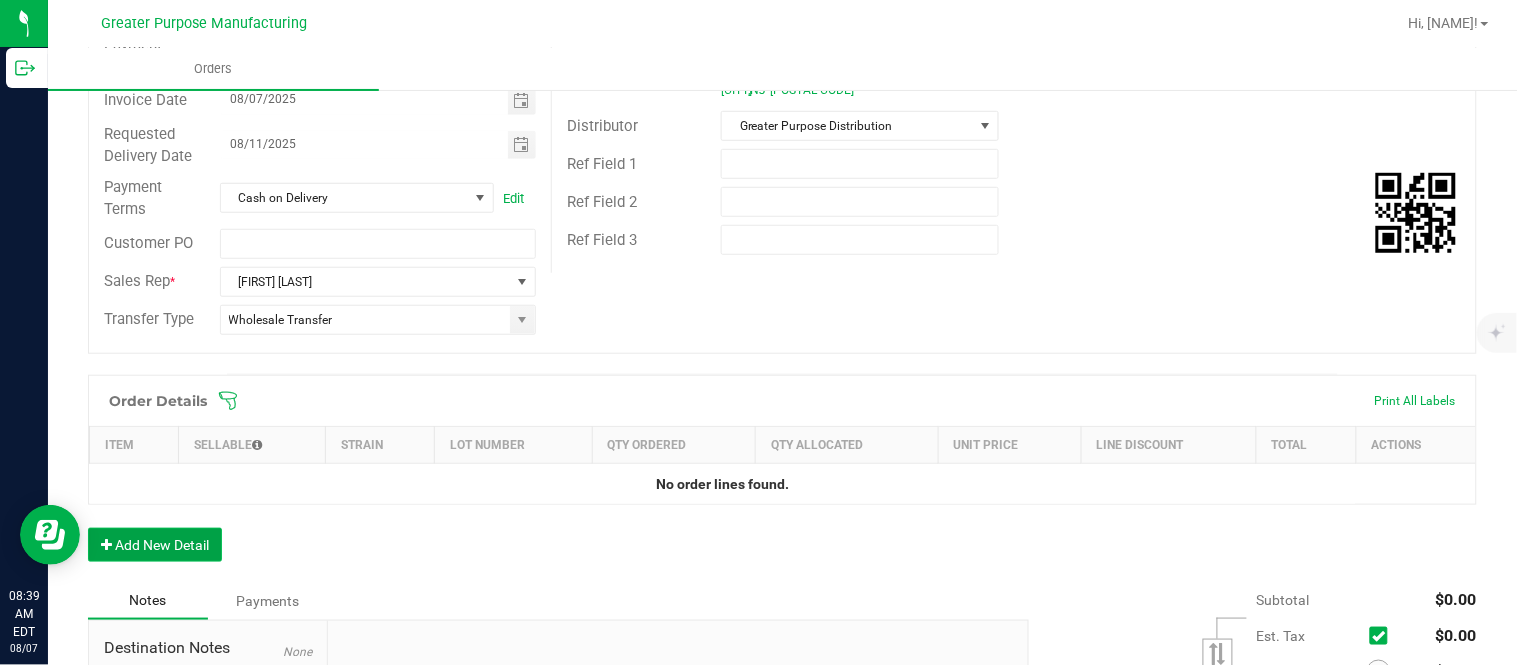 click on "Add New Detail" at bounding box center (155, 545) 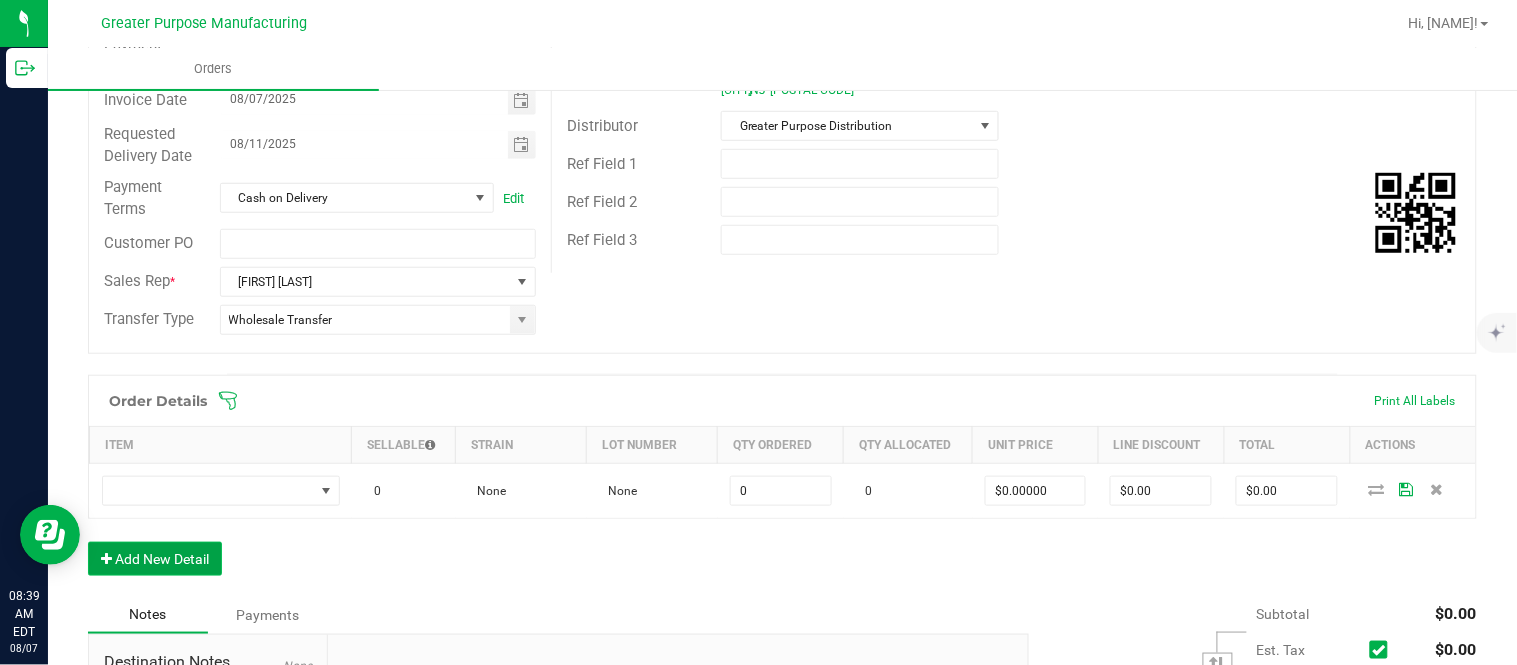 type 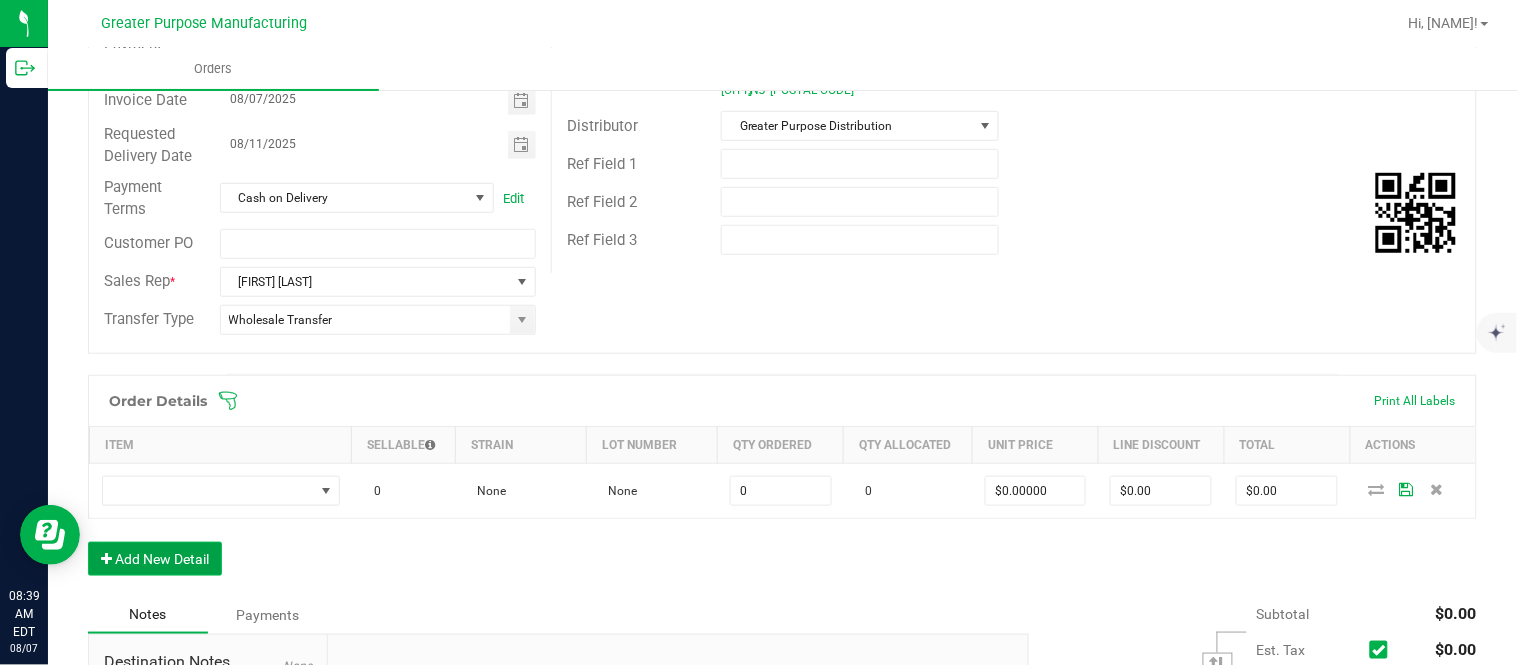 click on "Add New Detail" at bounding box center (155, 559) 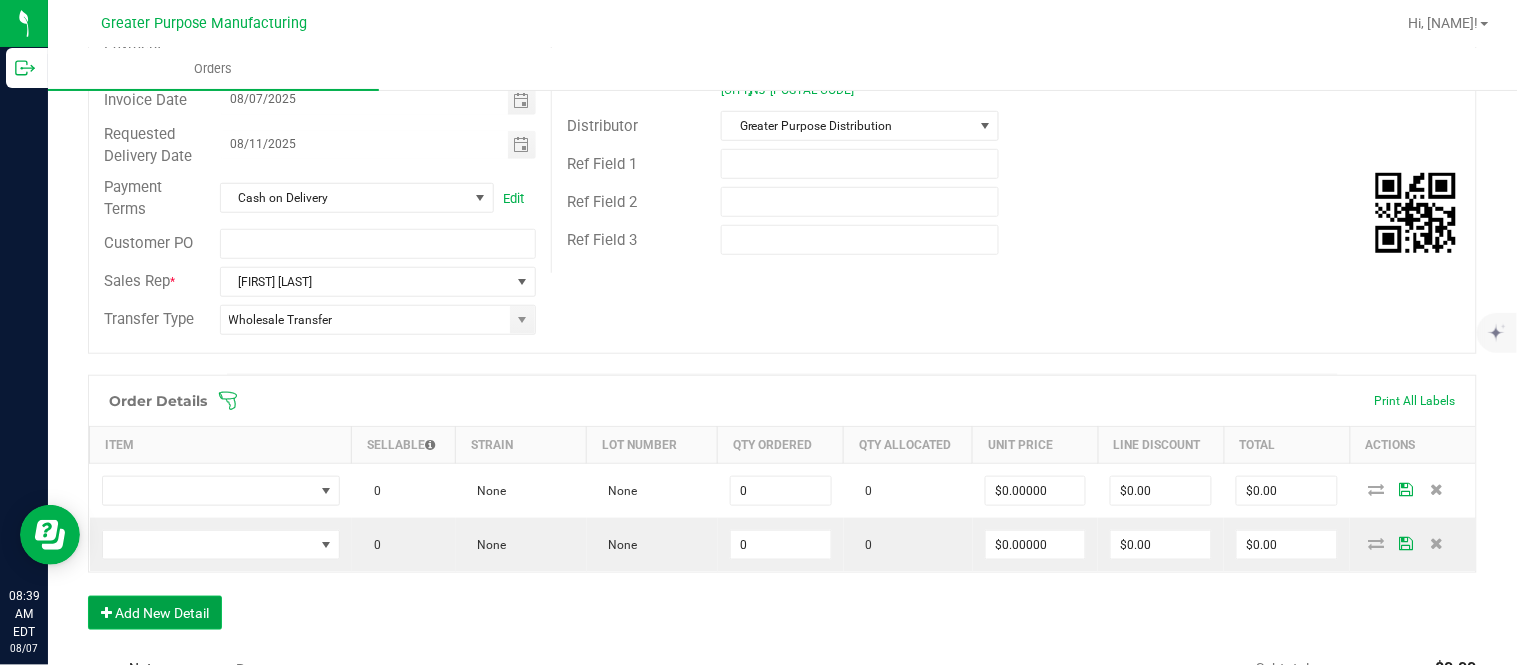 click on "Add New Detail" at bounding box center (155, 613) 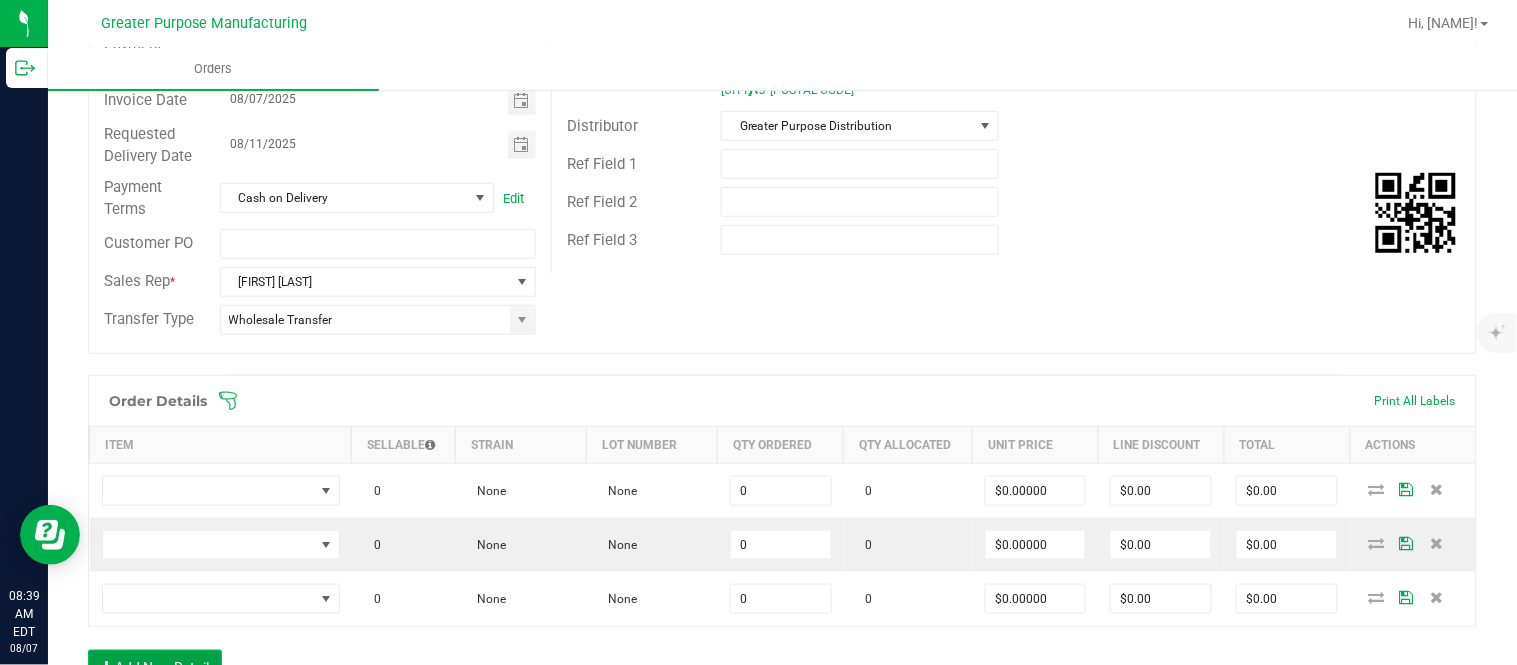 click on "Add New Detail" at bounding box center (155, 667) 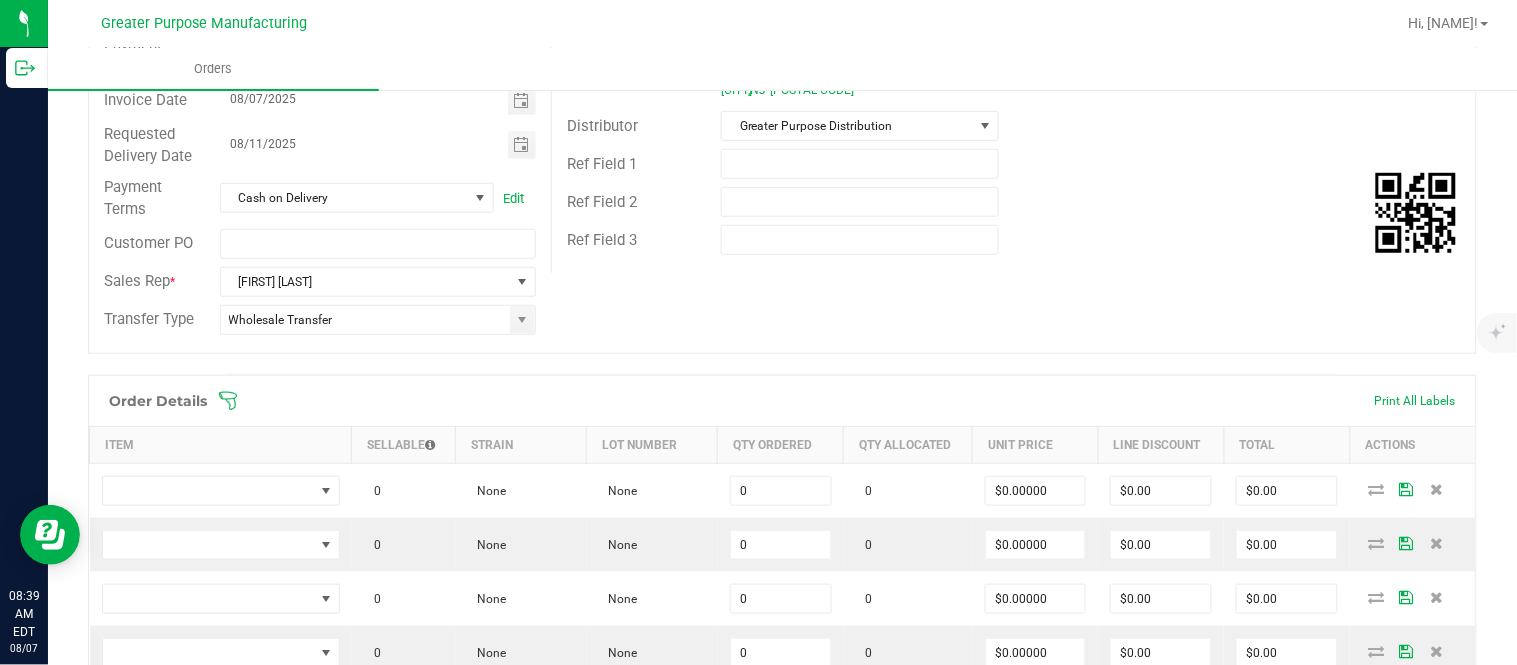 click on "Add New Detail" at bounding box center [155, 721] 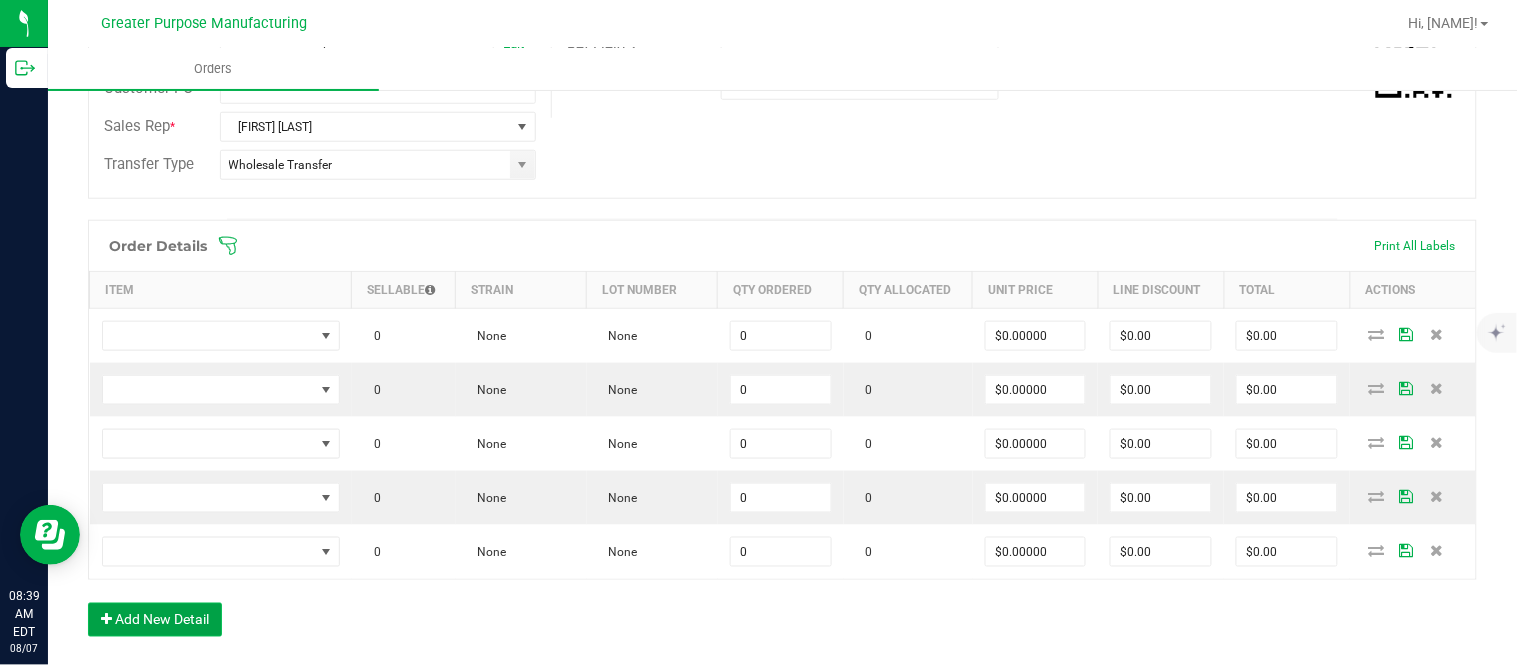 scroll, scrollTop: 444, scrollLeft: 0, axis: vertical 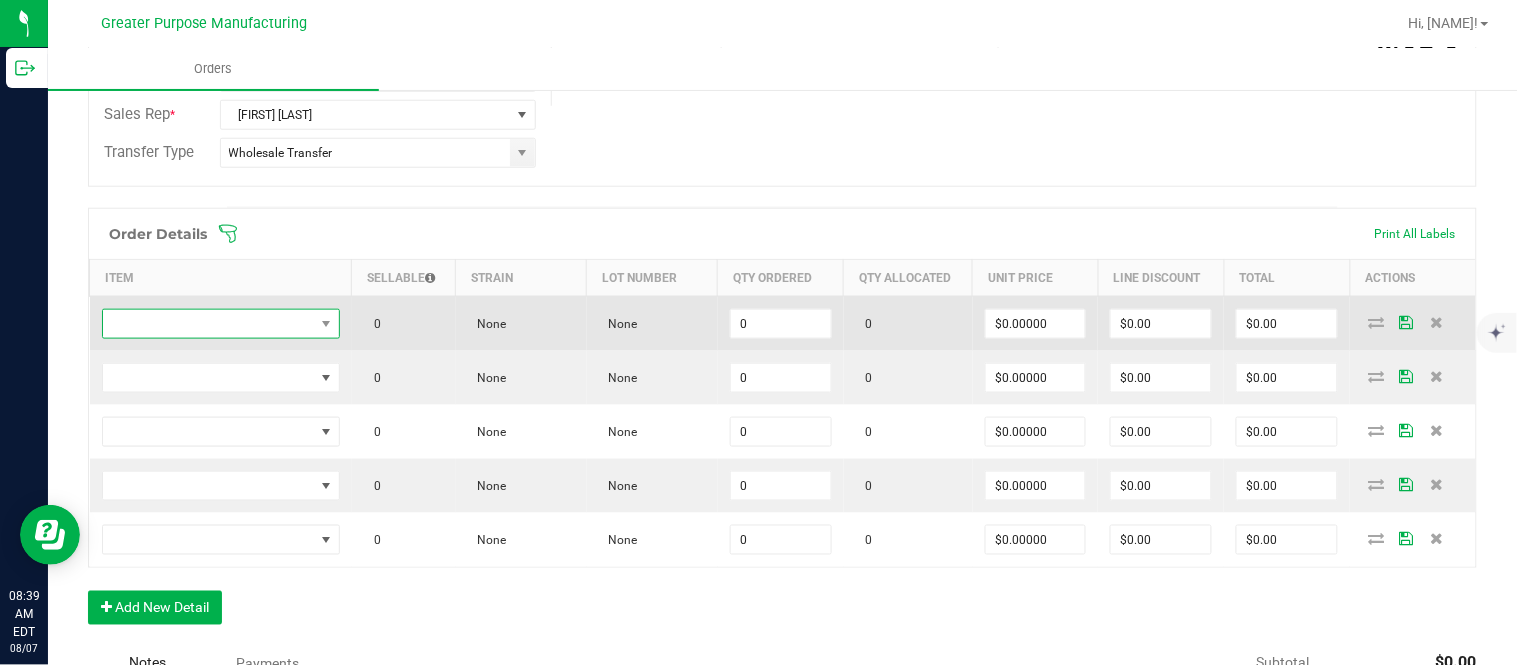 click at bounding box center [208, 324] 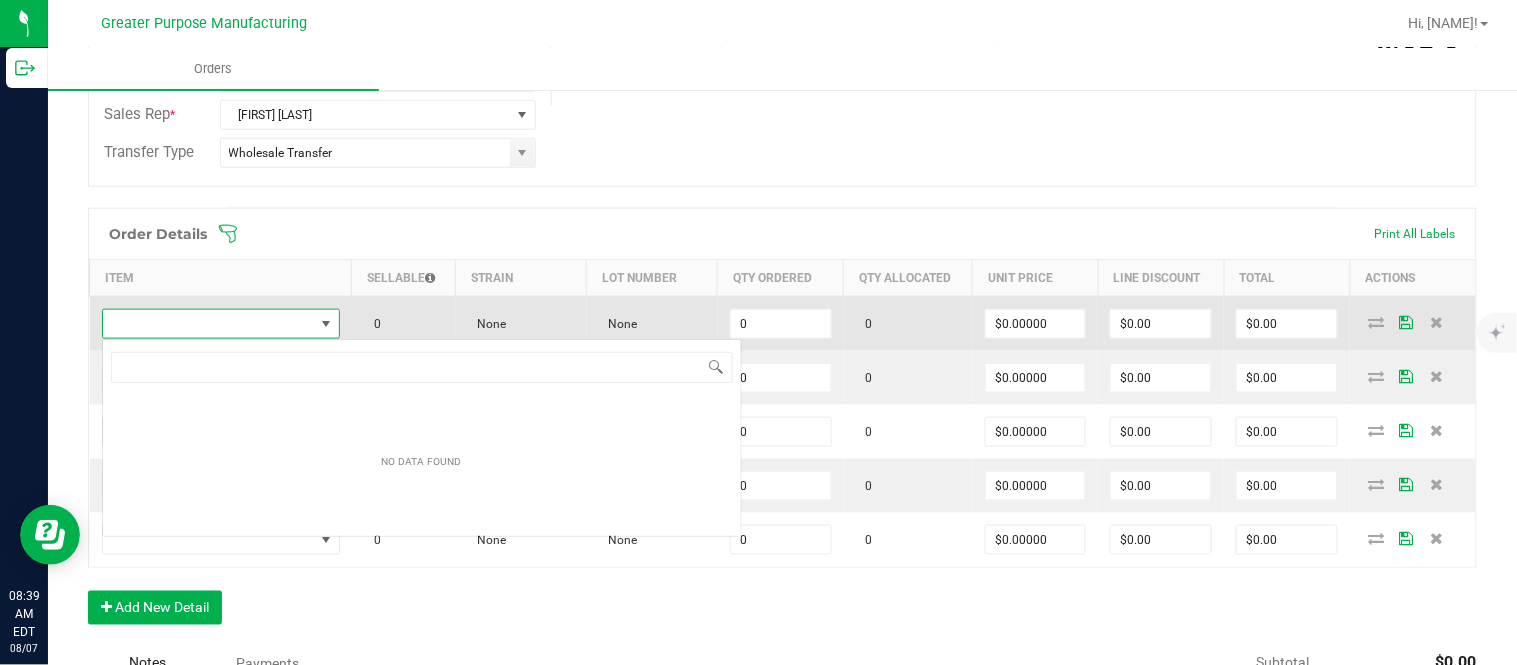 scroll, scrollTop: 99970, scrollLeft: 99765, axis: both 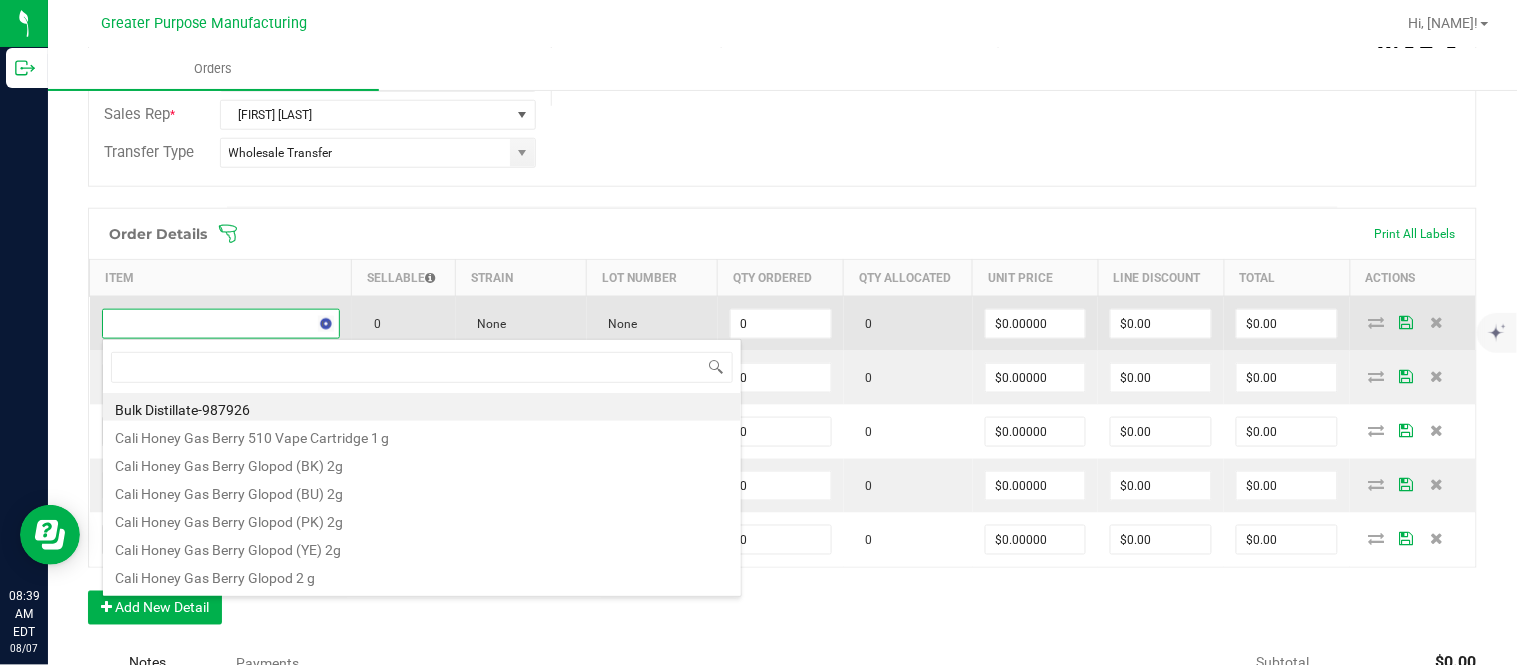 type on "1.3.13.1017.0" 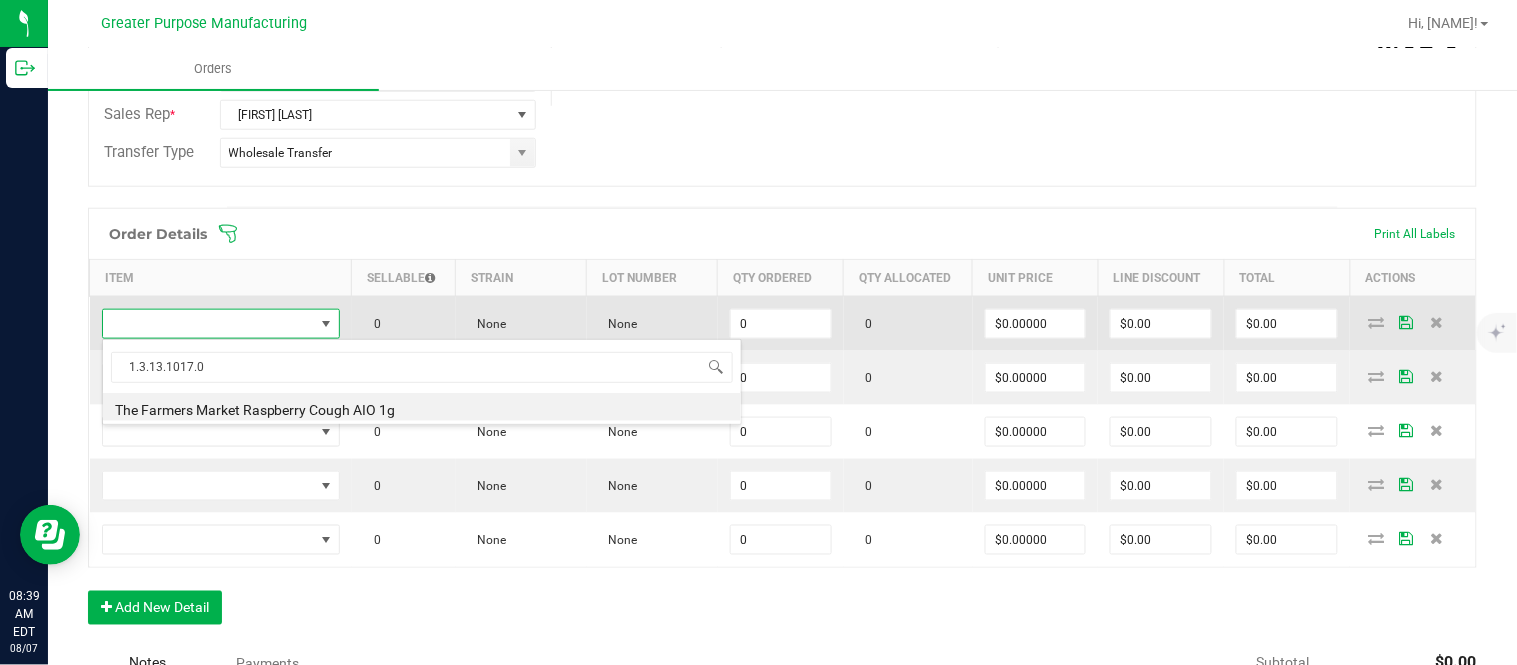type on "0 ea" 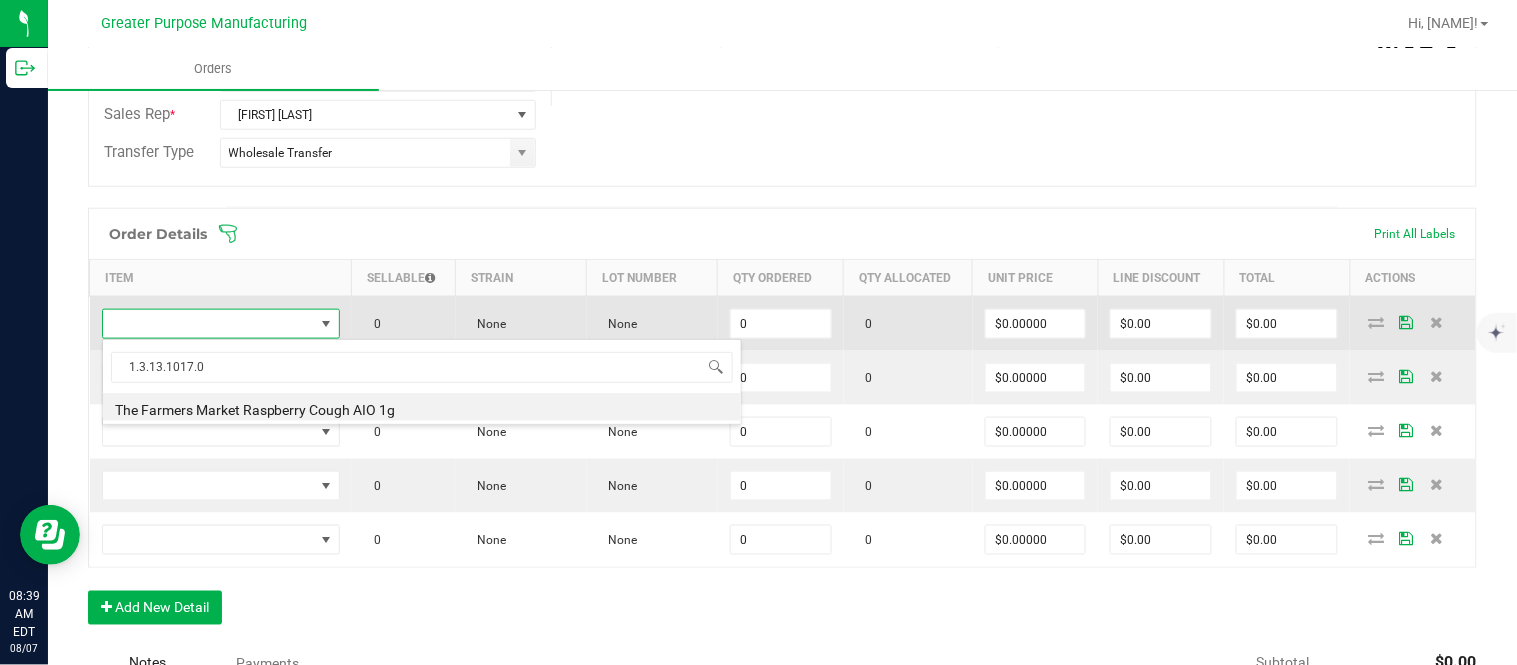 type on "$30.00000" 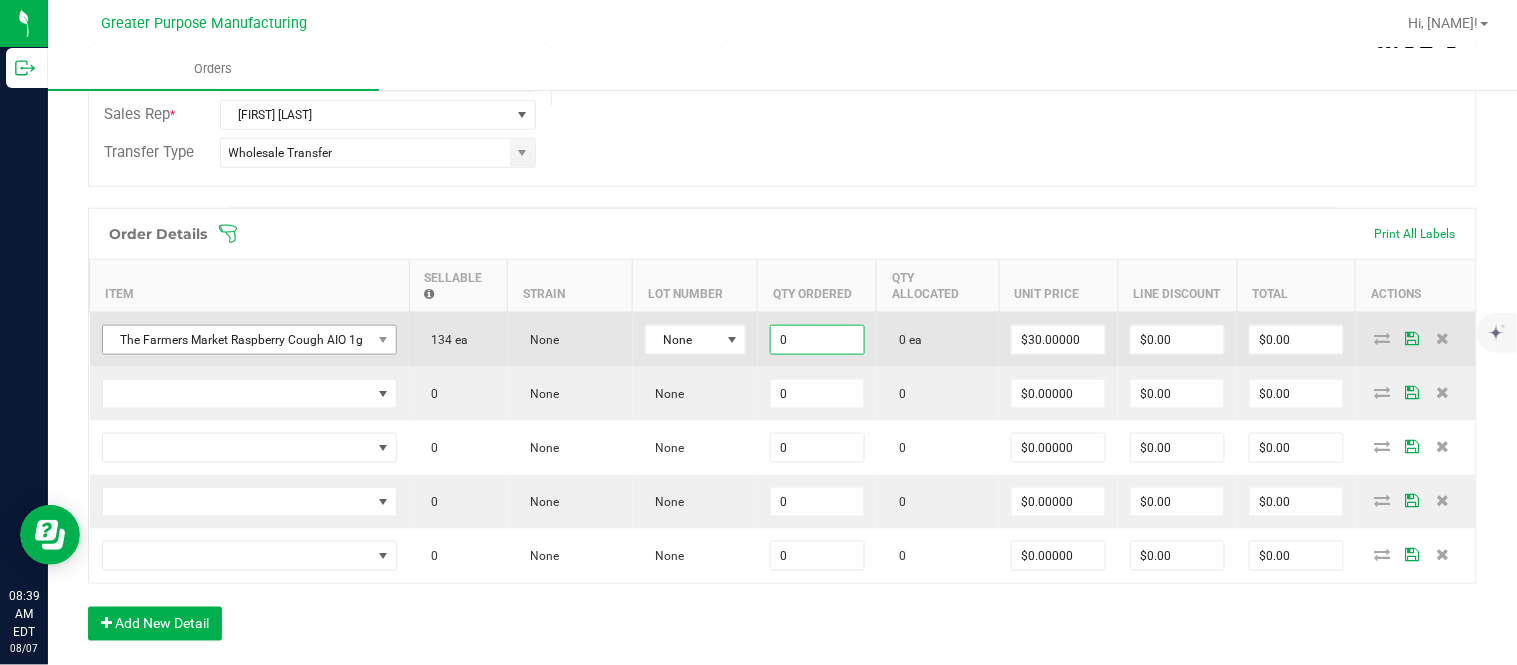 paste on "48" 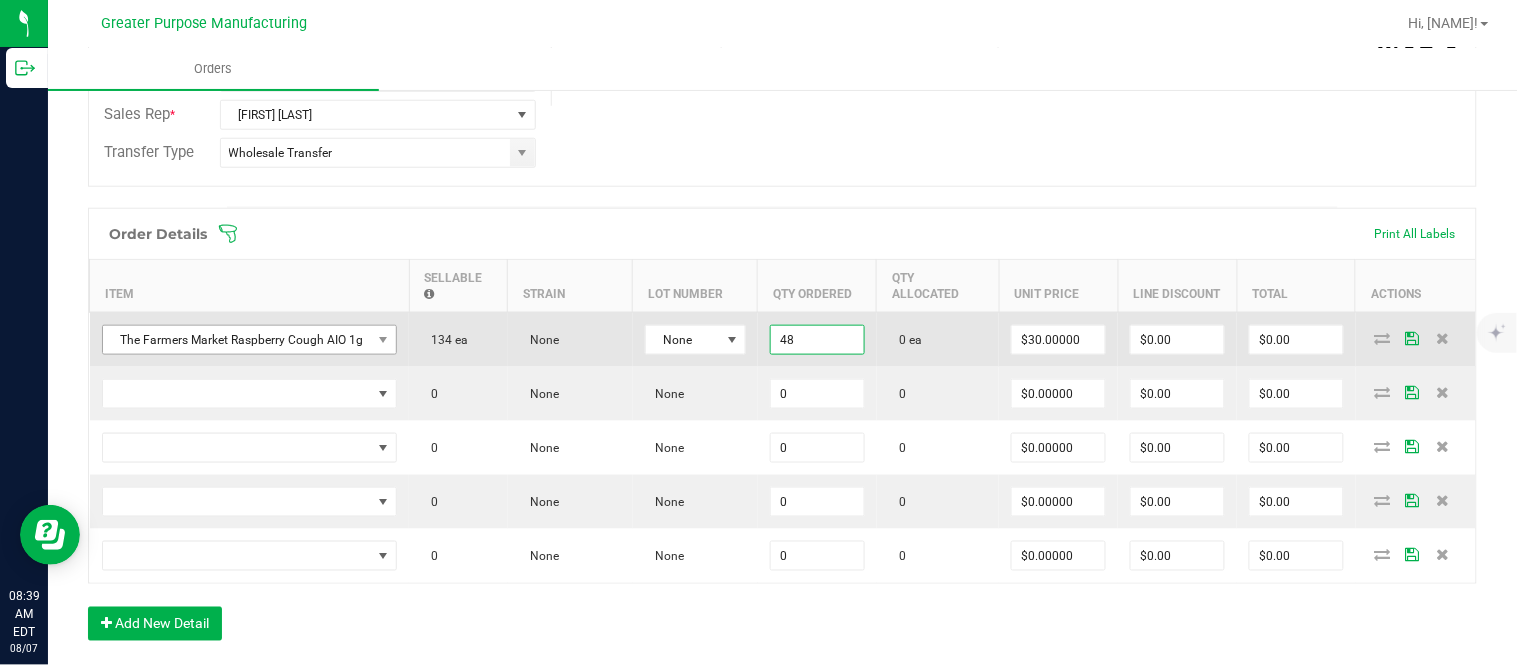 type on "48 ea" 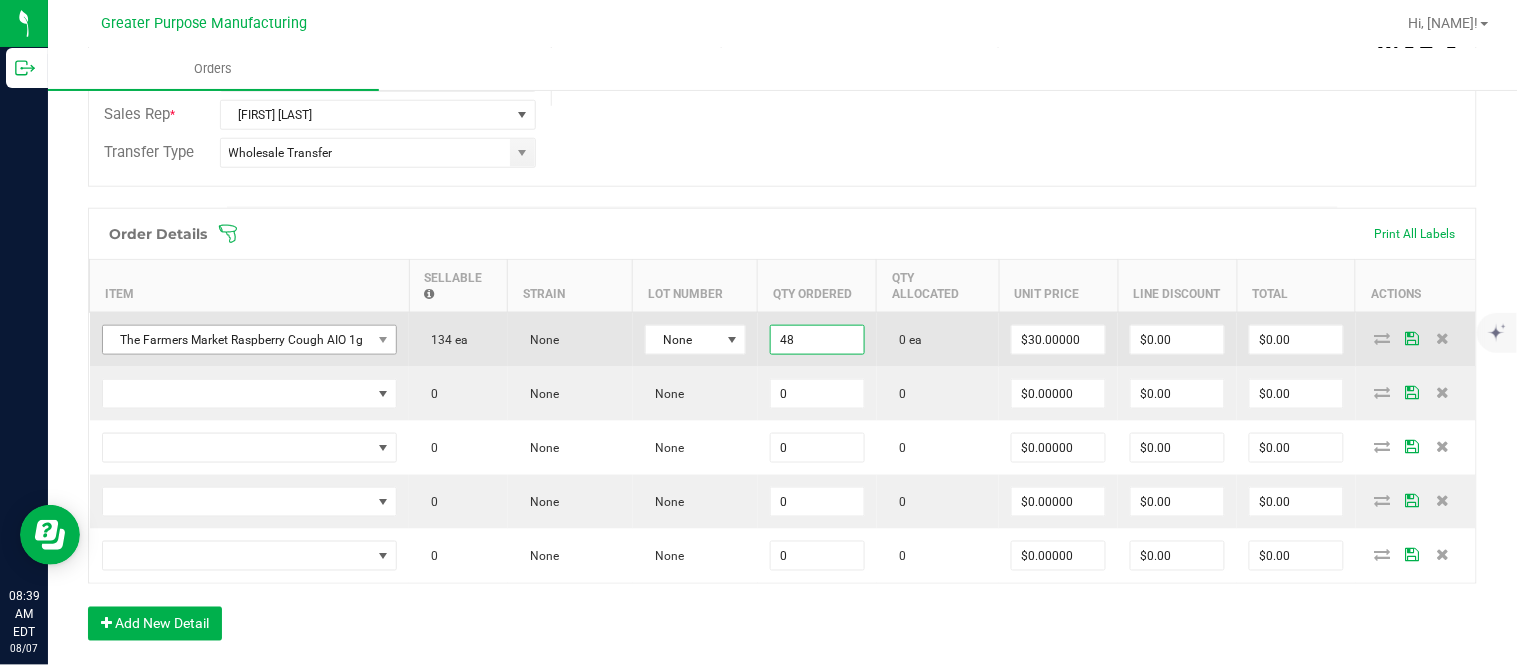 type on "30" 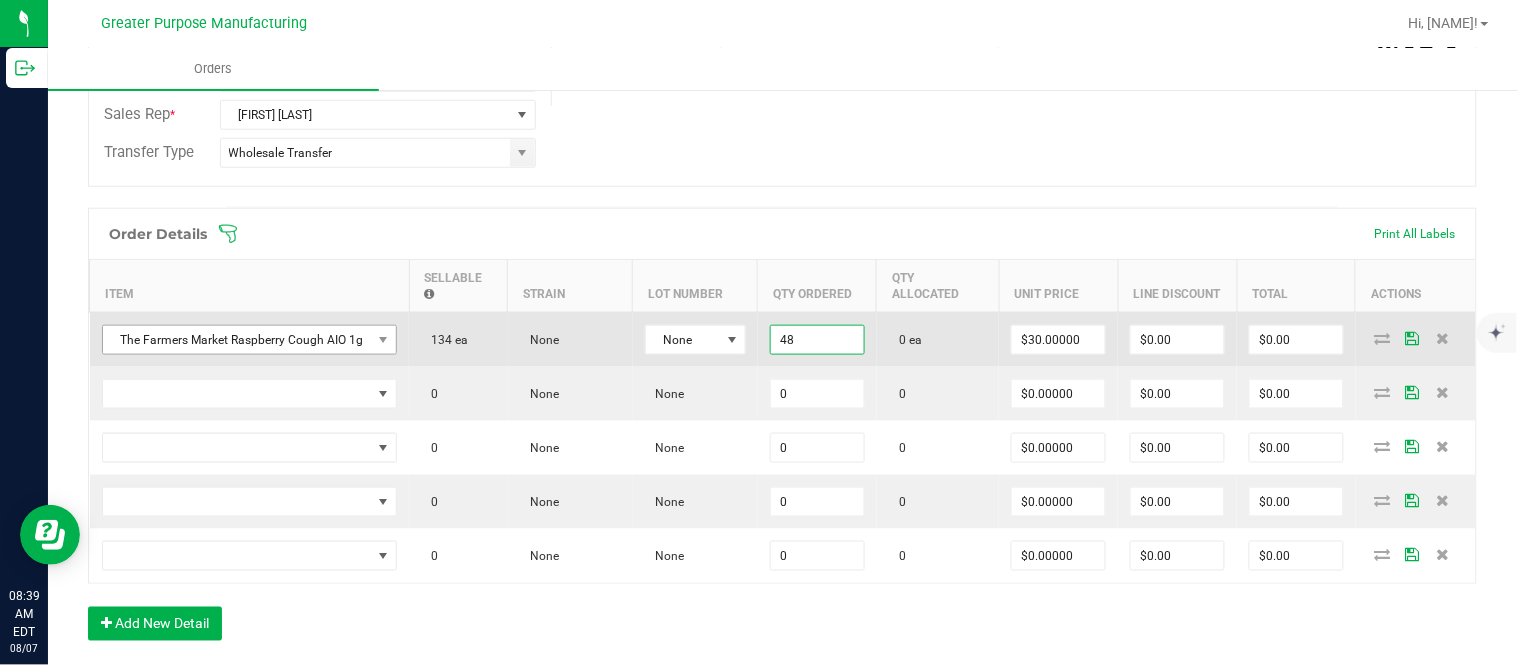 type on "$1,440.00" 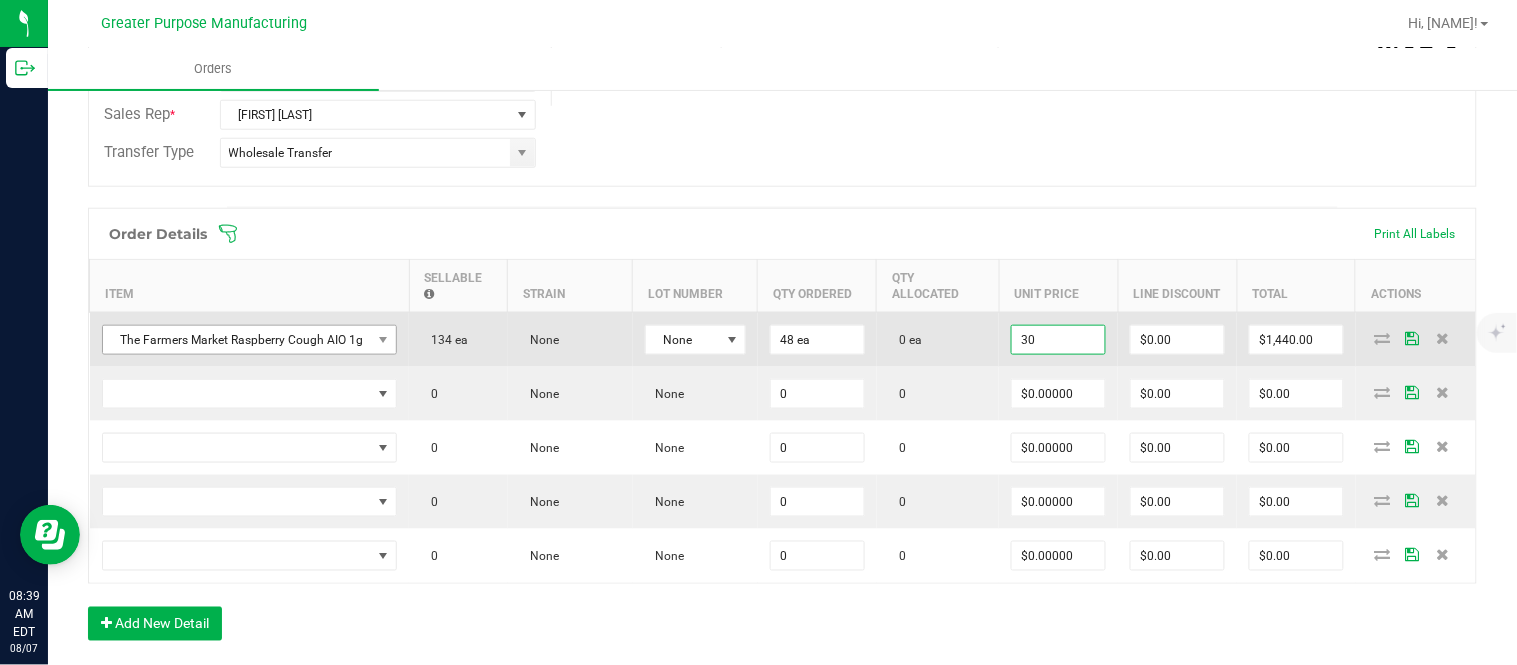 type on "$30.00000" 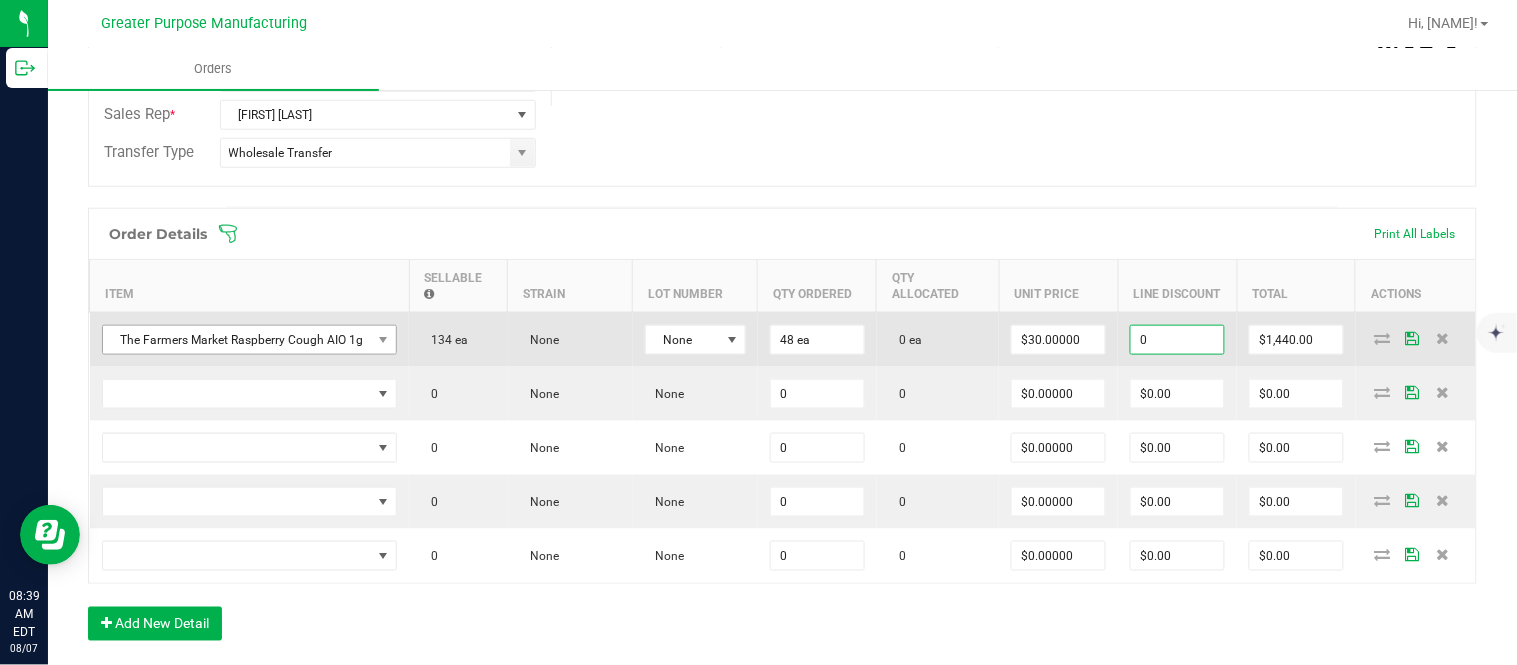 type on "$0.00" 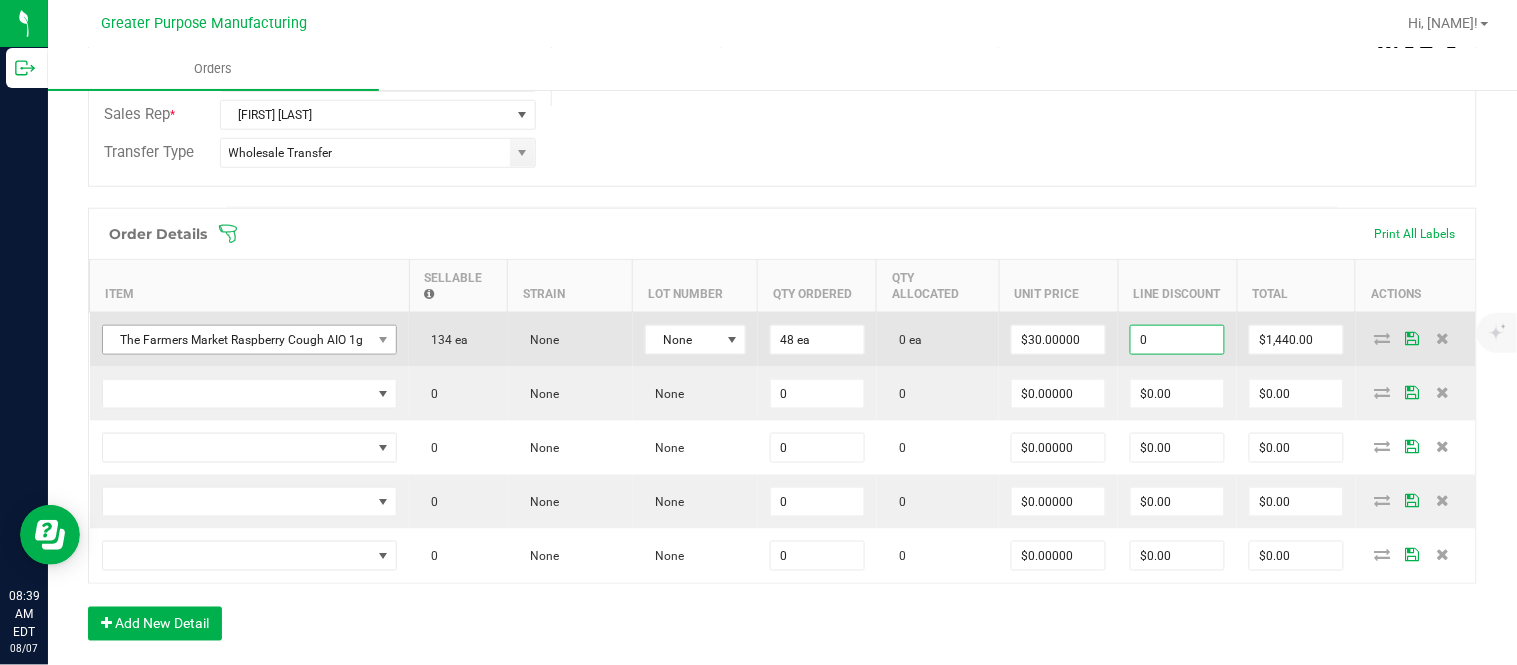 type on "1440" 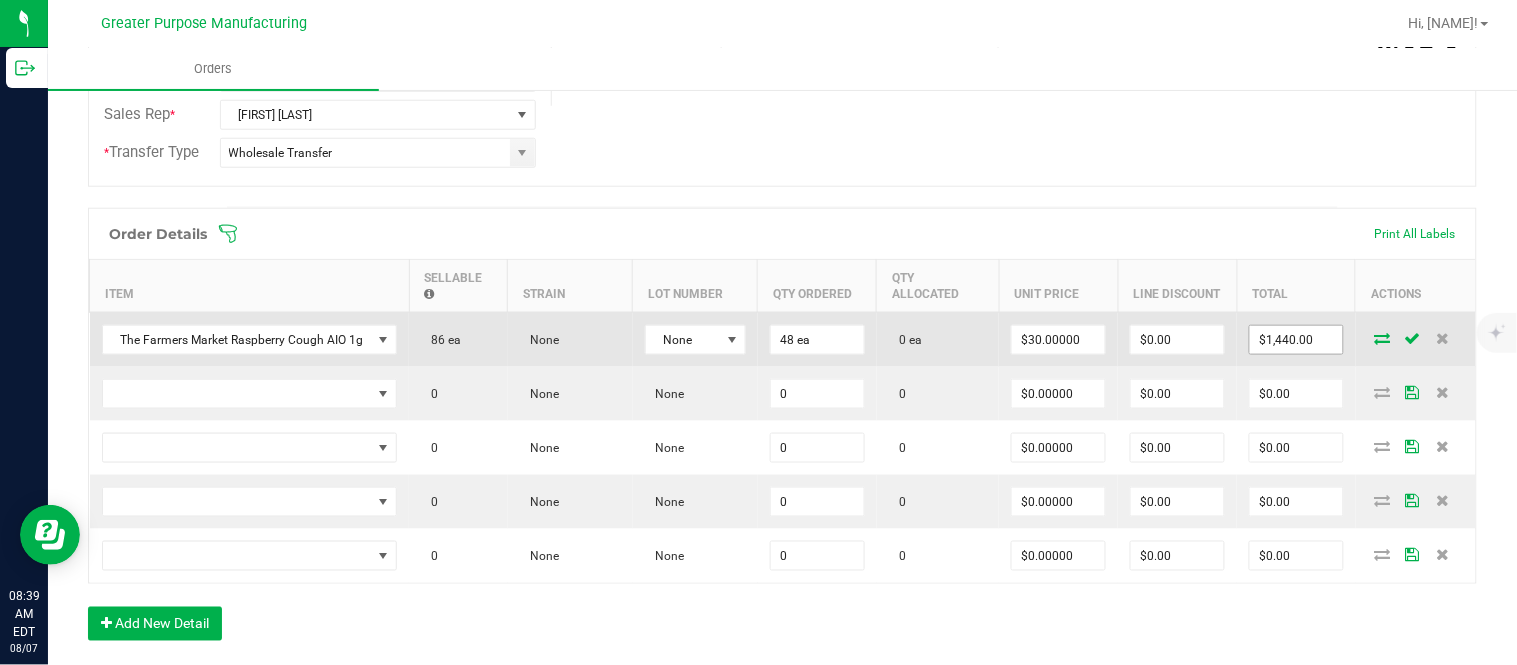 click on "$1,440.00" at bounding box center [1296, 340] 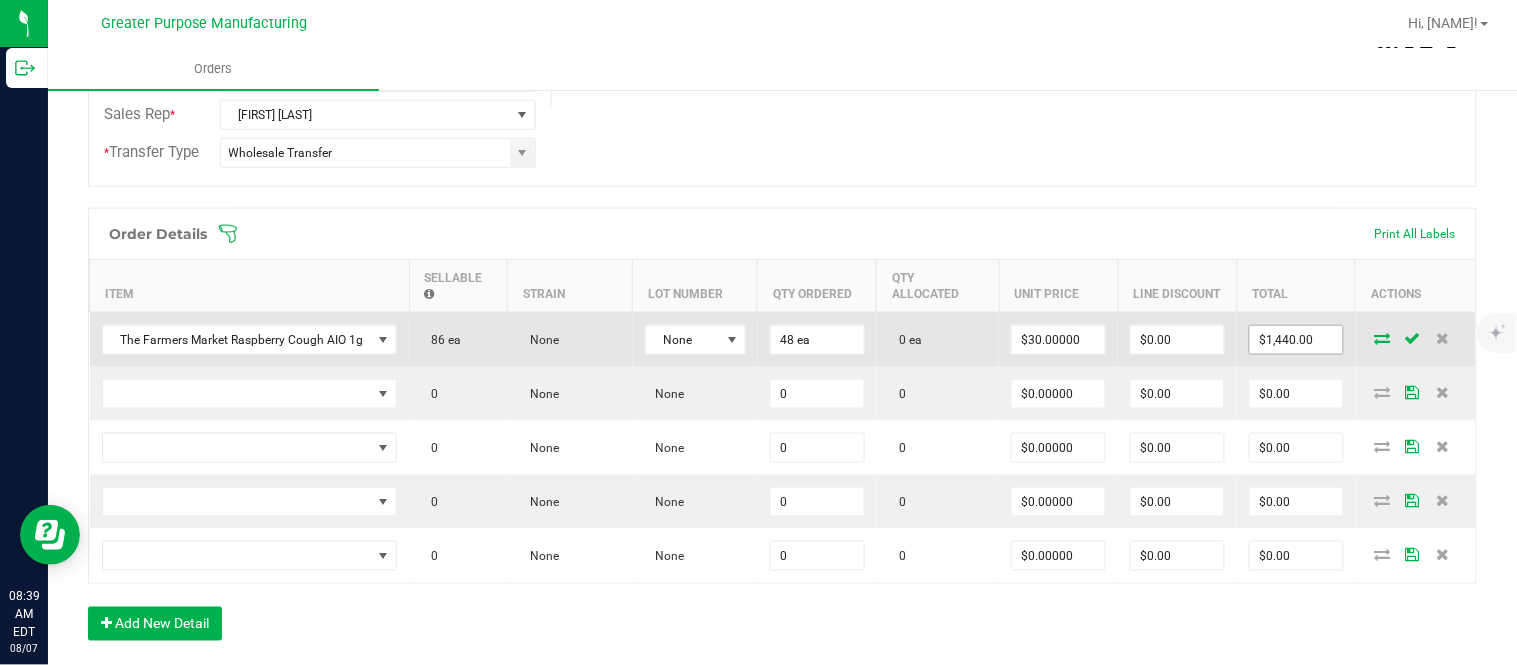 type on "1440" 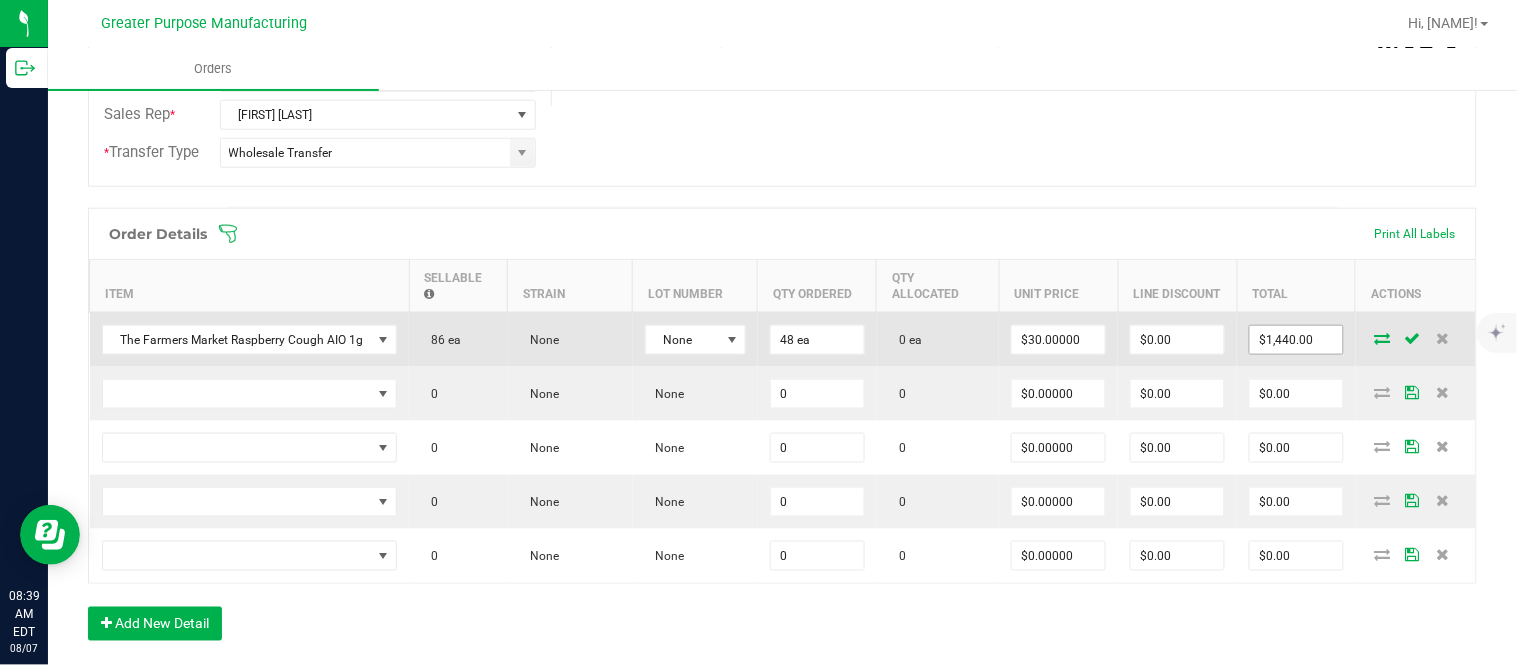 click on "$1,440.00" at bounding box center (1296, 340) 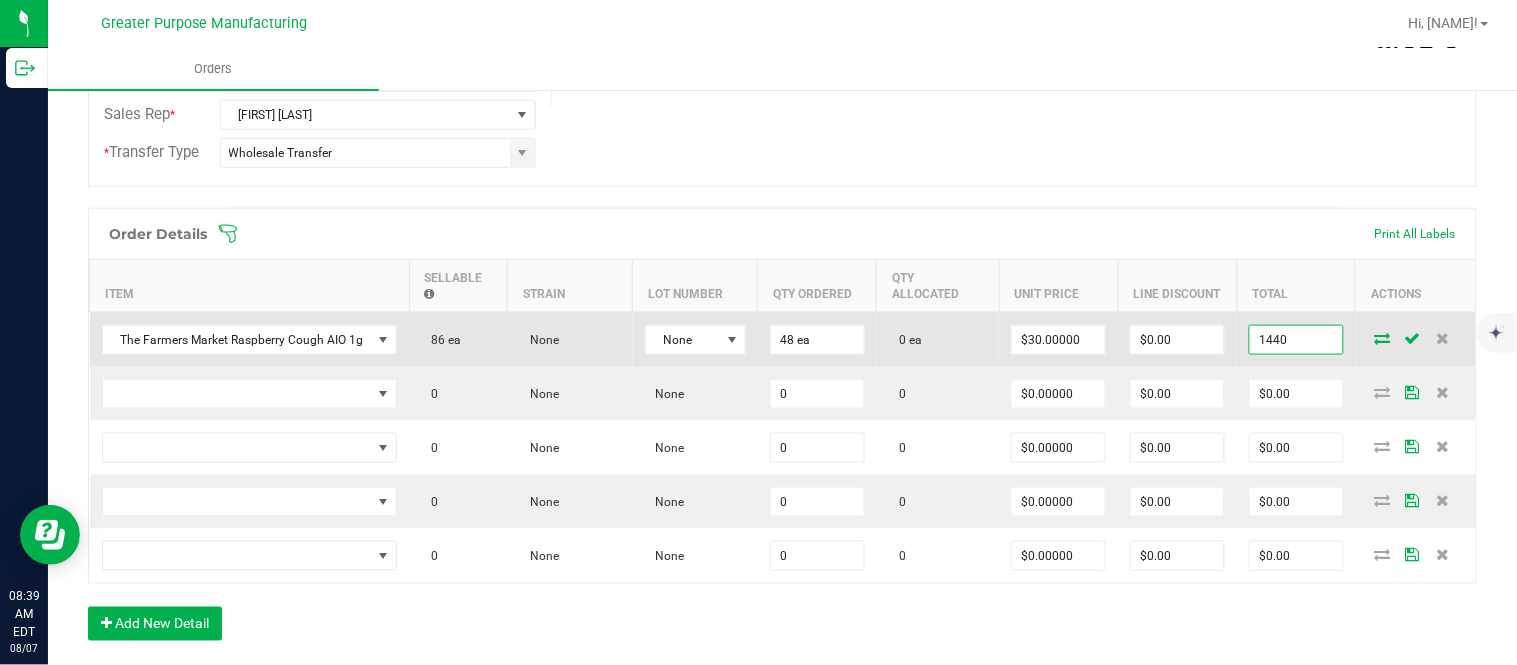 paste on "32" 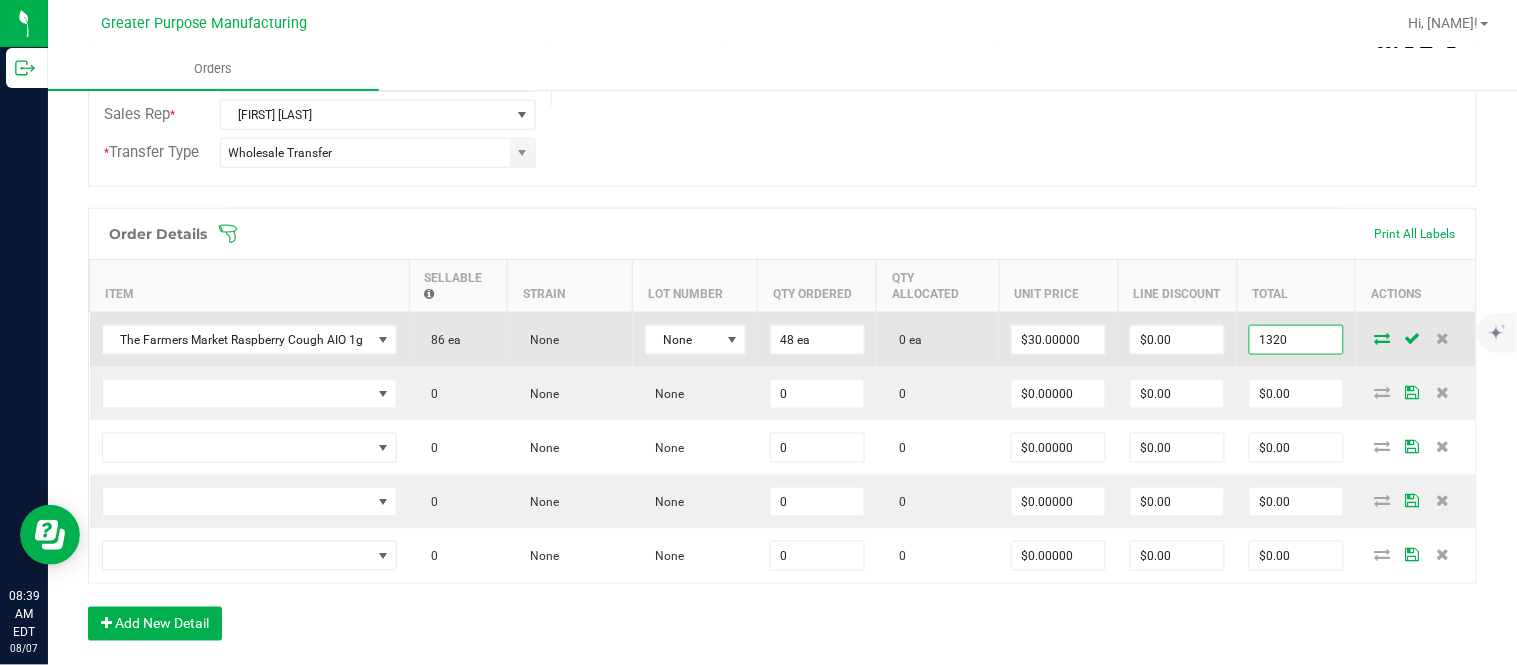 type on "1320" 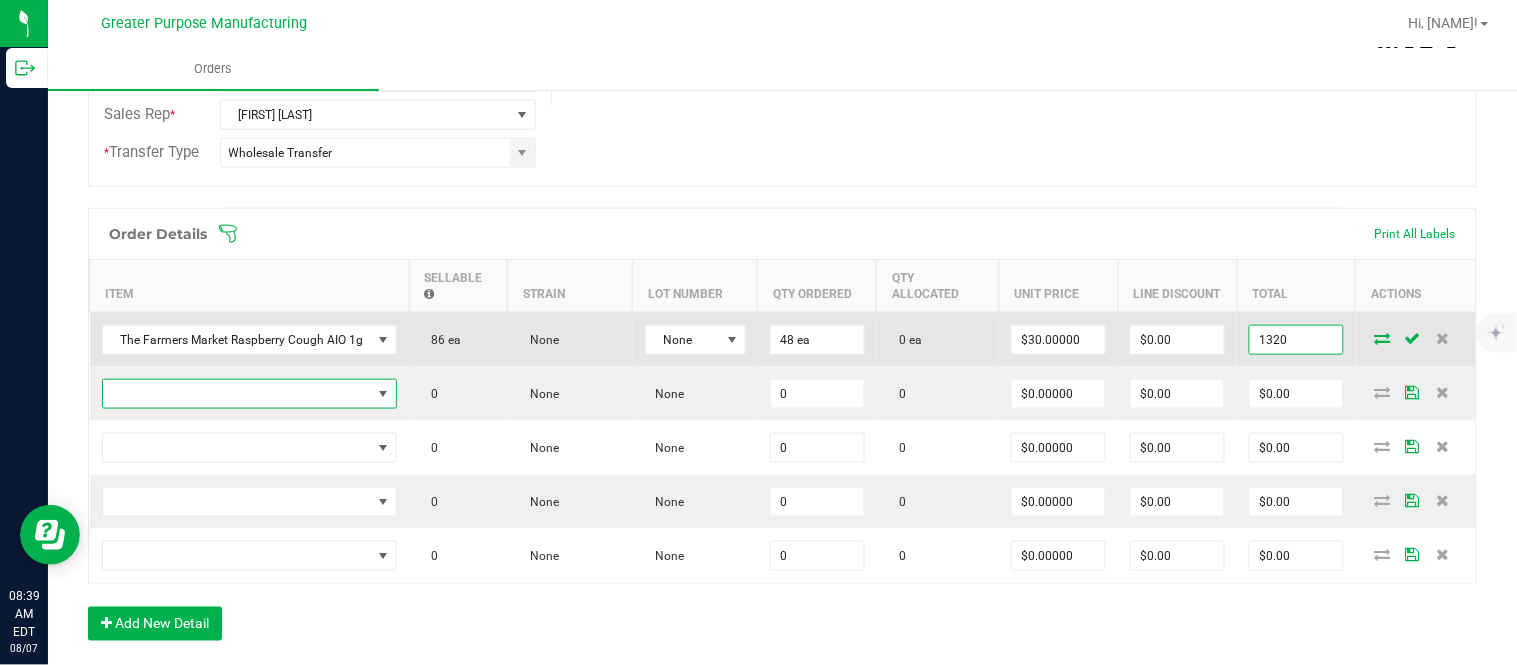 type on "$27.50000" 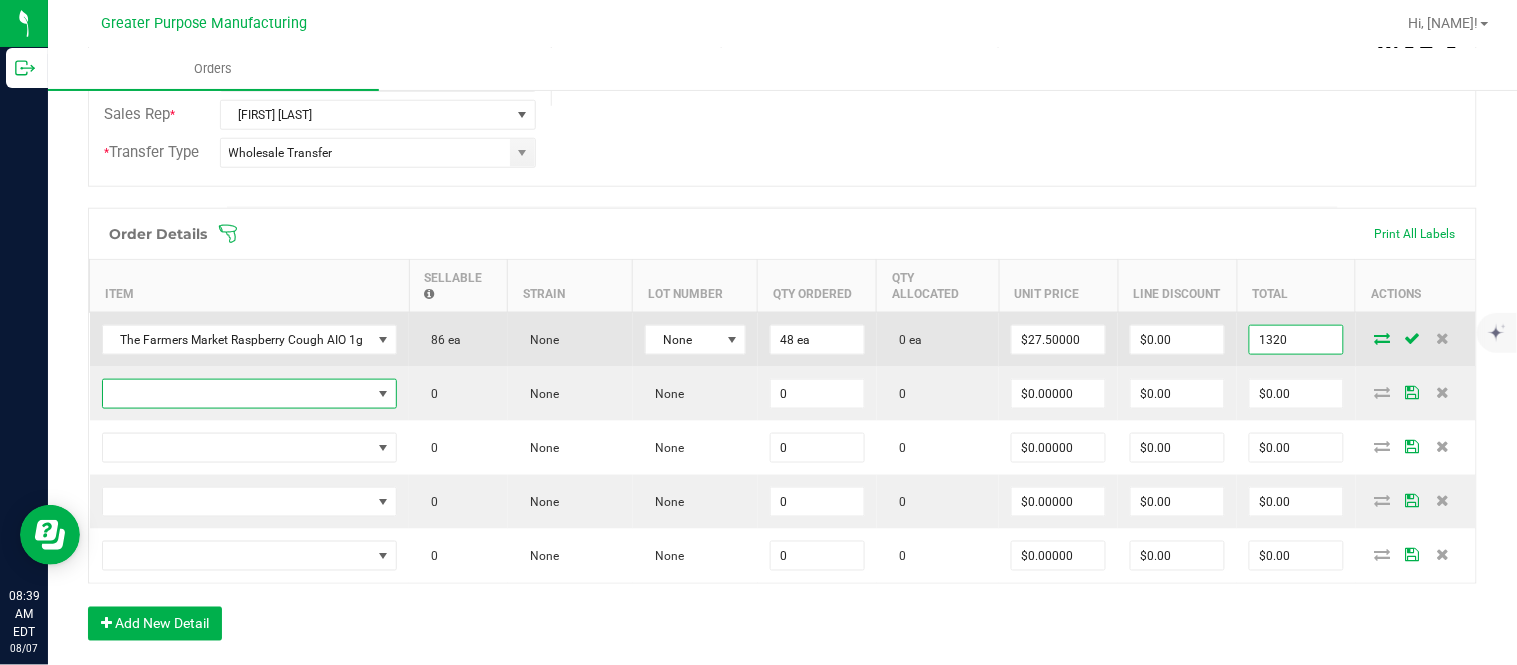 type on "$1,320.00" 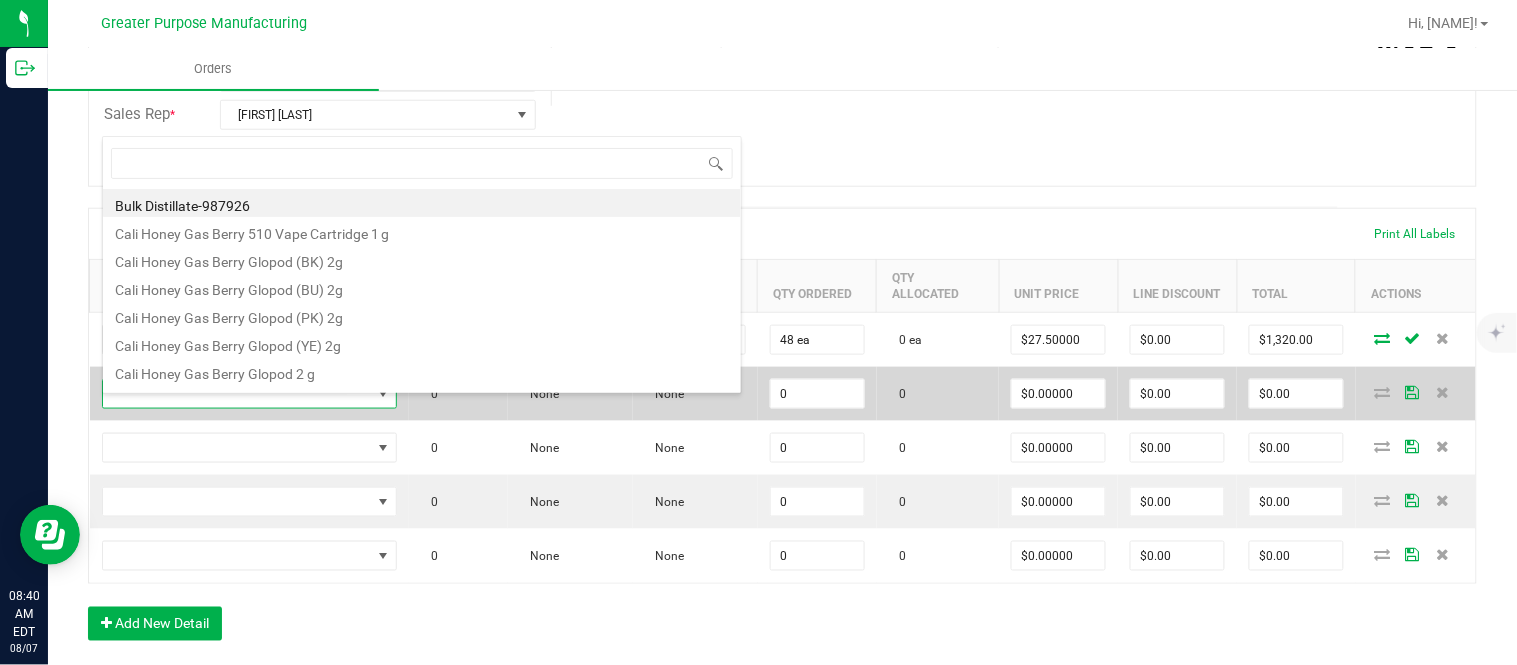 scroll, scrollTop: 99970, scrollLeft: 99706, axis: both 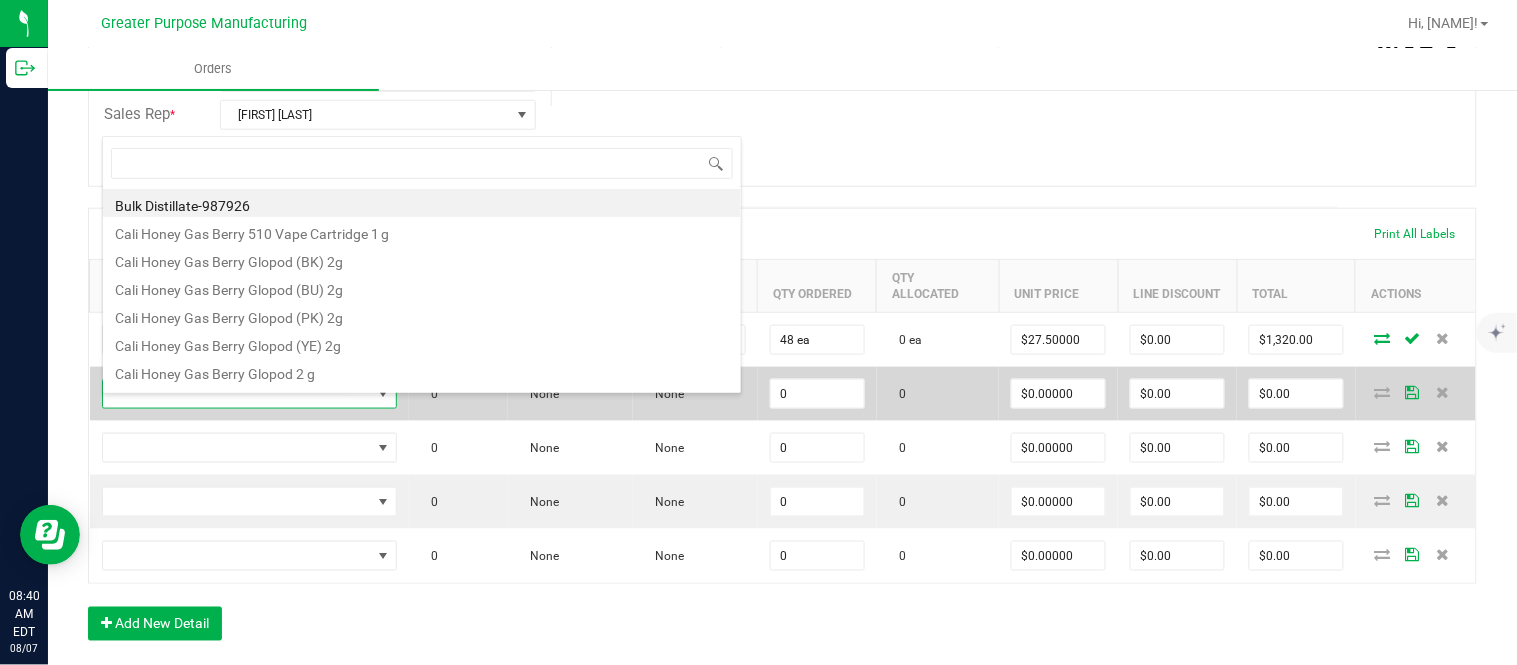 type on "1.3.13.1013.0" 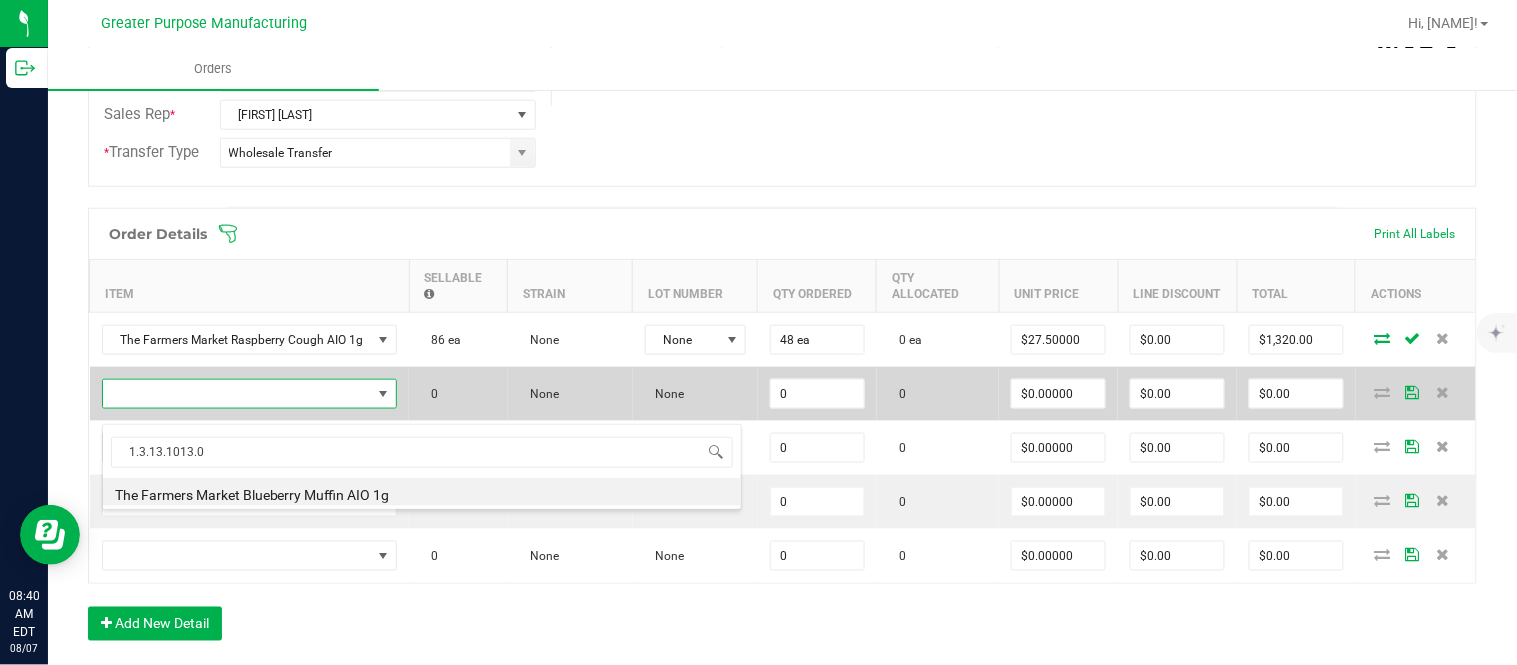type on "0 ea" 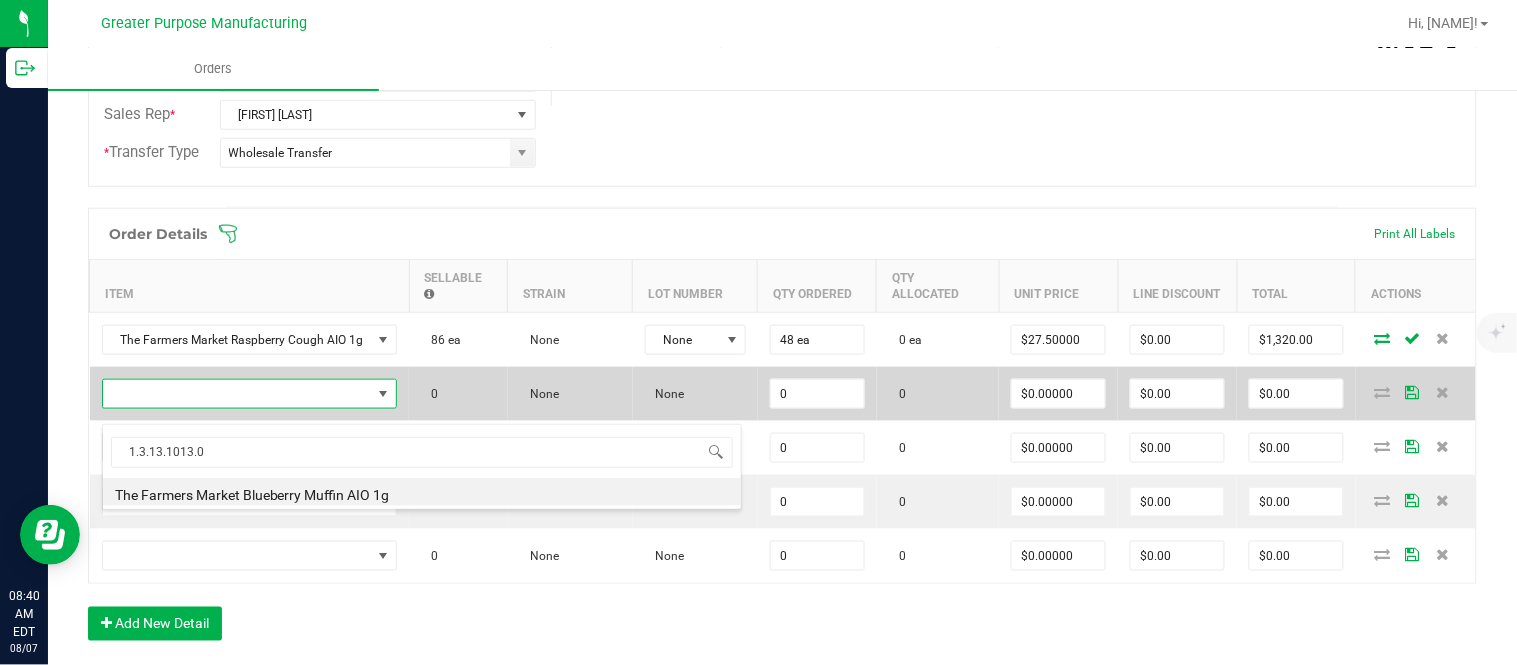 type on "$30.00000" 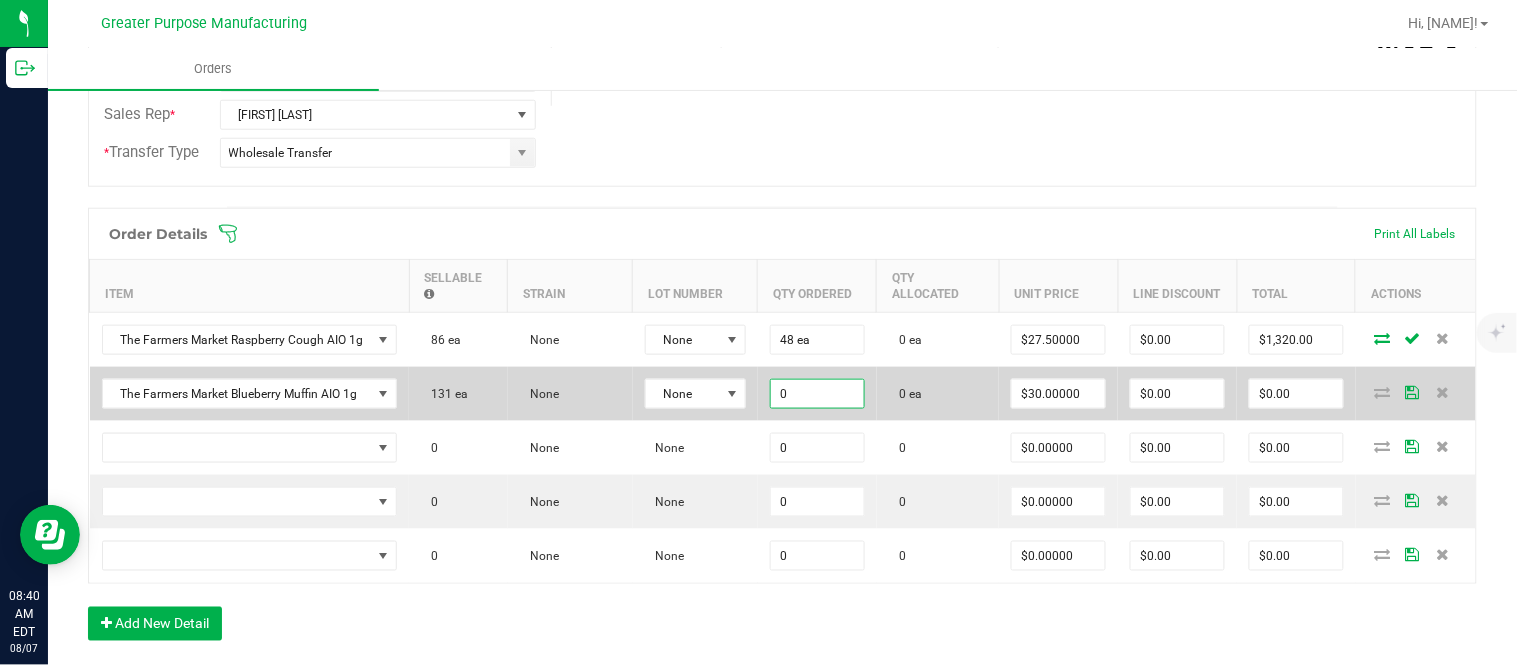 paste on "48" 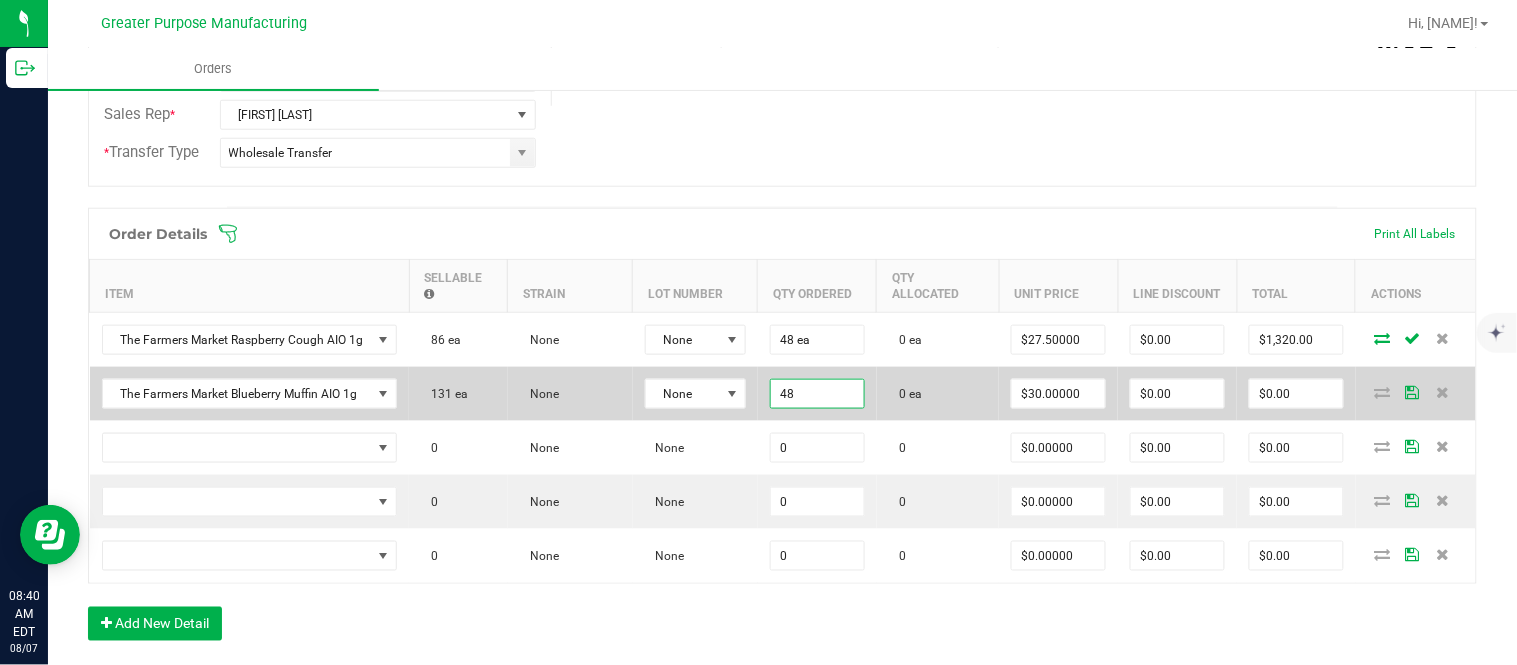 type on "48 ea" 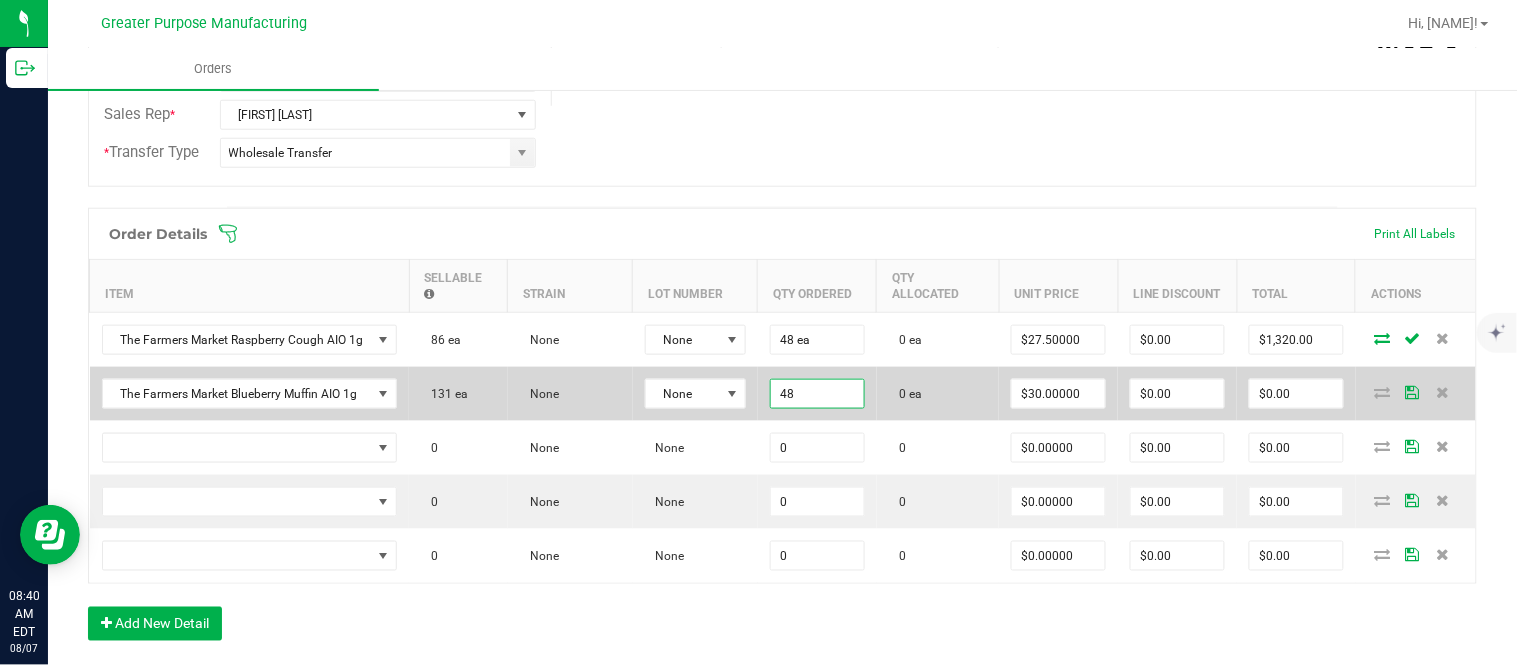 type on "30" 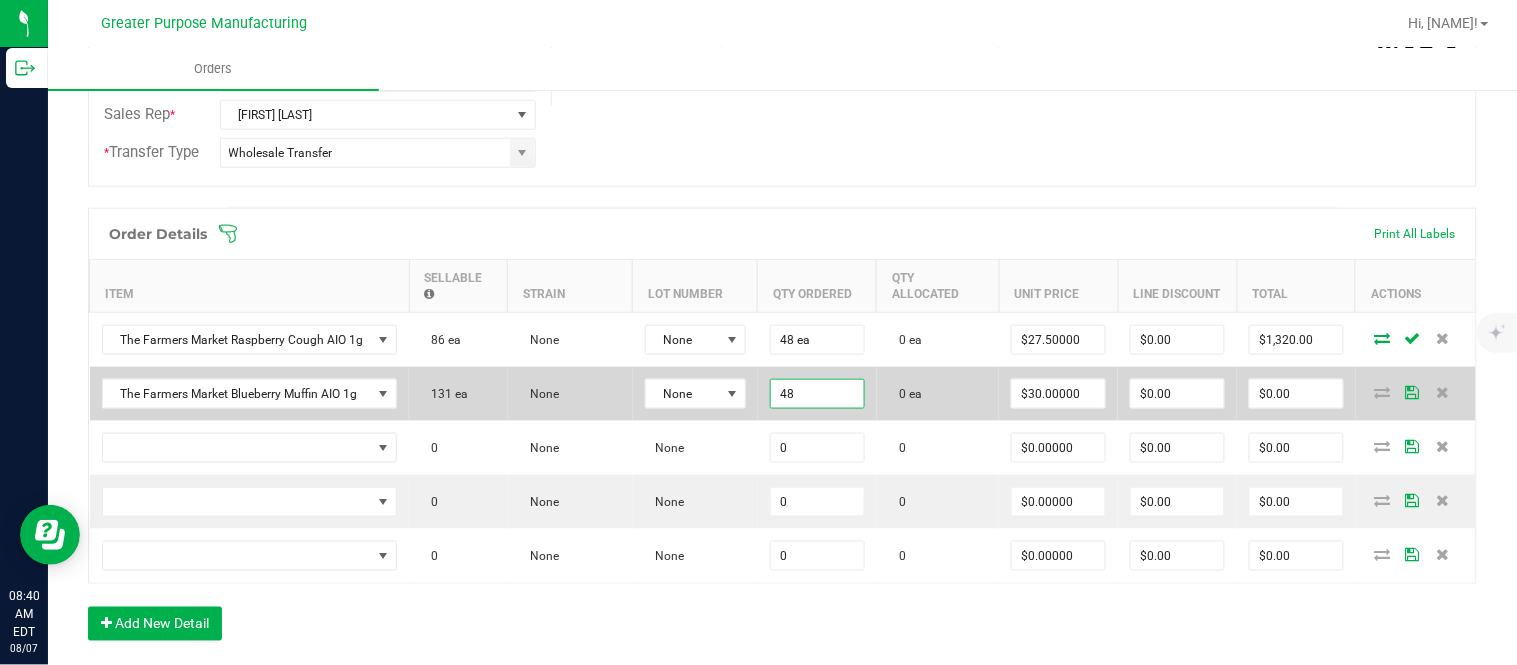 type on "$1,440.00" 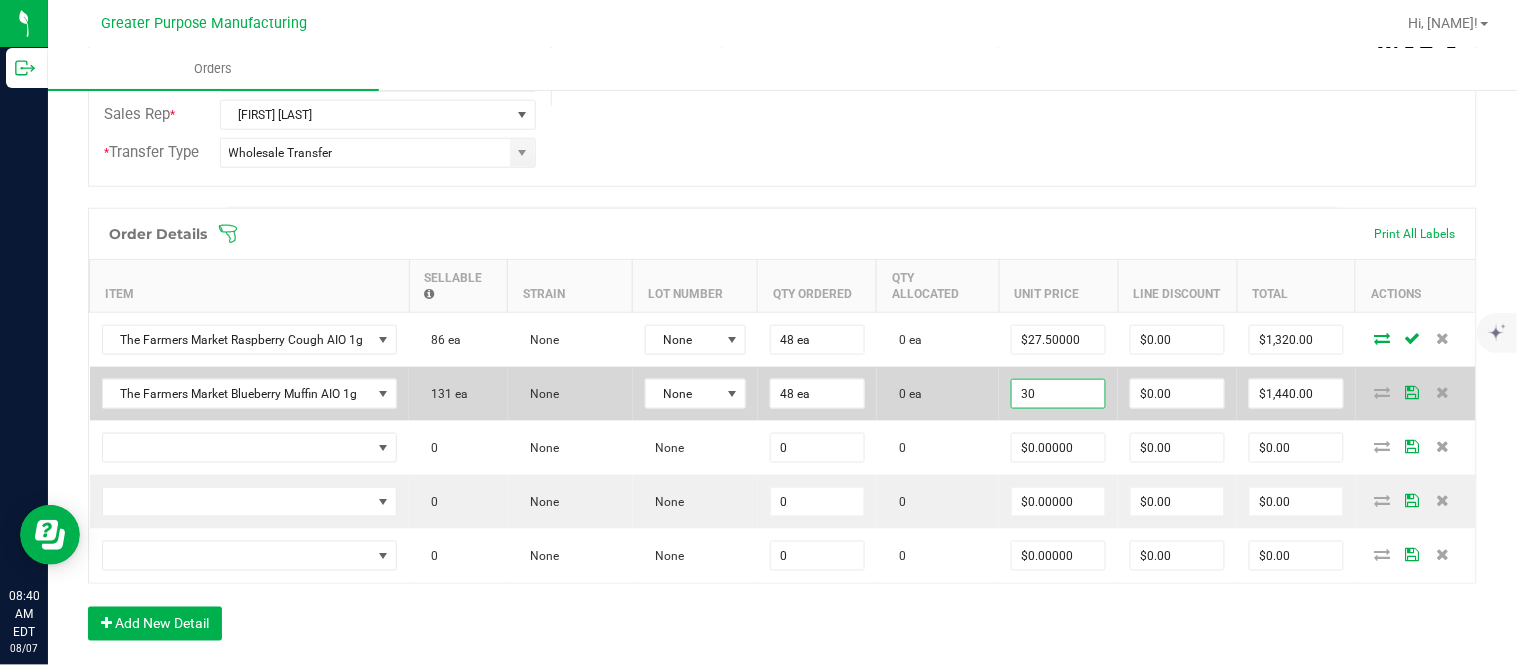 type on "$30.00000" 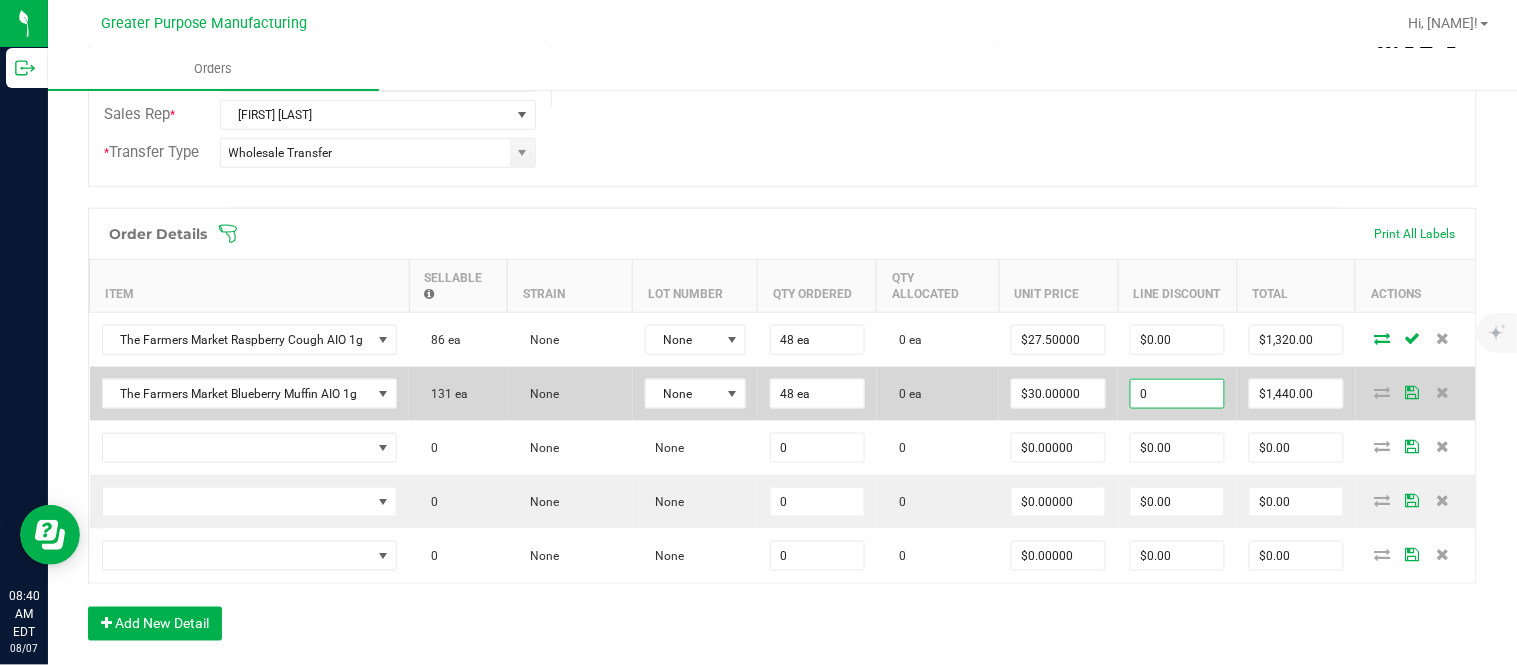 type on "$0.00" 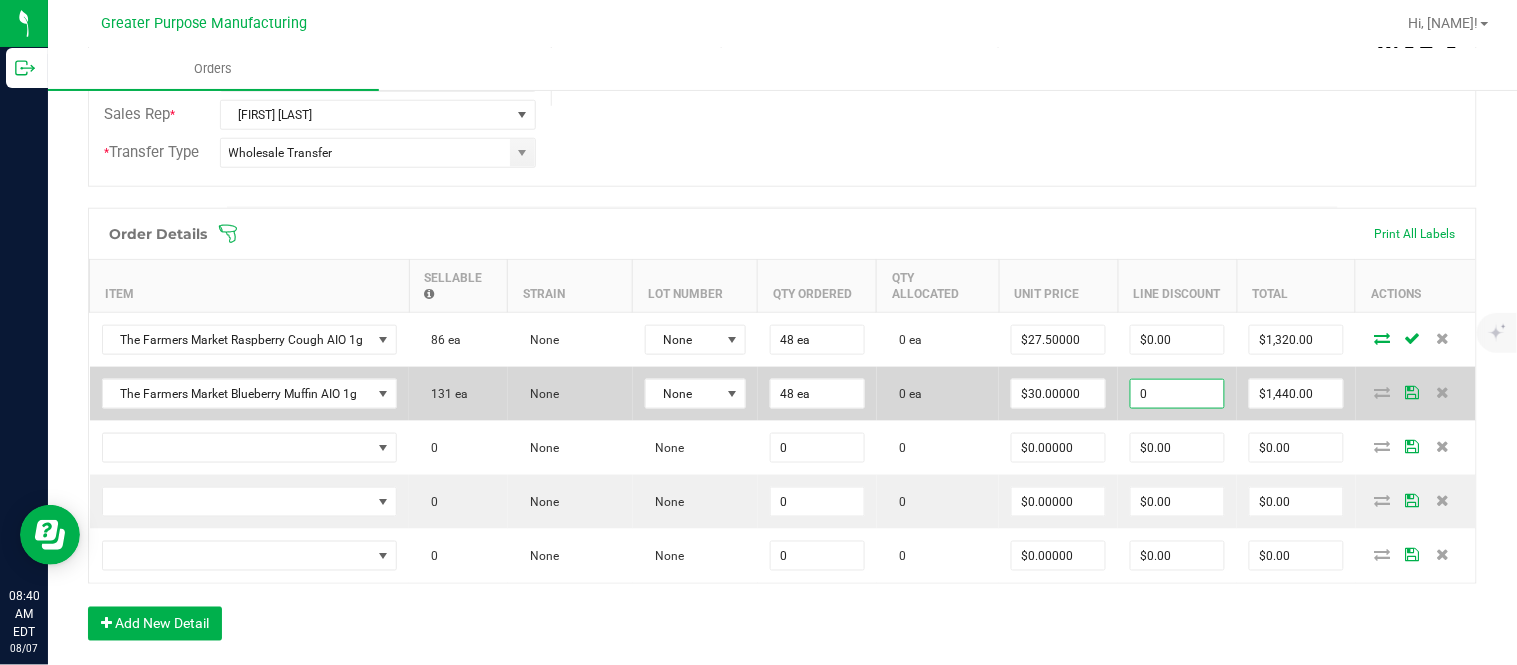 type on "1440" 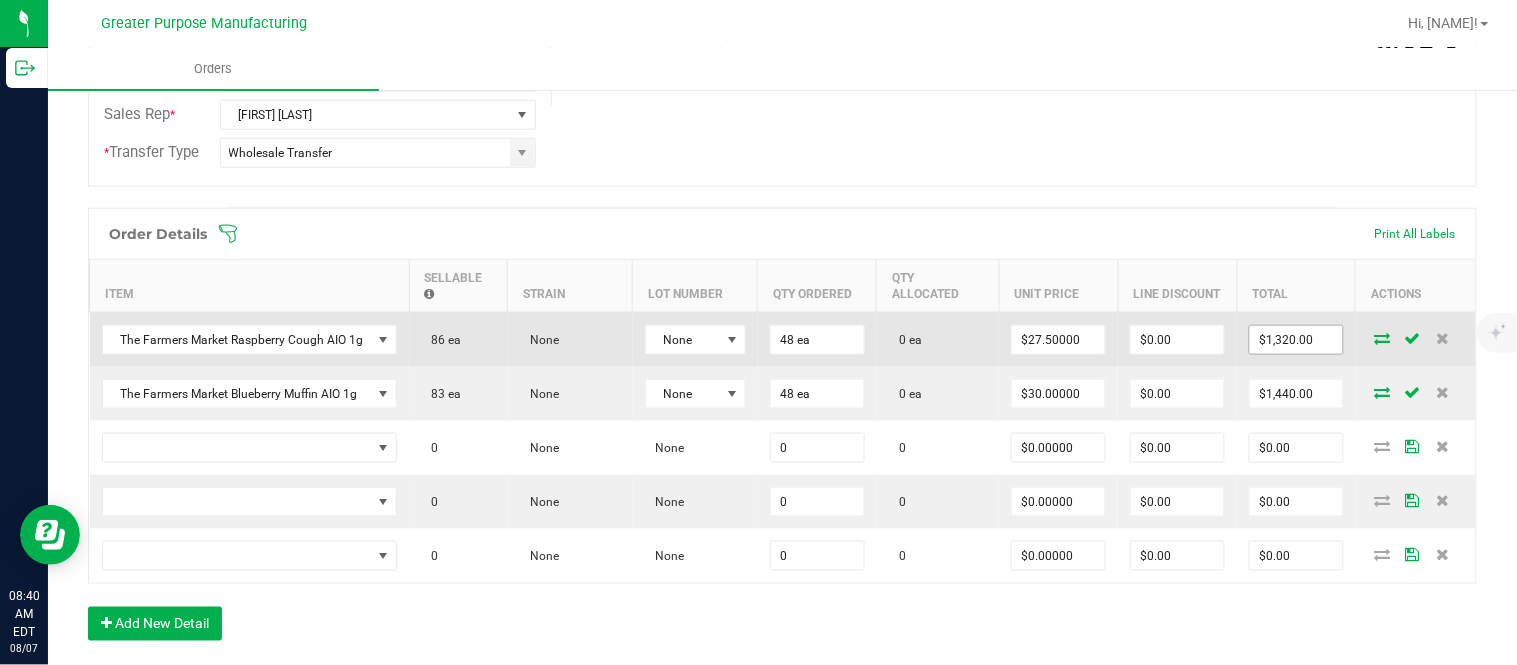 click on "$1,320.00" at bounding box center [1296, 340] 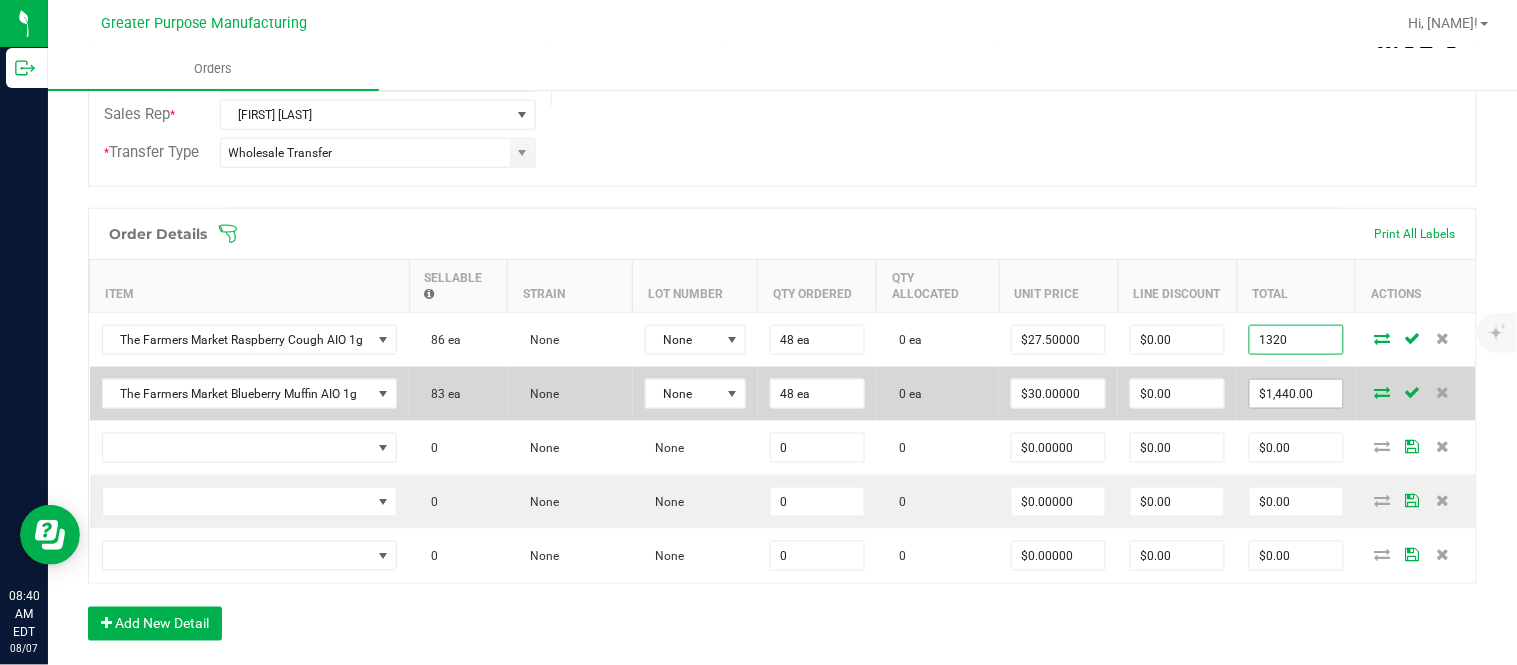 click on "$1,440.00" at bounding box center [1296, 394] 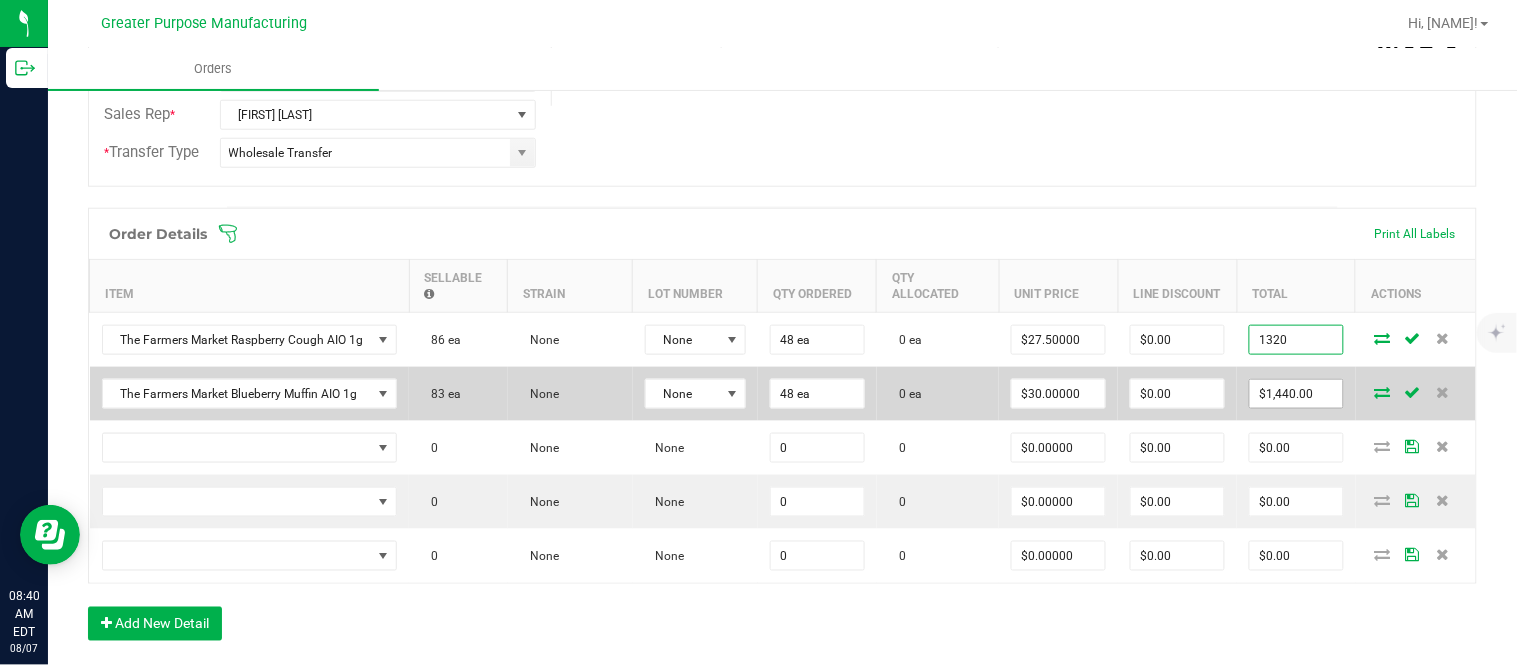 type on "$1,320.00" 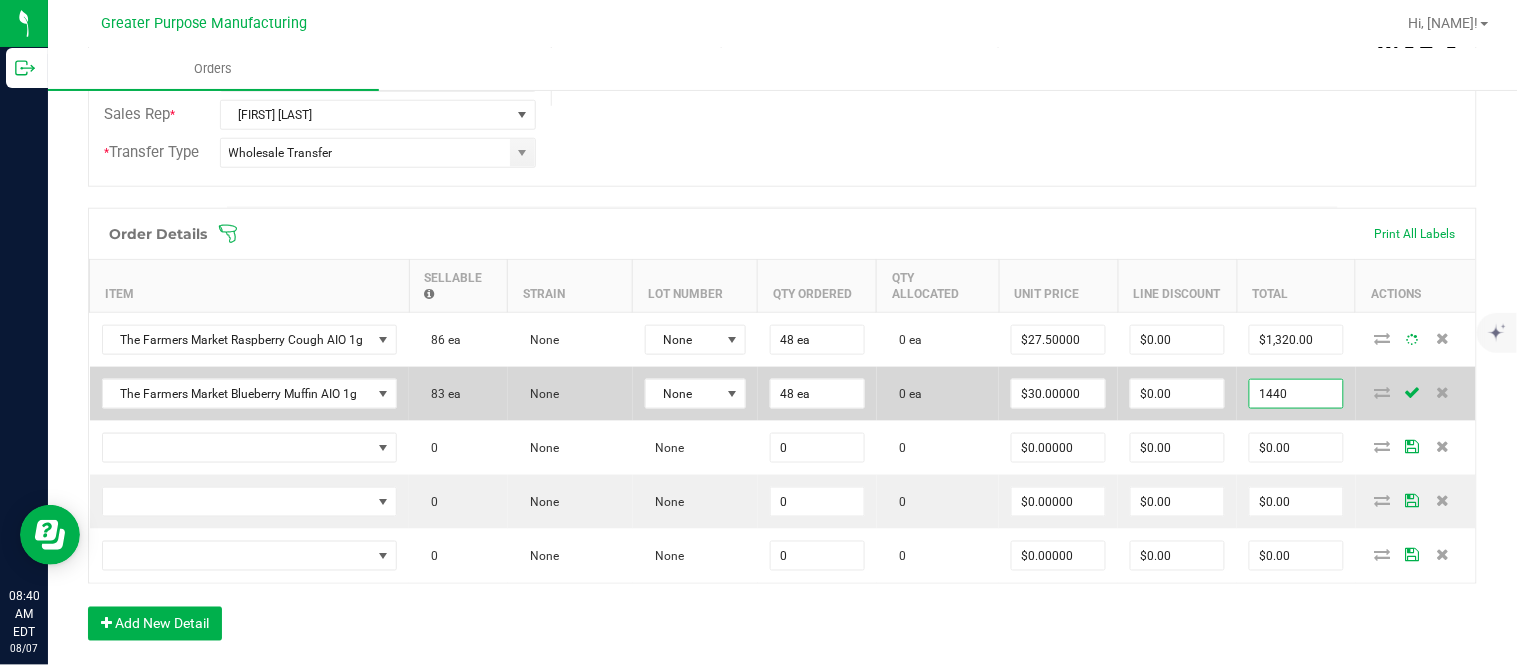 paste on "32" 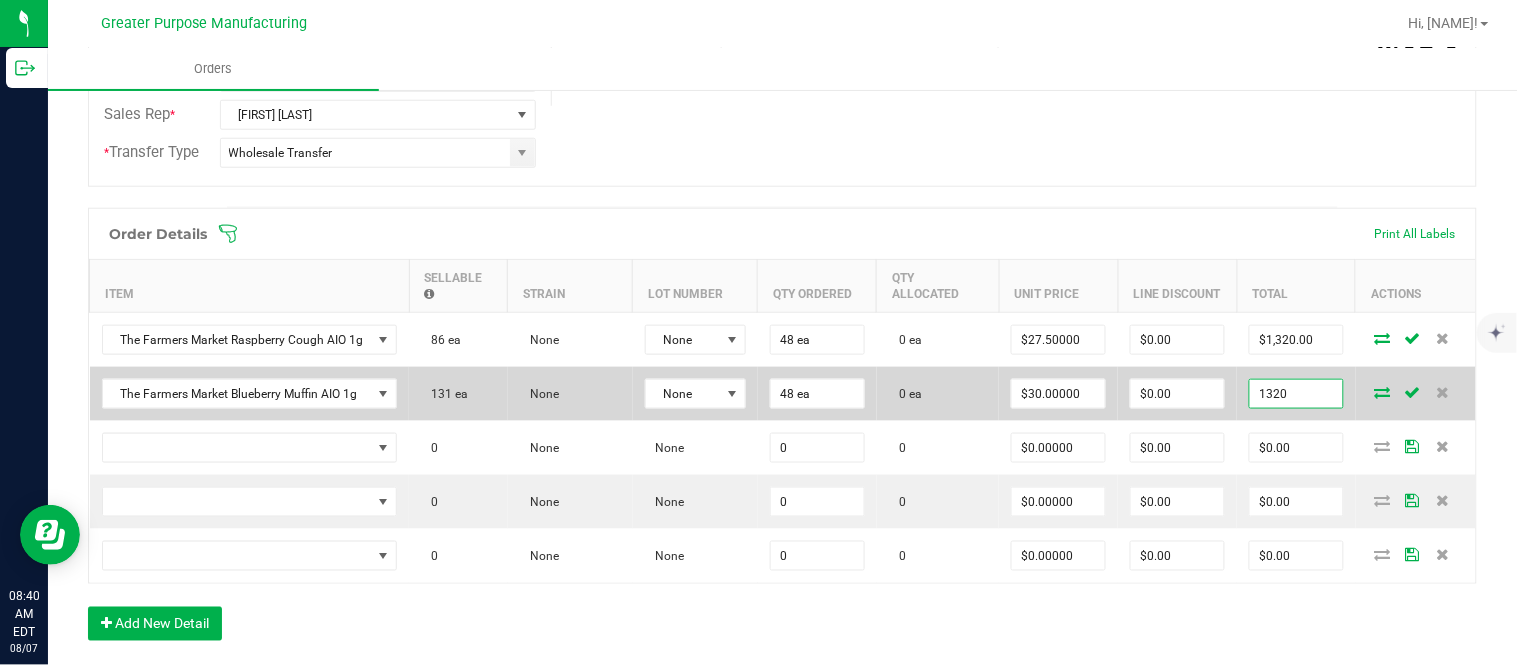 type on "1320" 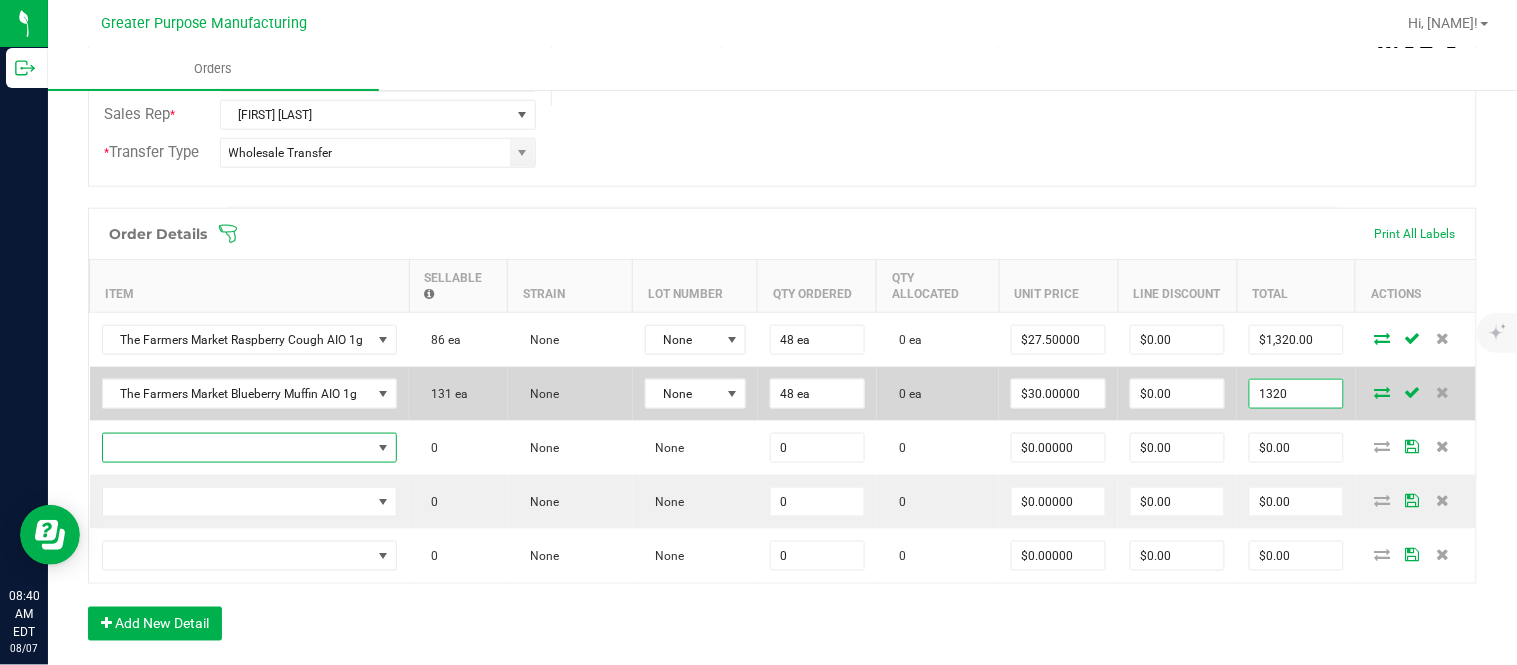 type on "$27.50000" 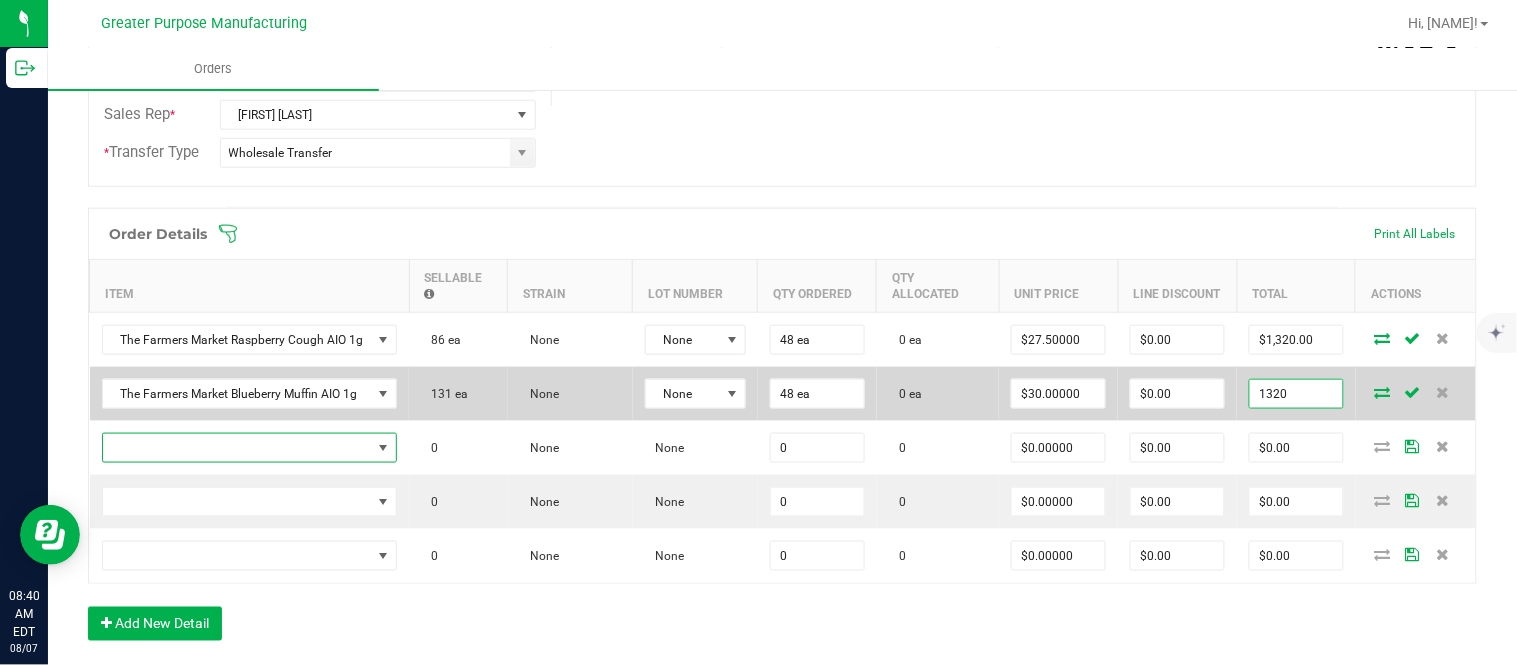 type on "$1,320.00" 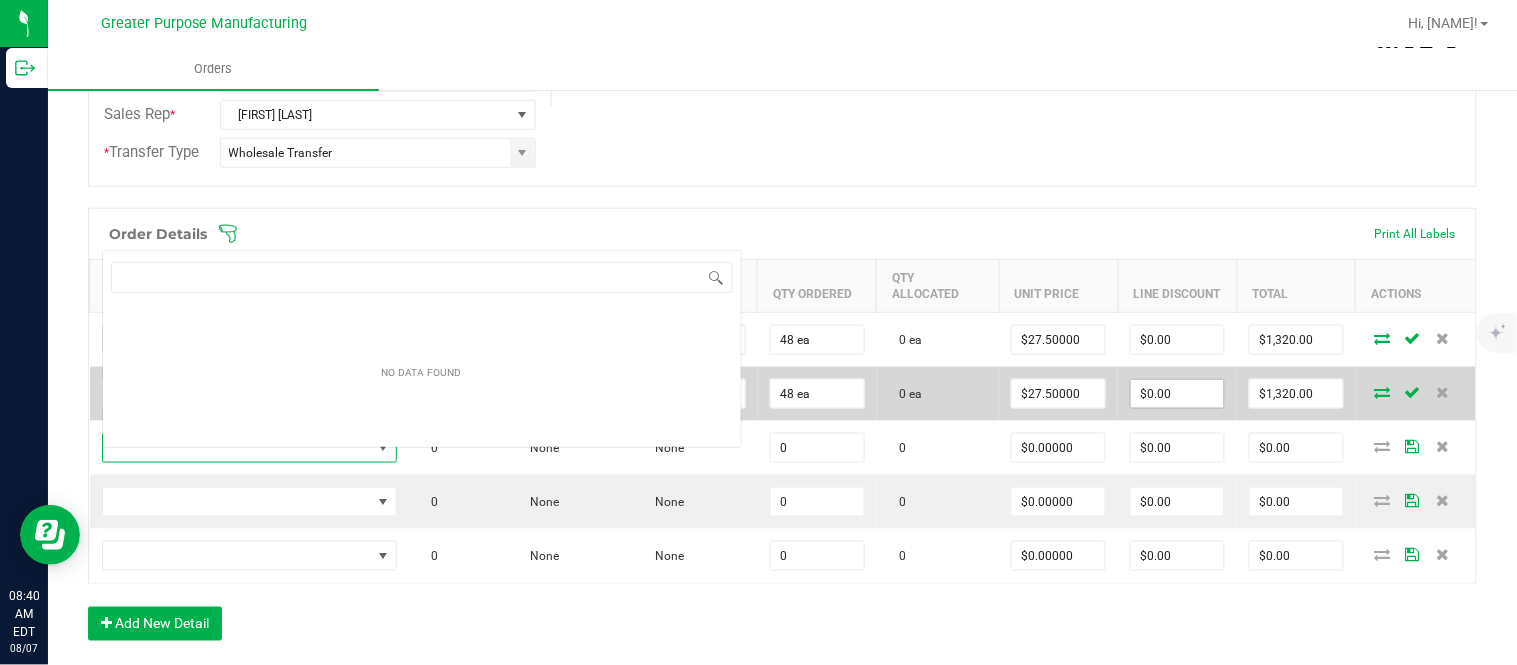 scroll, scrollTop: 0, scrollLeft: 0, axis: both 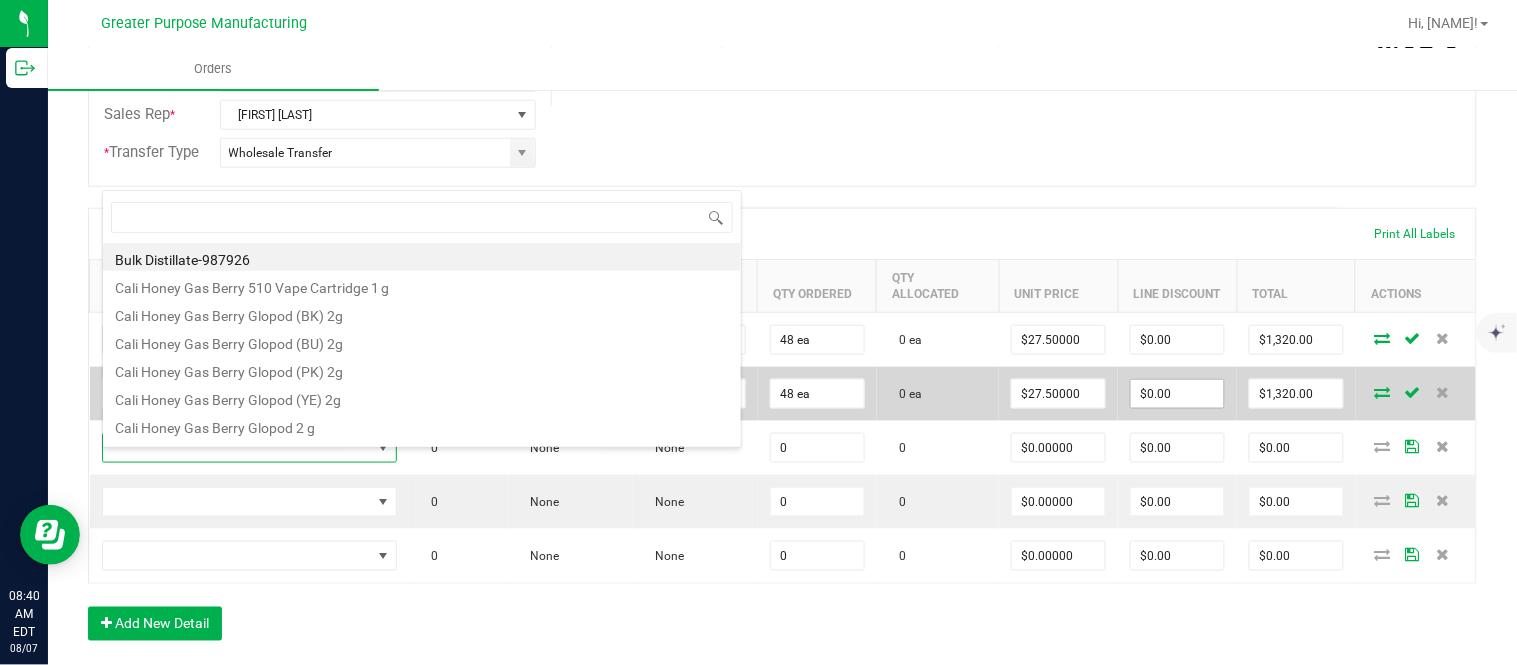 type on "[VERSION]" 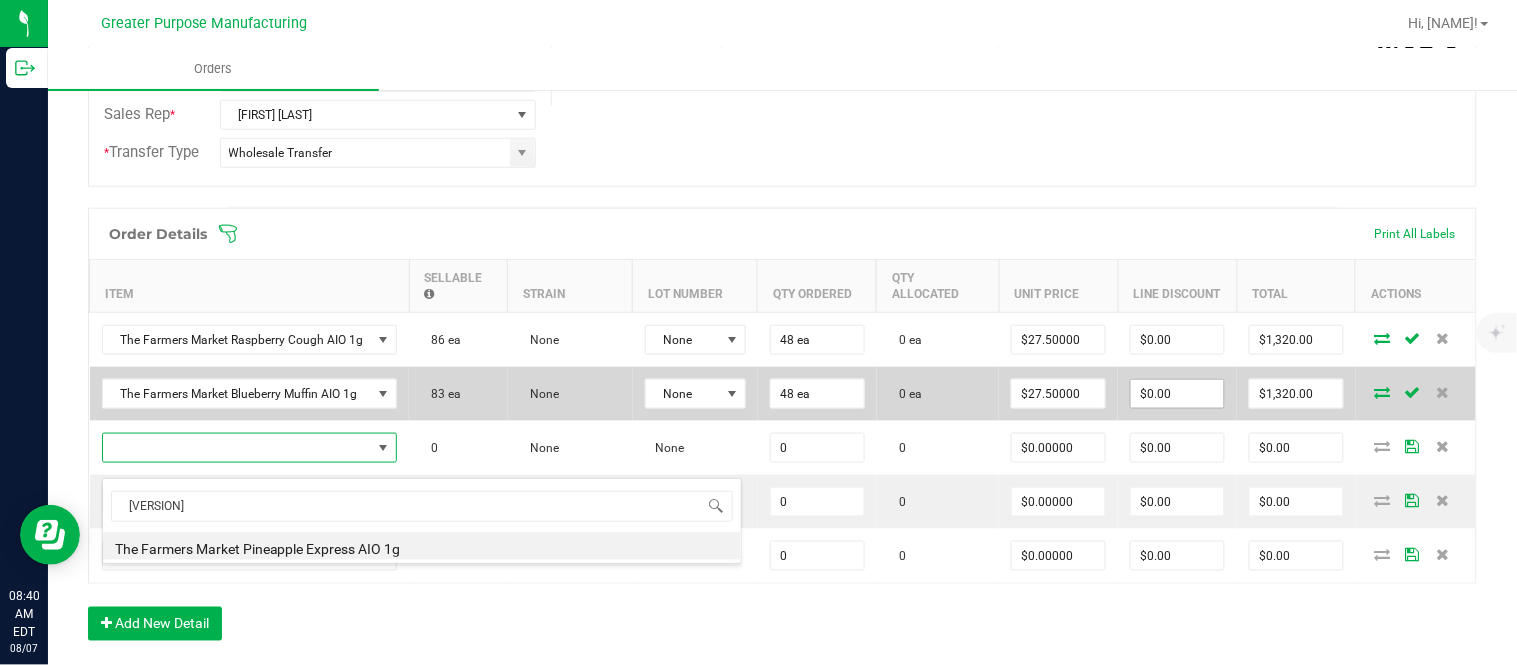 type on "0 ea" 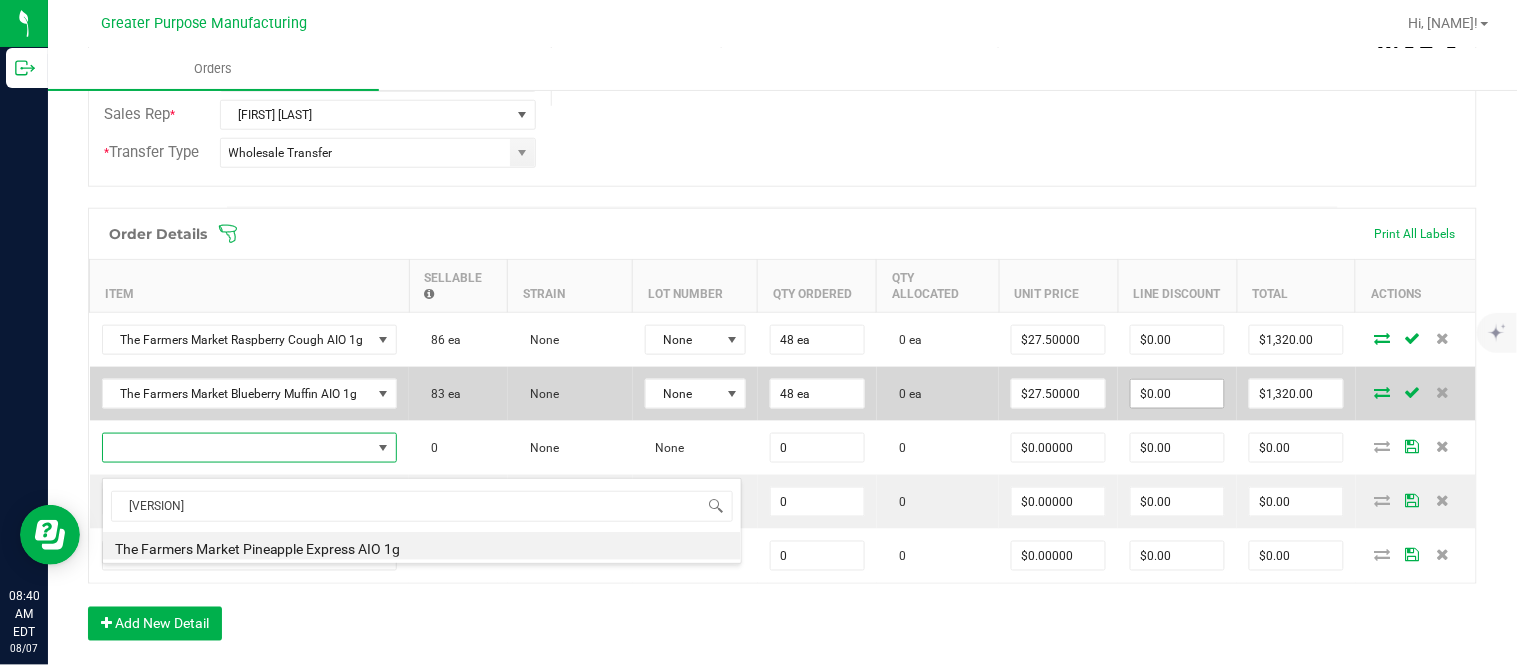 type on "$30.00000" 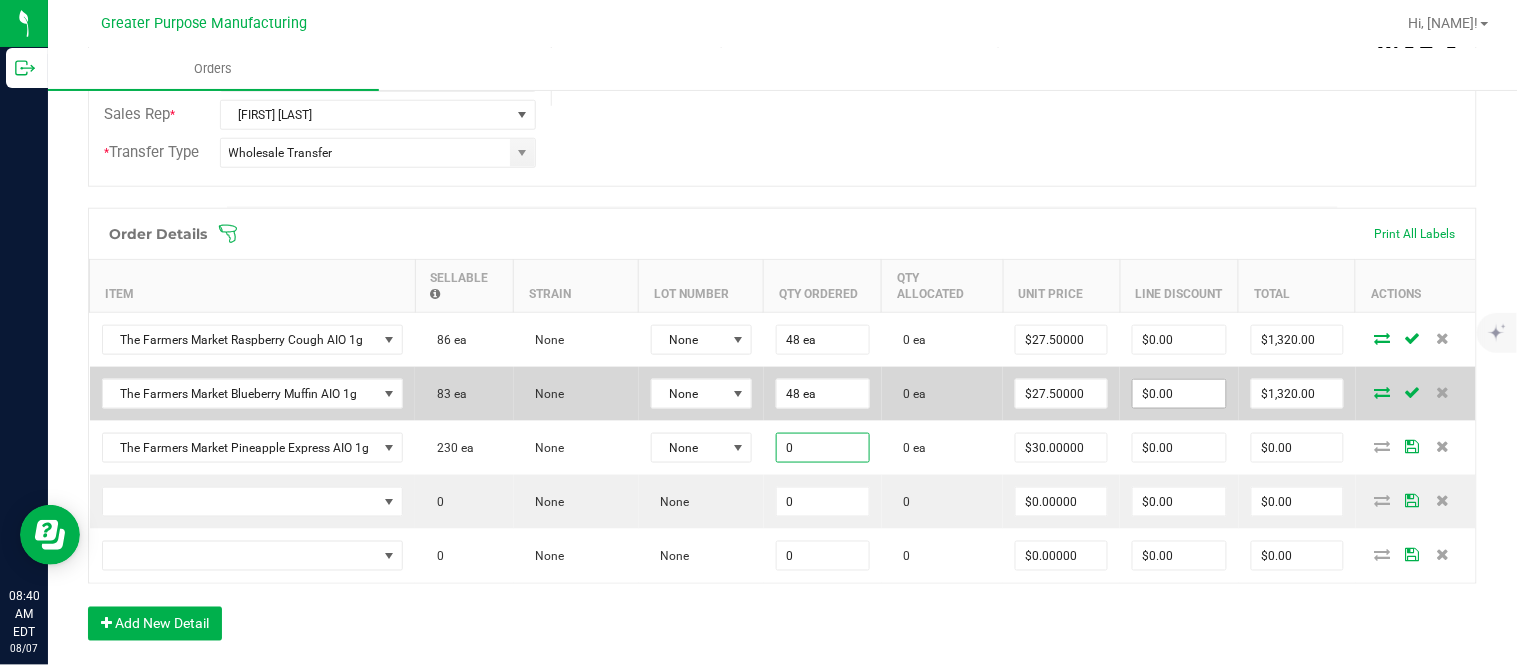 paste on "48" 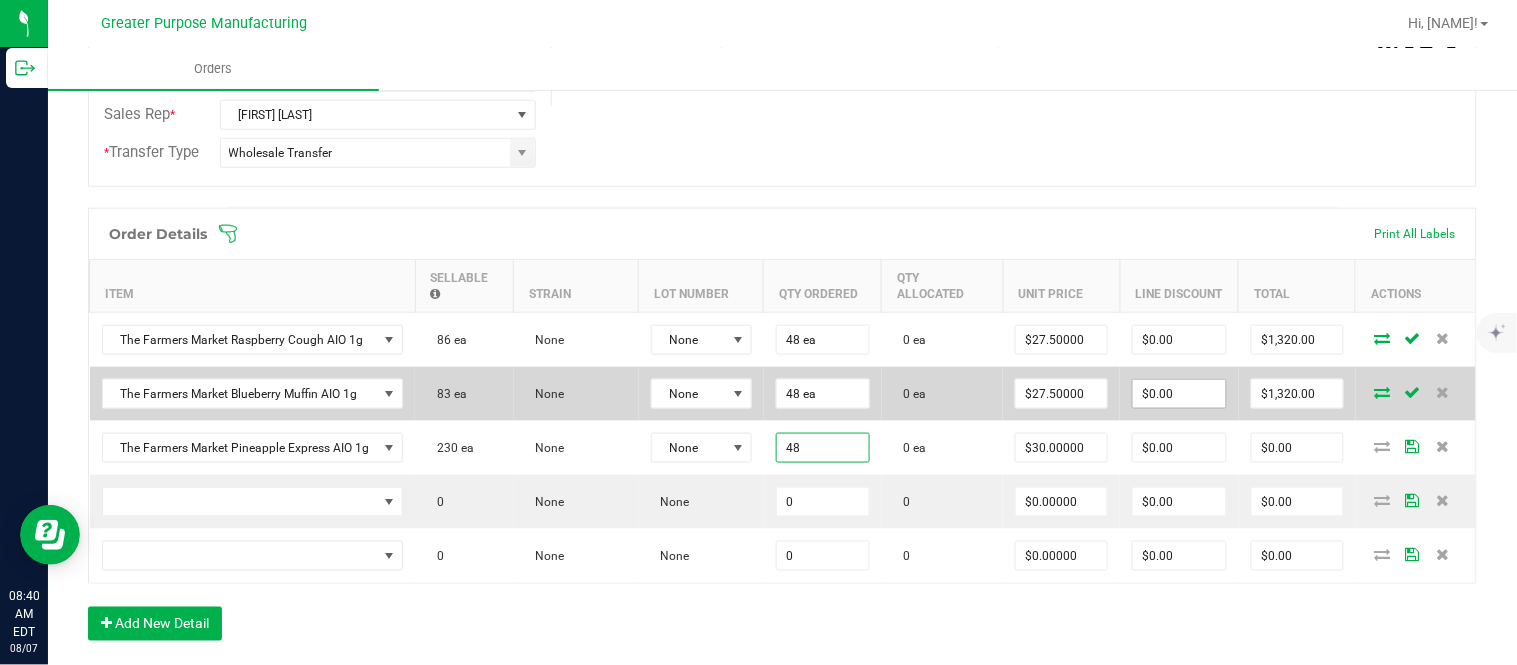 type on "48 ea" 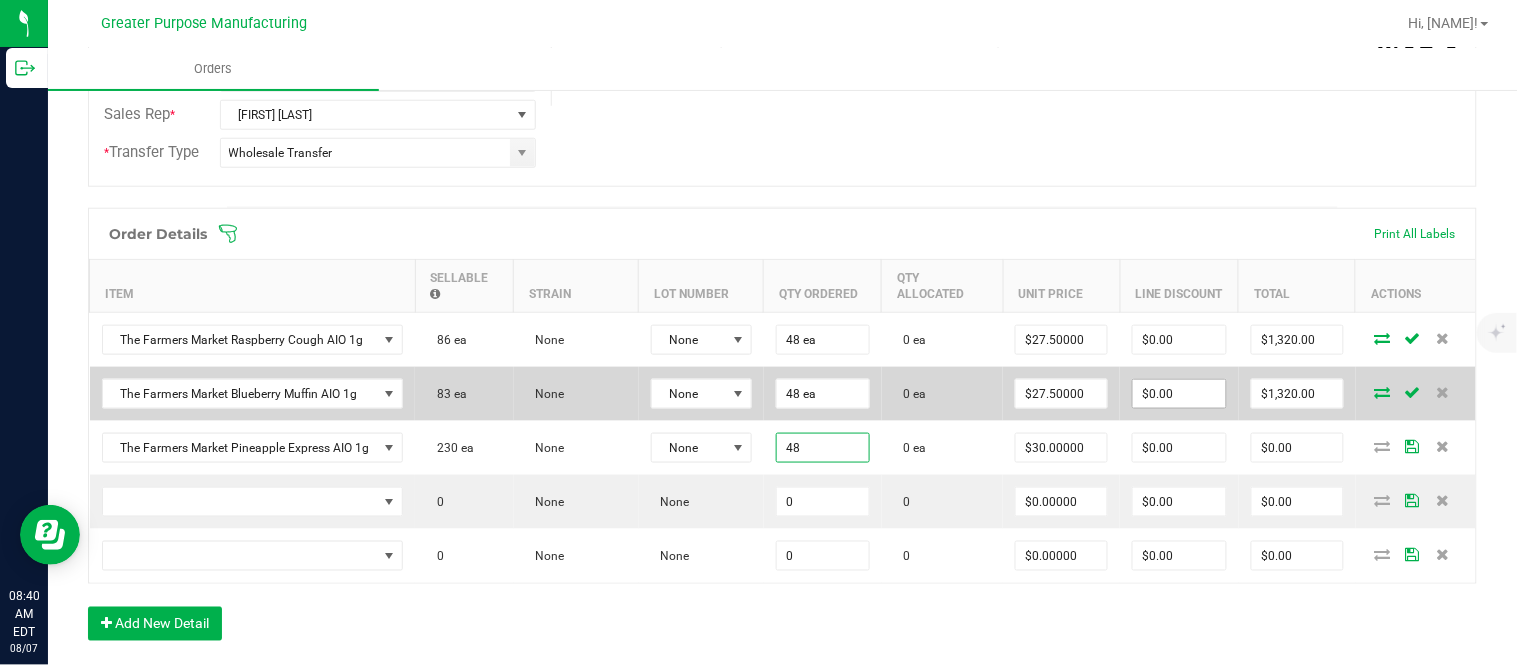 type on "30" 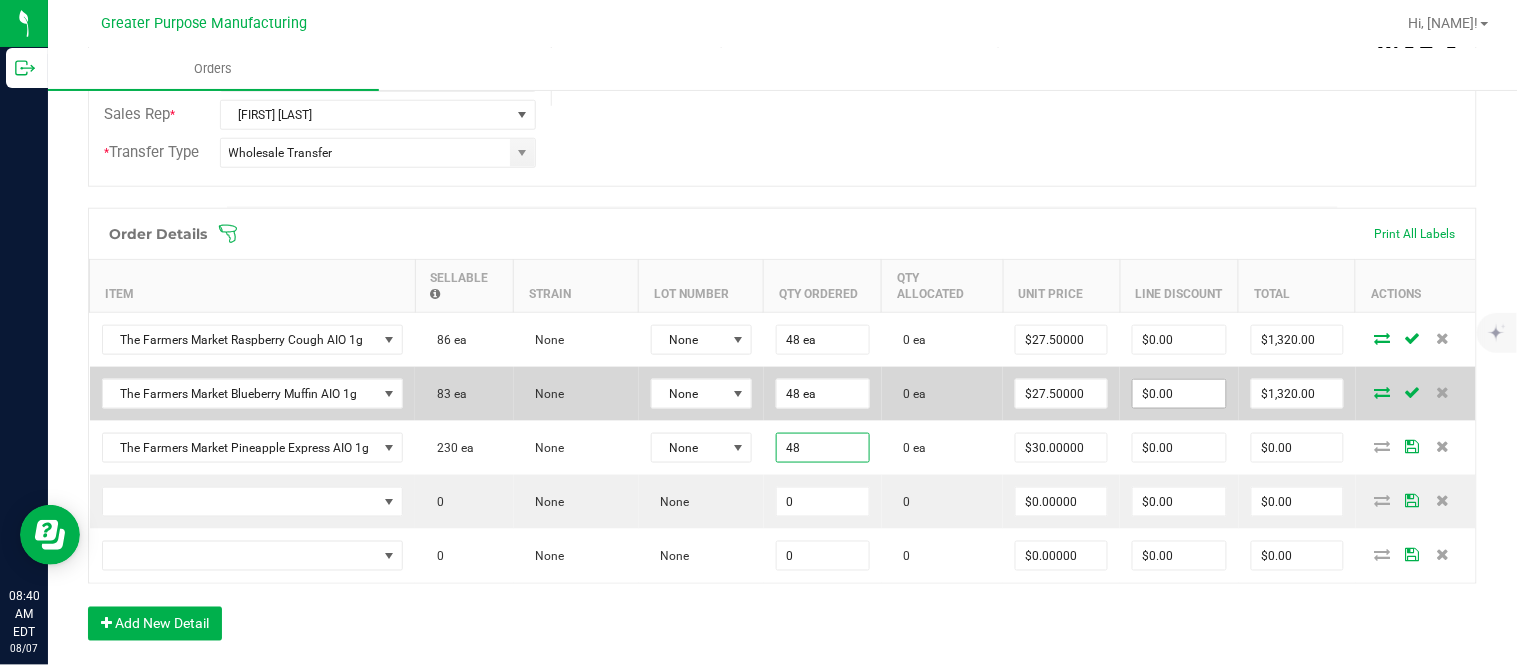 type on "$1,440.00" 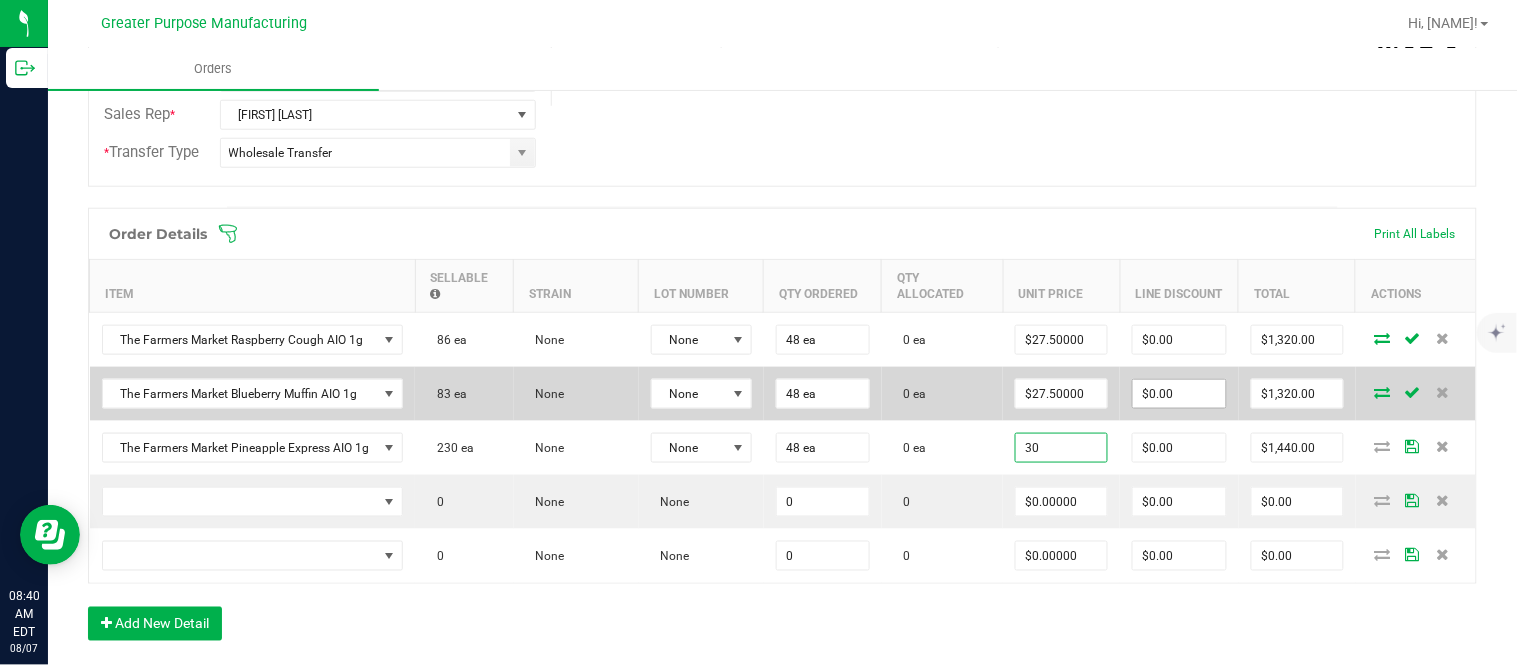 type on "$30.00000" 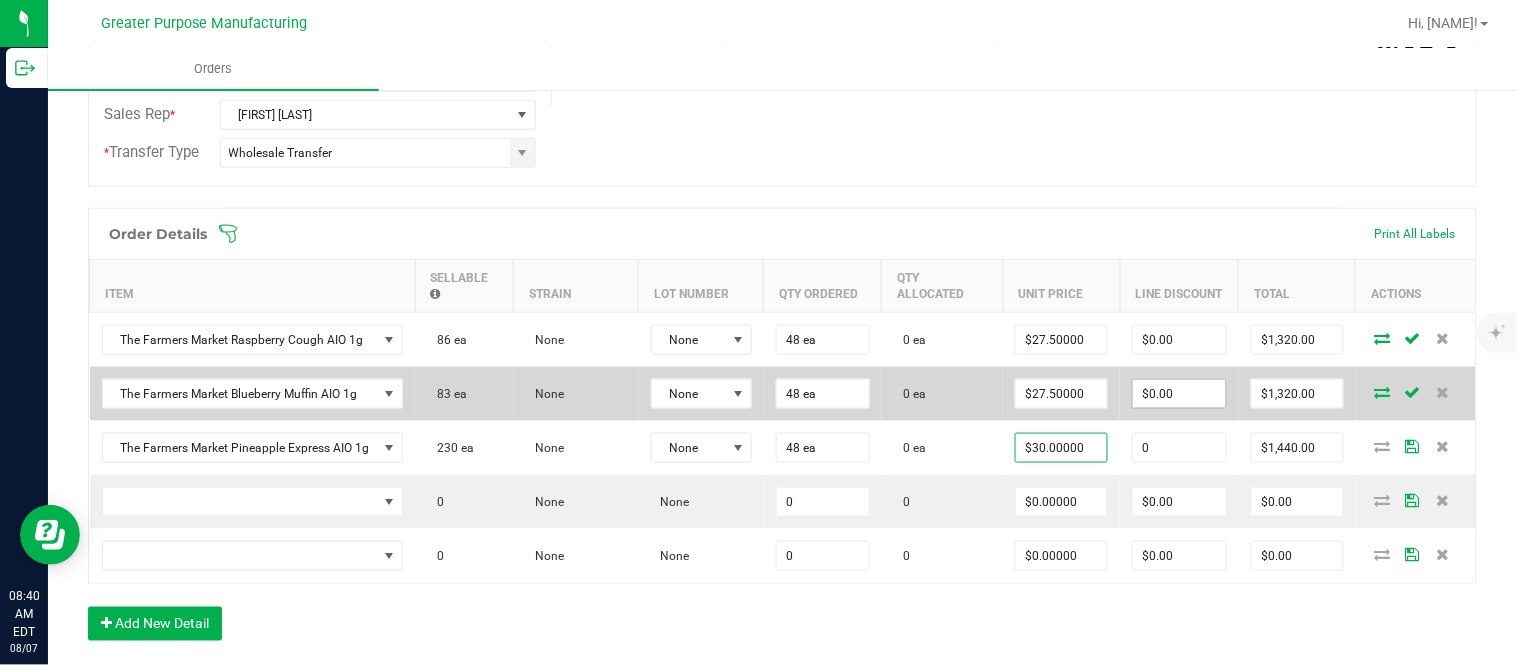 type on "$0.00" 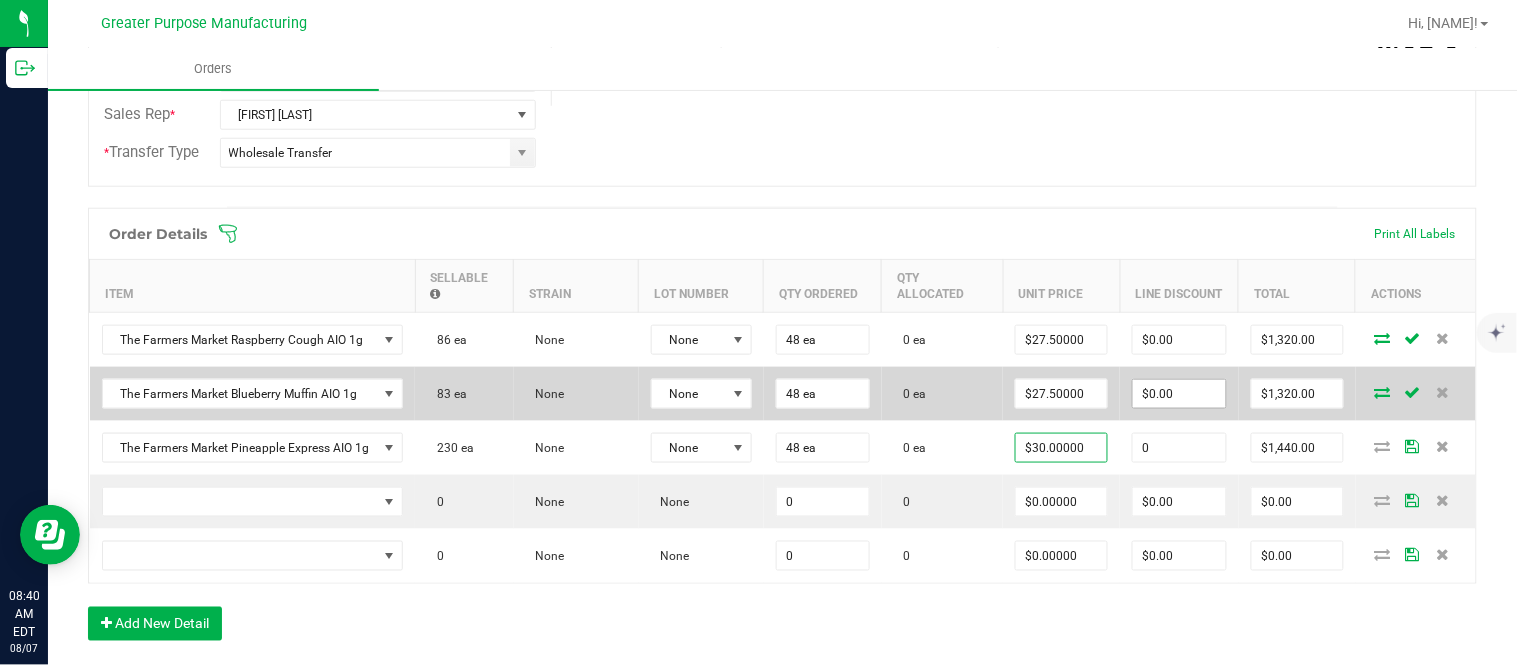 type on "1440" 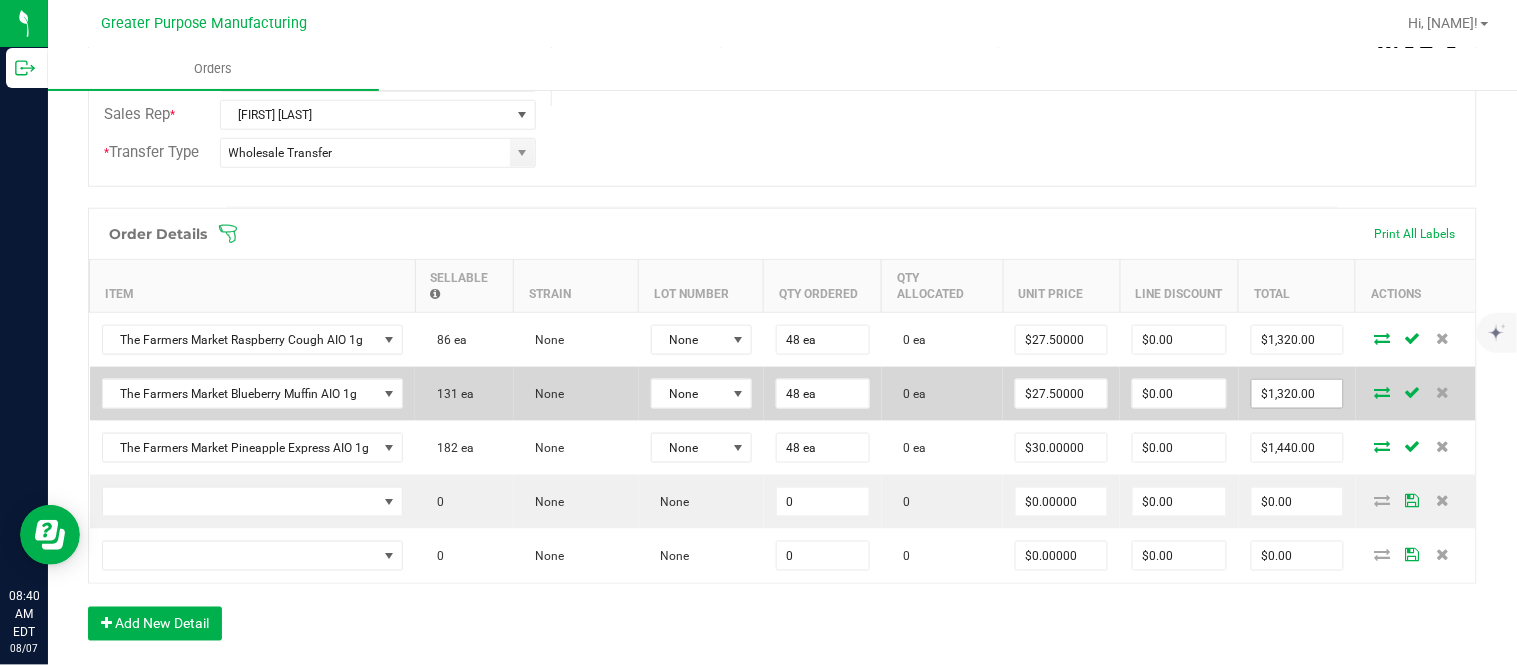 click on "$1,320.00" at bounding box center [1297, 394] 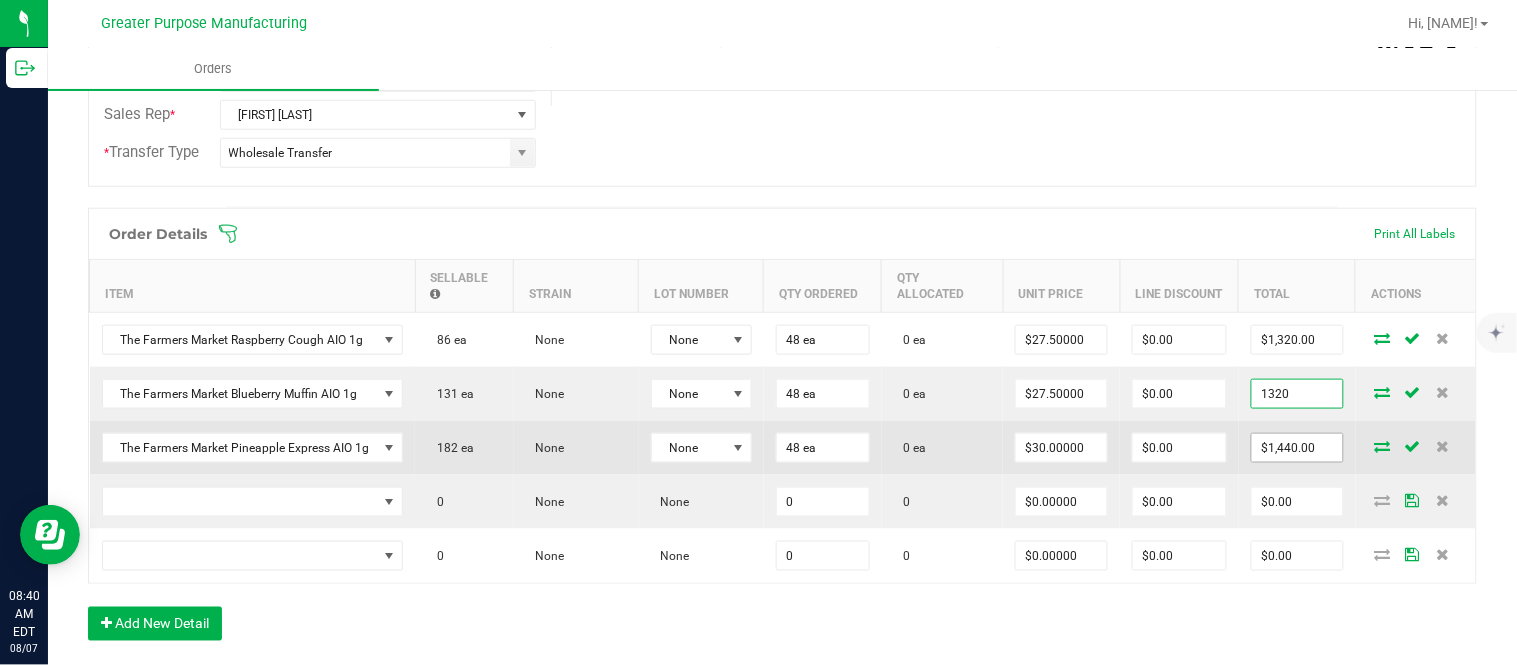 click on "$1,440.00" at bounding box center (1297, 448) 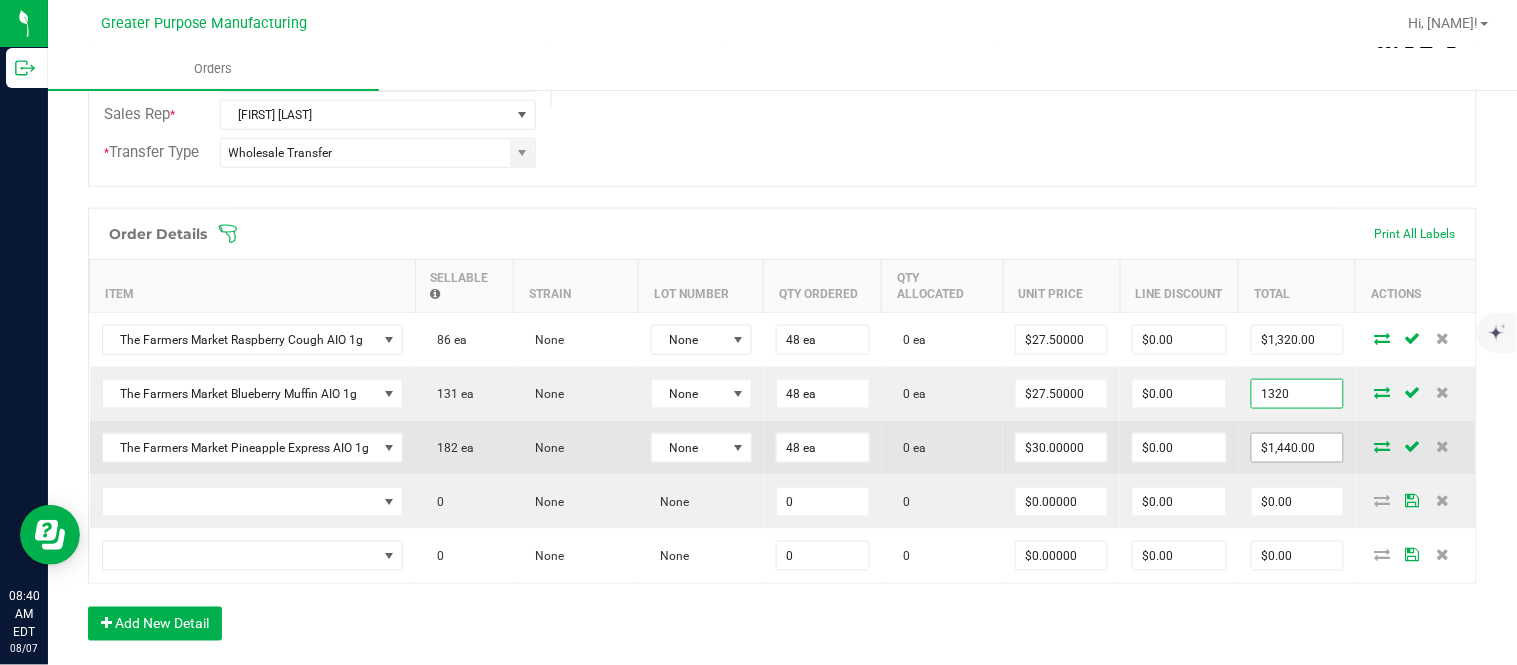 type on "$1,320.00" 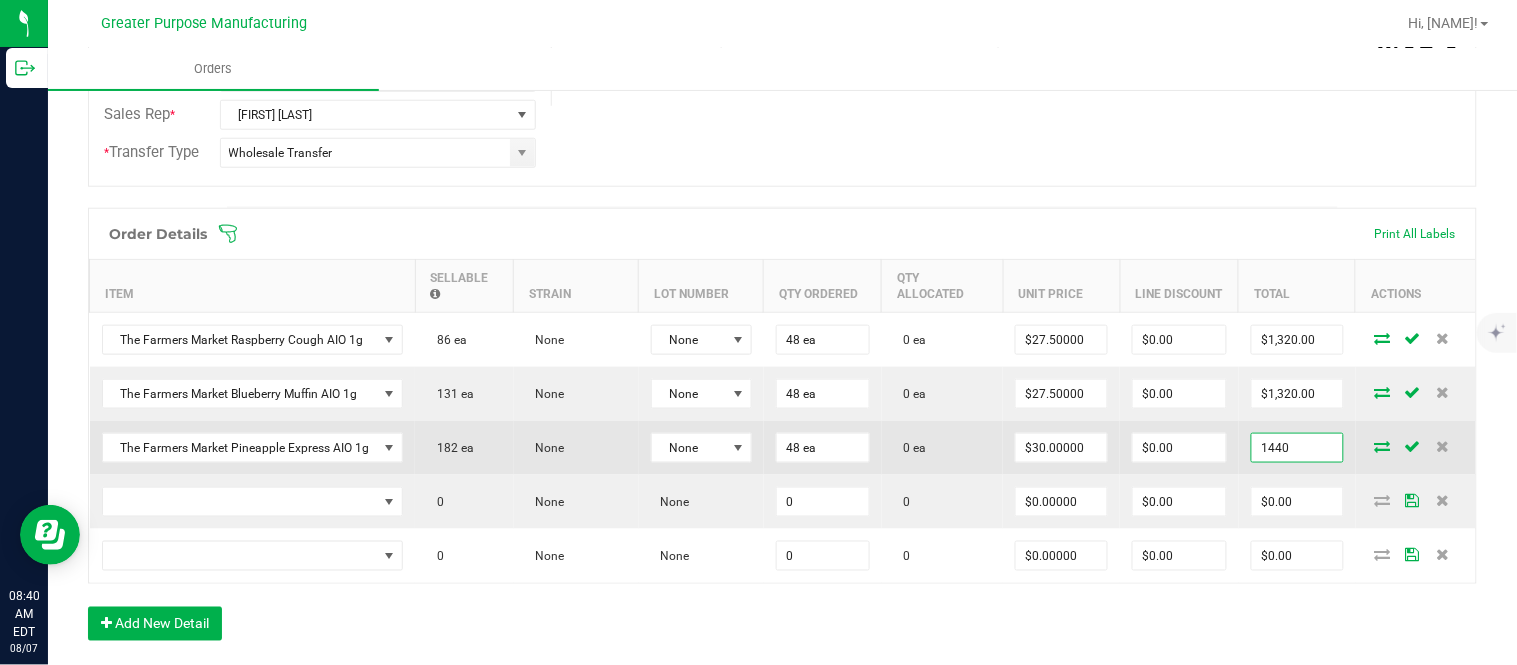 paste on "32" 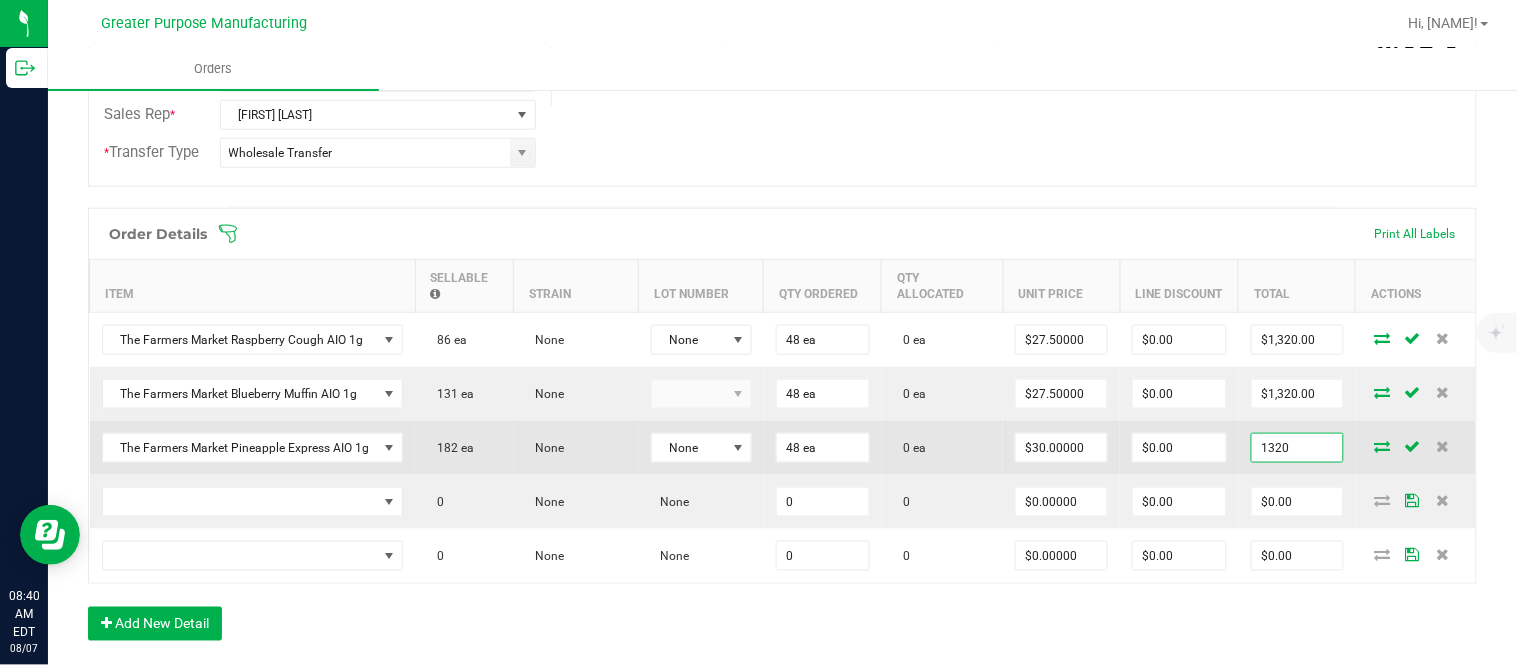 type on "1320" 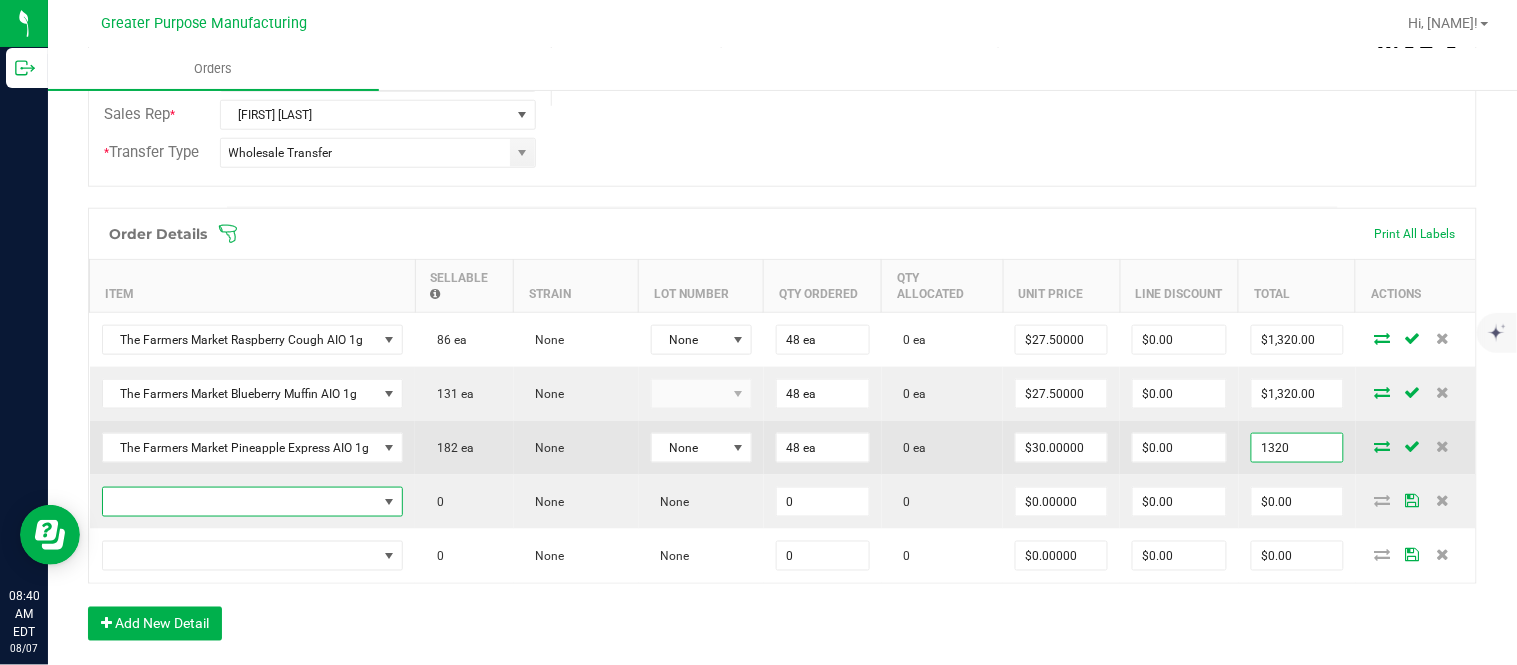 type on "$27.50000" 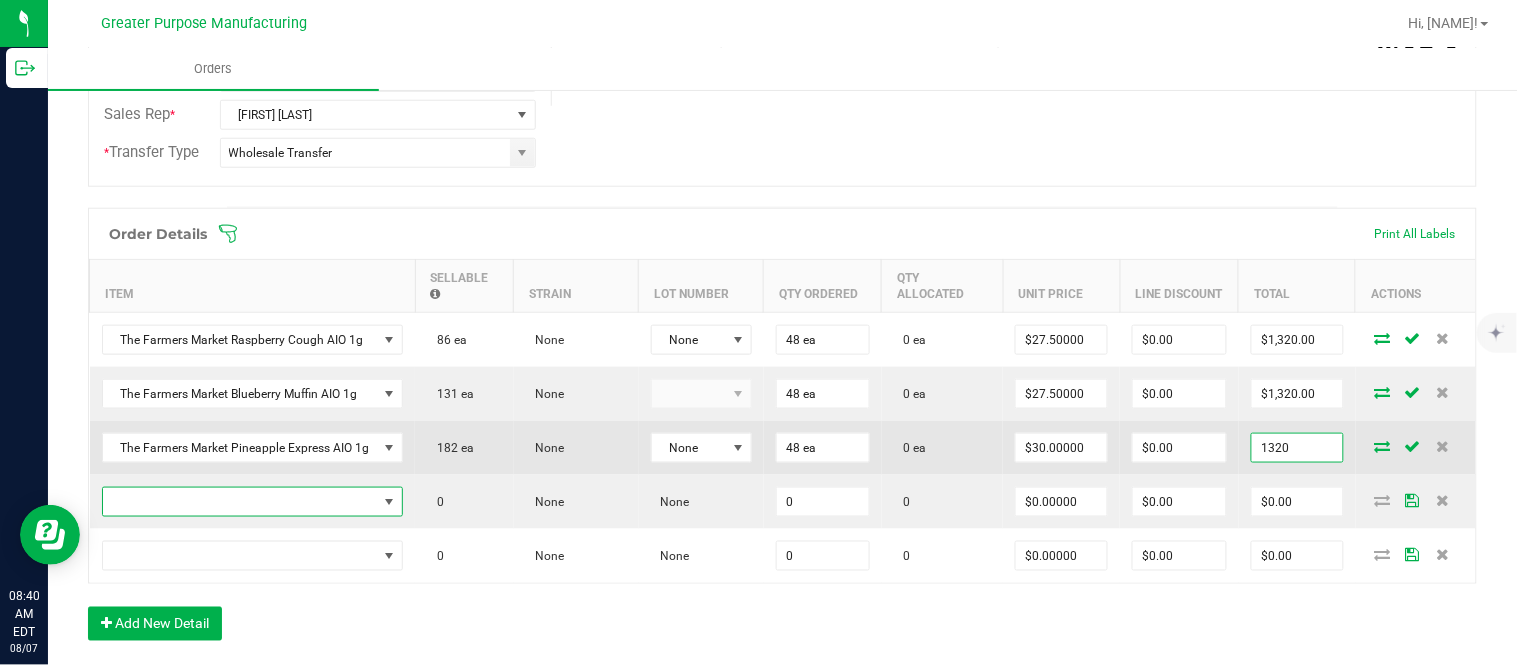 type on "$1,320.00" 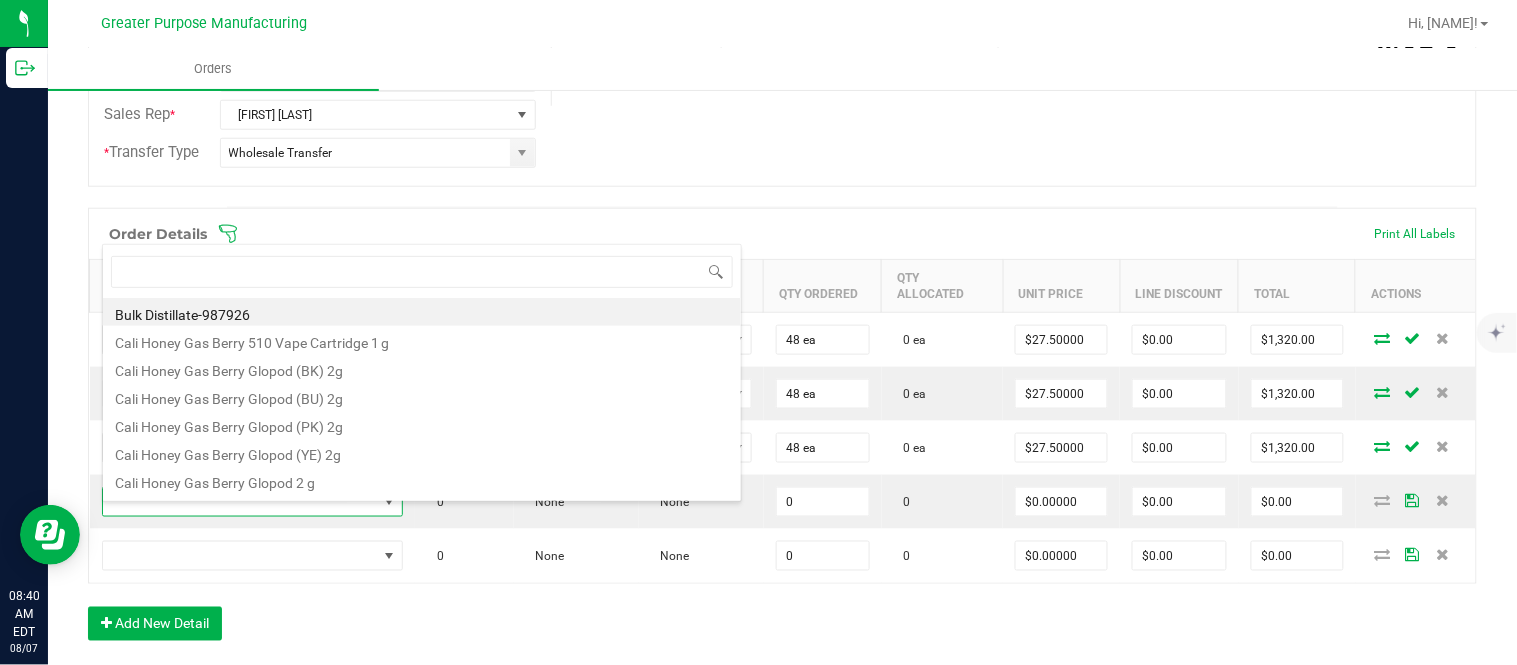 scroll, scrollTop: 99970, scrollLeft: 99700, axis: both 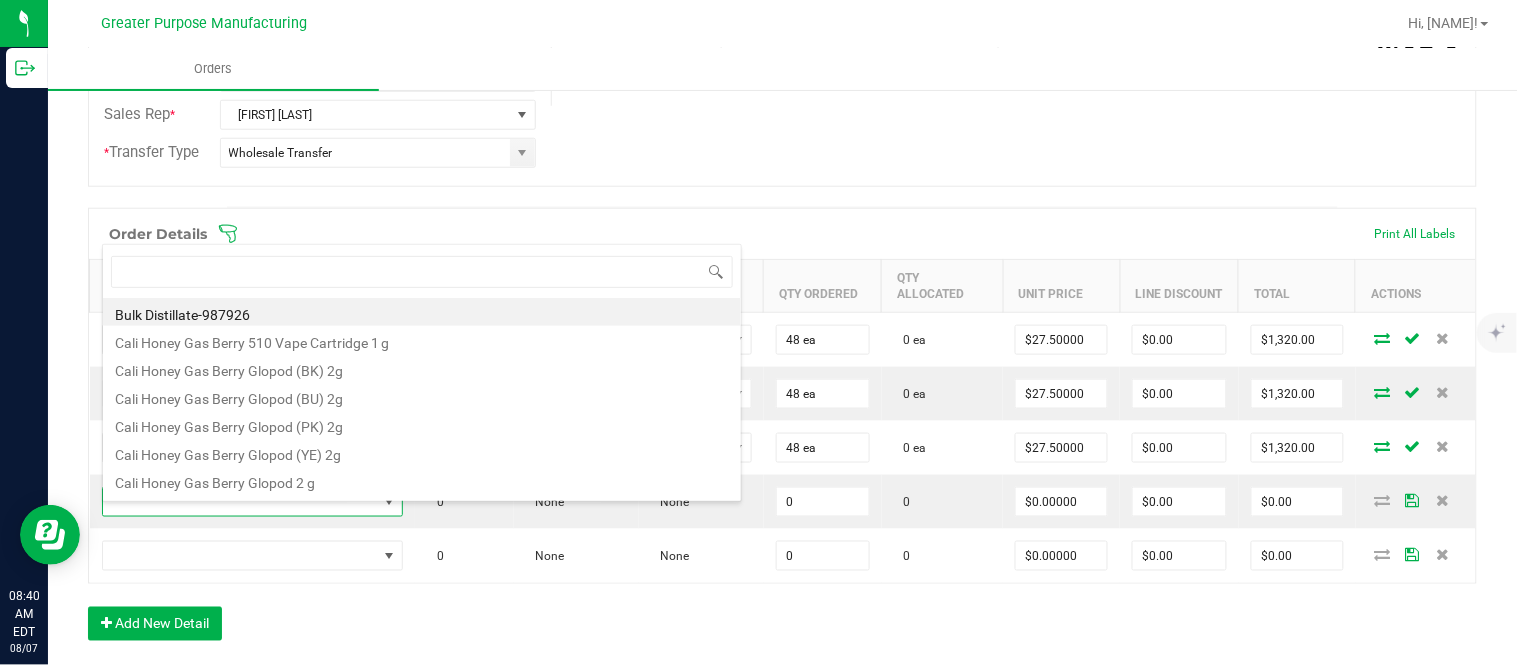 type on "1.3.13.1012.0" 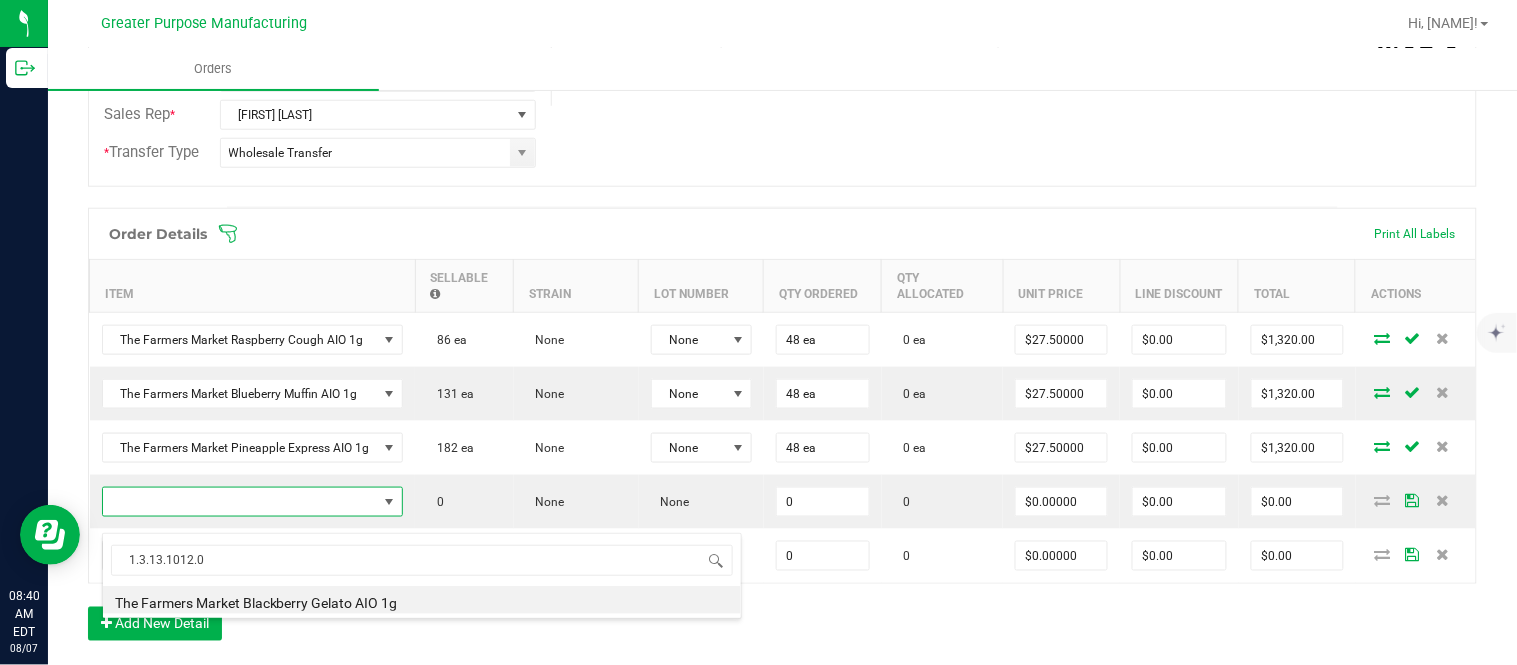 type on "0 ea" 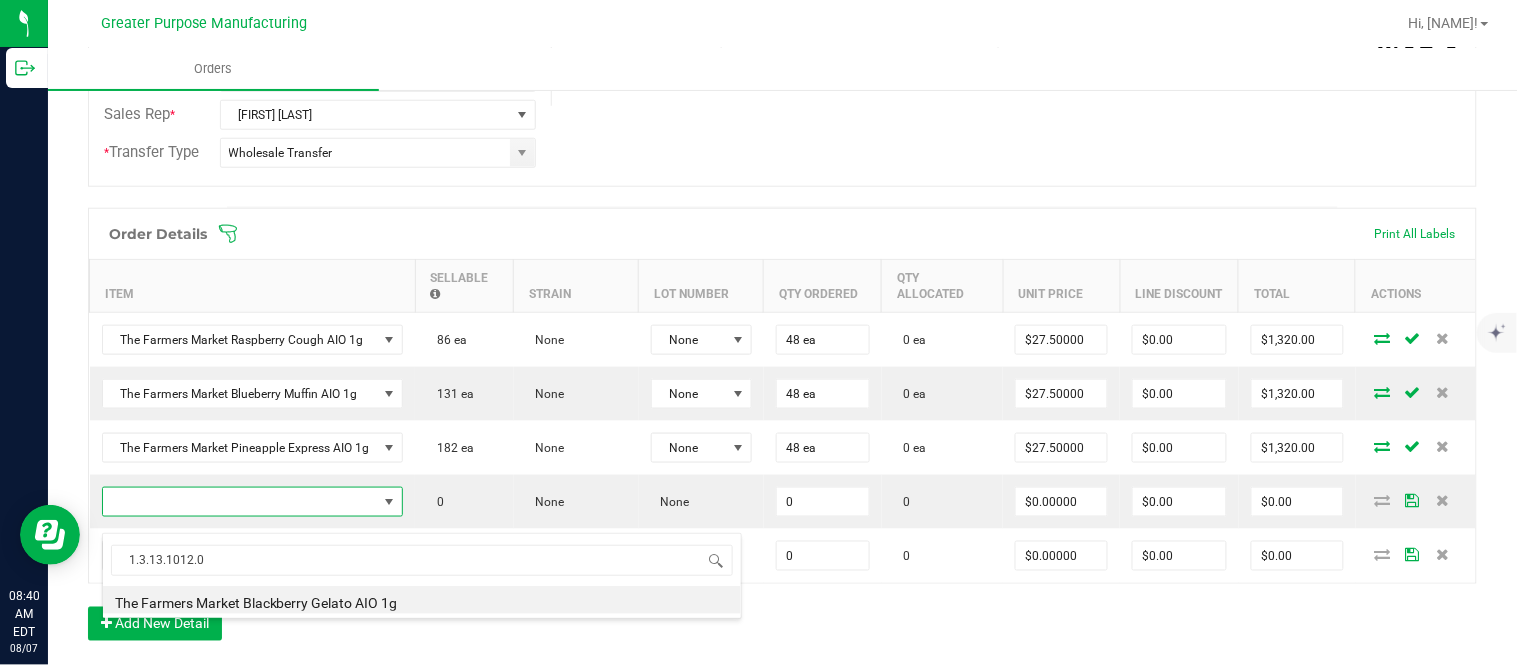 type on "$30.00000" 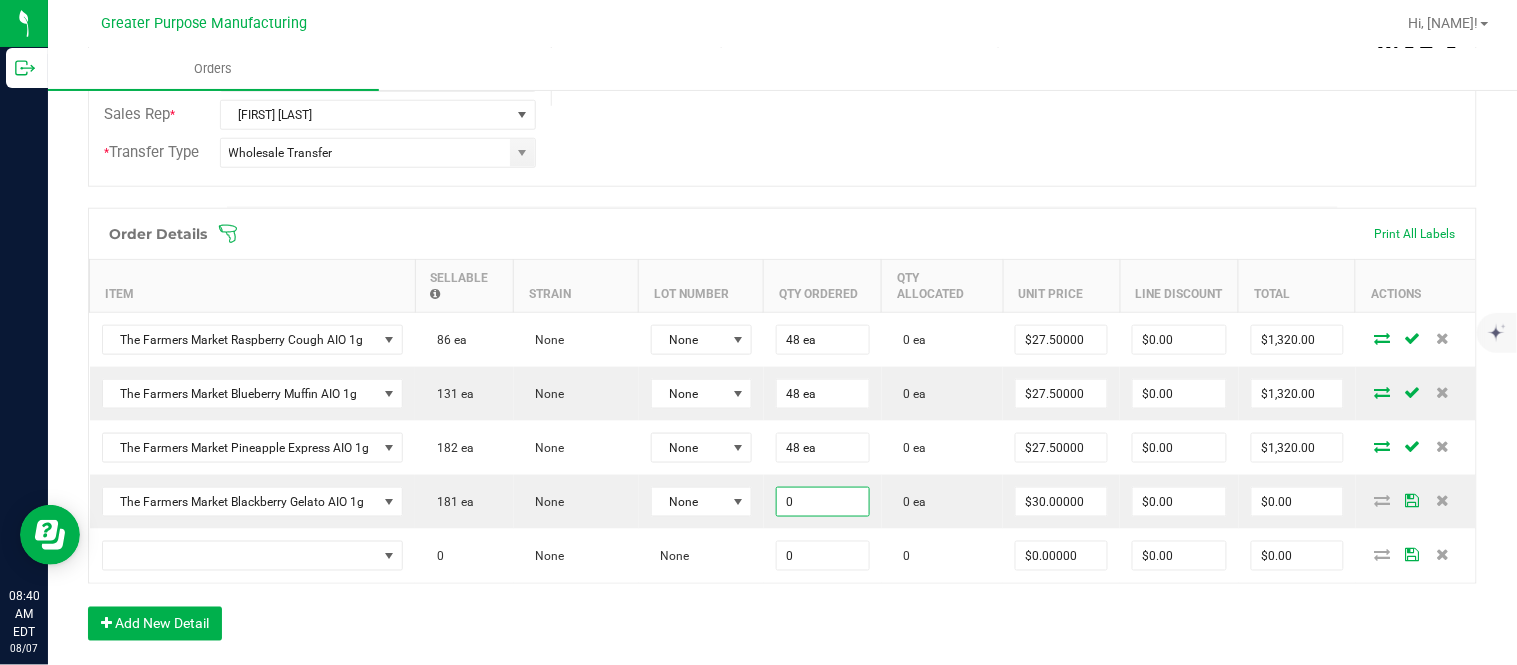 paste on "72" 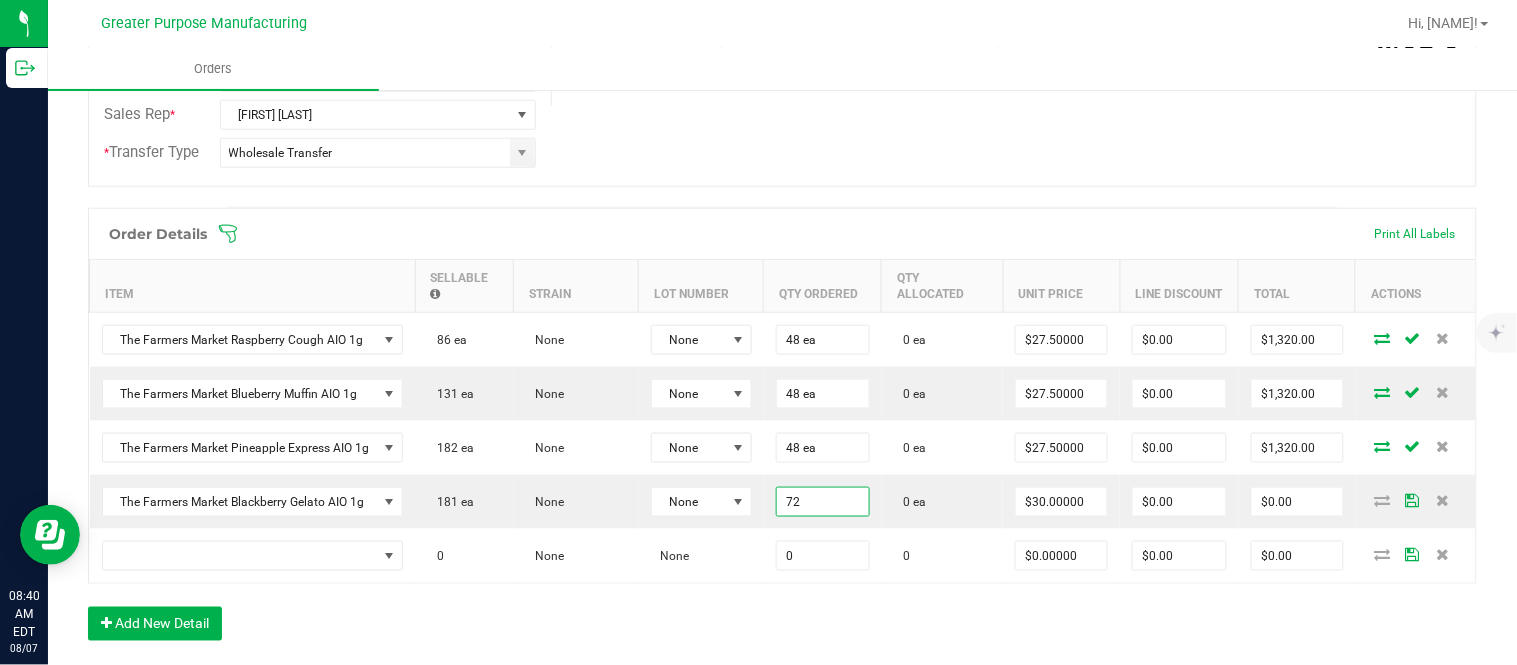 type on "72" 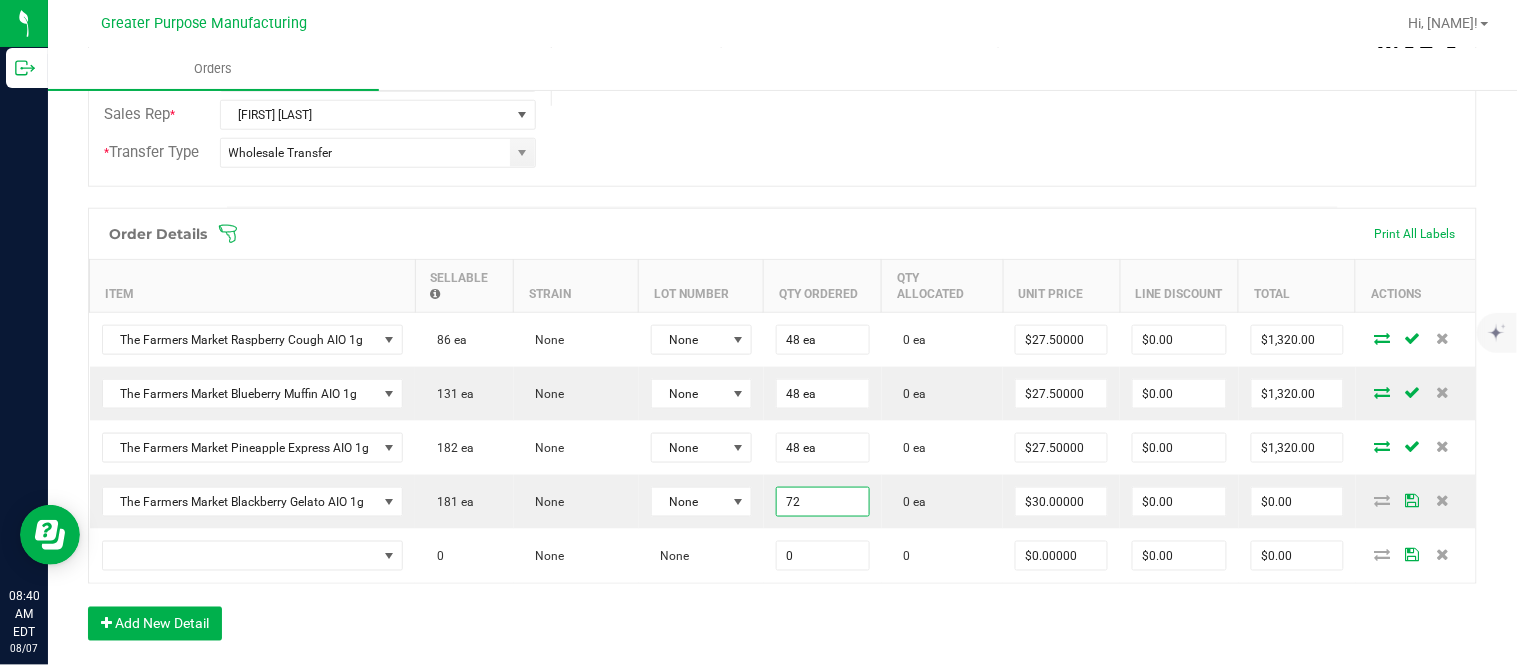 type on "30" 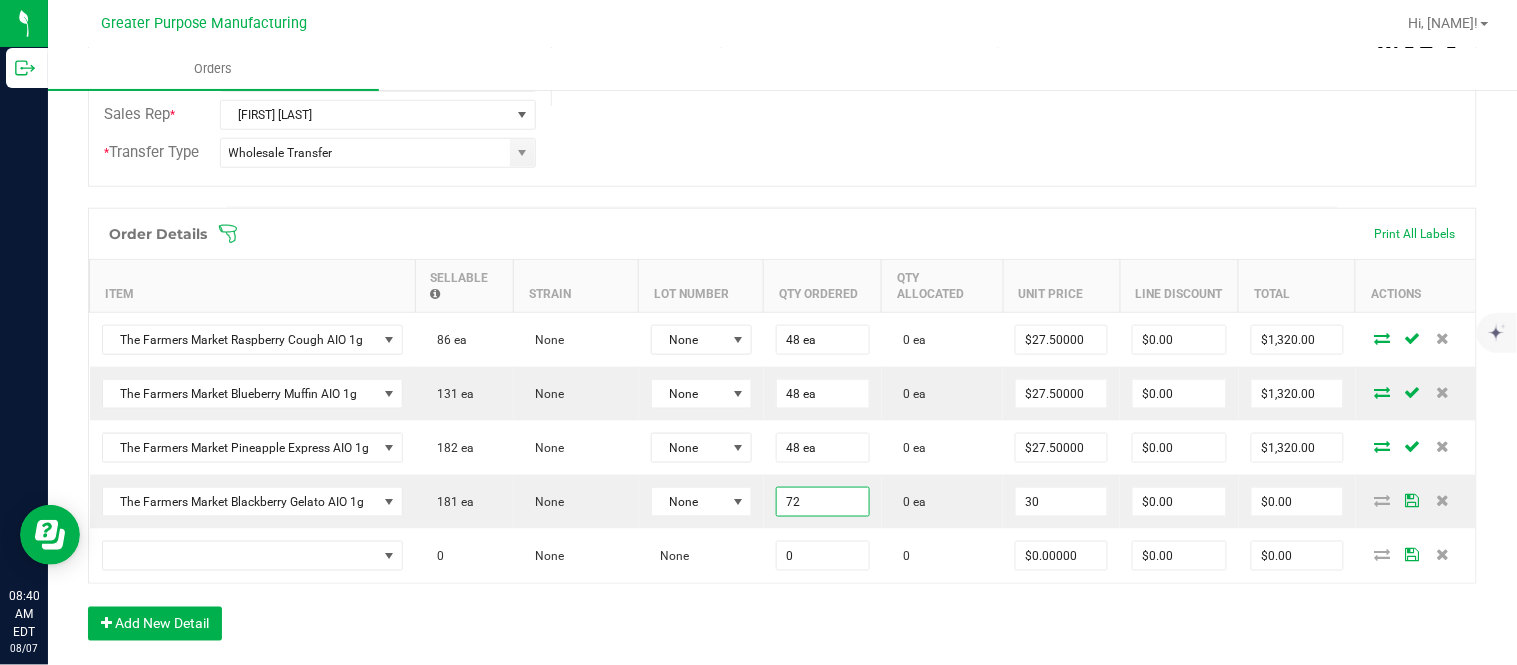 type on "72 ea" 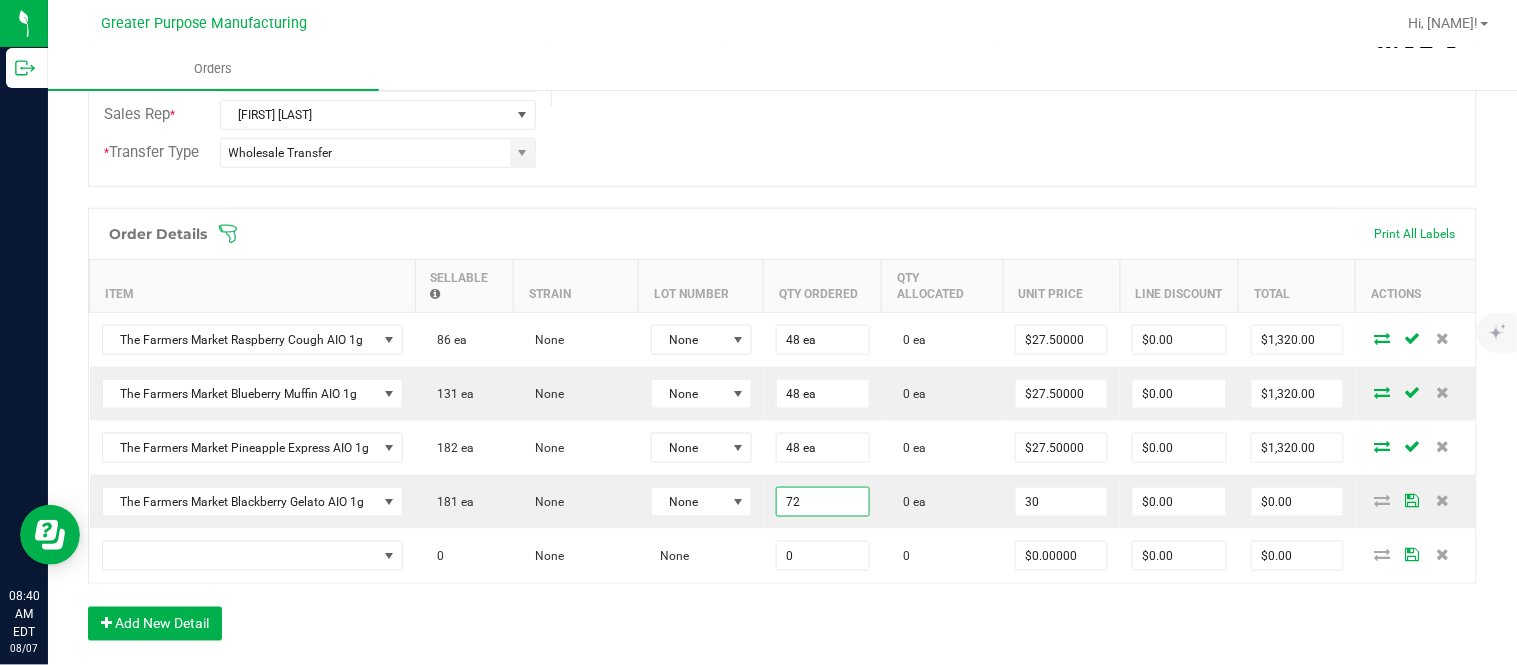 type on "$2,160.00" 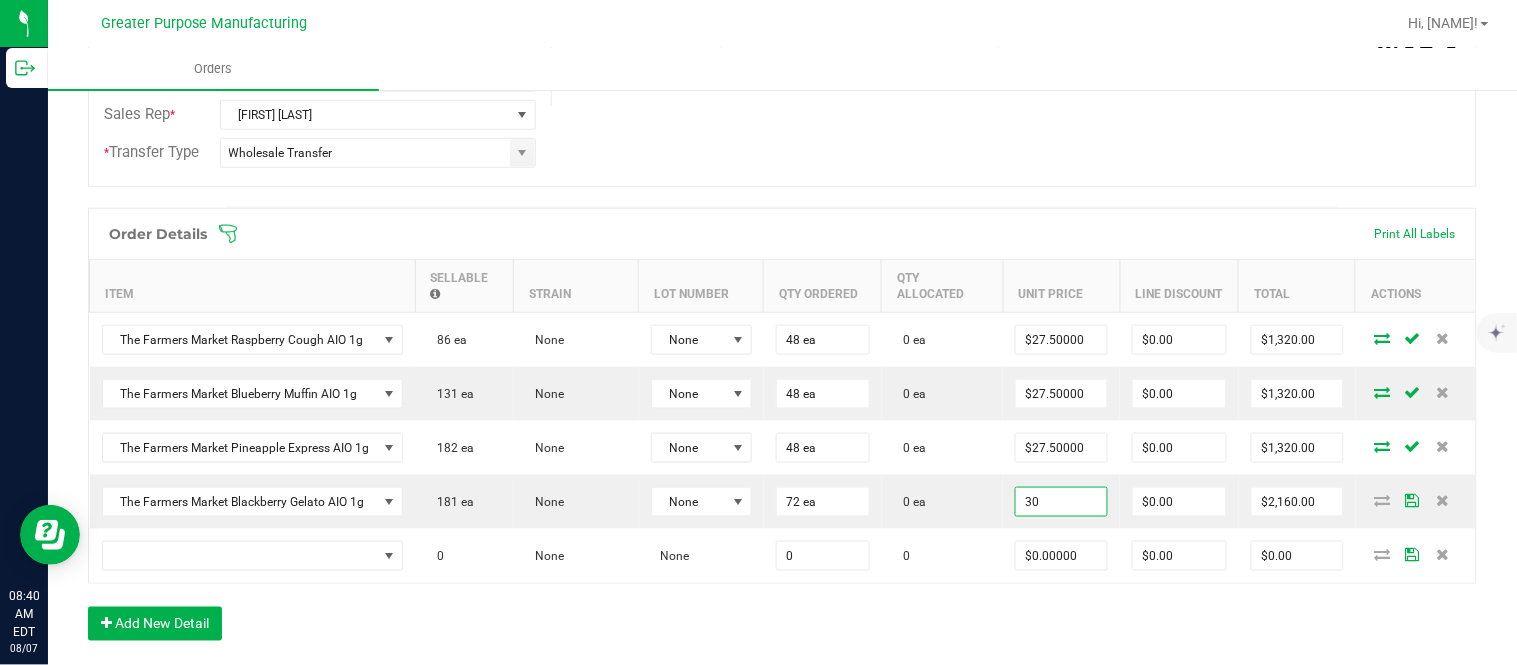 type on "$30.00000" 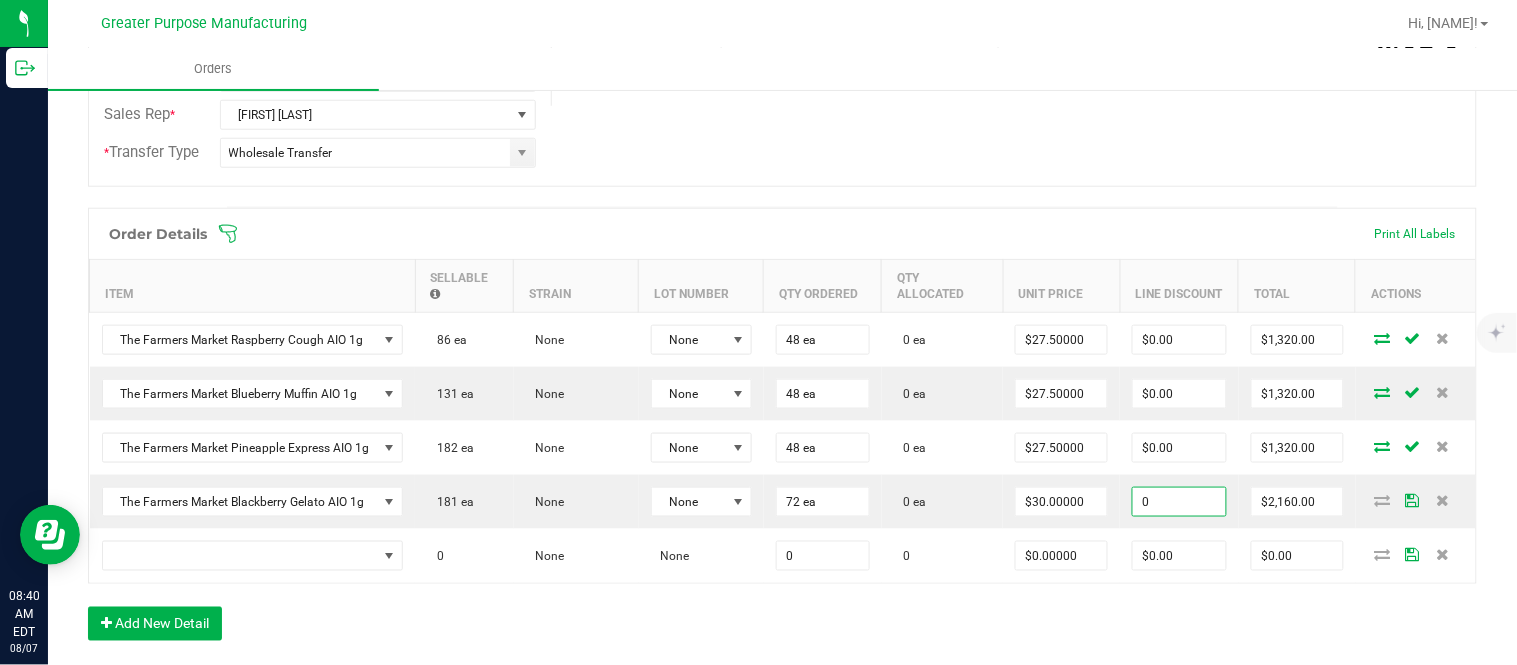 type on "$0.00" 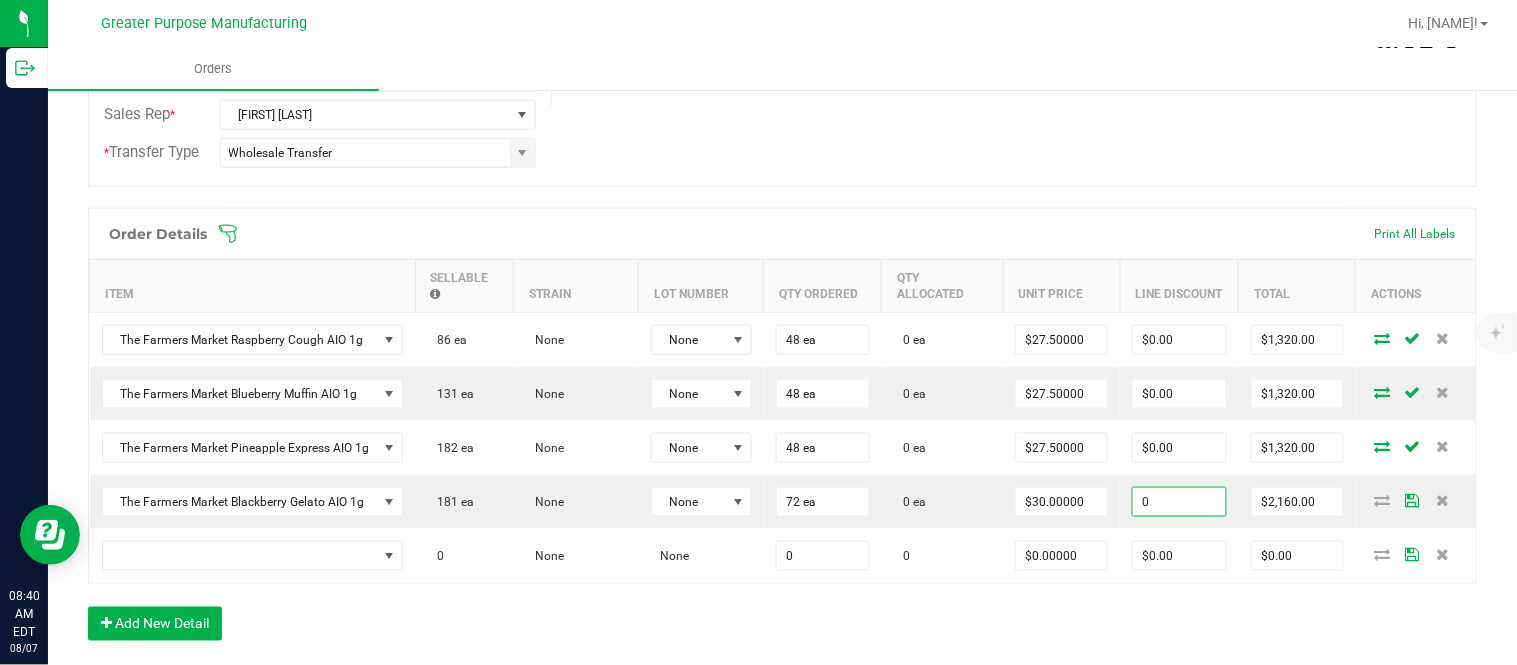 type on "2160" 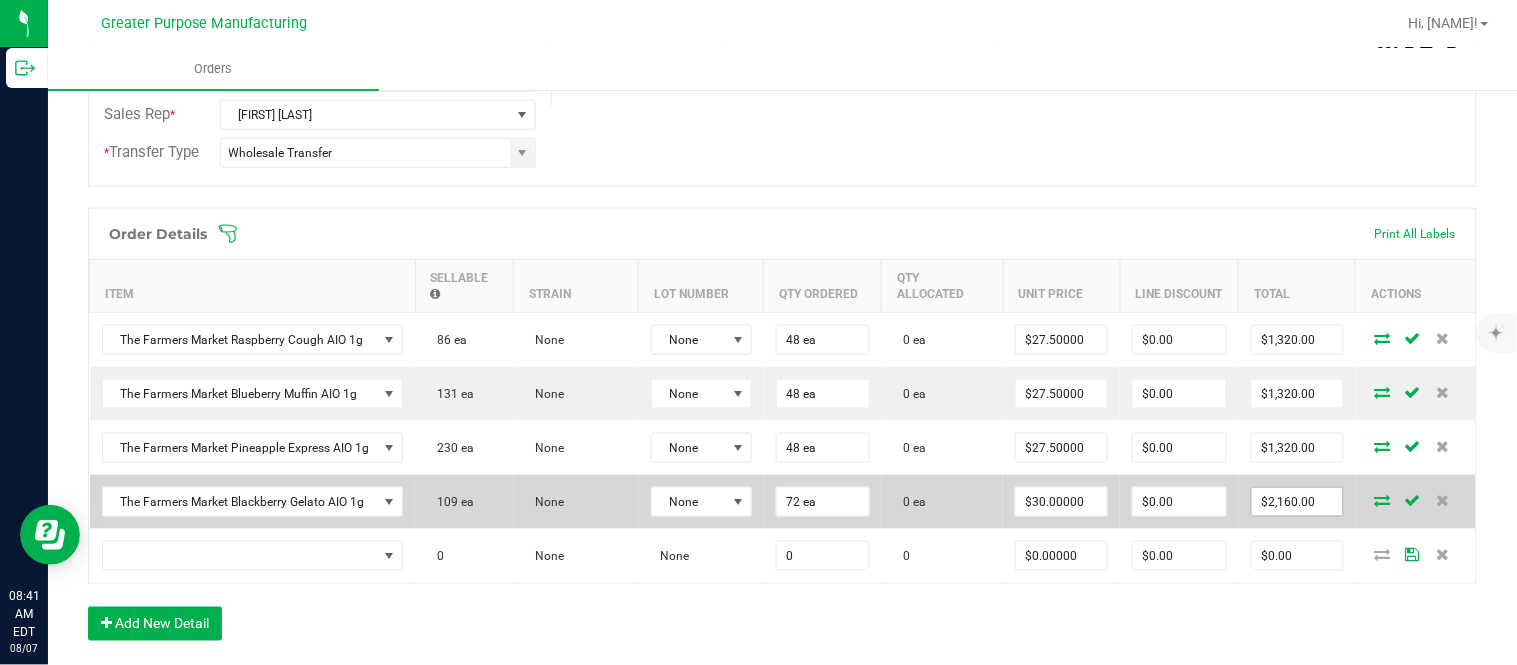 click on "$2,160.00" at bounding box center [1297, 502] 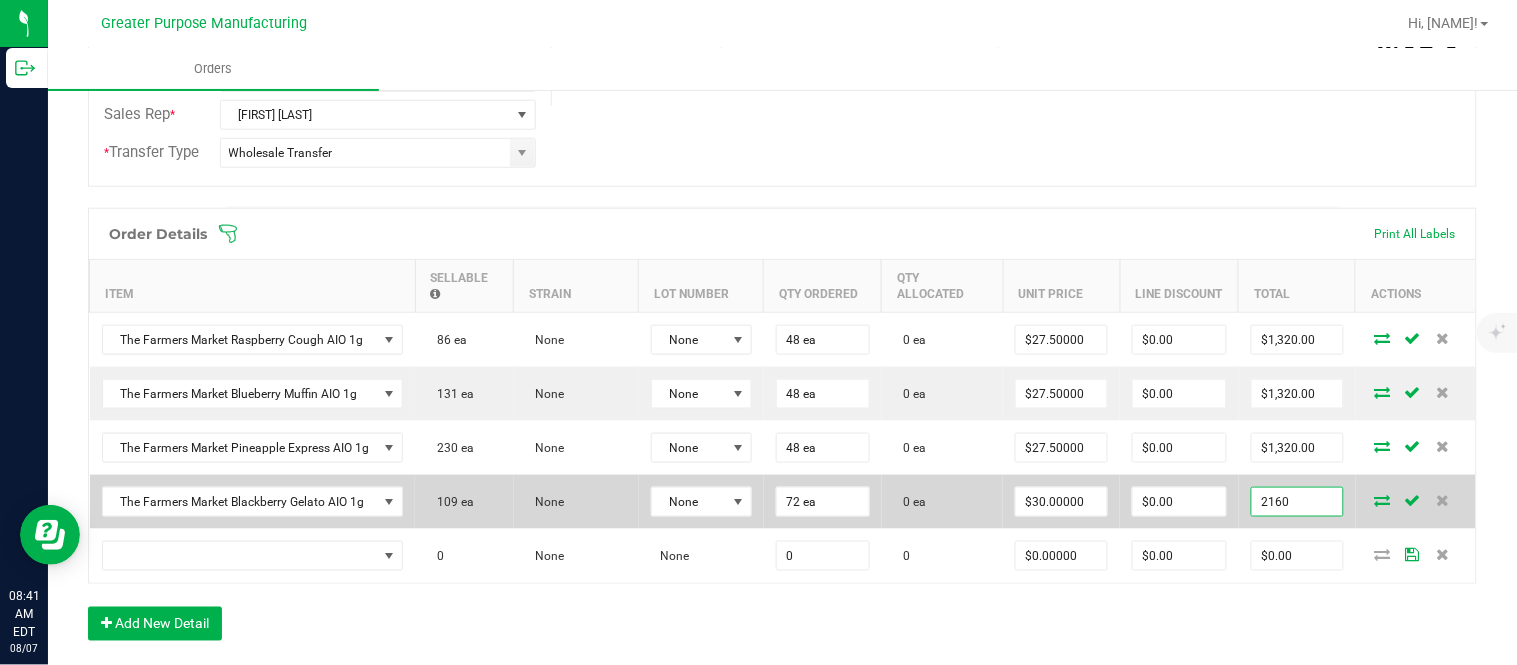paste on "198" 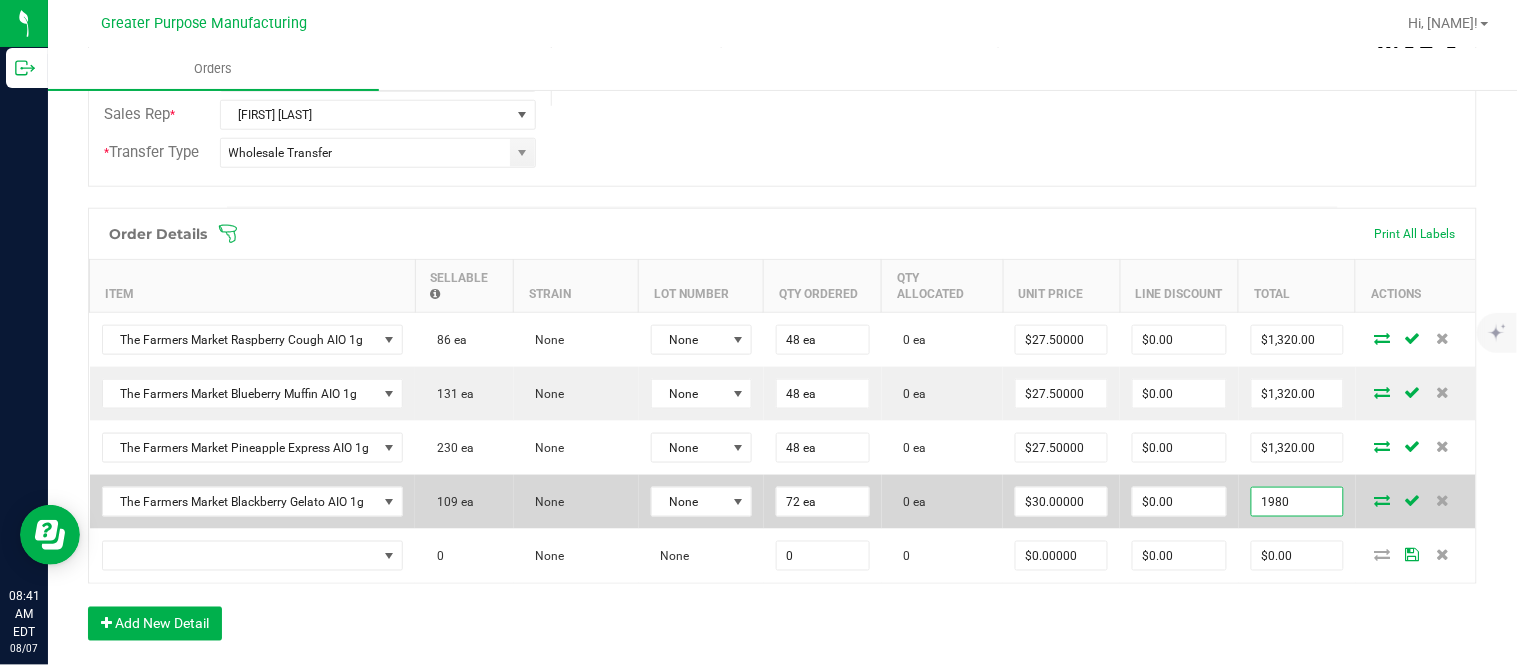 type on "1980" 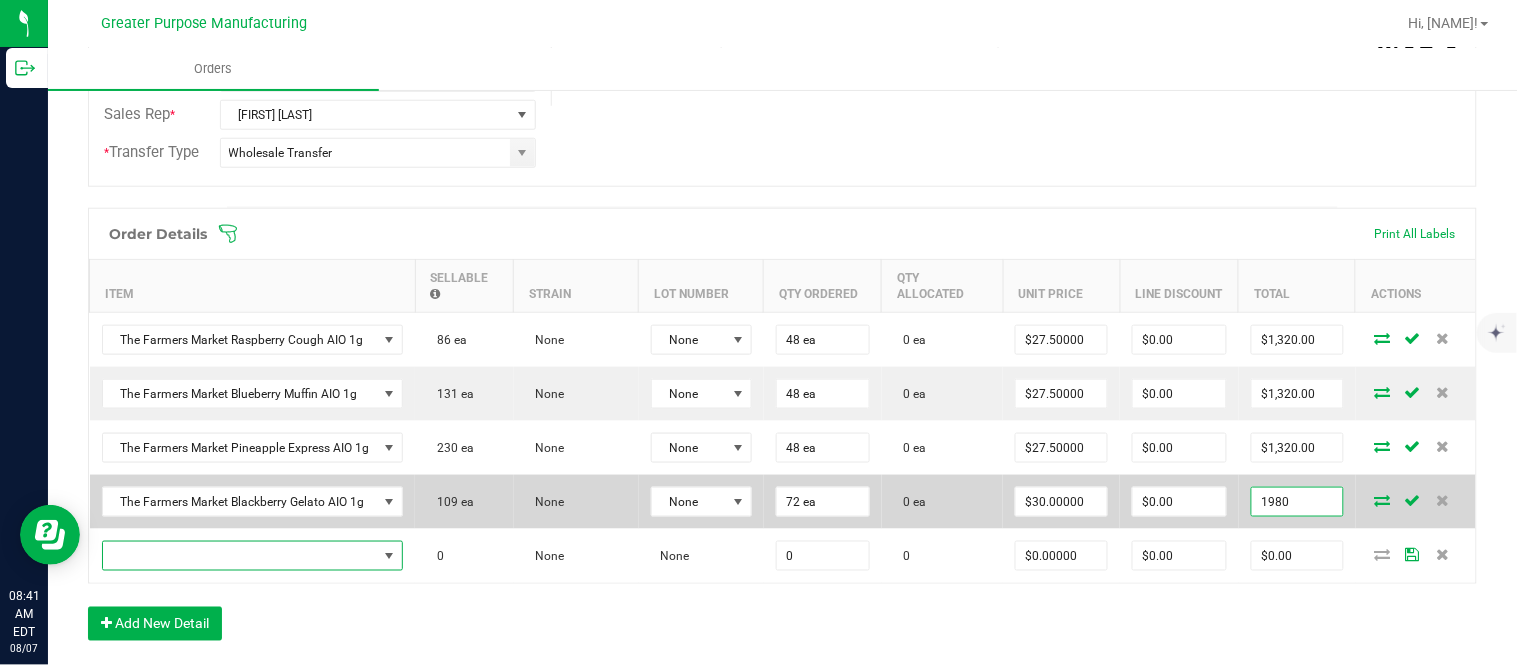 type on "$27.50000" 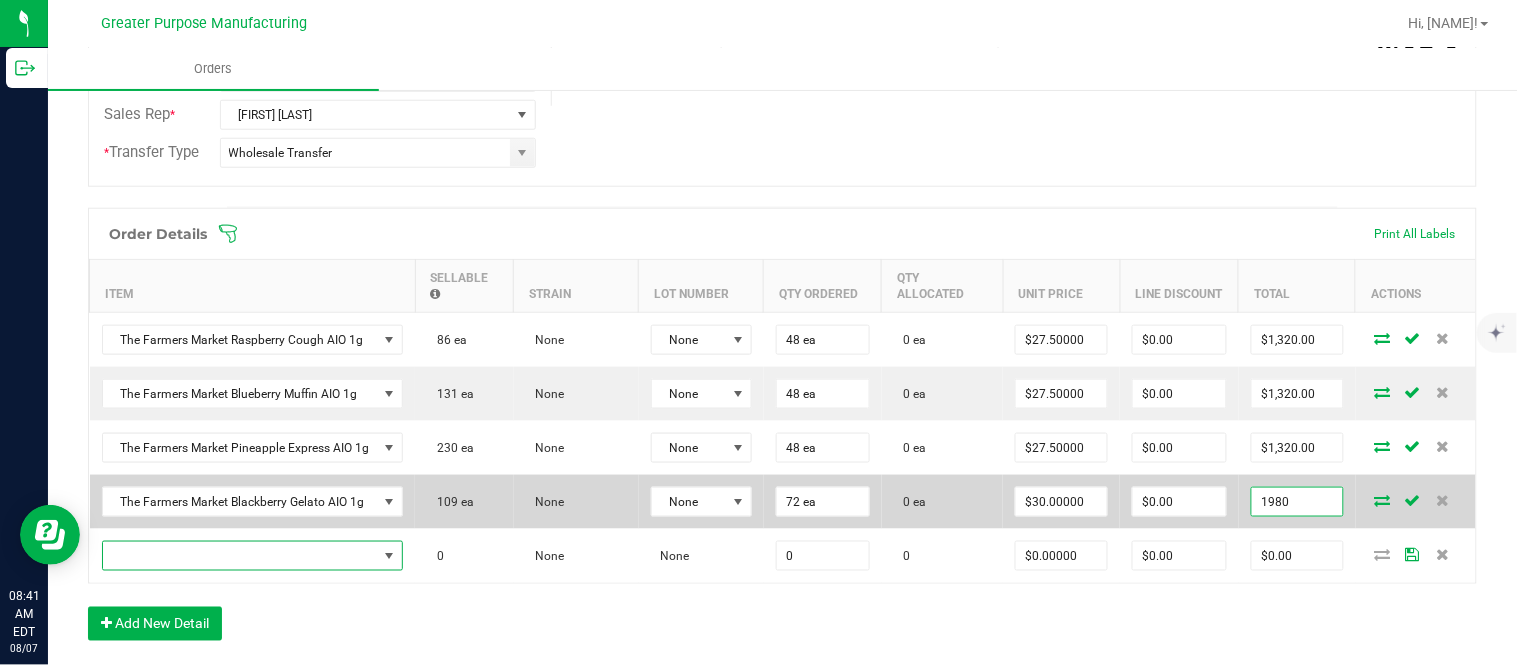 type on "$1,980.00" 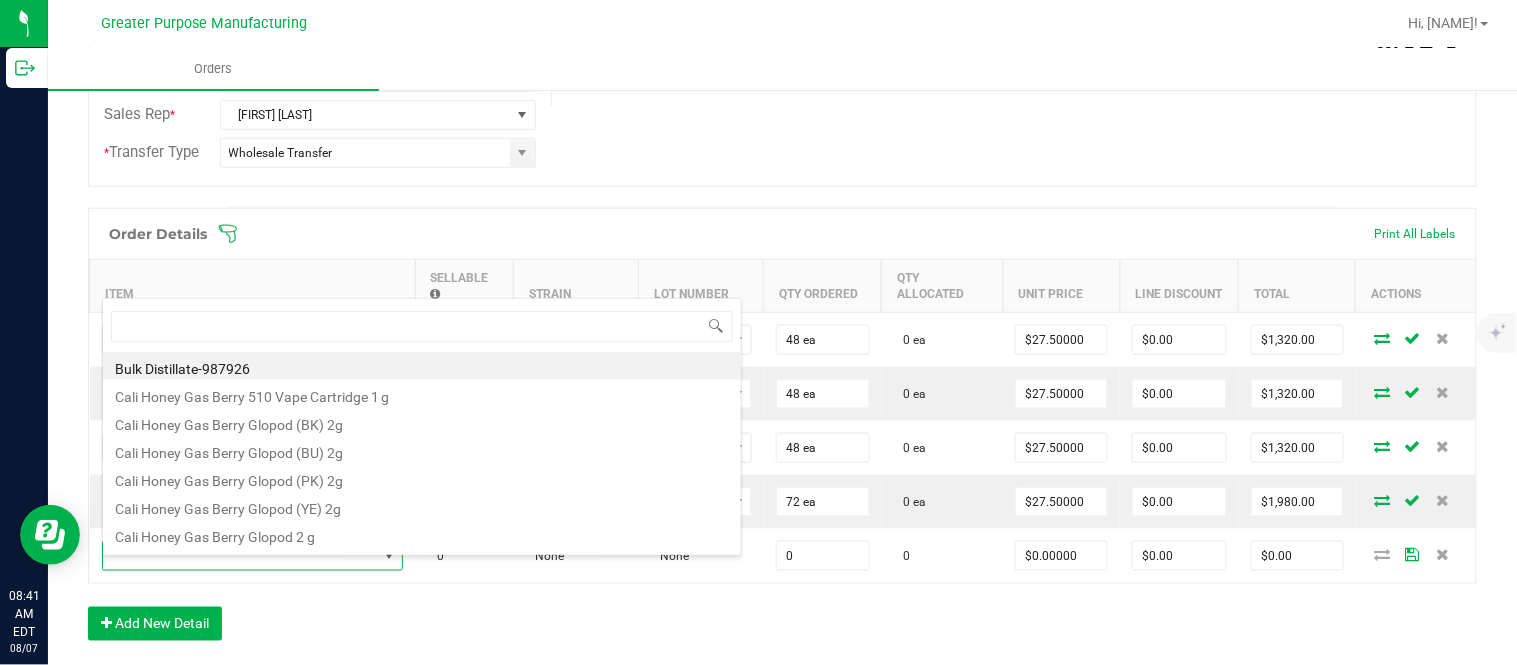scroll, scrollTop: 99970, scrollLeft: 99700, axis: both 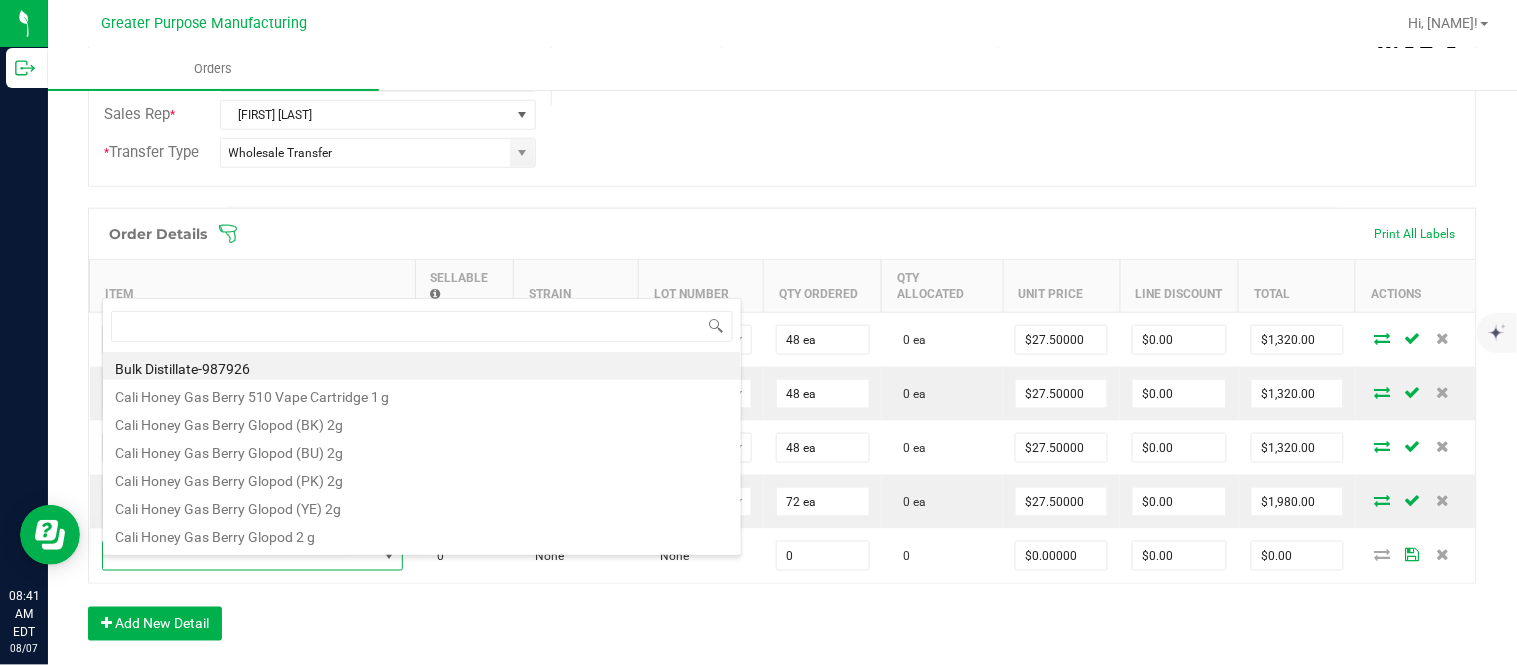 type on "1.3.13.1012.0" 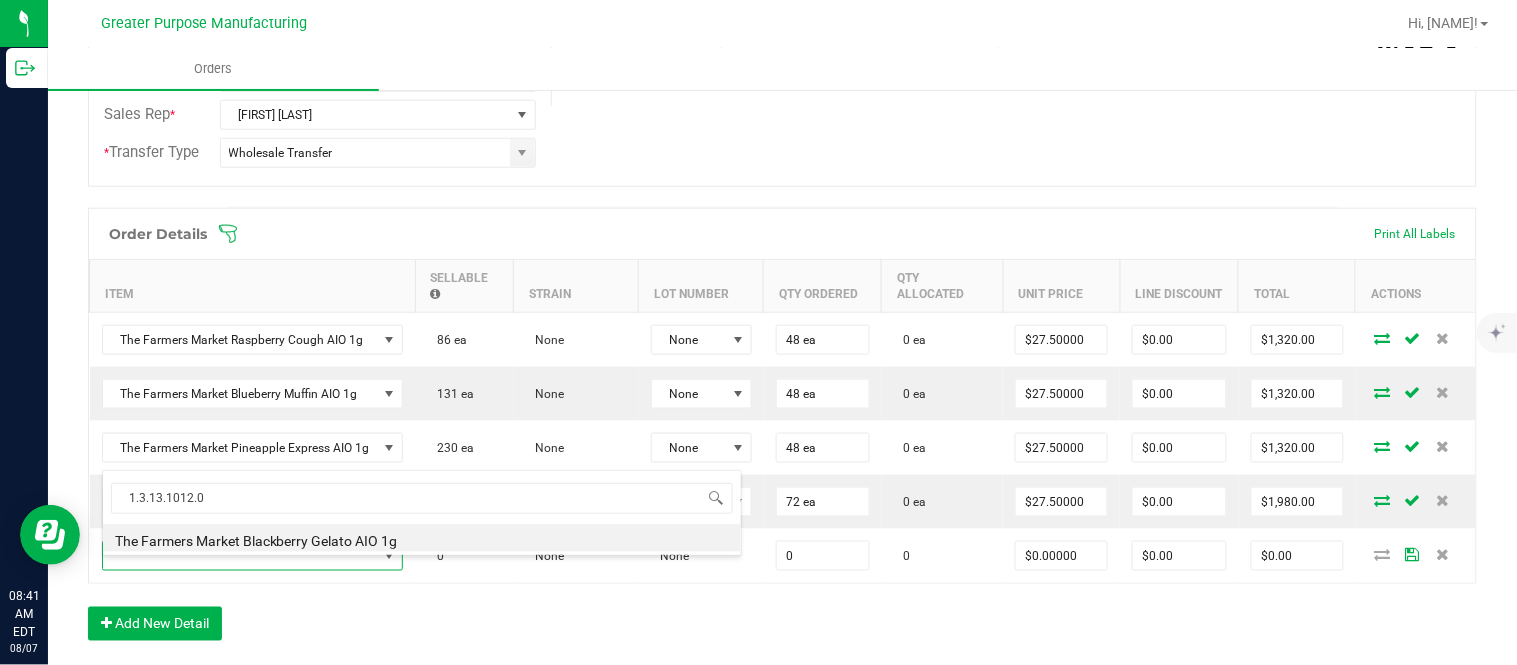 type on "0 ea" 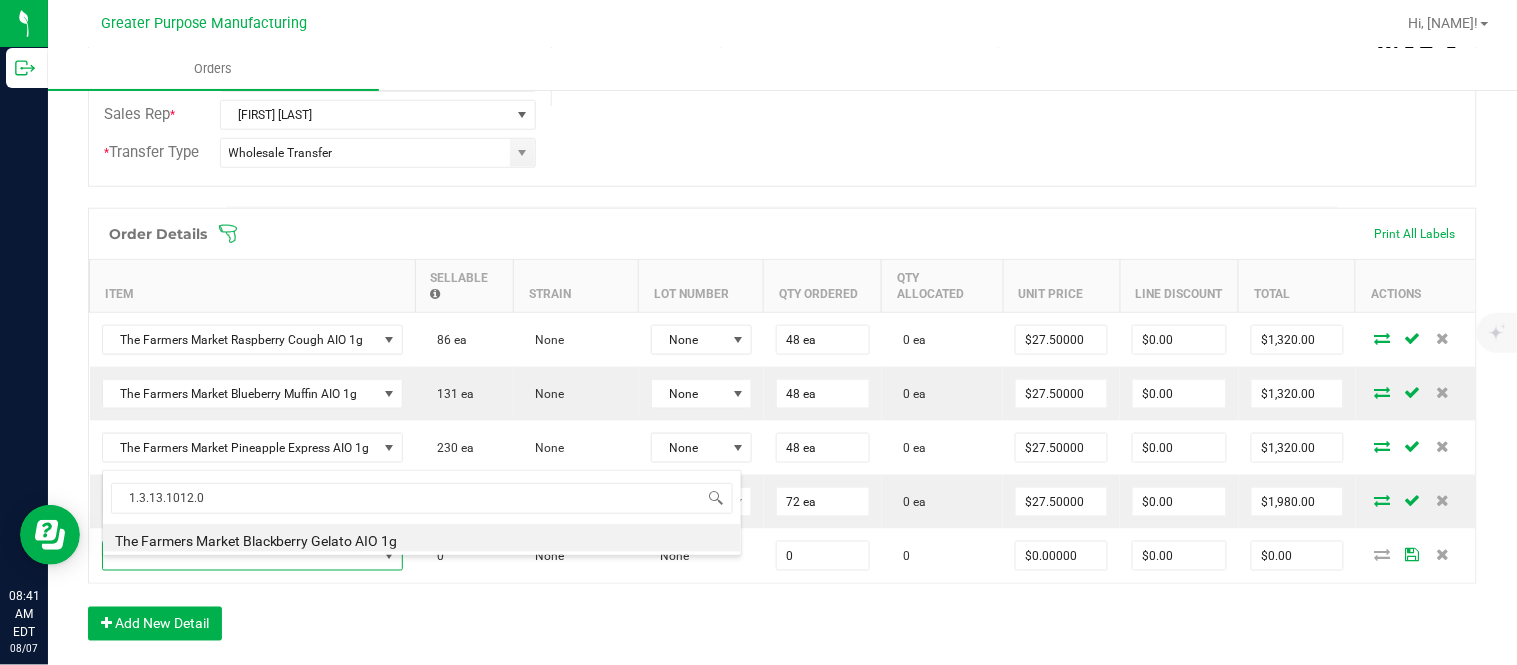 type on "$30.00000" 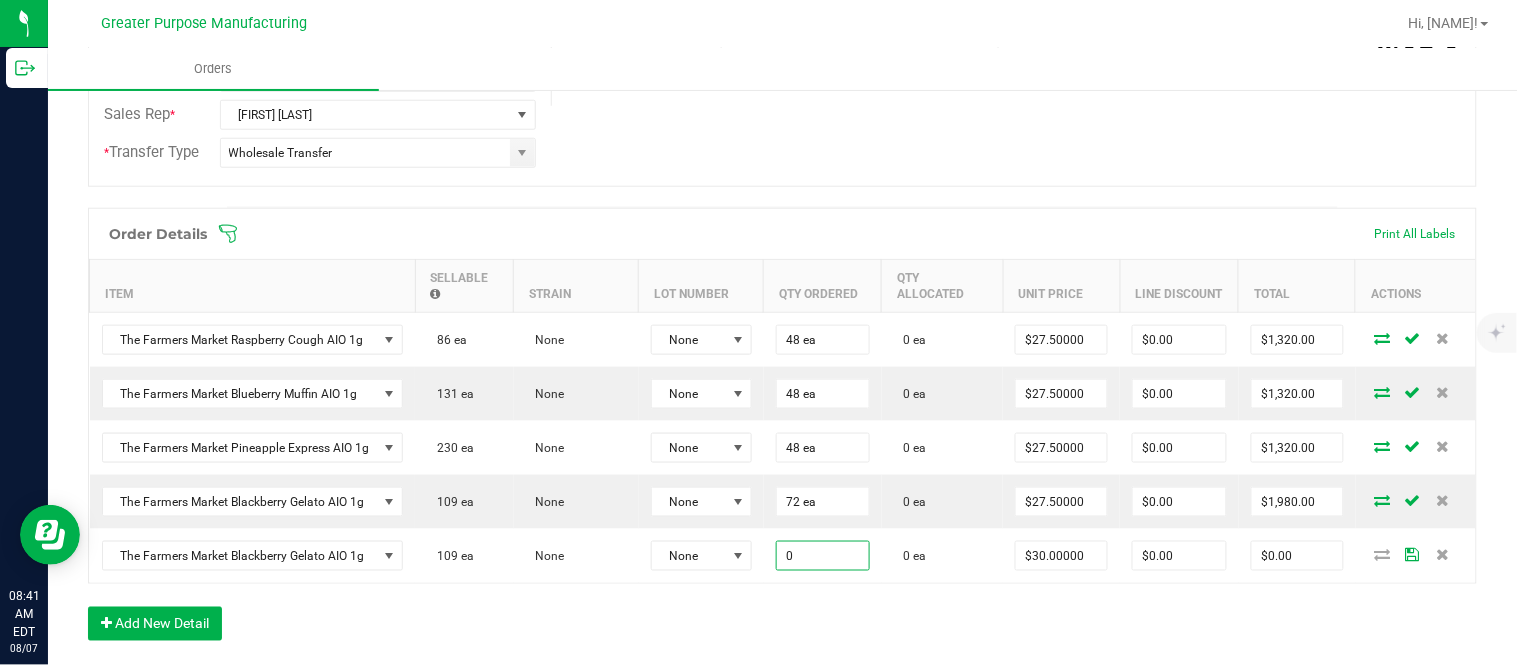 paste on "24" 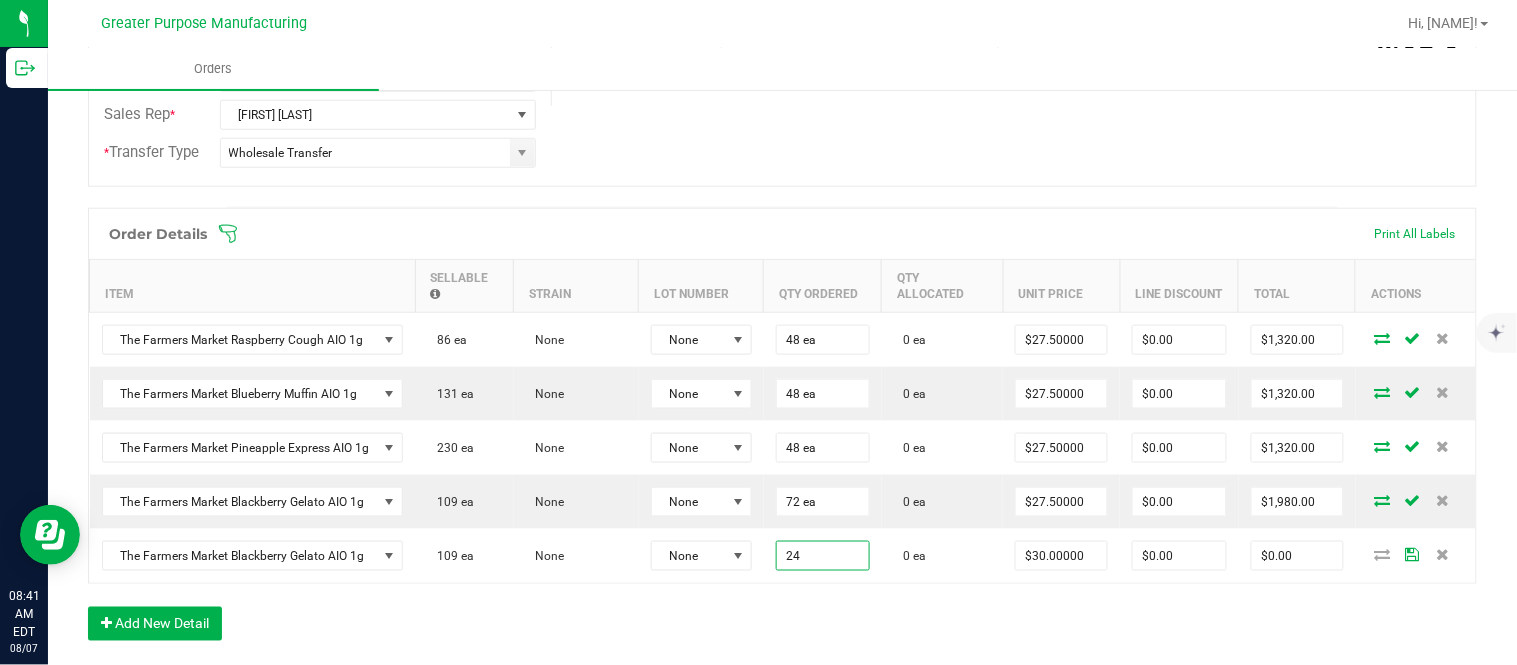 type on "24 ea" 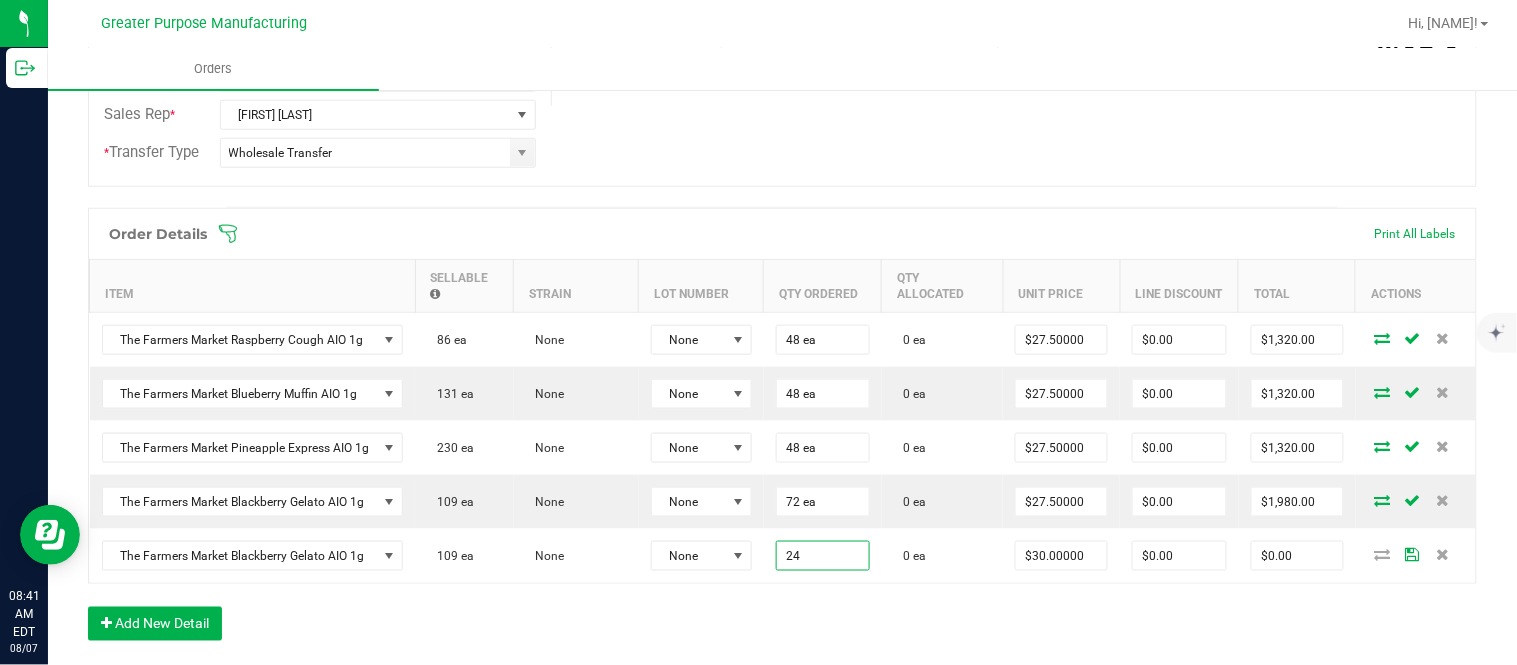 type on "30" 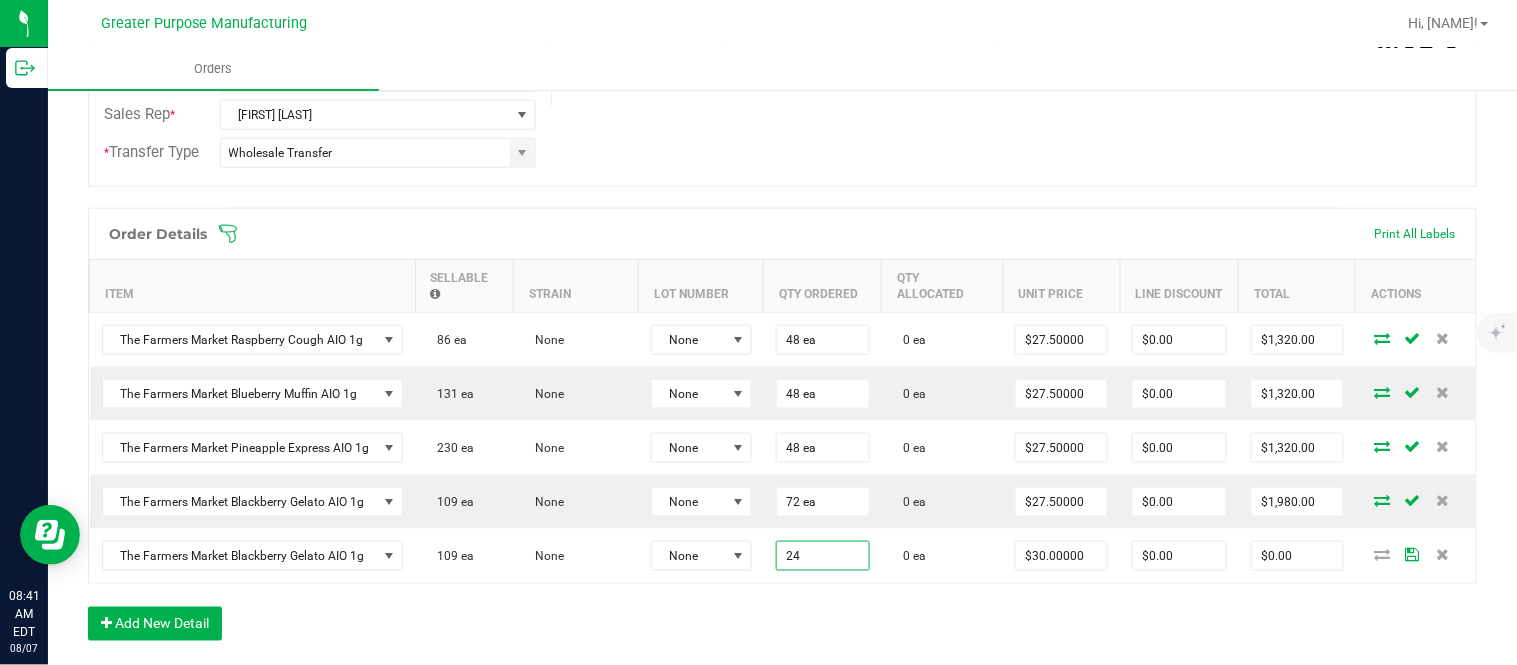 type on "$720.00" 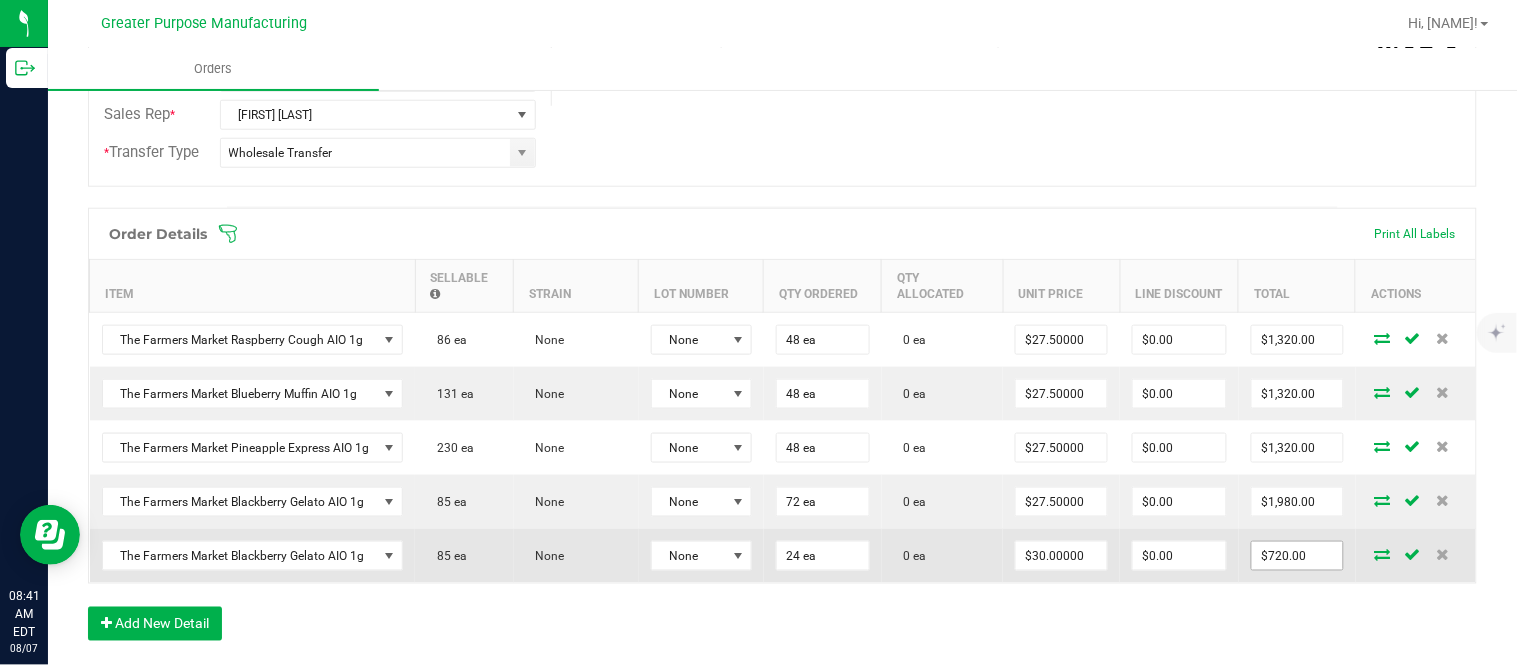 click on "$720.00" at bounding box center [1297, 556] 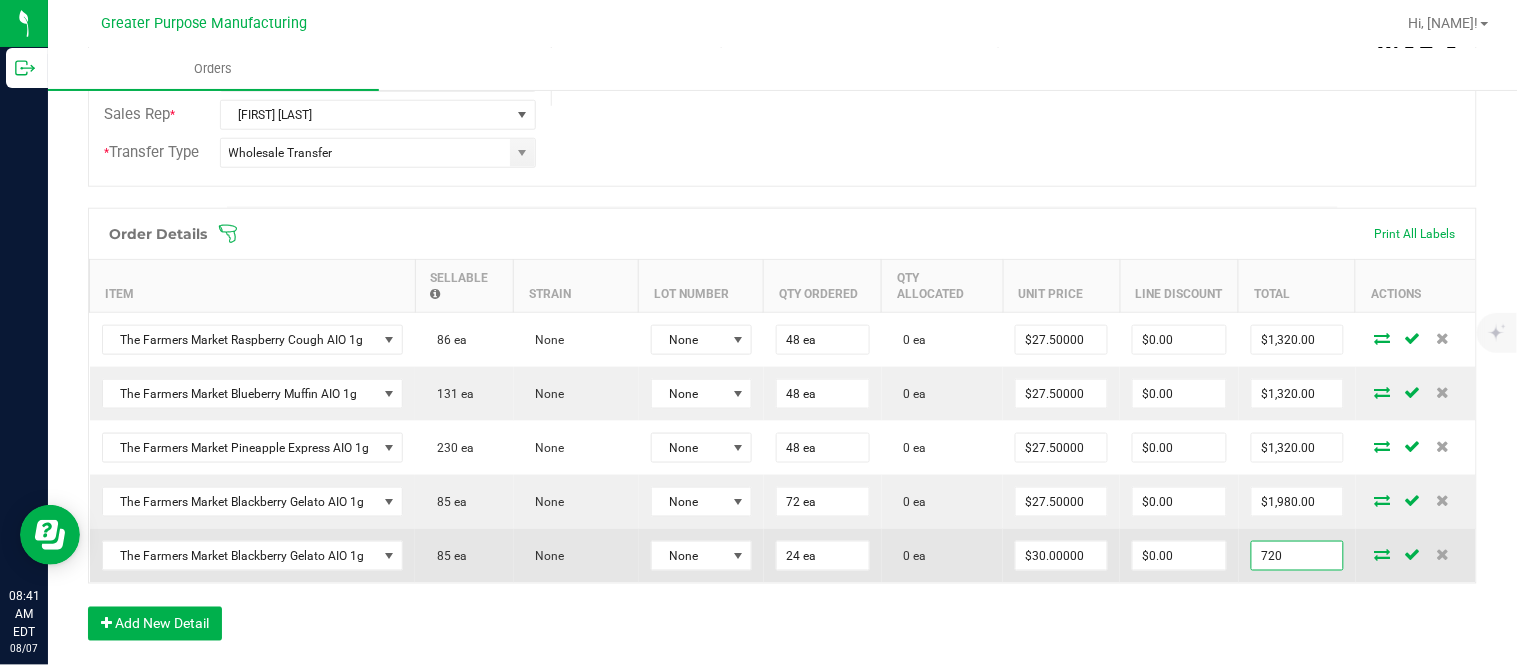 paste on "66" 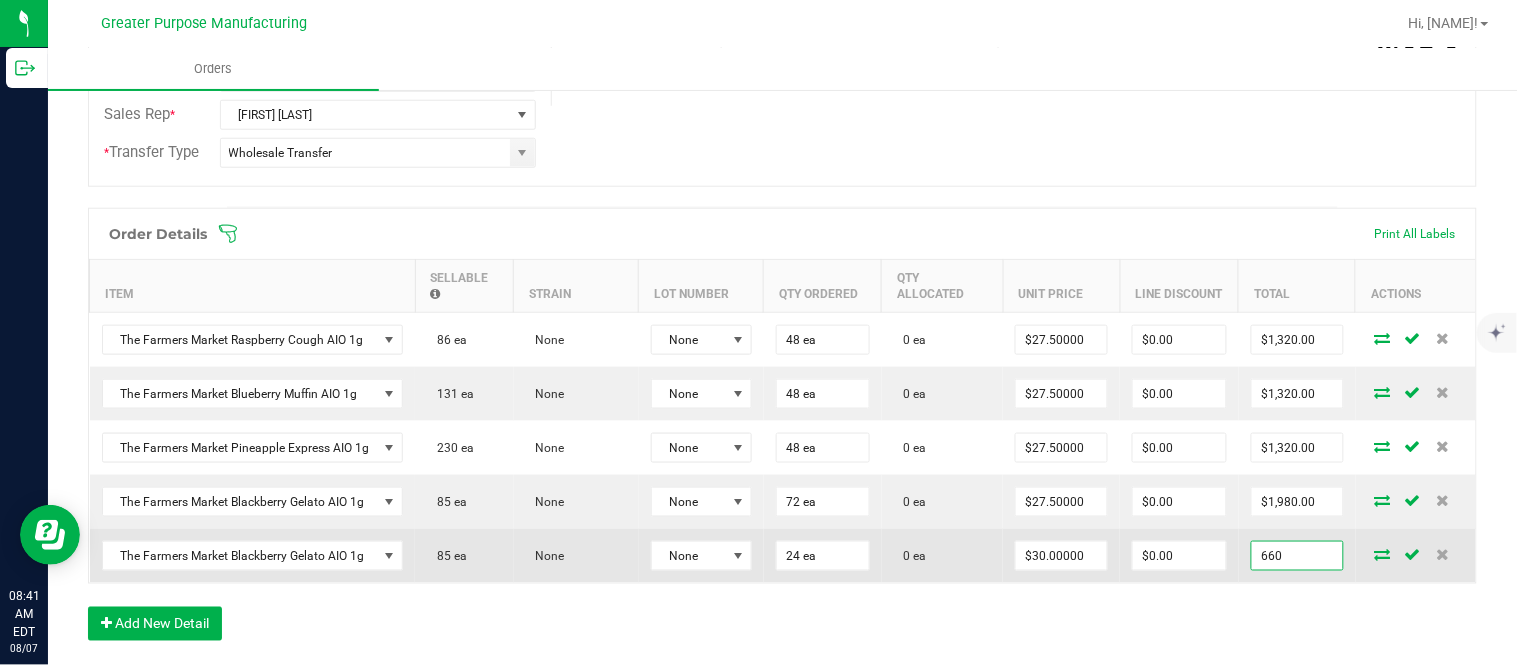 type on "660" 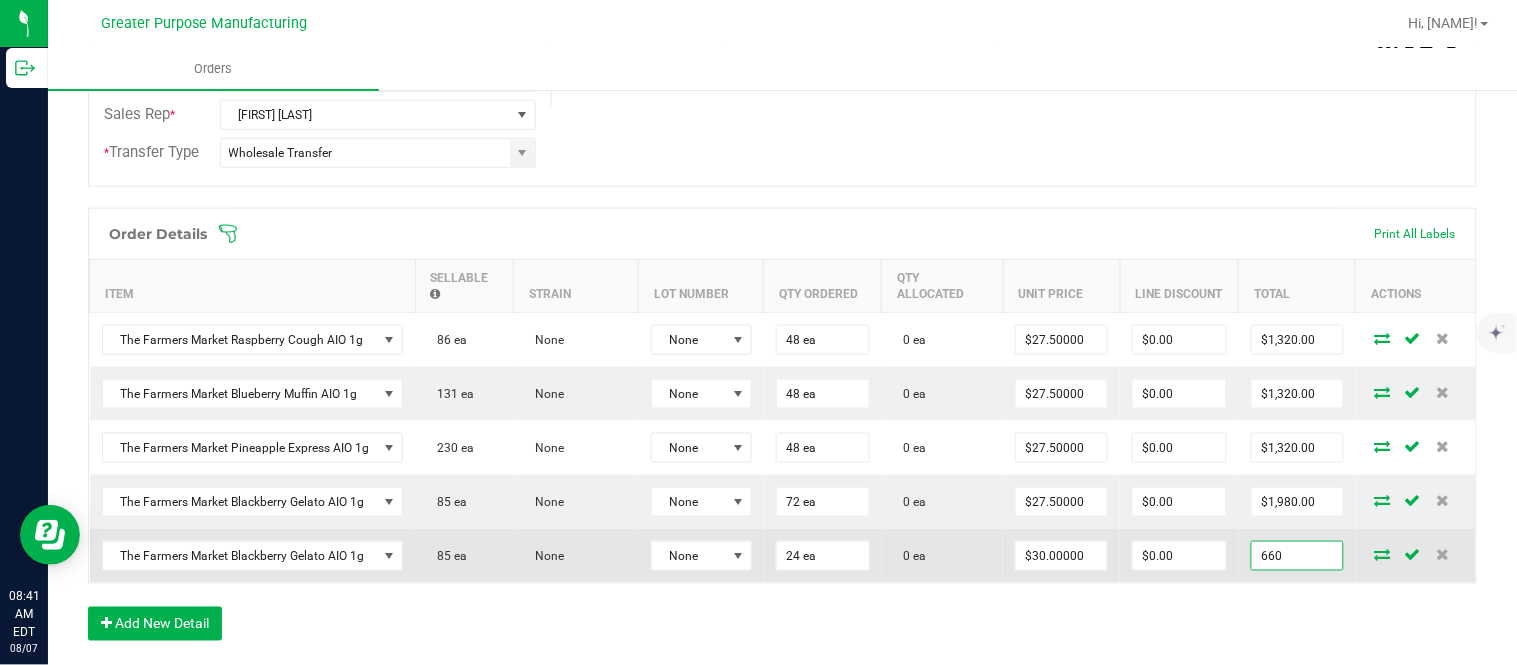 type on "$27.50000" 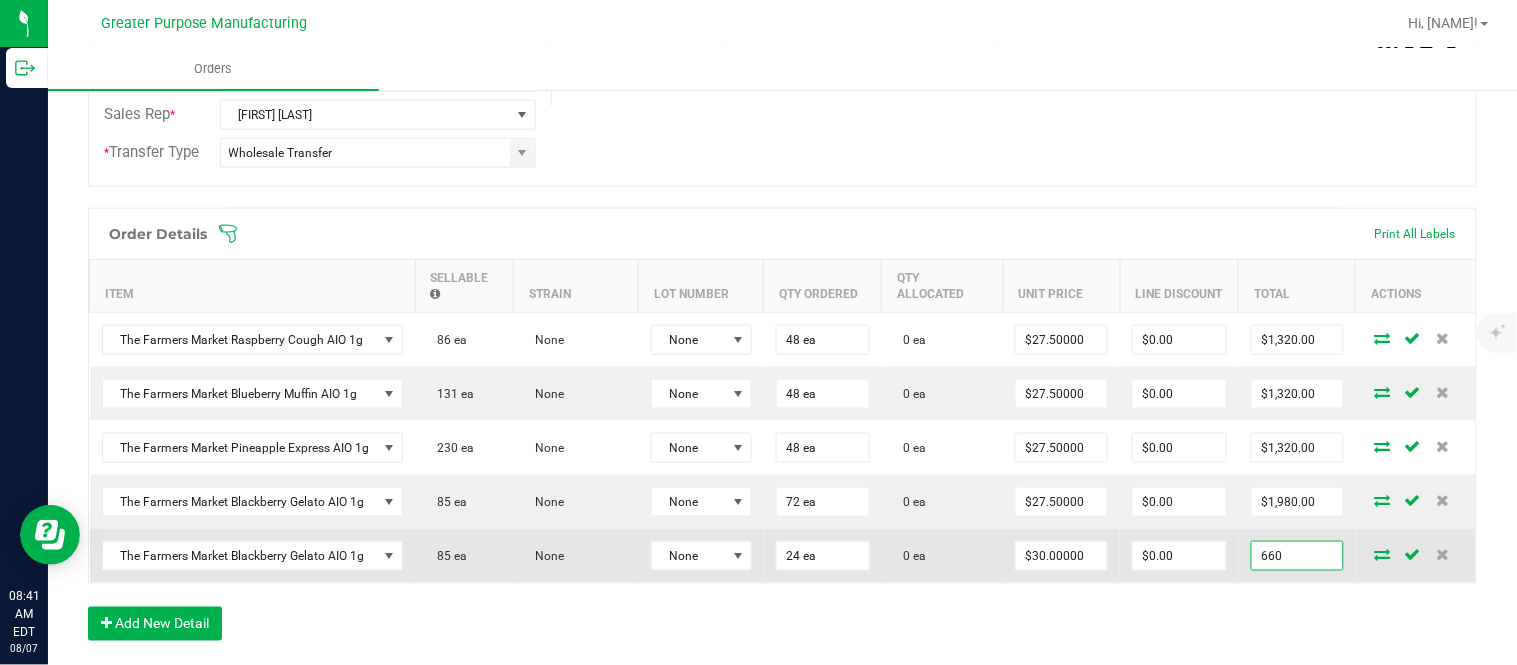 type on "$660.00" 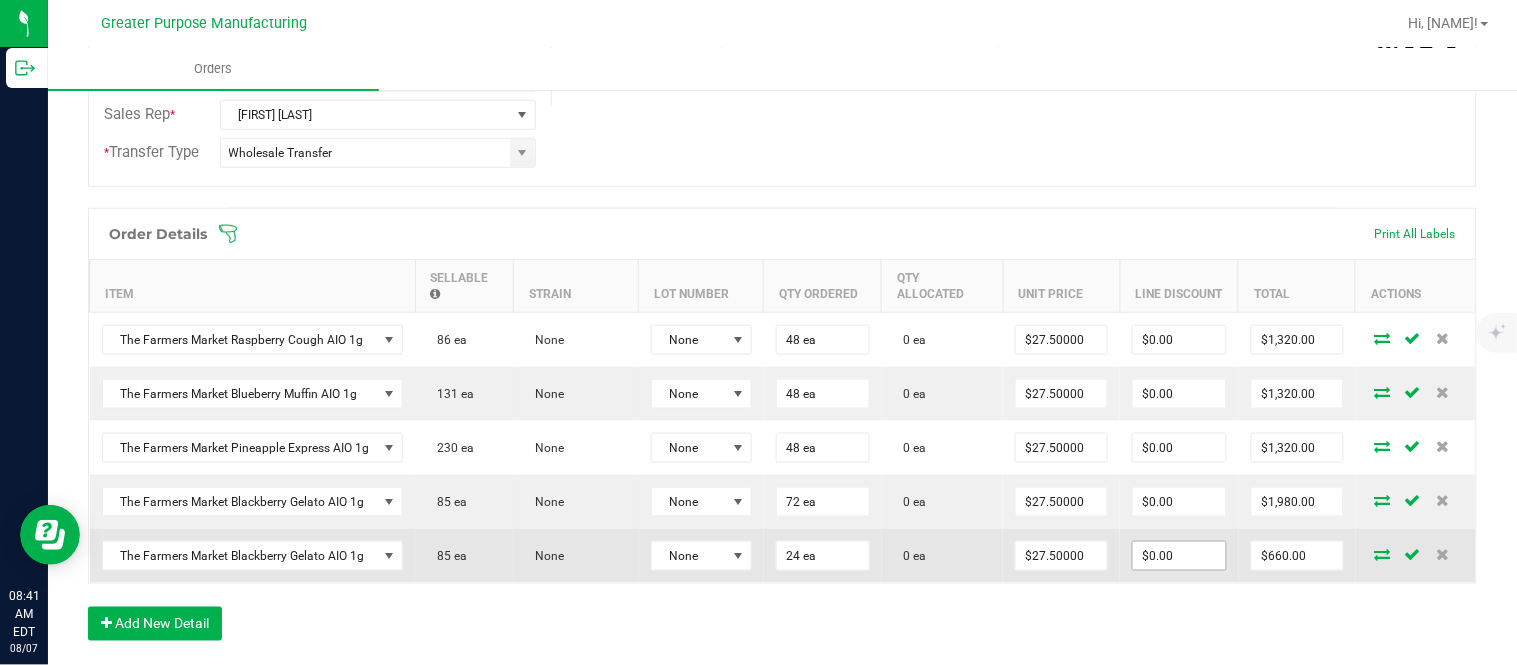click on "$0.00" at bounding box center (1179, 556) 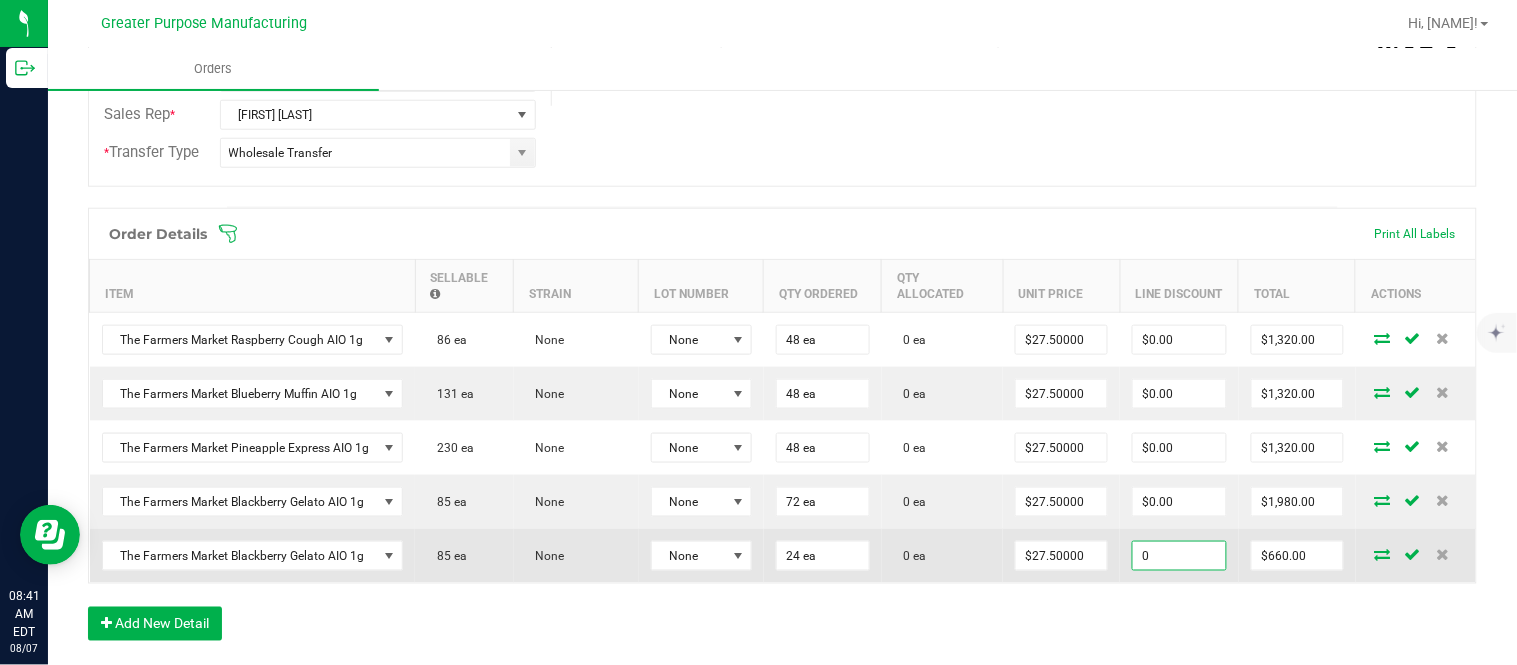 paste on "659.49" 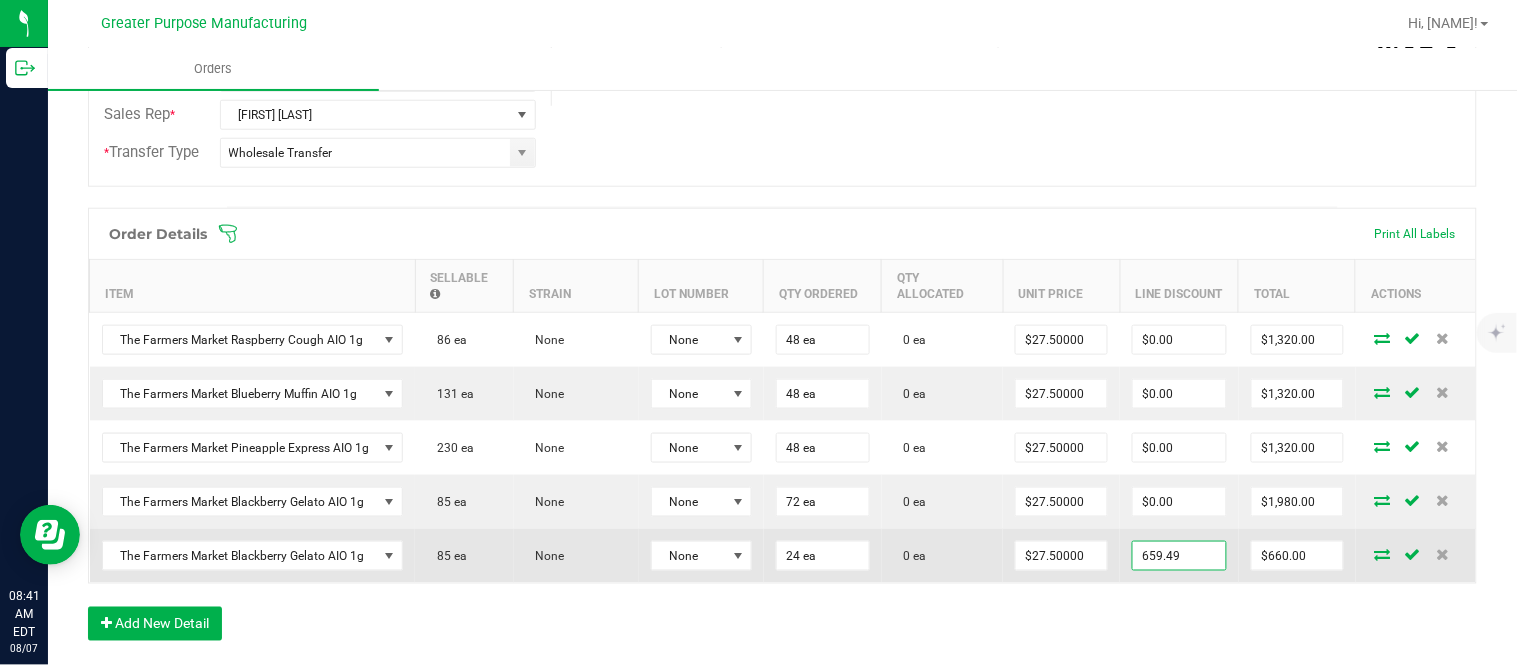 type on "$659.49" 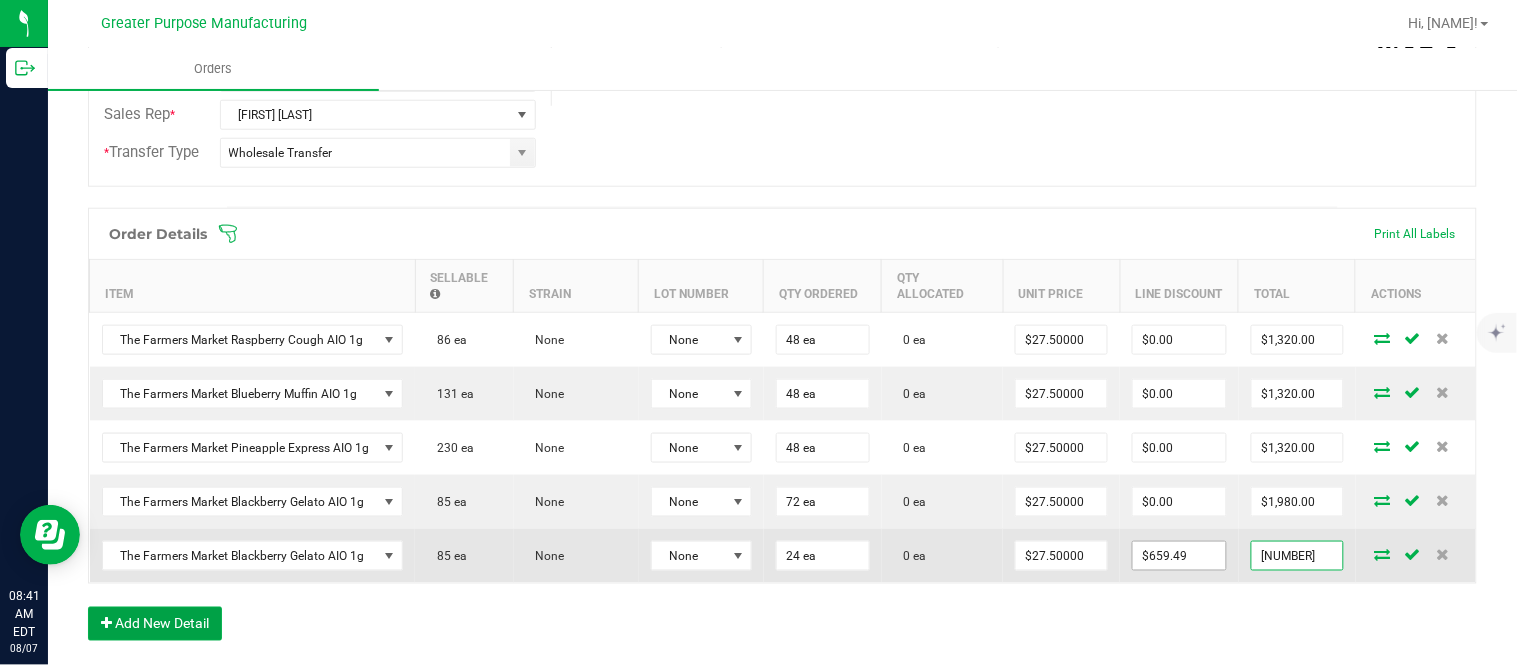 type on "$0.51" 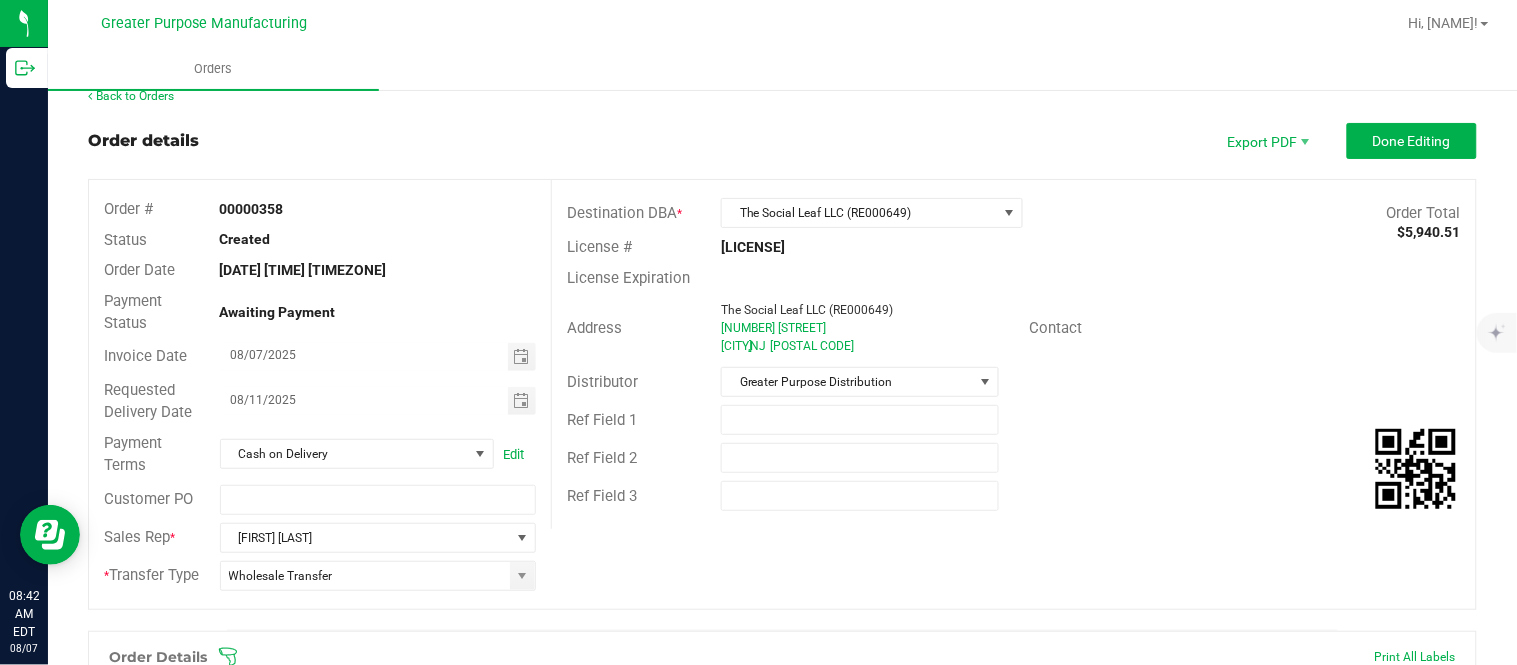 scroll, scrollTop: 0, scrollLeft: 0, axis: both 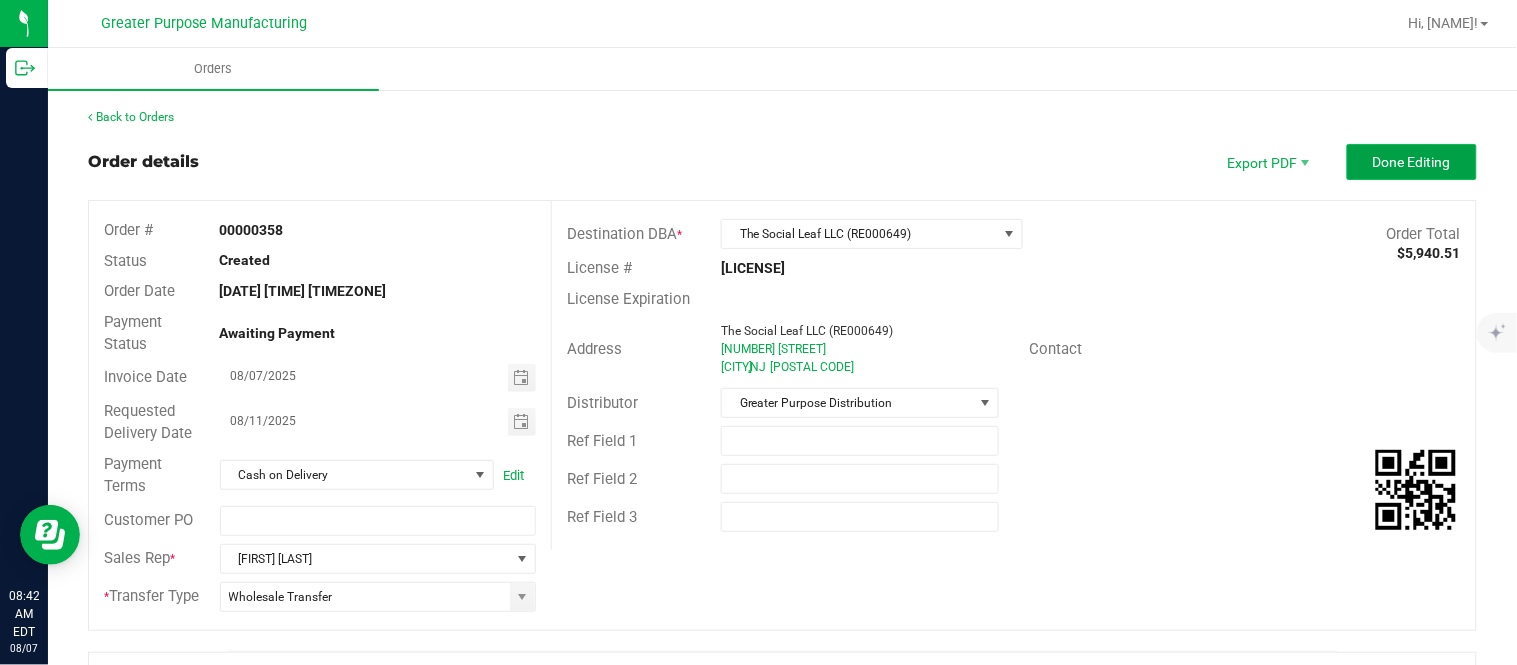 click on "Done Editing" at bounding box center (1412, 162) 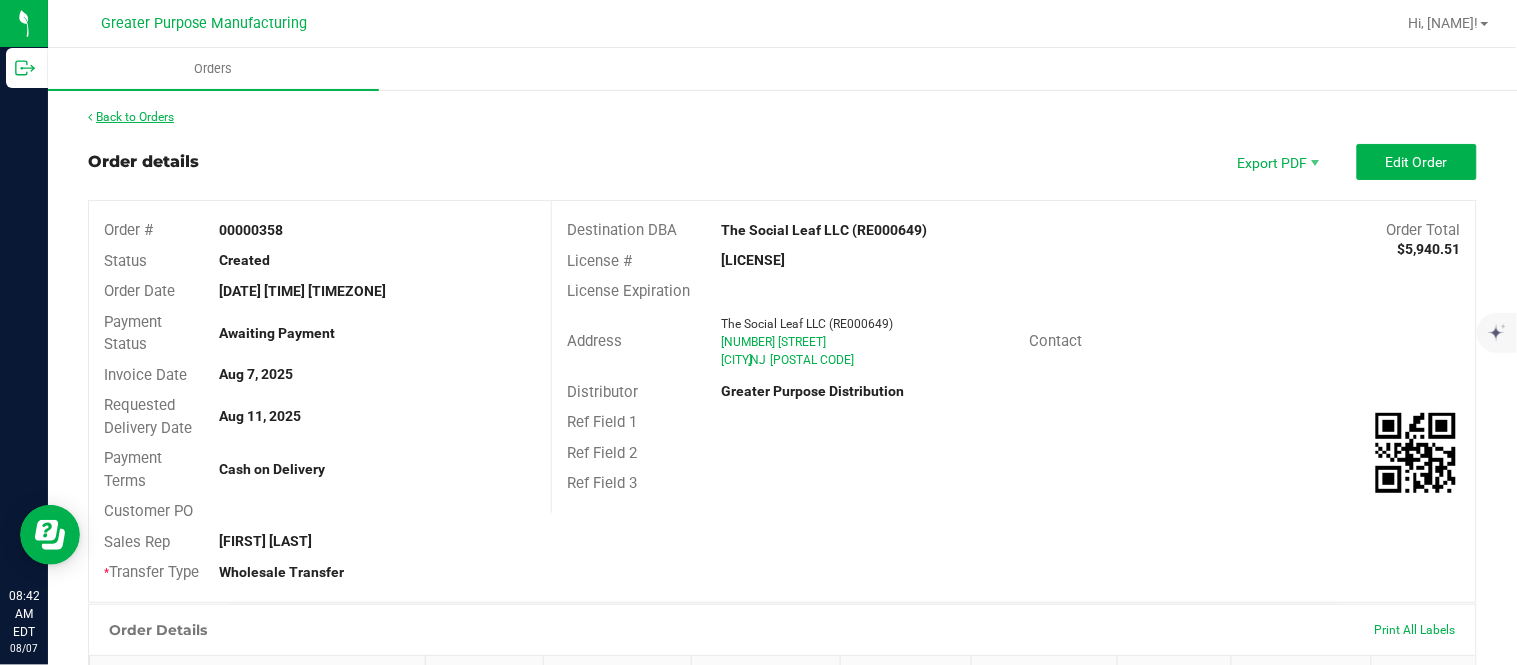 drag, startPoint x: 168, startPoint y: 105, endPoint x: 158, endPoint y: 117, distance: 15.6205 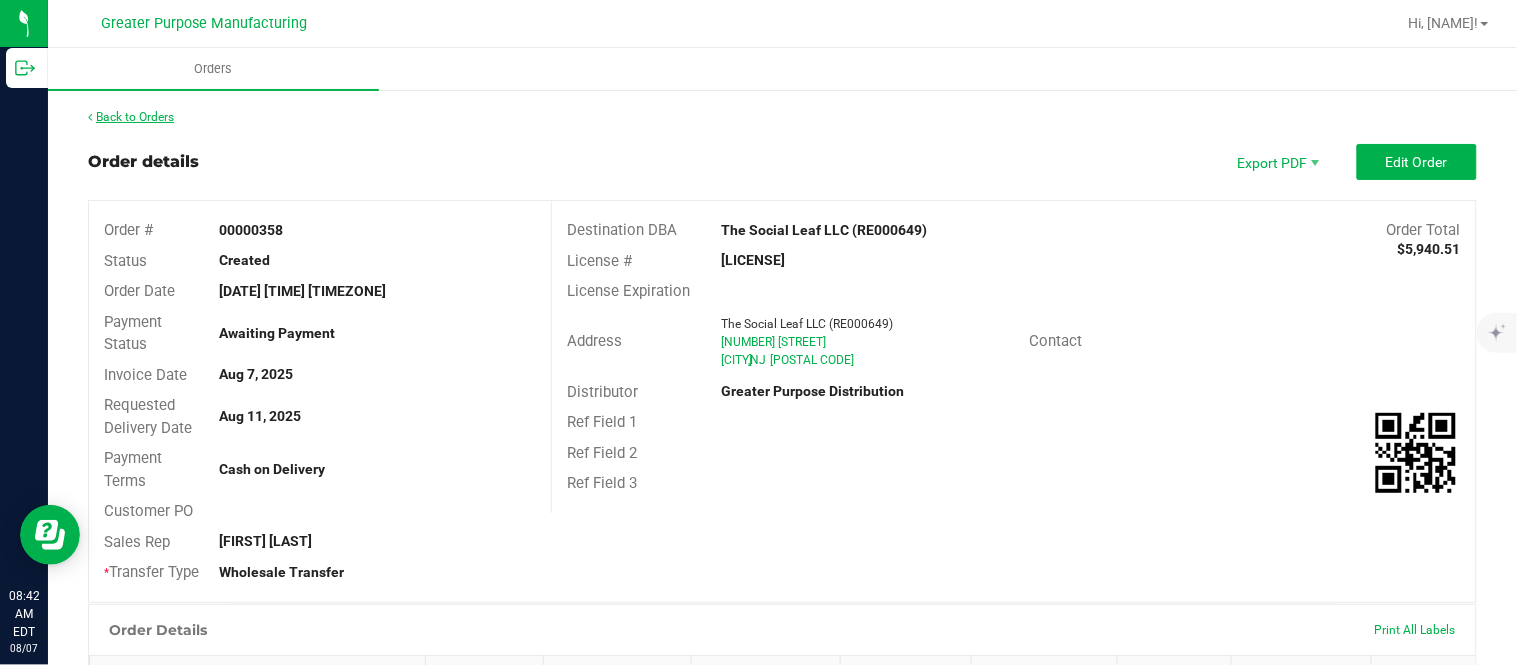 click on "Back to Orders
Order details Export PDF Edit Order Order # 00000358 Status Created Order Date Aug 7, 2025 8:37 AM EDT Payment Status Awaiting Payment Invoice Date Aug 7, 2025 Requested Delivery Date Aug 11, 2025 Payment Terms Cash on Delivery Customer PO Sales Rep [FIRST] [LAST] * Transfer Type Wholesale Transfer Destination DBA The Social Leaf LLC ([LICENSE]) Order Total $5,940.51 License # [LICENSE] License Expiration Address The Social Leaf LLC ([LICENSE]) [NUMBER] [STREET] [CITY] , [STATE] [POSTAL CODE] Contact Distributor Greater Purpose Distribution Ref Field 1 Ref Field 2 Ref Field 3
Order Details Print All Labels Item Sellable Strain Lot Number Qty Ordered Qty Allocated Unit Price Line Discount Total 86 ea None None 48 ea" at bounding box center [782, 670] 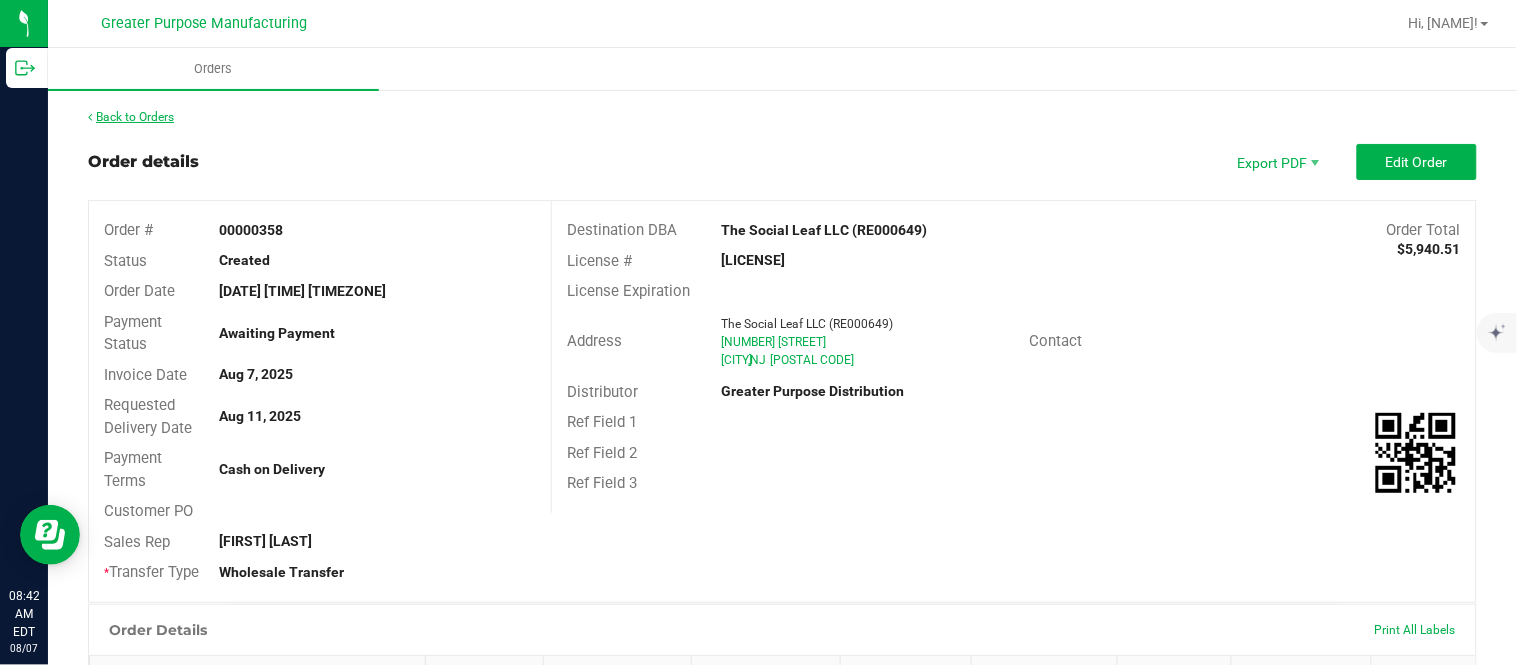 click on "Back to Orders" at bounding box center (131, 117) 